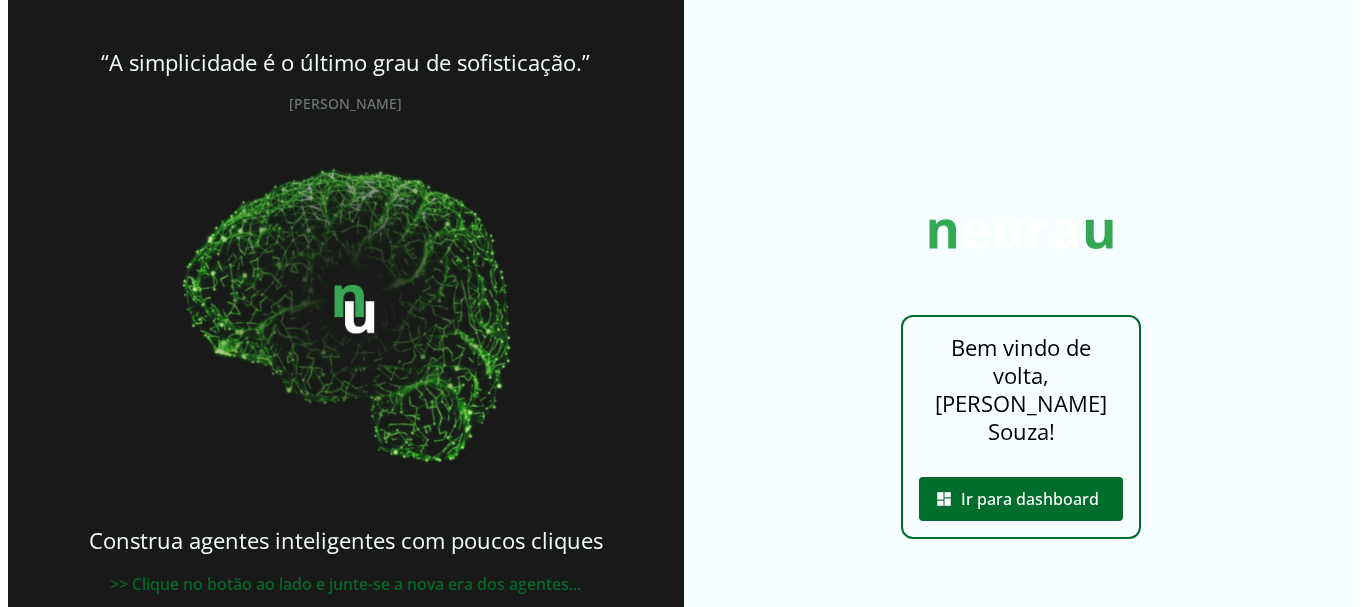 scroll, scrollTop: 0, scrollLeft: 0, axis: both 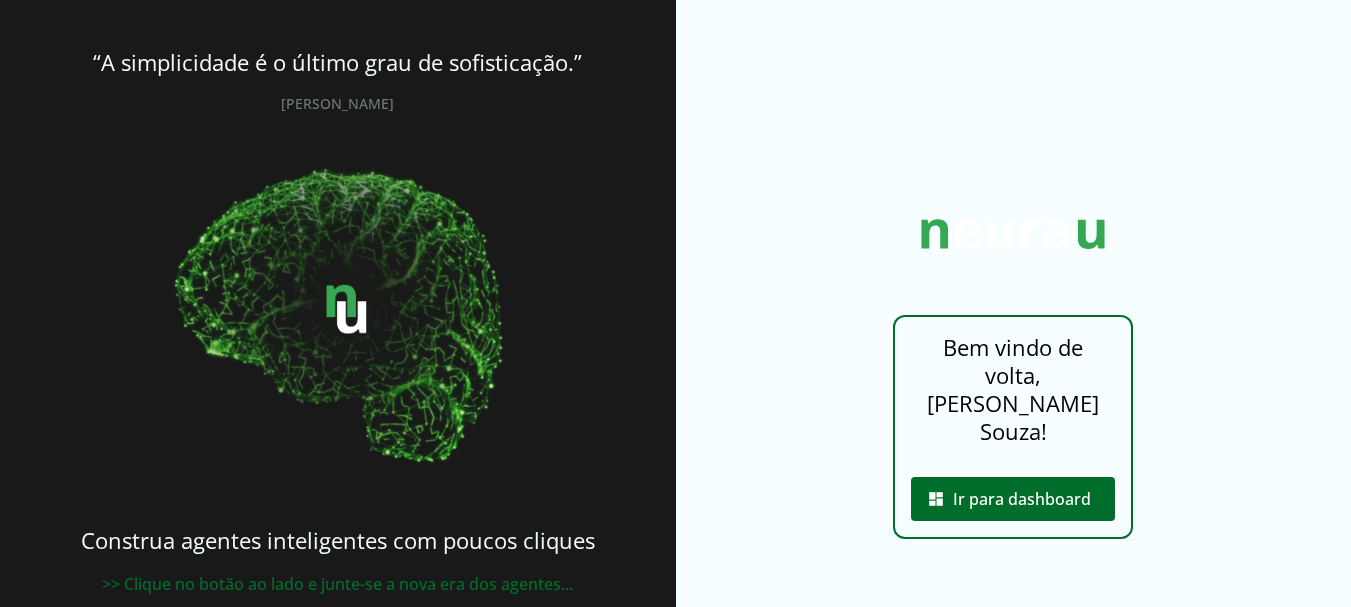 click at bounding box center [1013, 499] 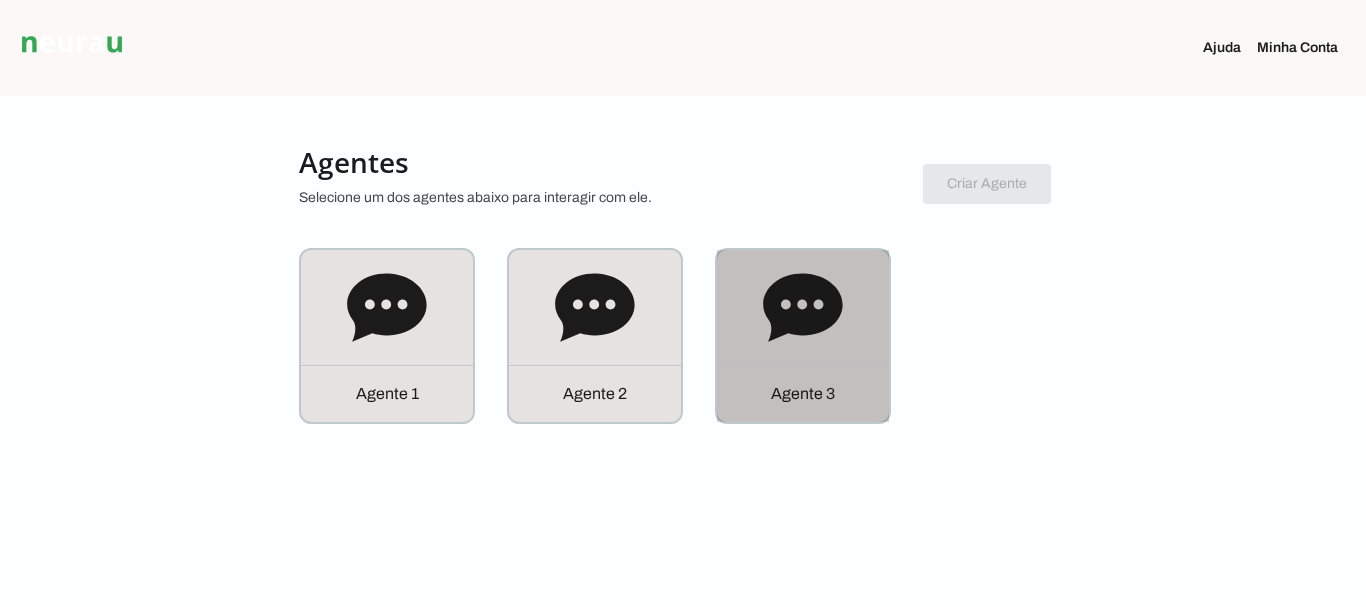 click on "Agente 3" 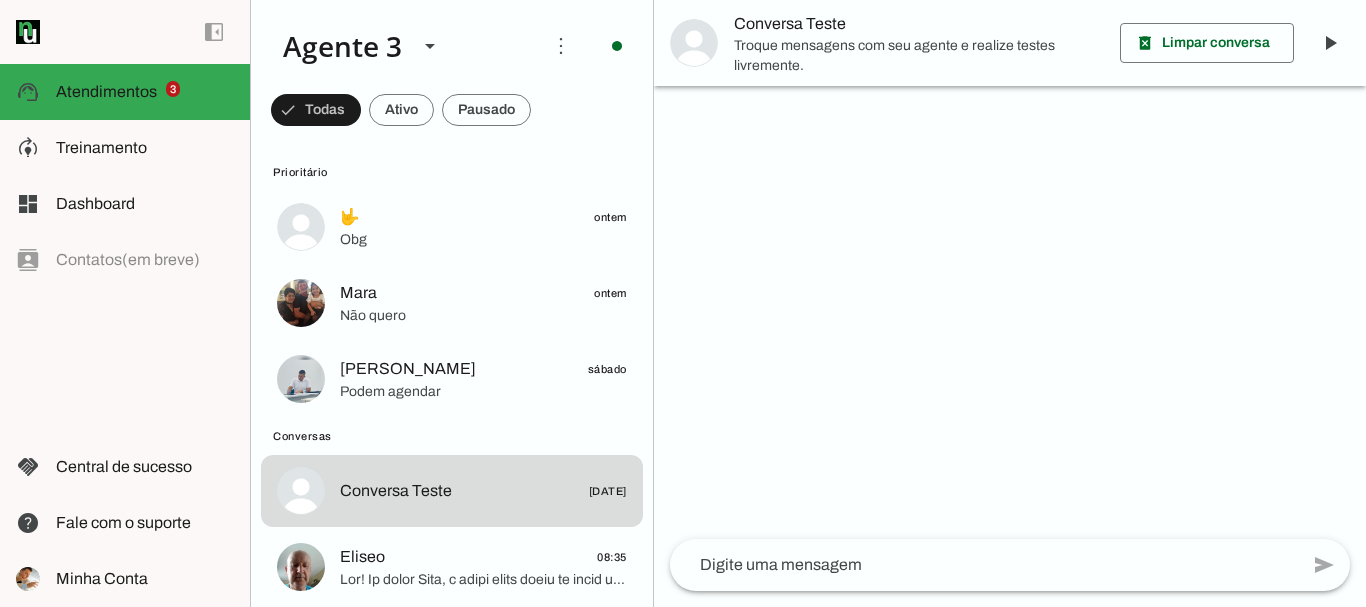 scroll, scrollTop: 0, scrollLeft: 0, axis: both 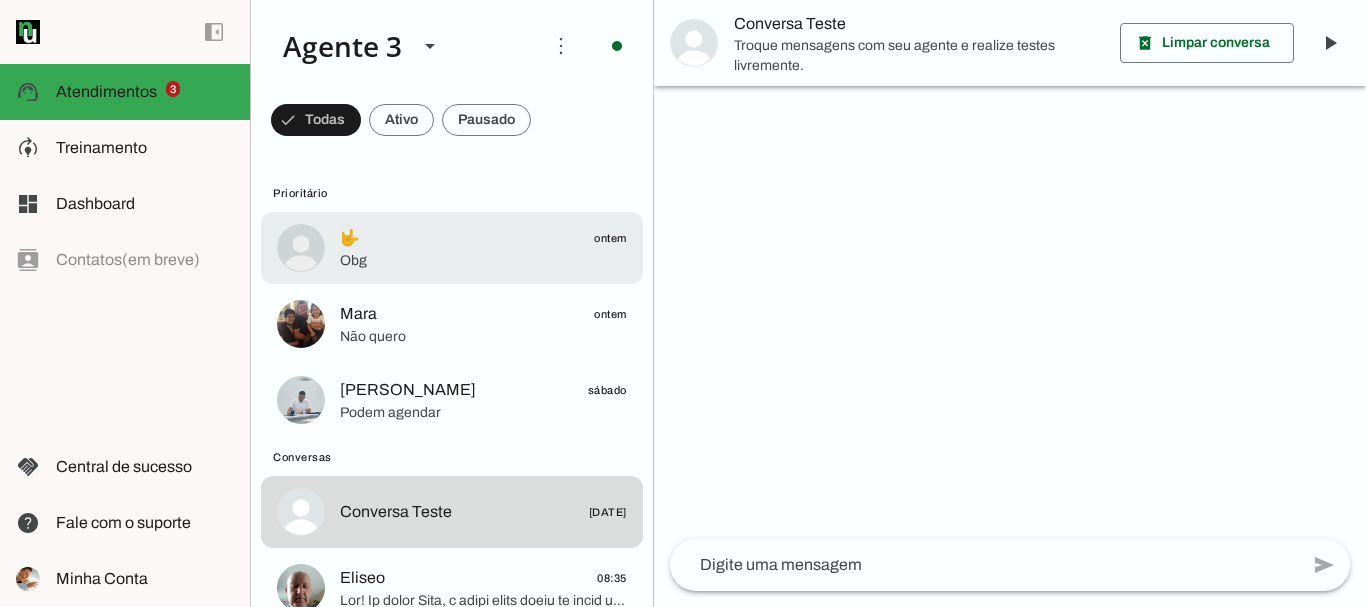 click on "Obg" 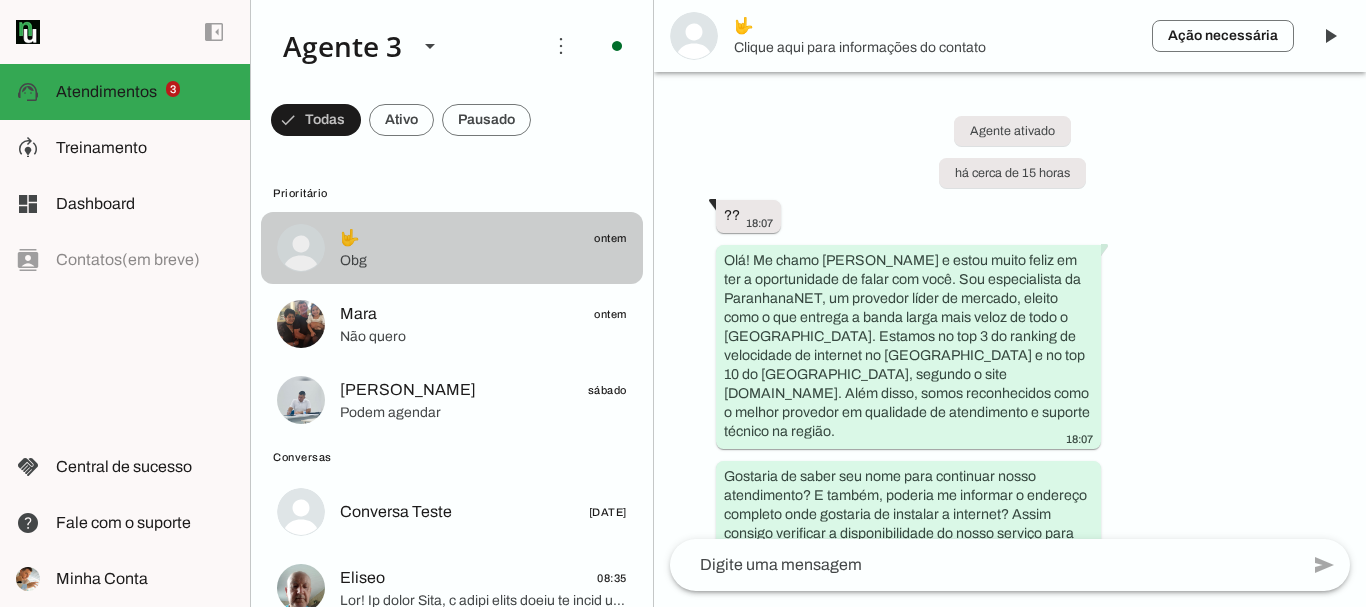 scroll, scrollTop: 656, scrollLeft: 0, axis: vertical 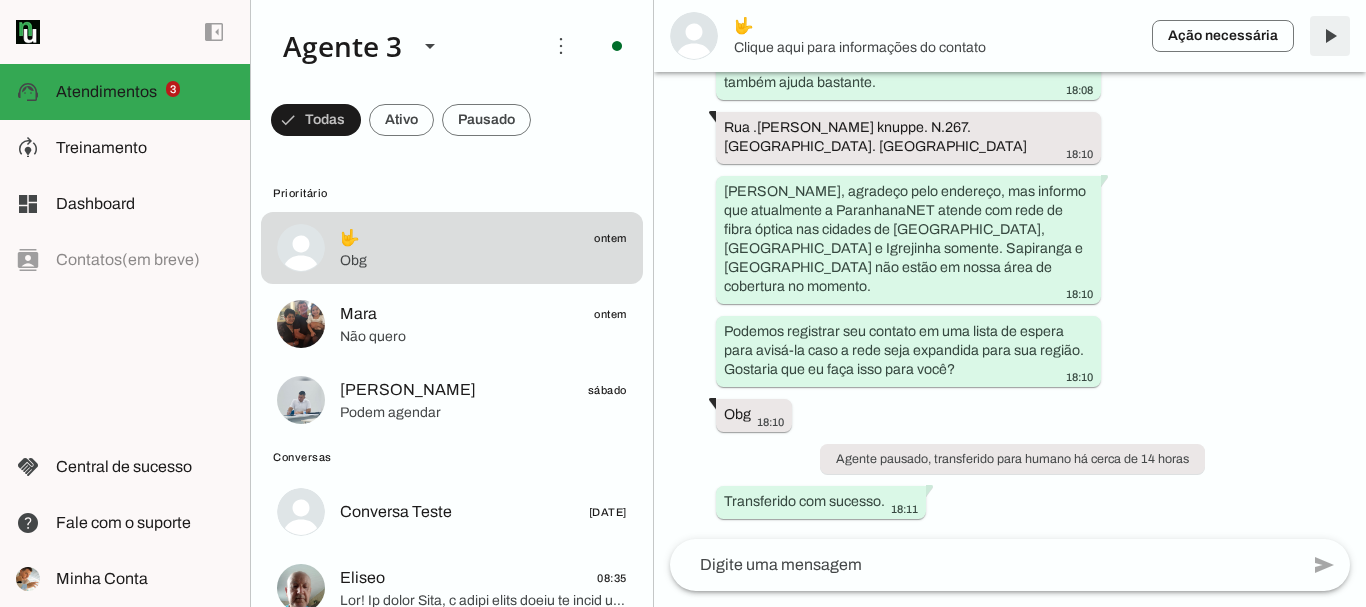 click at bounding box center (1330, 36) 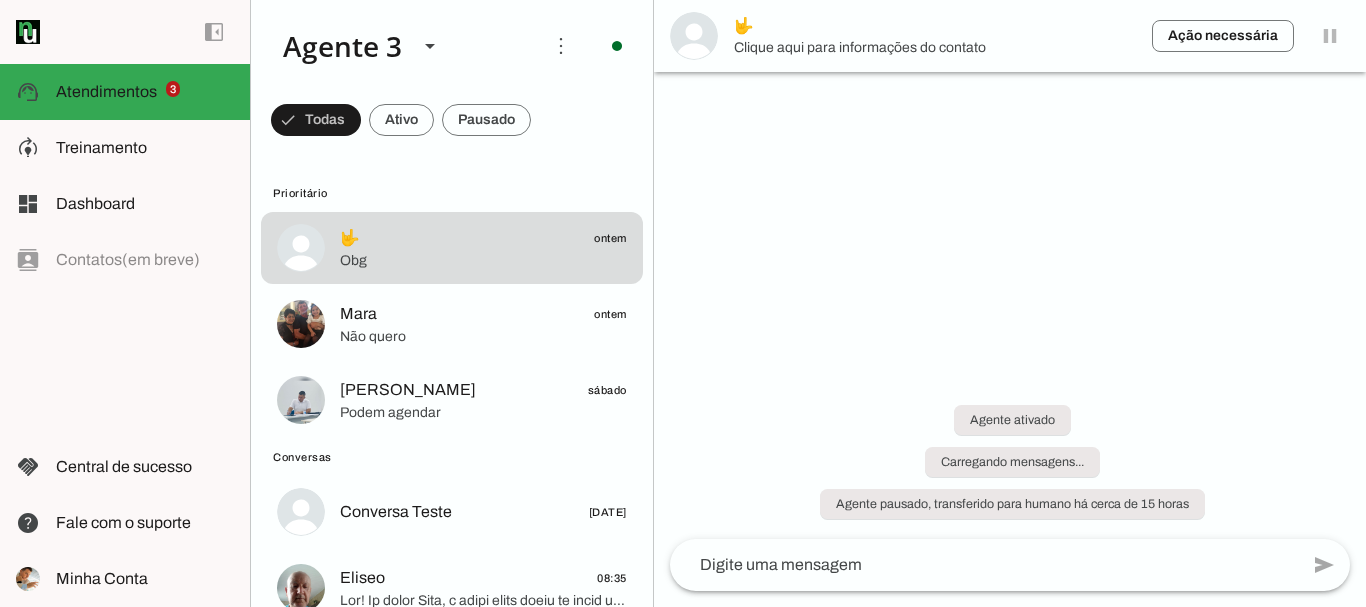 scroll, scrollTop: 0, scrollLeft: 0, axis: both 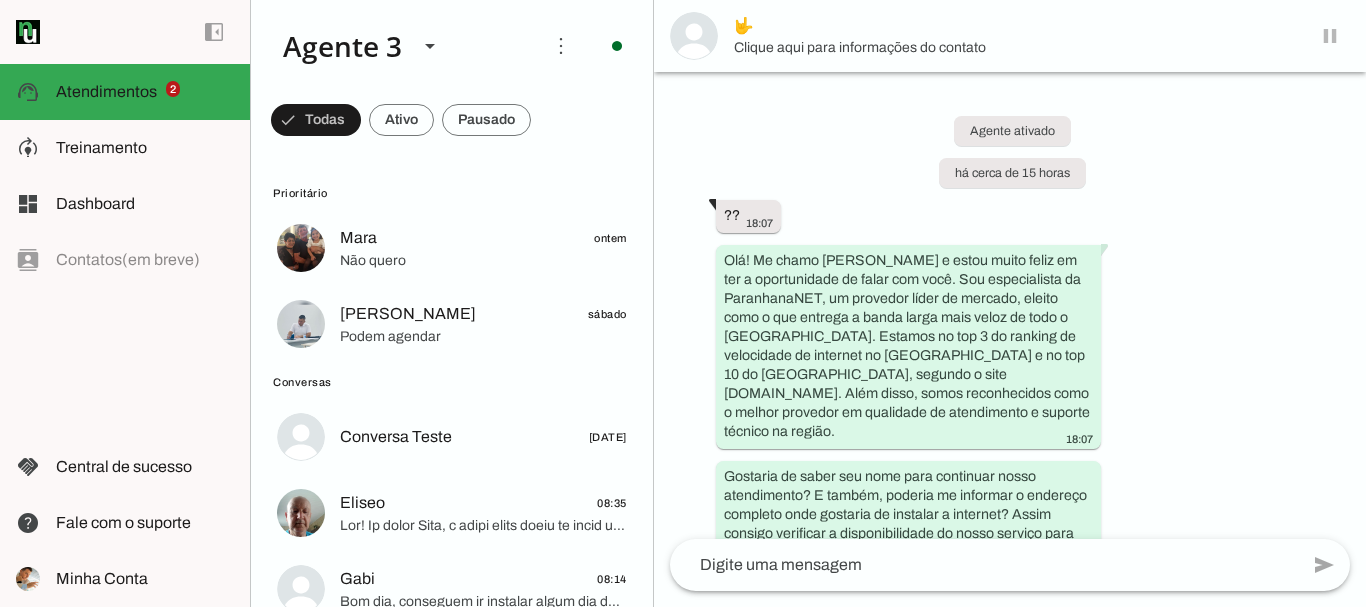 click on "🤟" at bounding box center (1010, 36) 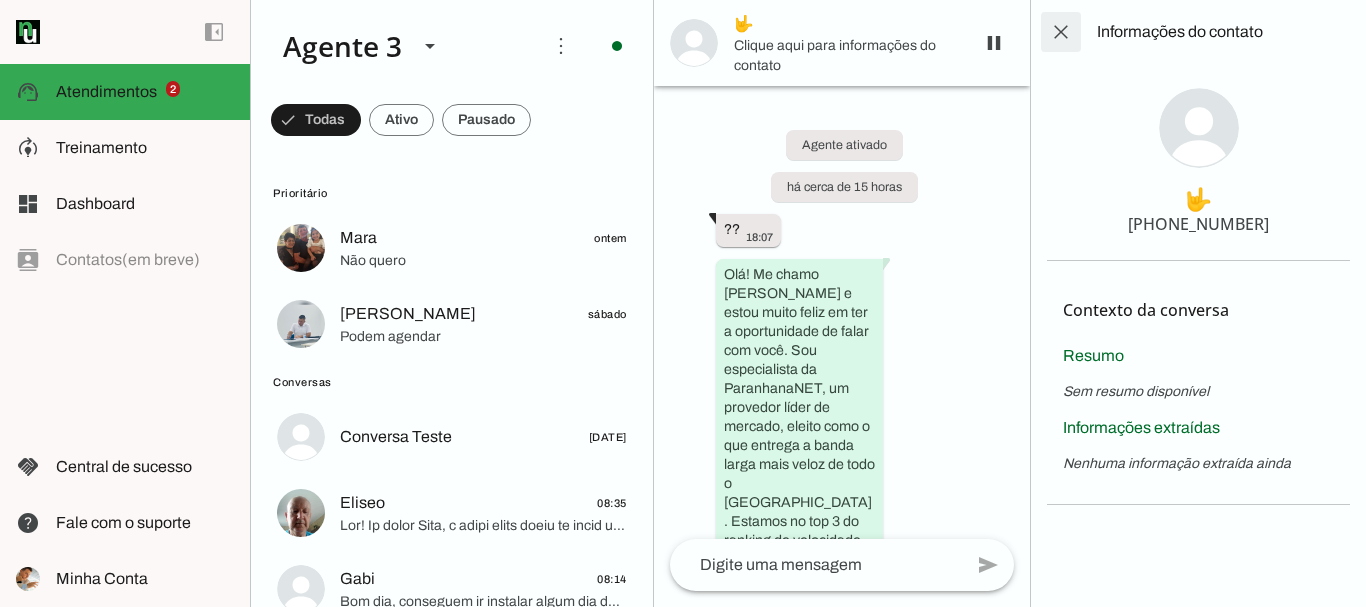 click at bounding box center (1061, 32) 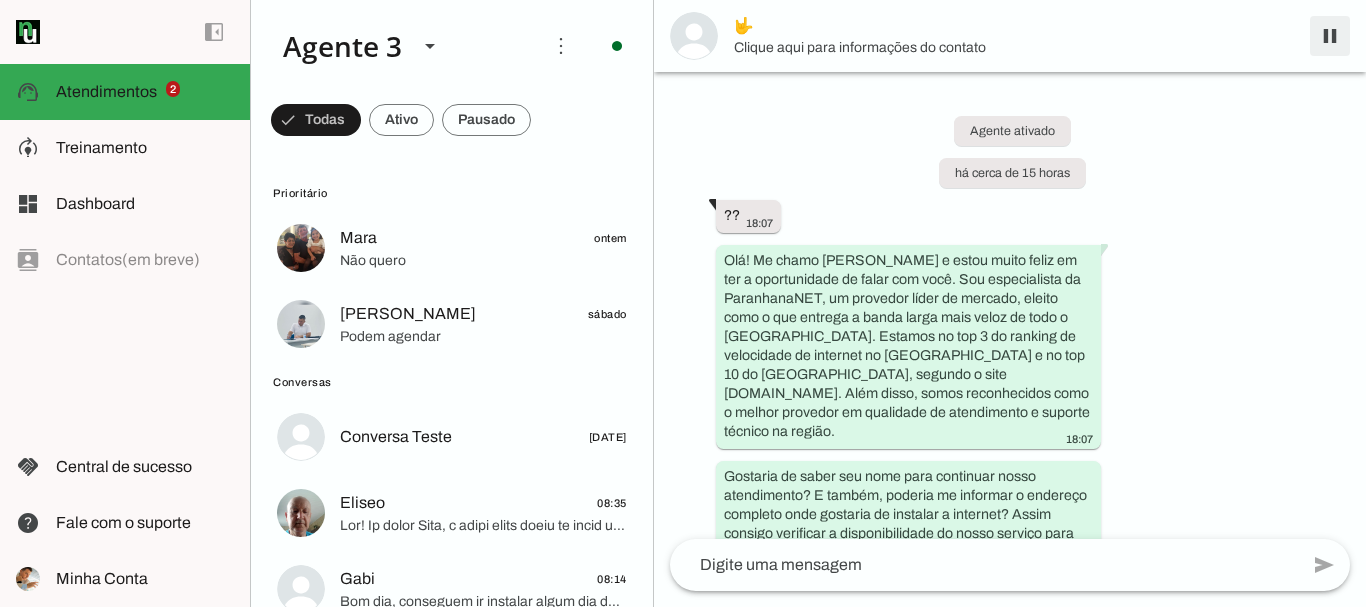 click at bounding box center (1330, 36) 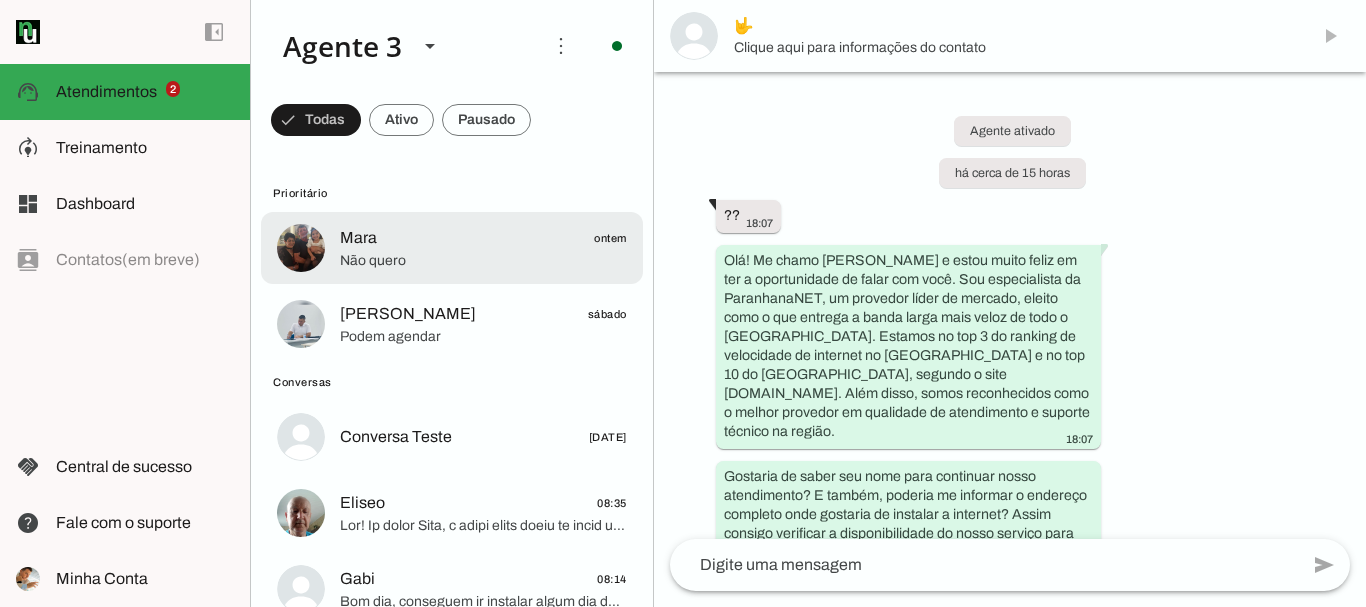 click on "Mara
ontem" 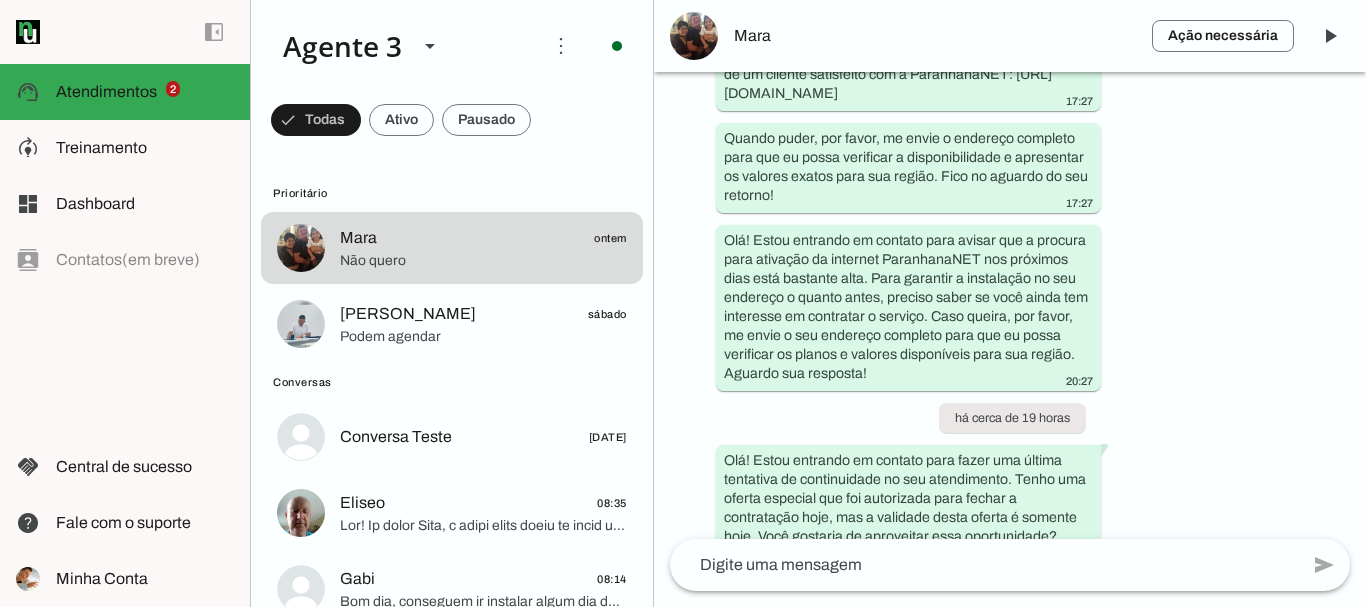 scroll, scrollTop: 1941, scrollLeft: 0, axis: vertical 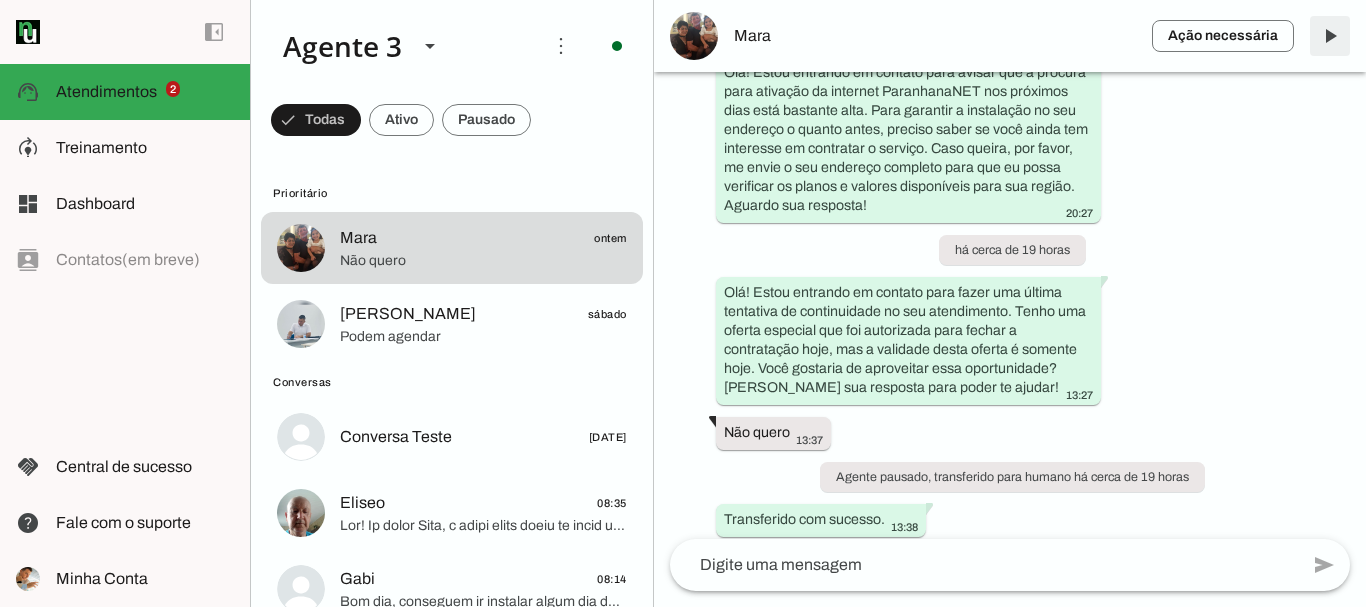 click at bounding box center (1330, 36) 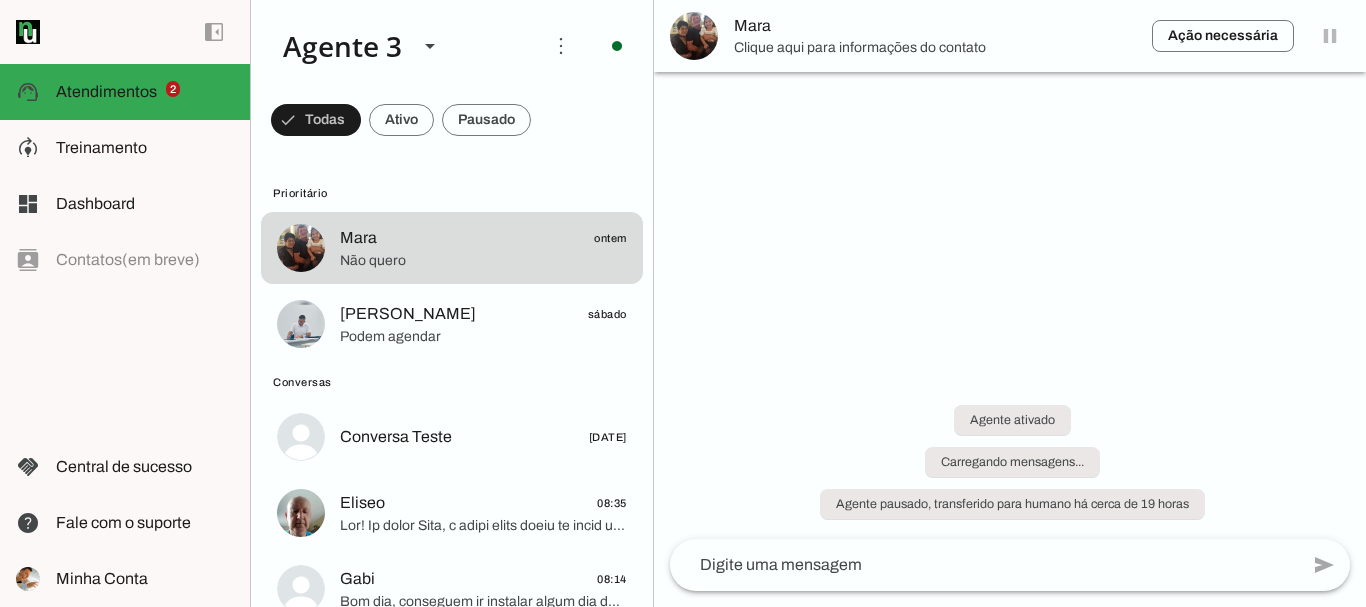 scroll, scrollTop: 0, scrollLeft: 0, axis: both 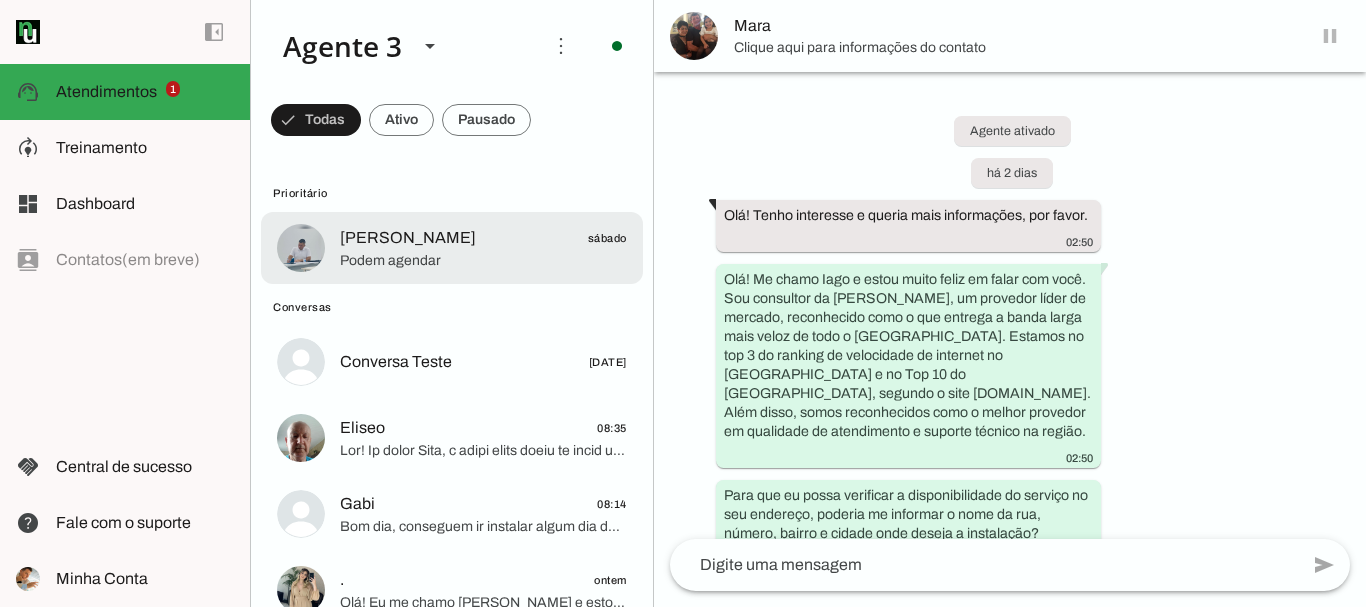 click on "Podem agendar" 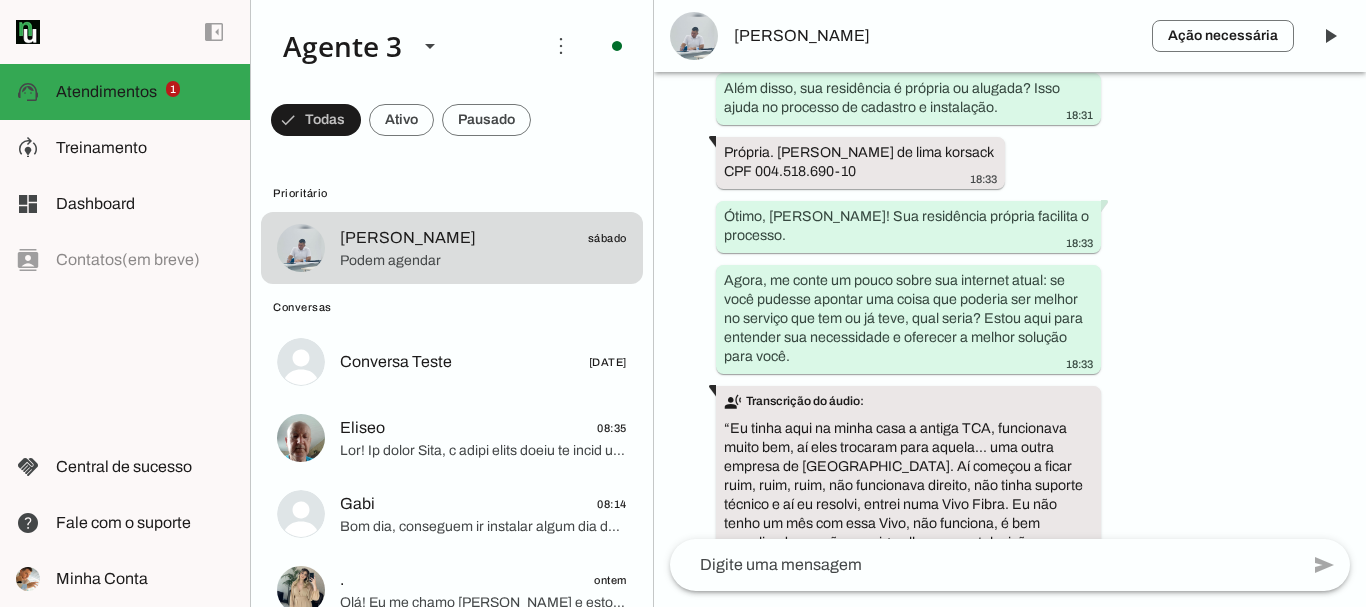 scroll, scrollTop: 732, scrollLeft: 0, axis: vertical 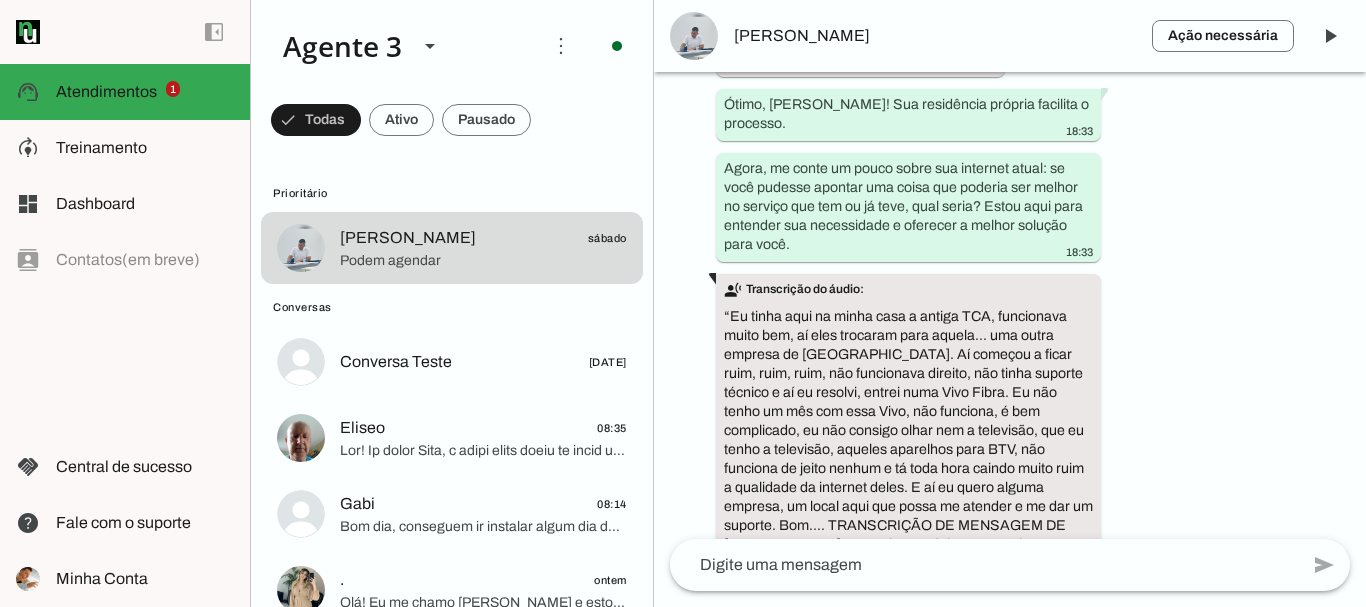 drag, startPoint x: 753, startPoint y: 79, endPoint x: 883, endPoint y: 133, distance: 140.76932 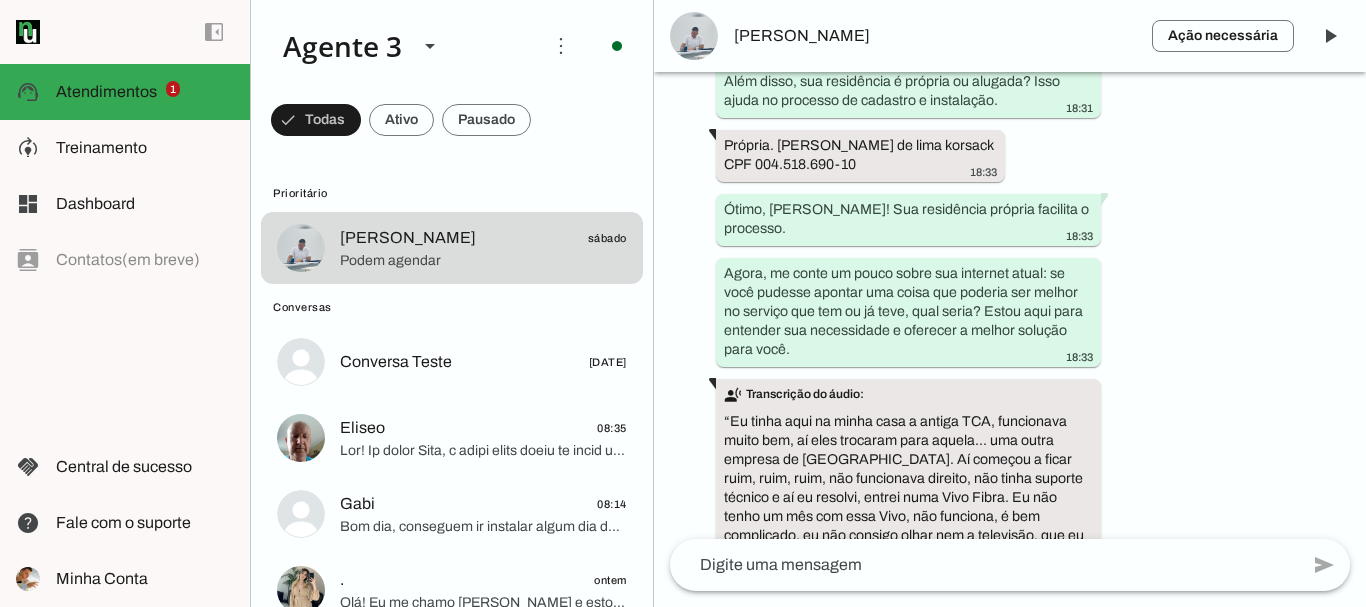 click on "Agente ativado
há 1 dia
Olá! Tenho interesse e queria mais informações, por favor. 18:29
Olá! Me [PERSON_NAME] e estou muito feliz em poder conversar com você. Sou da ParanhanaNET, provedor líder de mercado, eleito como o provedor que entrega a banda larga mais veloz de todo o [GEOGRAPHIC_DATA]. Estamos no top 3 do ranking de velocidade de internet no [GEOGRAPHIC_DATA] e no Top 10 do [GEOGRAPHIC_DATA], segundo o site [DOMAIN_NAME]. Além disso, somos reconhecidos pela qualidade no atendimento e suporte técnico na região. 18:29 Para que eu possa verificar a disponibilidade do serviço aí no seu endereço, você pode me informar, por favor, o nome da rua, número, bairro e cidade onde deseja a instalação? 18:29
[STREET_ADDRESS][PERSON_NAME] 18:31
18:31 Além disso, sua residência é própria ou alugada? Isso ajuda no processo de cadastro e instalação. 18:31" at bounding box center [1010, 305] 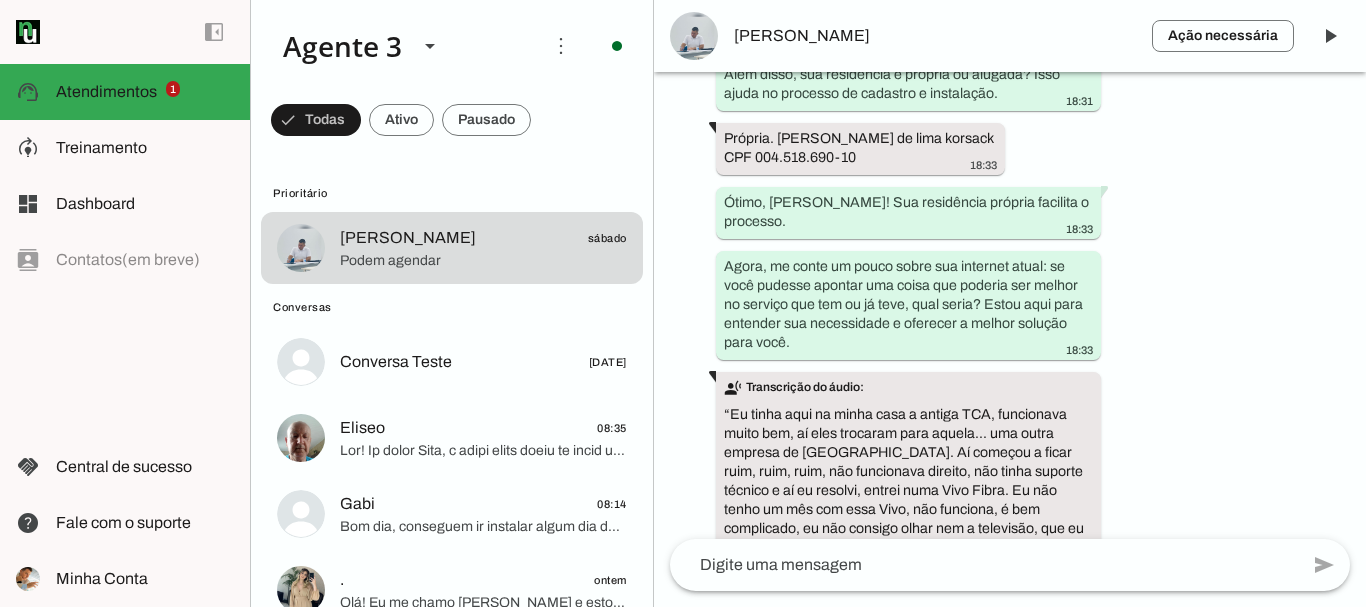 scroll, scrollTop: 734, scrollLeft: 0, axis: vertical 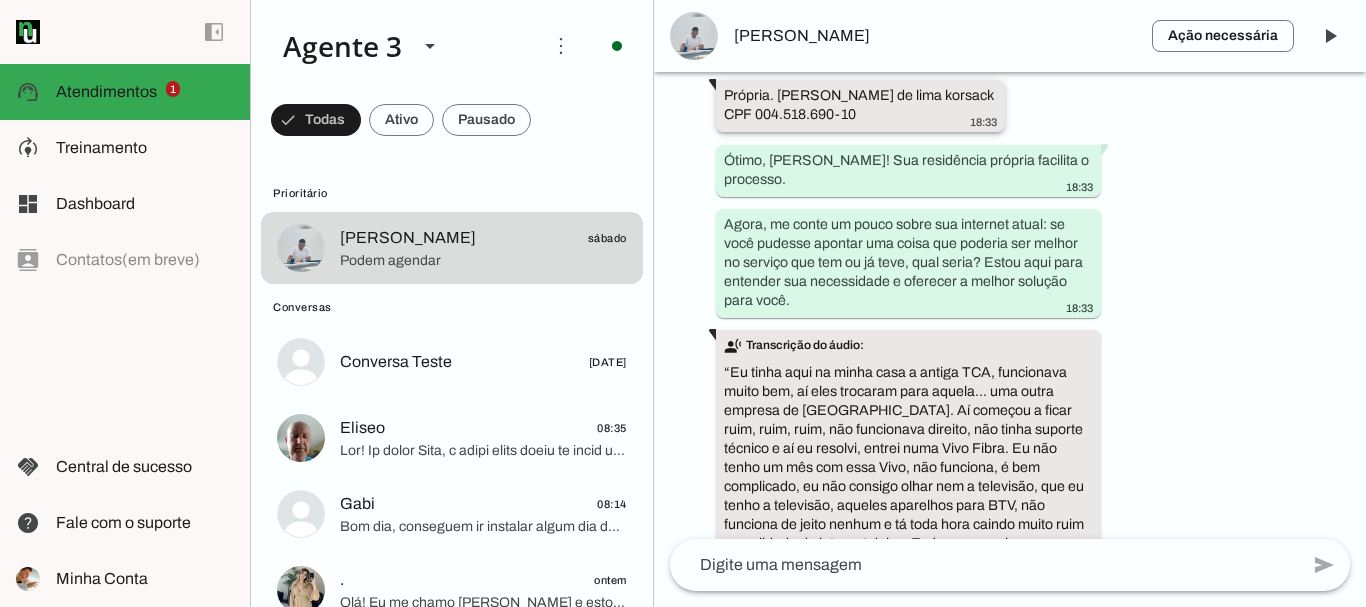 drag, startPoint x: 757, startPoint y: 78, endPoint x: 821, endPoint y: 122, distance: 77.665955 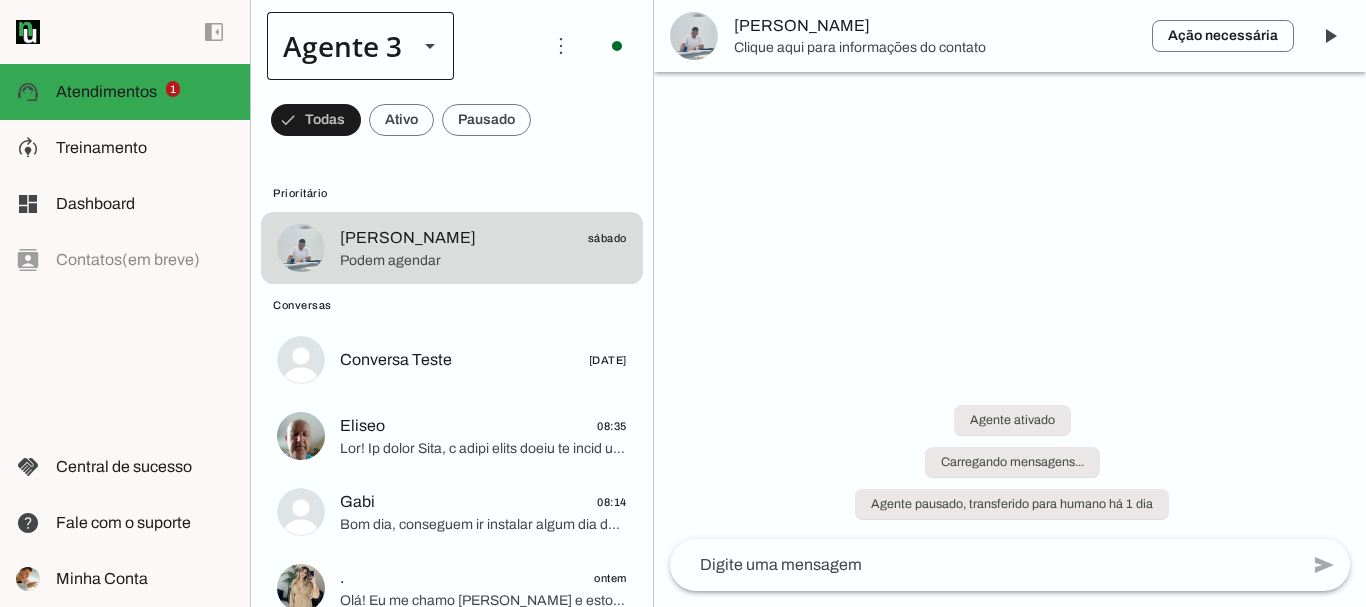scroll, scrollTop: 0, scrollLeft: 0, axis: both 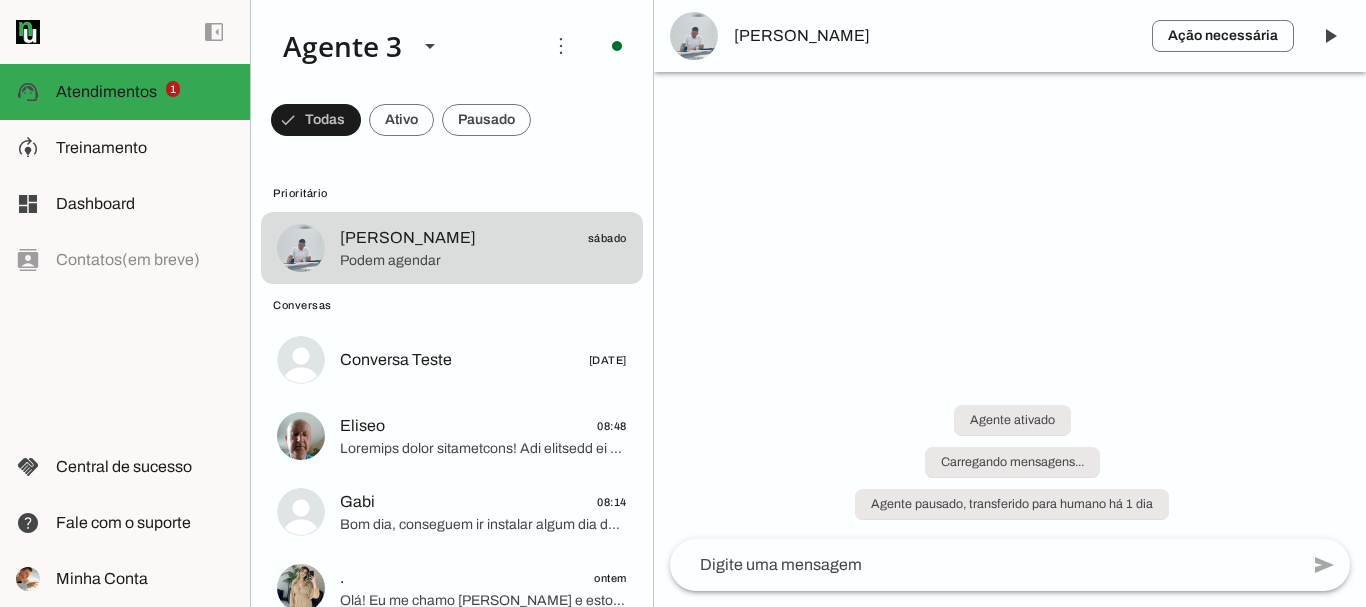 click at bounding box center [1010, 303] 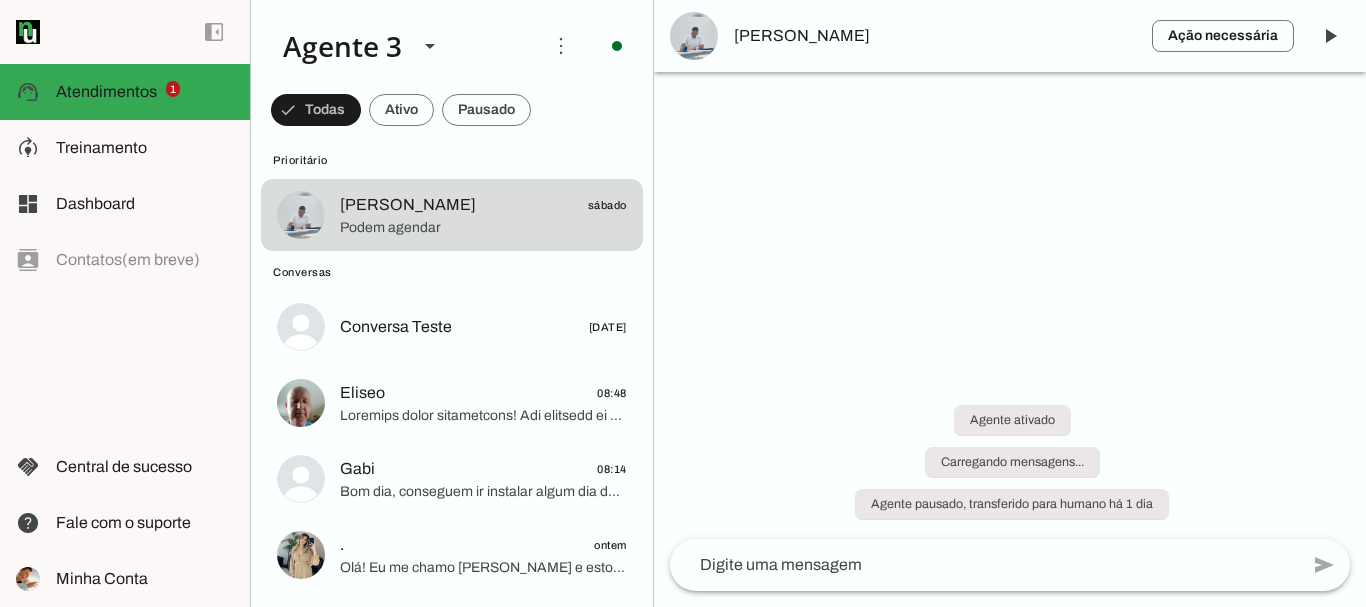 scroll, scrollTop: 0, scrollLeft: 0, axis: both 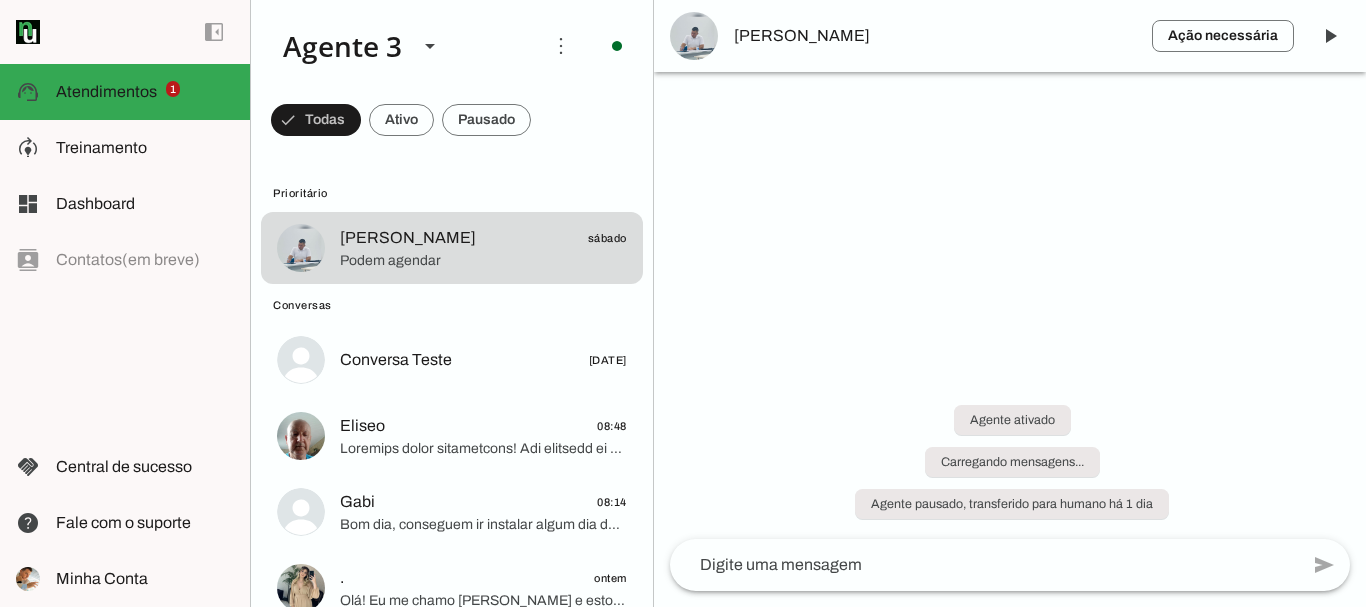click on "Agente ativado
Carregando mensagens...
Agente pausado, transferido para humano há 1 dia" at bounding box center (1010, 450) 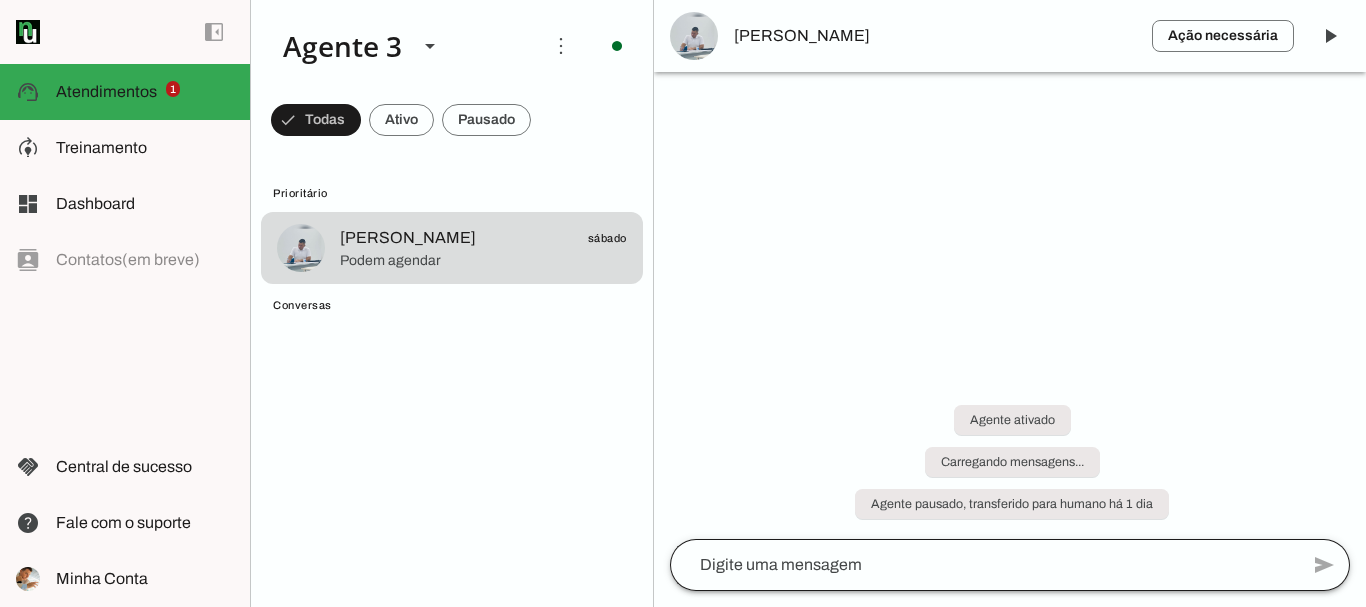 click 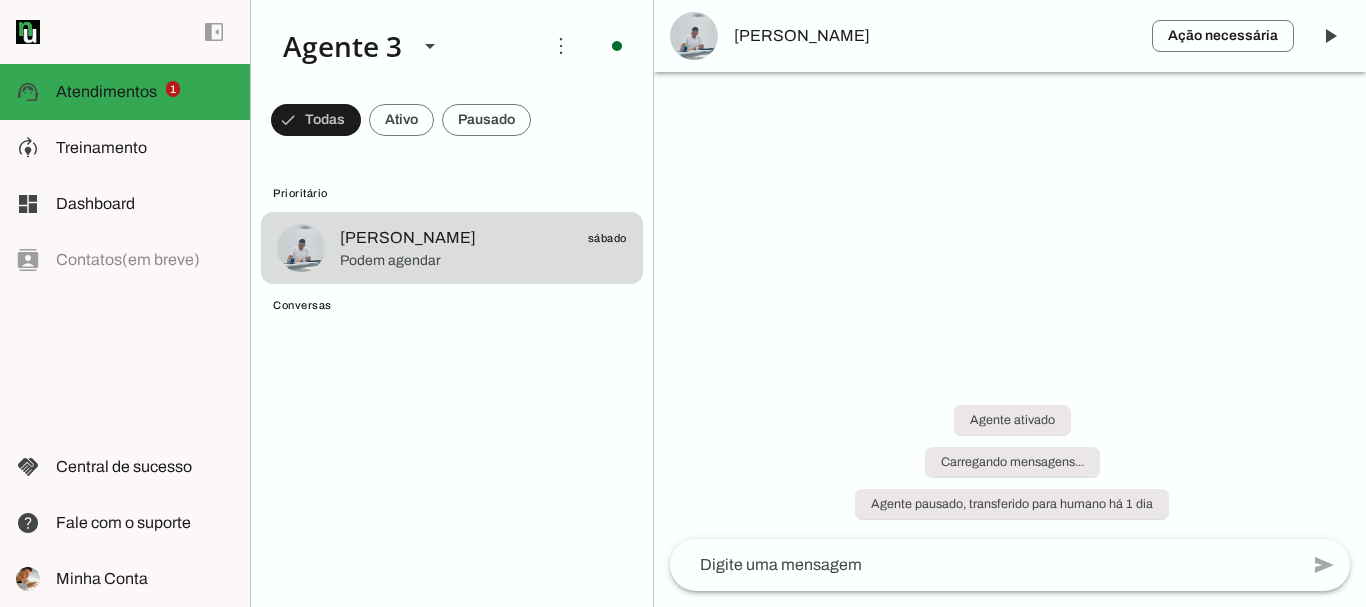 click on "Ação necessária
O Agente detectou que uma ação humana é necessária, resolva a
questão com o seu cliente nesta conversa.
Após resolver, clique no botão com o ícone "Play" ao lado, para o
Agente retomar as atividades na conversa.
[PERSON_NAME]" at bounding box center [1010, 36] 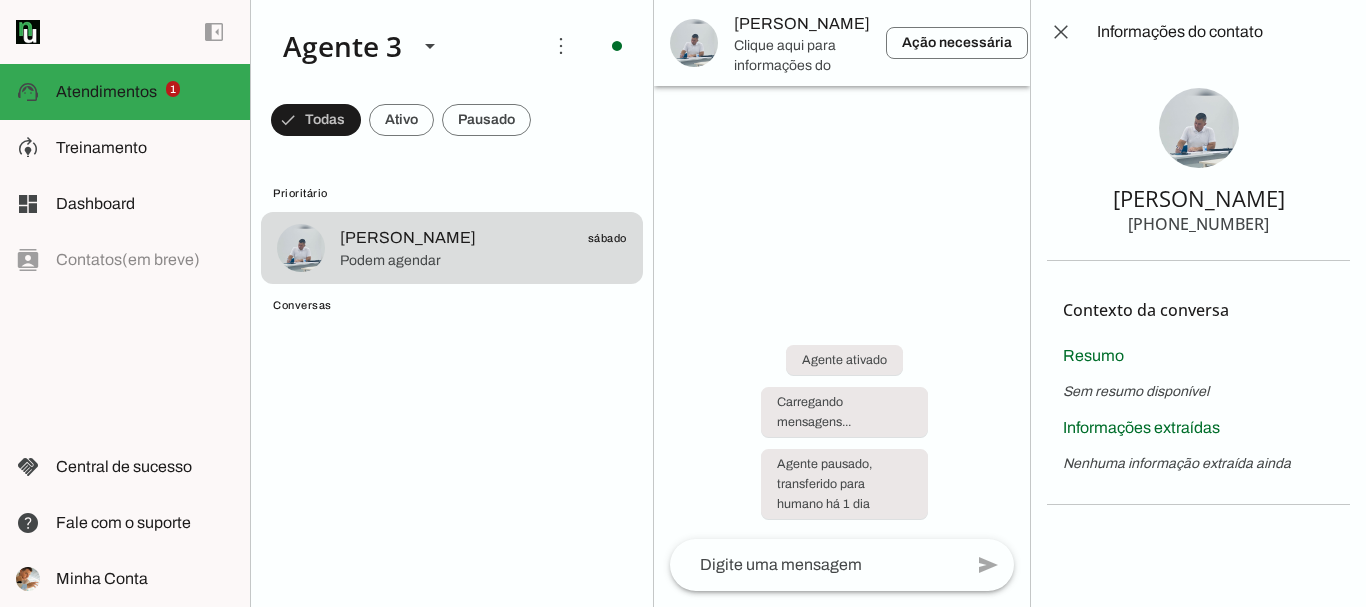 click on "[PERSON_NAME]" at bounding box center [802, 24] 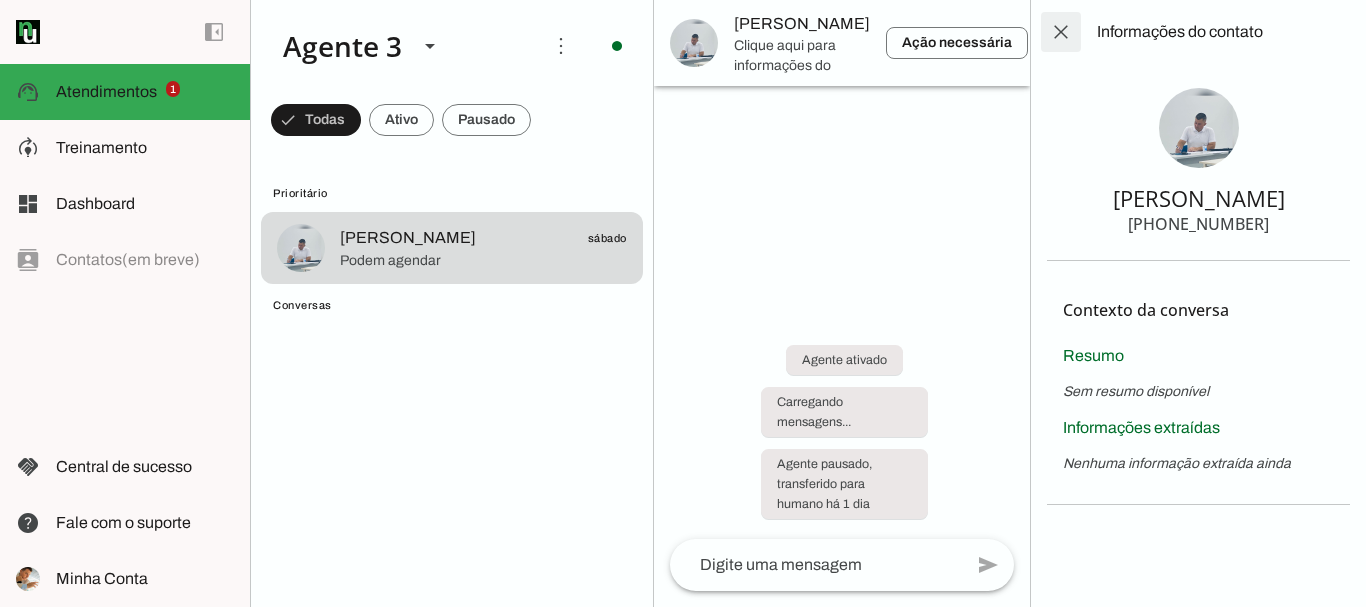 click at bounding box center (1061, 32) 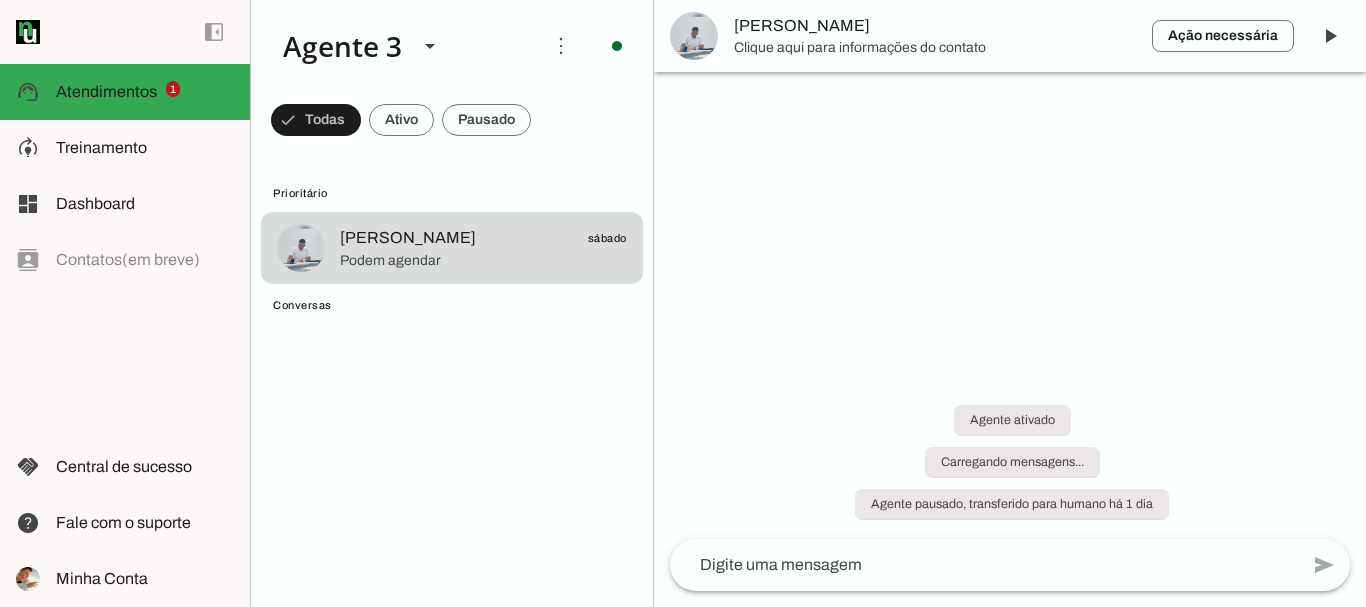 click on "[PERSON_NAME]" at bounding box center [935, 26] 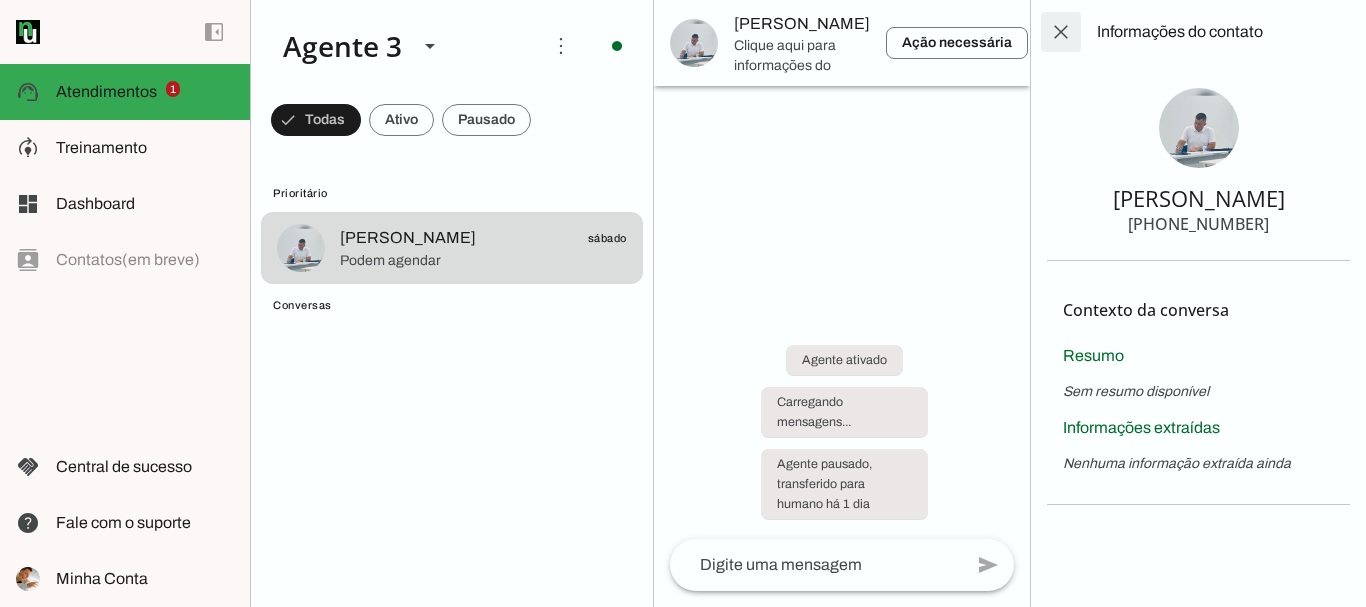 click at bounding box center [1061, 32] 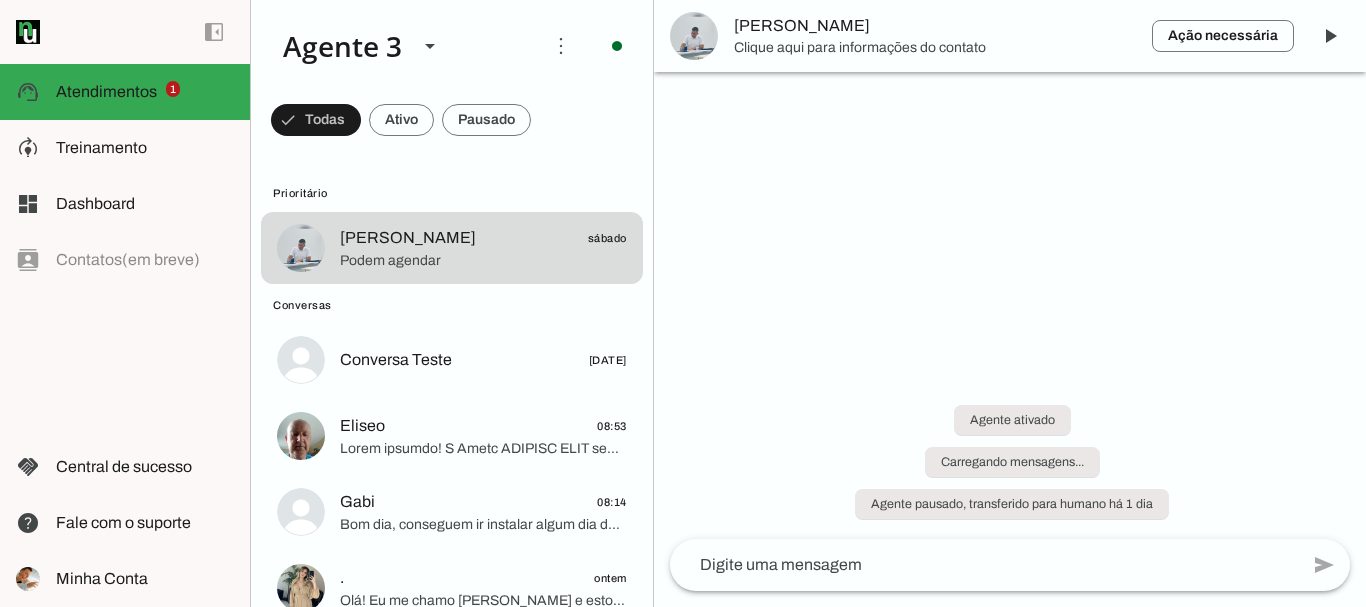scroll, scrollTop: 600, scrollLeft: 0, axis: vertical 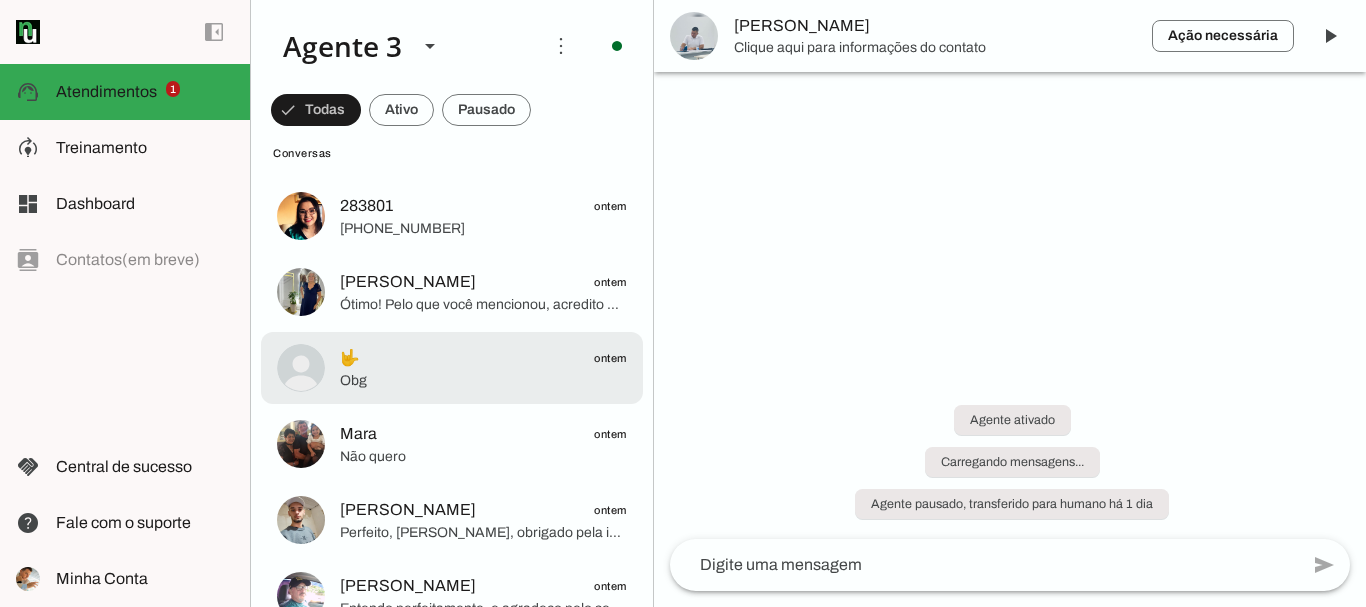 click on "🤟
ontem" 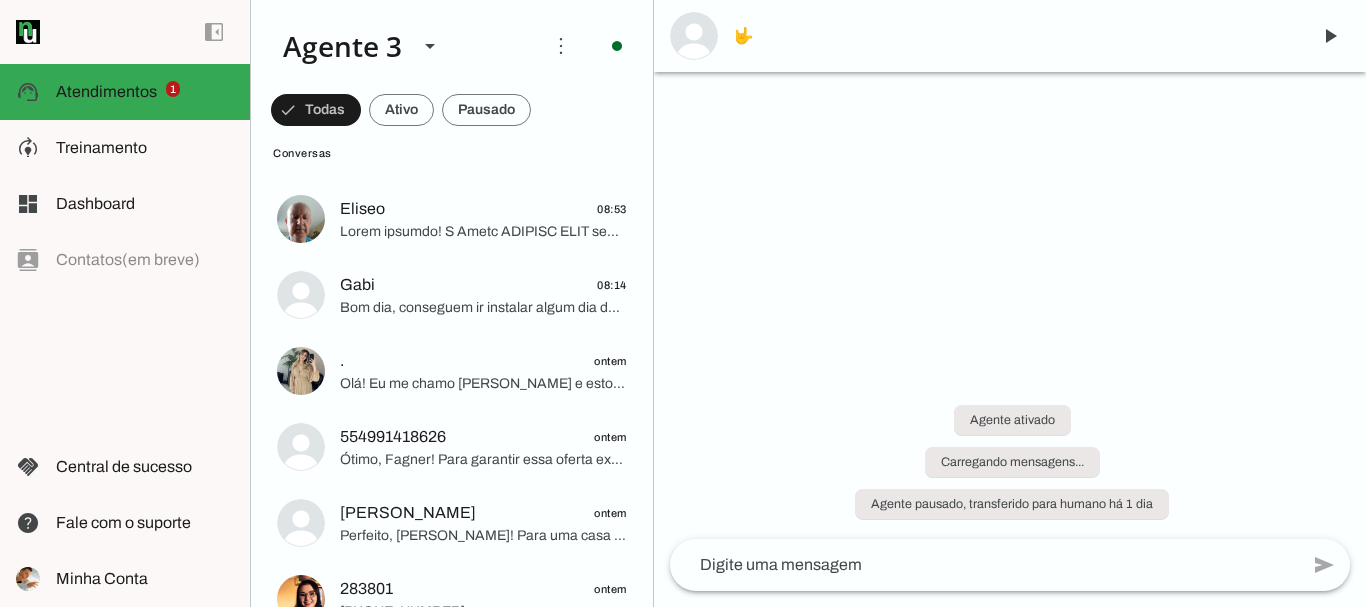 scroll, scrollTop: 0, scrollLeft: 0, axis: both 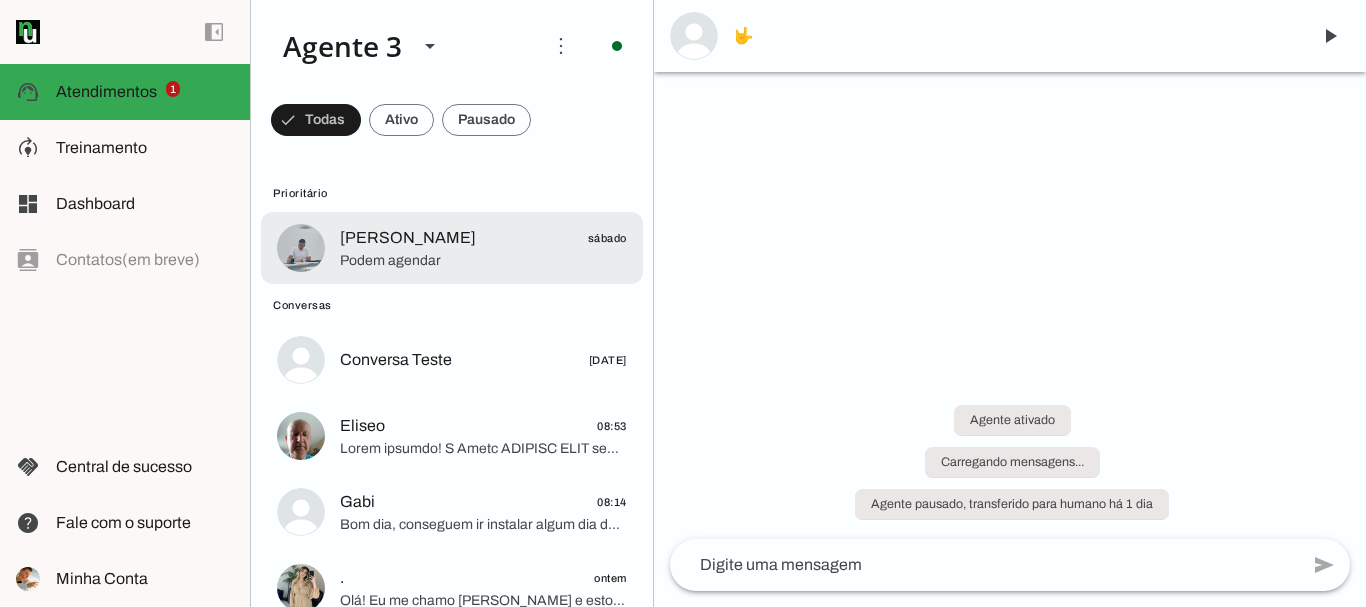click on "Podem agendar" 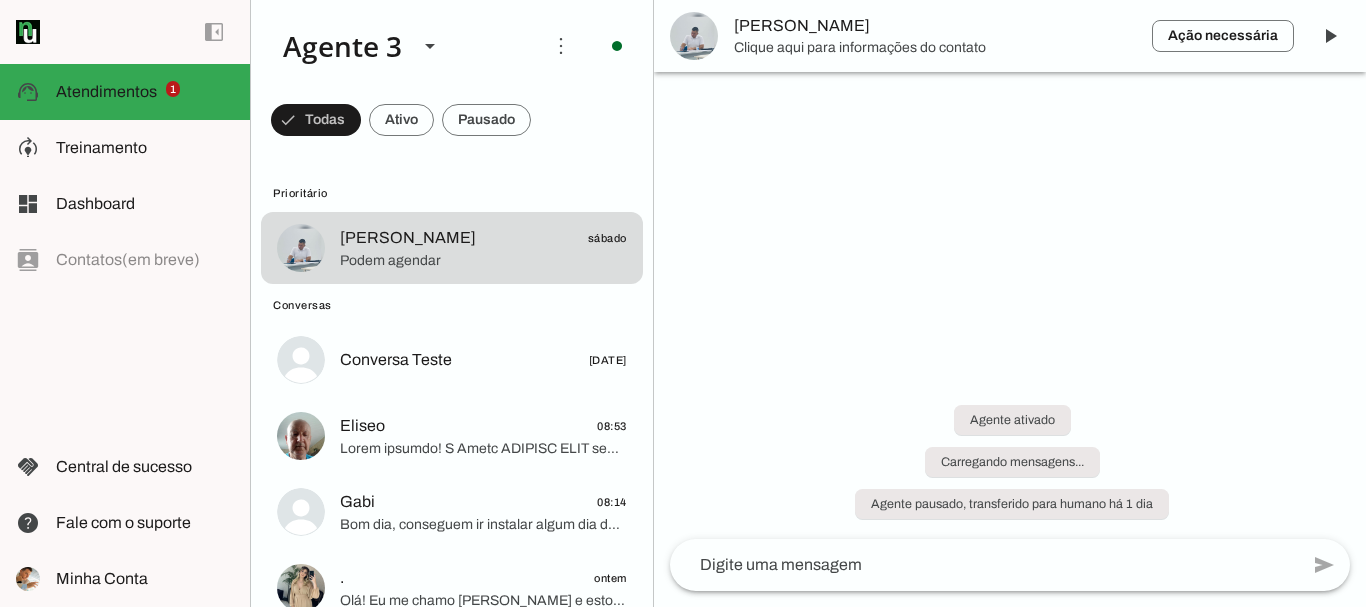 type 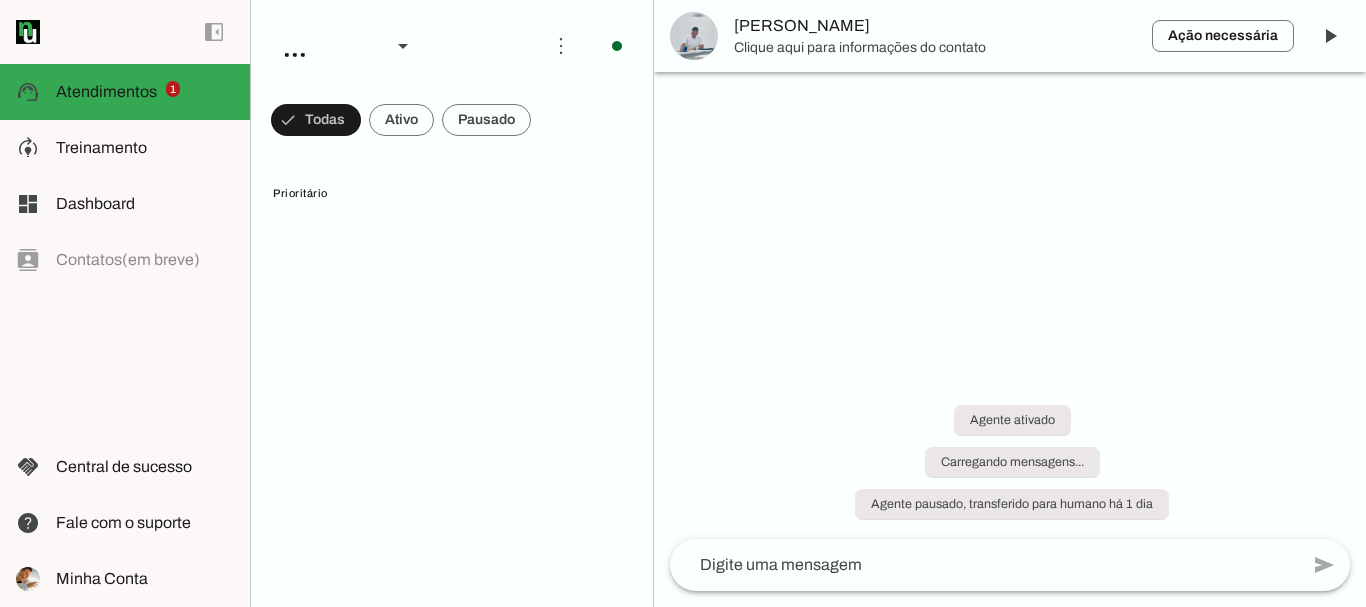 scroll, scrollTop: 0, scrollLeft: 0, axis: both 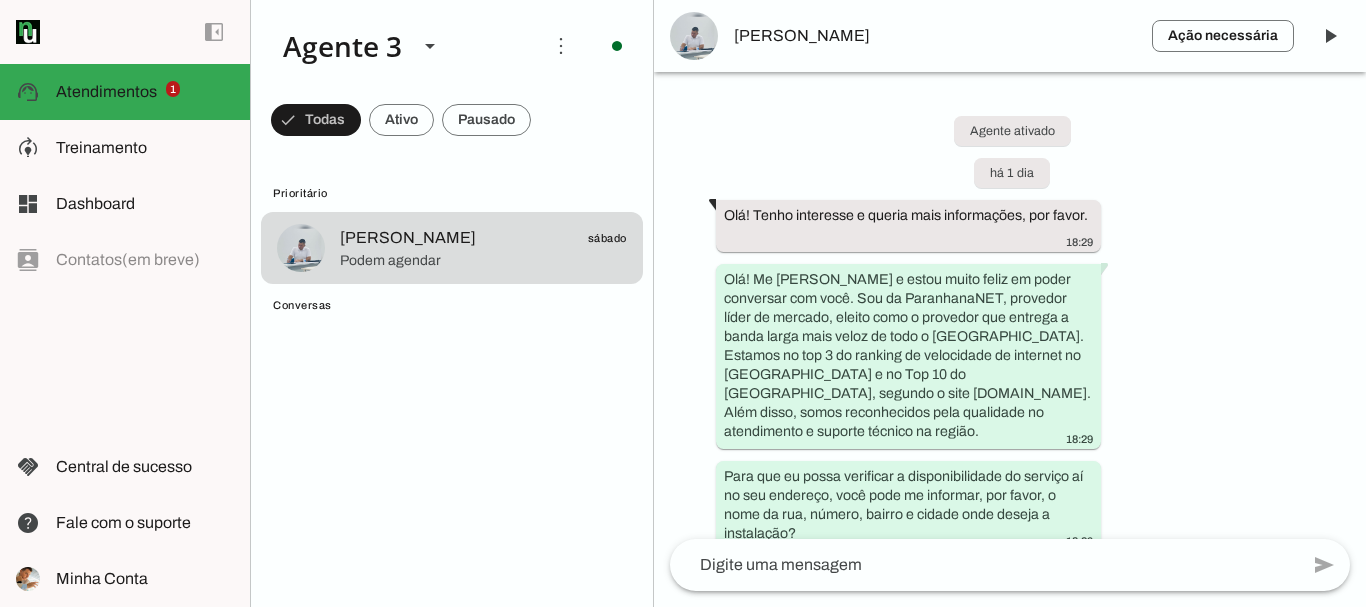 click on "[PERSON_NAME]" at bounding box center [935, 36] 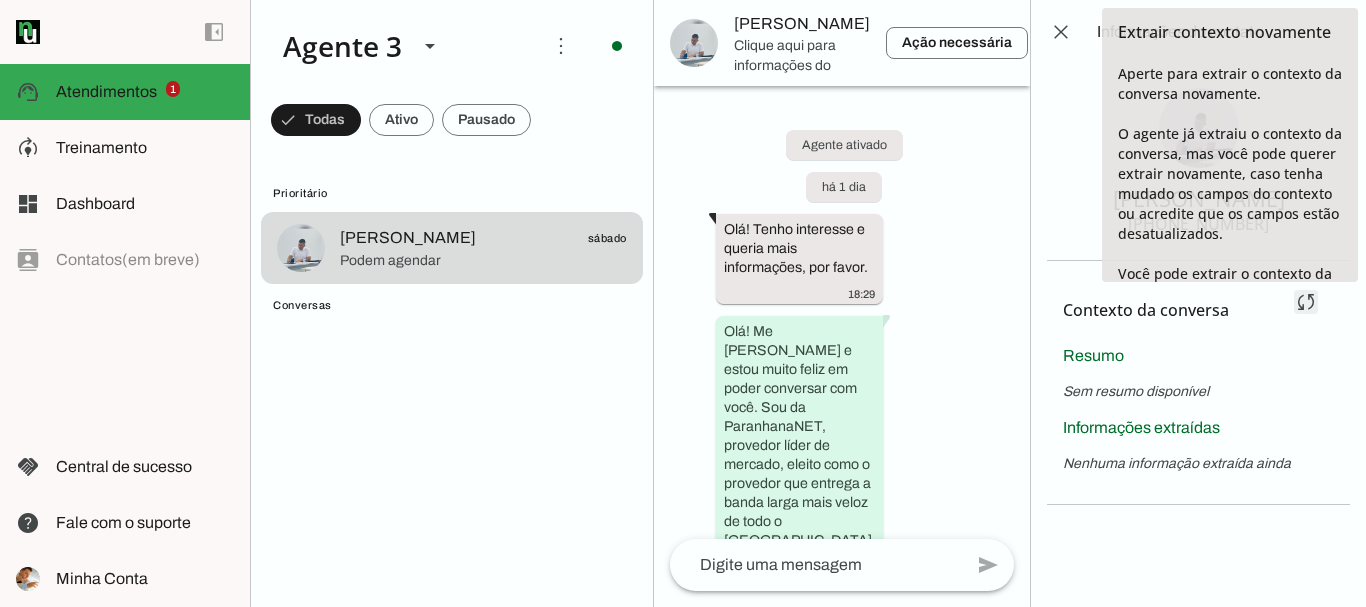 click at bounding box center [1306, 302] 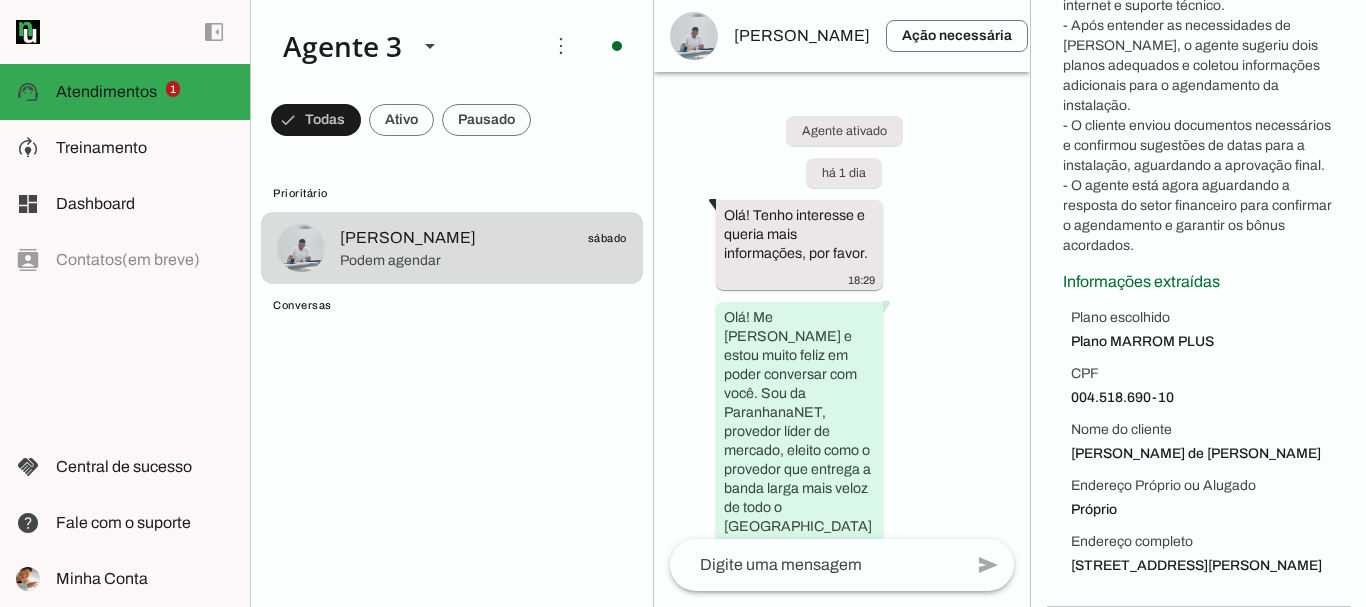 scroll, scrollTop: 566, scrollLeft: 0, axis: vertical 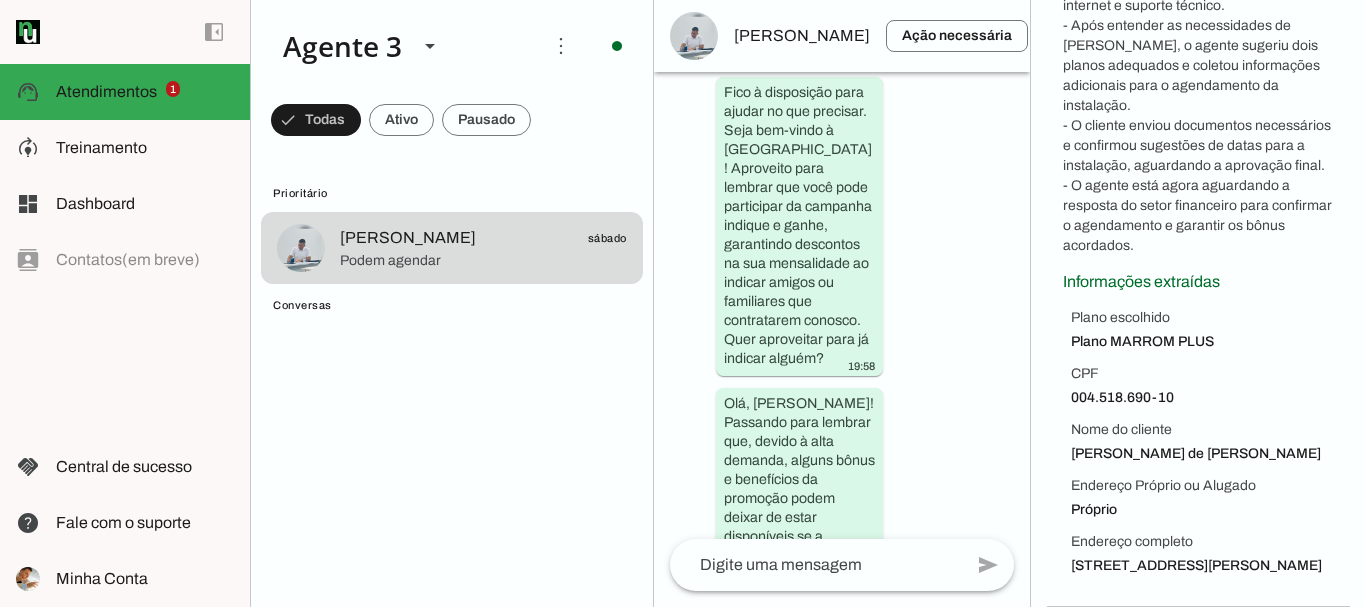 click on "Agente ativado
há 1 dia
Olá! Tenho interesse e queria mais informações, por favor. 18:29
Olá! Me [PERSON_NAME] e estou muito feliz em poder conversar com você. Sou da ParanhanaNET, provedor líder de mercado, eleito como o provedor que entrega a banda larga mais veloz de todo o [GEOGRAPHIC_DATA]. Estamos no top 3 do ranking de velocidade de internet no [GEOGRAPHIC_DATA] e no Top 10 do [GEOGRAPHIC_DATA], segundo o site [DOMAIN_NAME]. Além disso, somos reconhecidos pela qualidade no atendimento e suporte técnico na região. 18:29 Para que eu possa verificar a disponibilidade do serviço aí no seu endereço, você pode me informar, por favor, o nome da rua, número, bairro e cidade onde deseja a instalação? 18:29
[STREET_ADDRESS][PERSON_NAME] 18:31
18:31 Além disso, sua residência é própria ou alugada? Isso ajuda no processo de cadastro e instalação. 18:31" at bounding box center [842, 305] 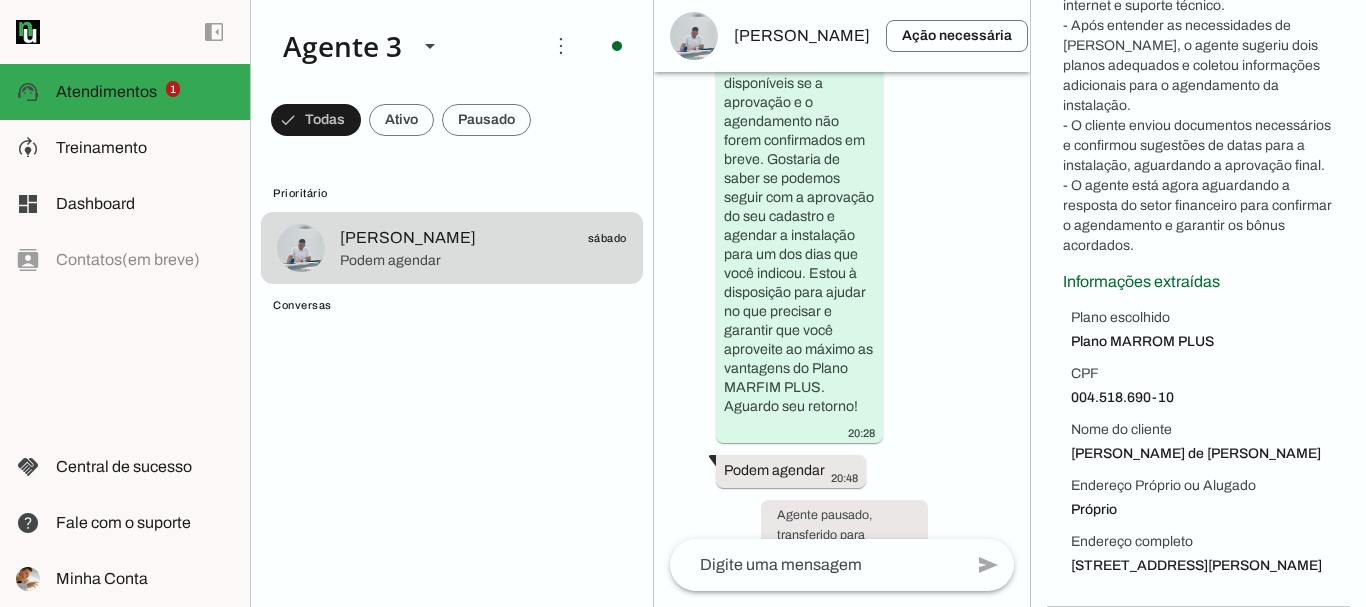 scroll, scrollTop: 14563, scrollLeft: 0, axis: vertical 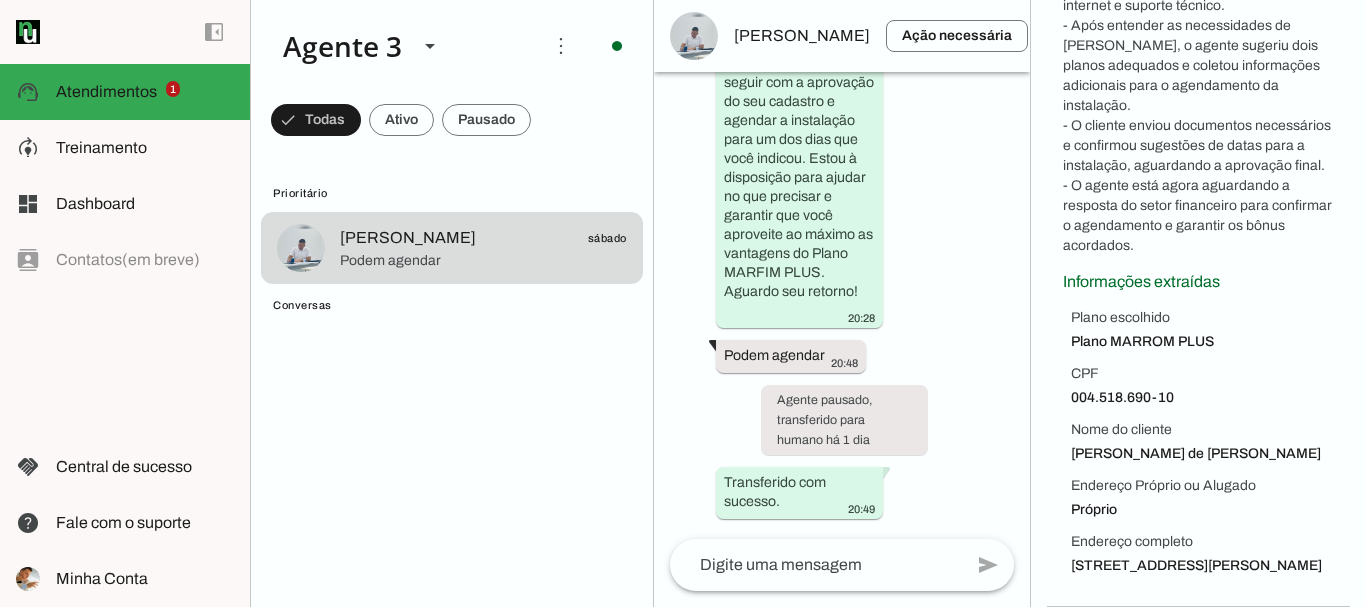 click on "[PERSON_NAME]" at bounding box center [802, 36] 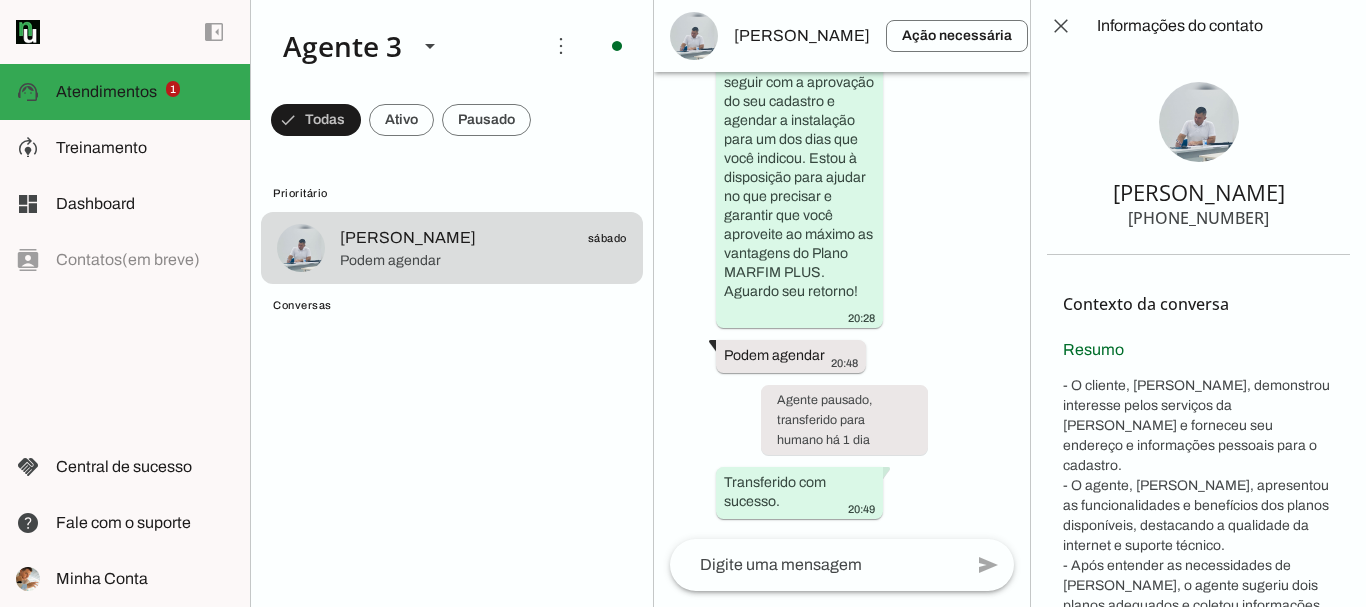 scroll, scrollTop: 0, scrollLeft: 0, axis: both 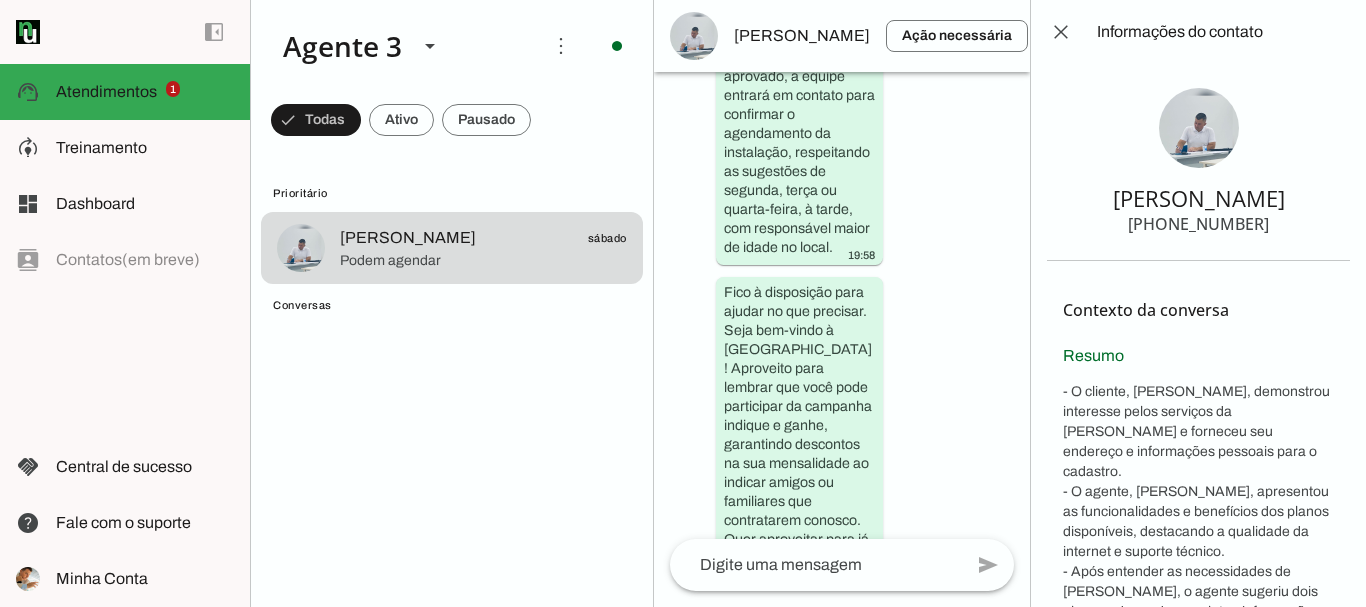 drag, startPoint x: 765, startPoint y: 406, endPoint x: 729, endPoint y: 398, distance: 36.878178 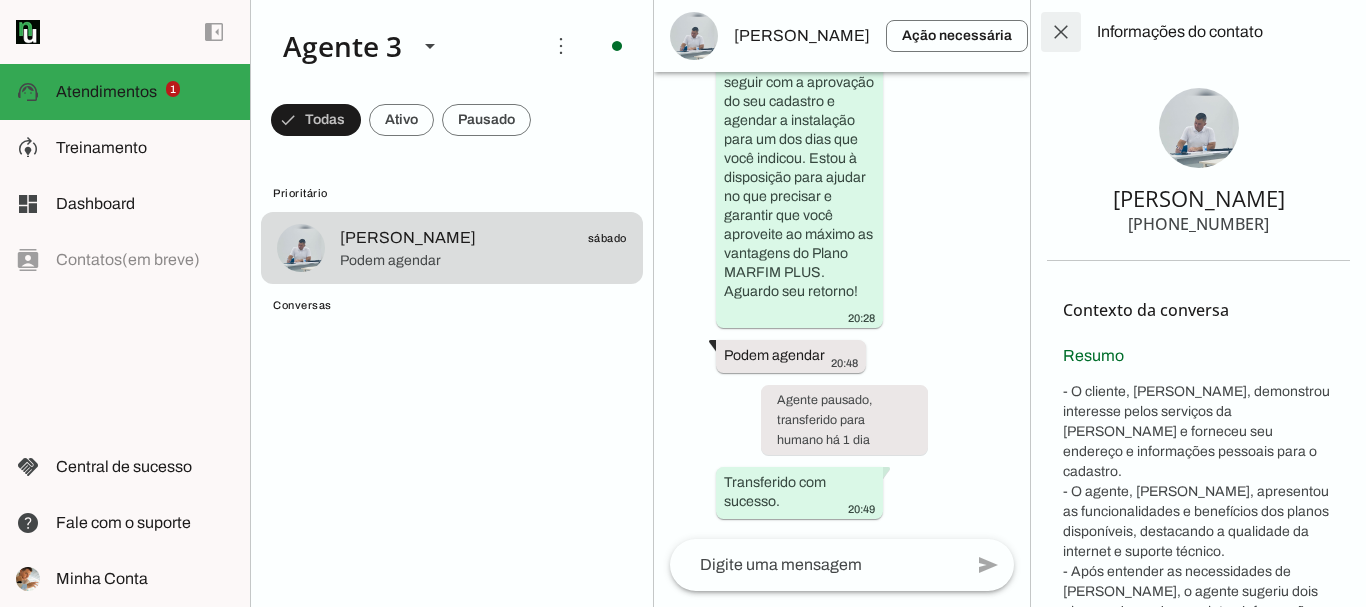 click at bounding box center [1061, 32] 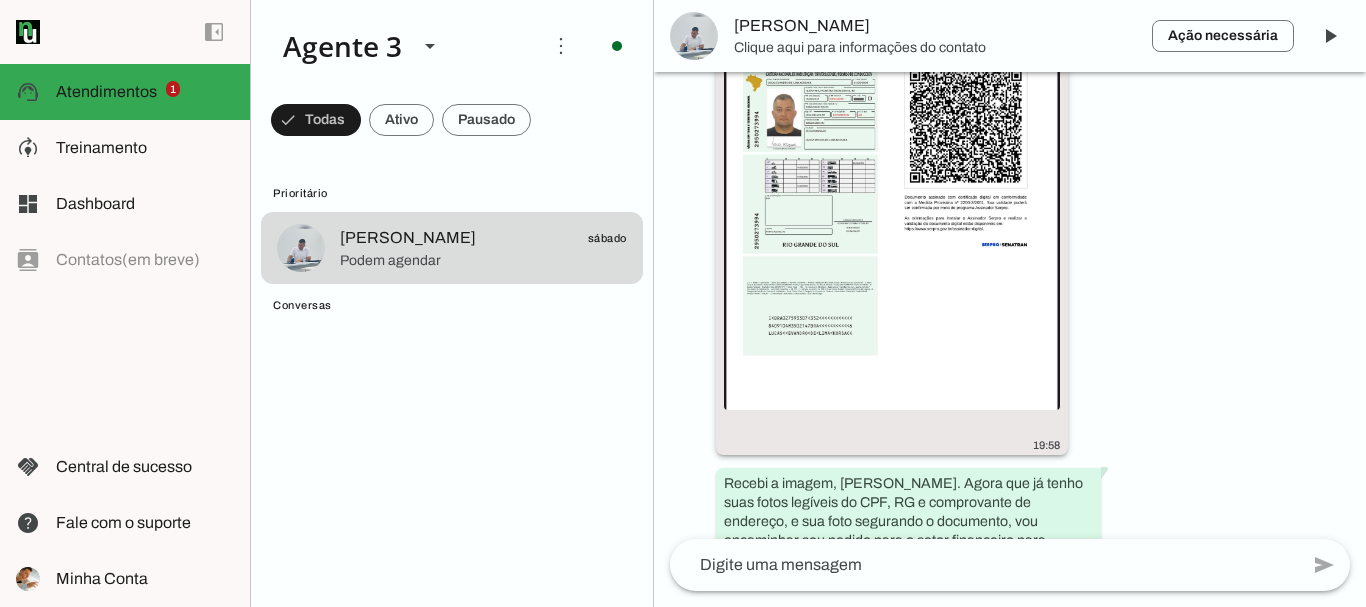 scroll, scrollTop: 6957, scrollLeft: 0, axis: vertical 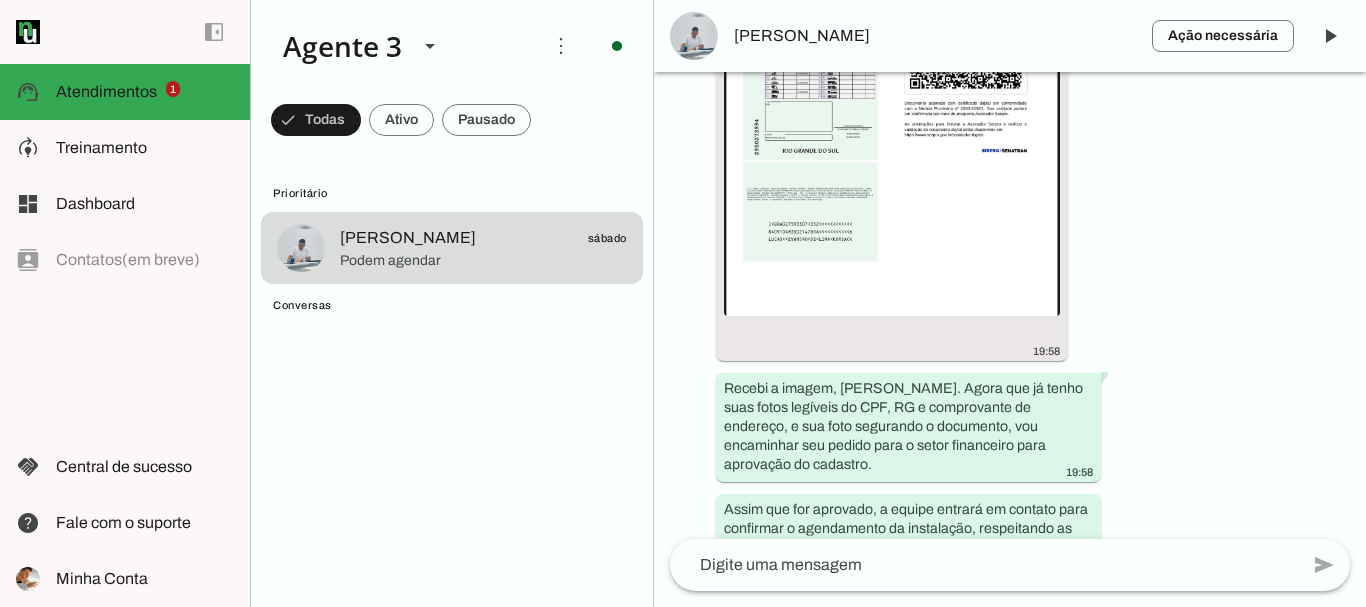 click on "[PERSON_NAME]" at bounding box center (935, 36) 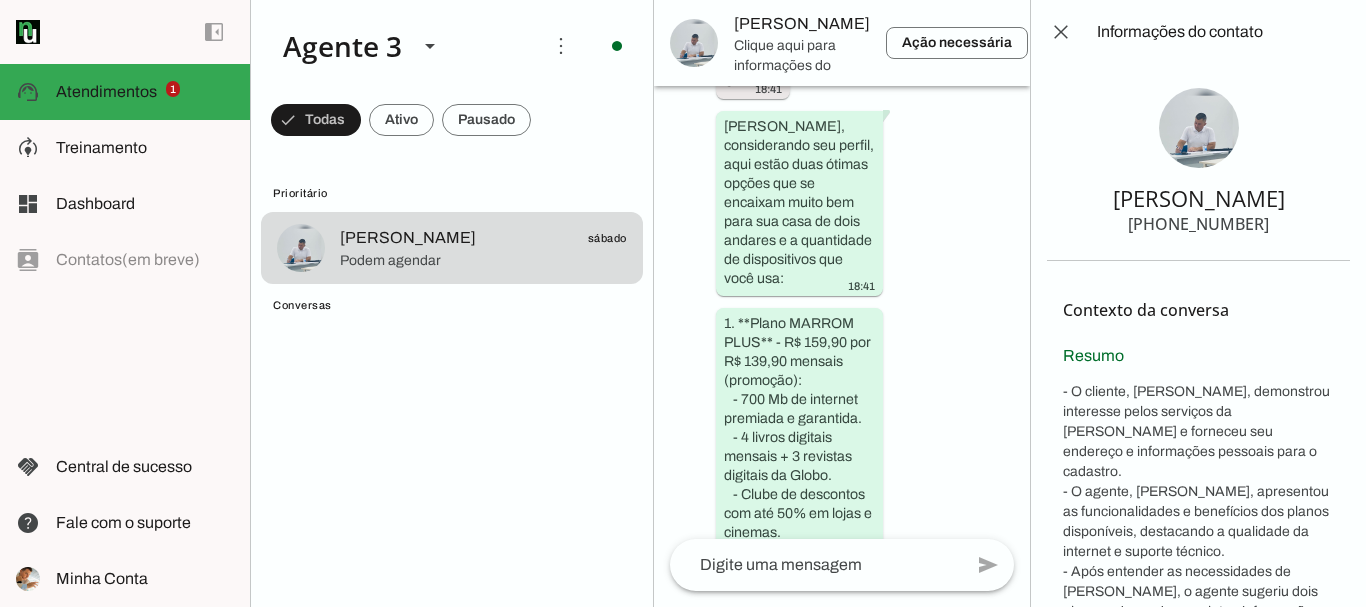scroll, scrollTop: 14048, scrollLeft: 0, axis: vertical 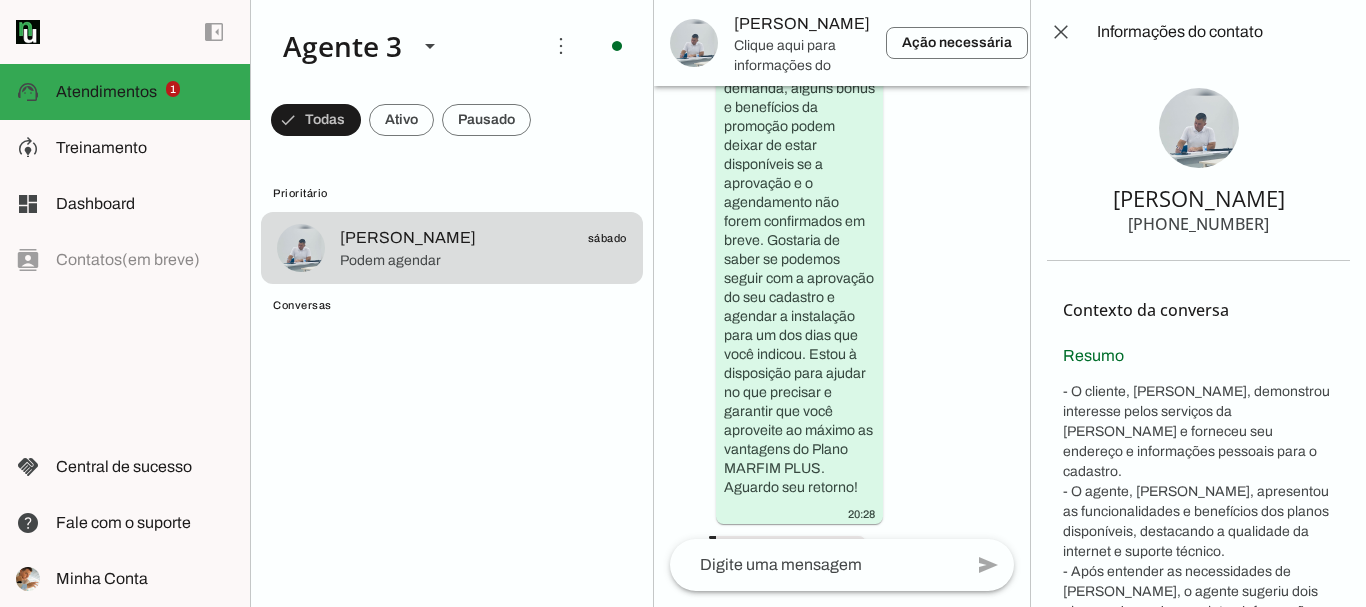 click on "[PHONE_NUMBER]" at bounding box center [1198, 224] 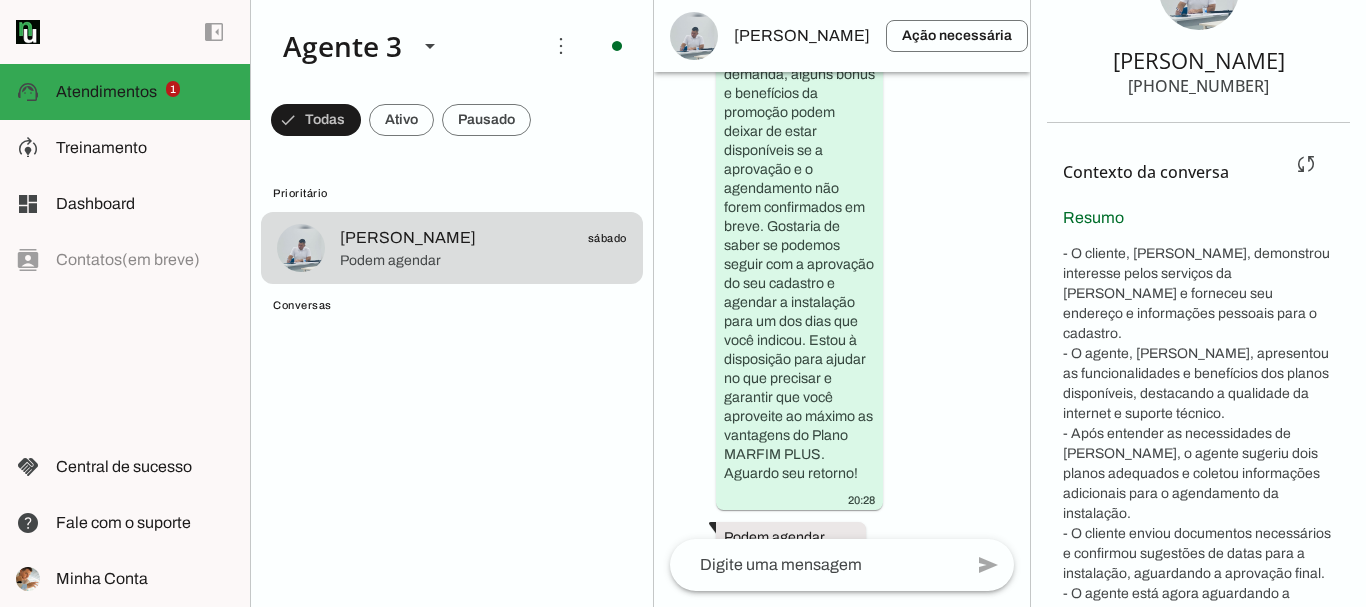 scroll, scrollTop: 566, scrollLeft: 0, axis: vertical 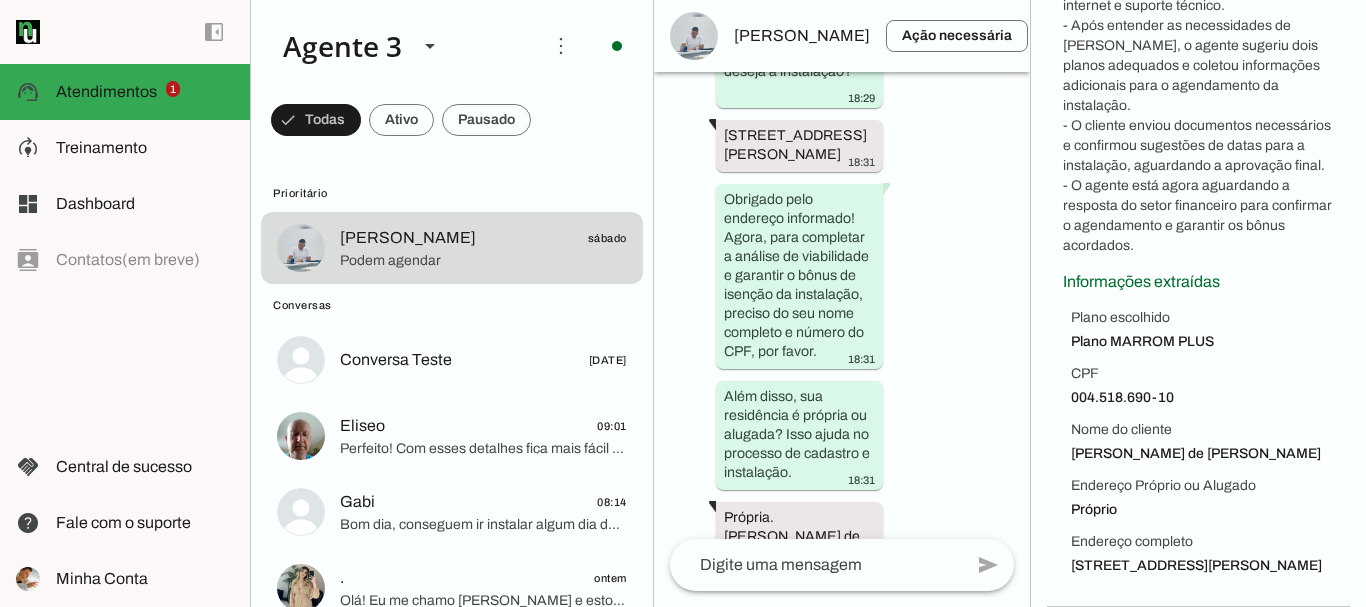 drag, startPoint x: 1060, startPoint y: 292, endPoint x: 1202, endPoint y: 569, distance: 311.2764 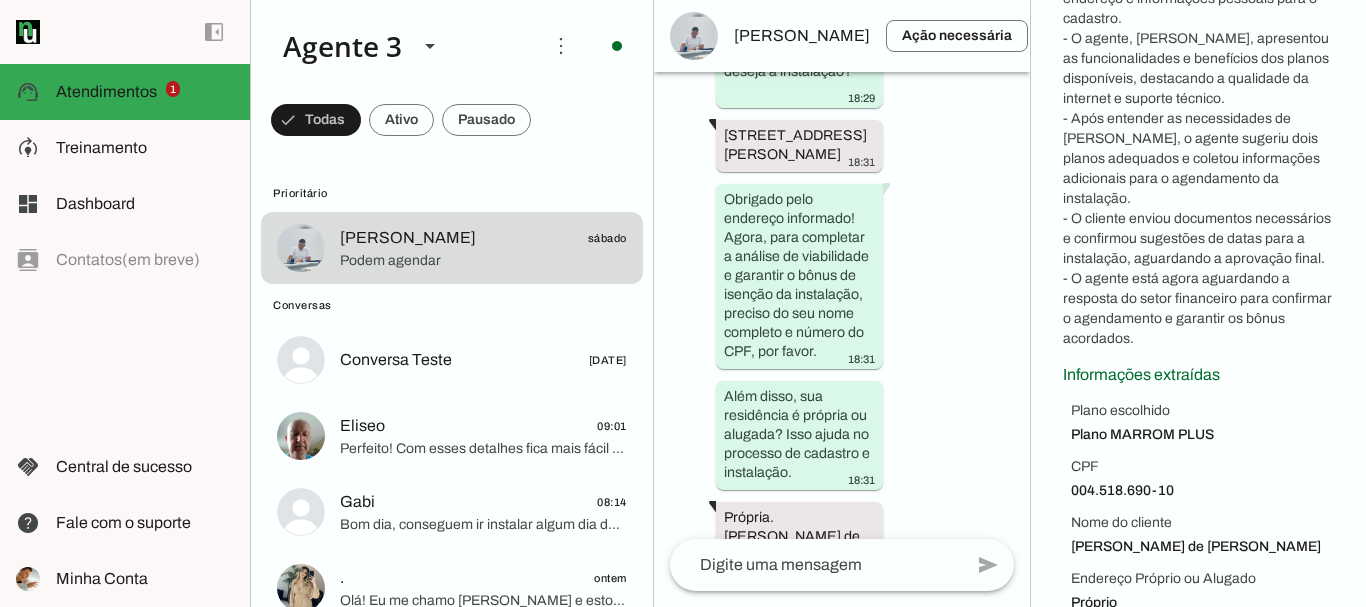 scroll, scrollTop: 266, scrollLeft: 0, axis: vertical 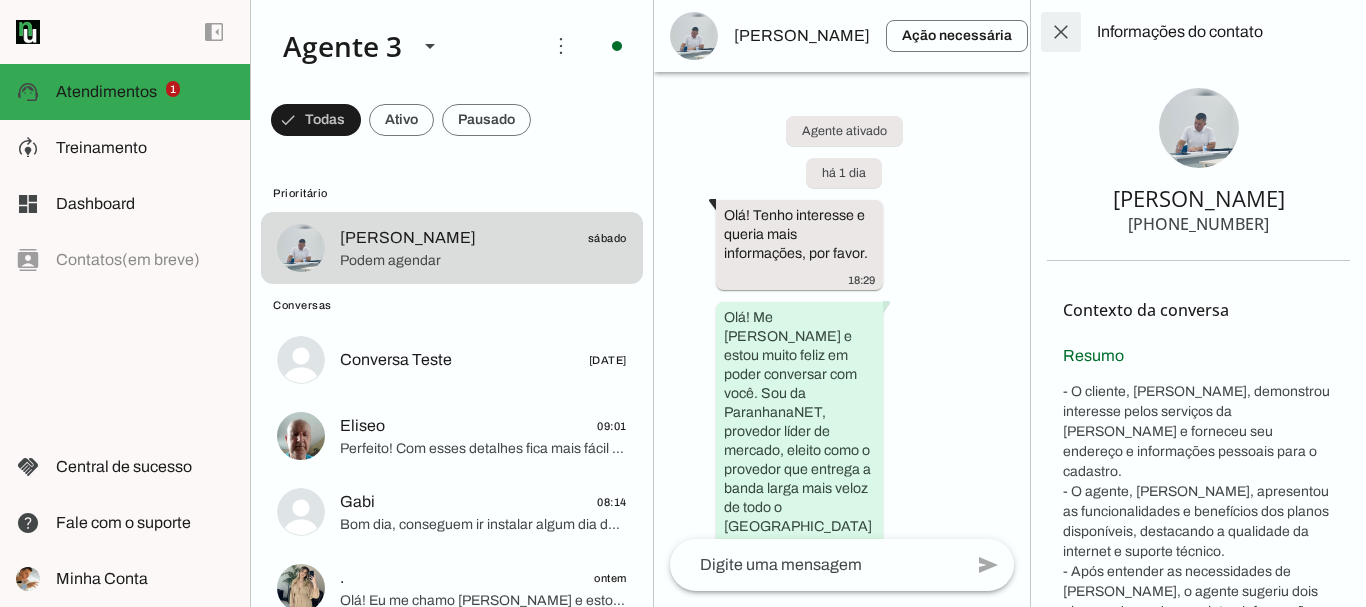click at bounding box center (1061, 32) 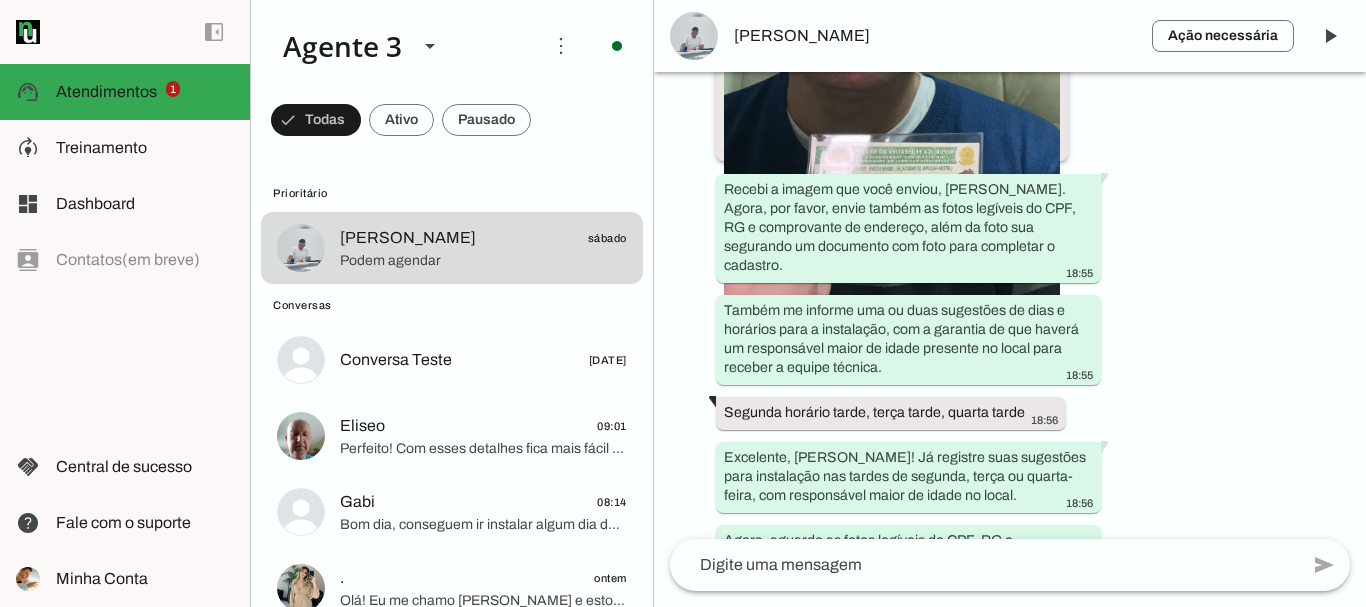 scroll, scrollTop: 5255, scrollLeft: 0, axis: vertical 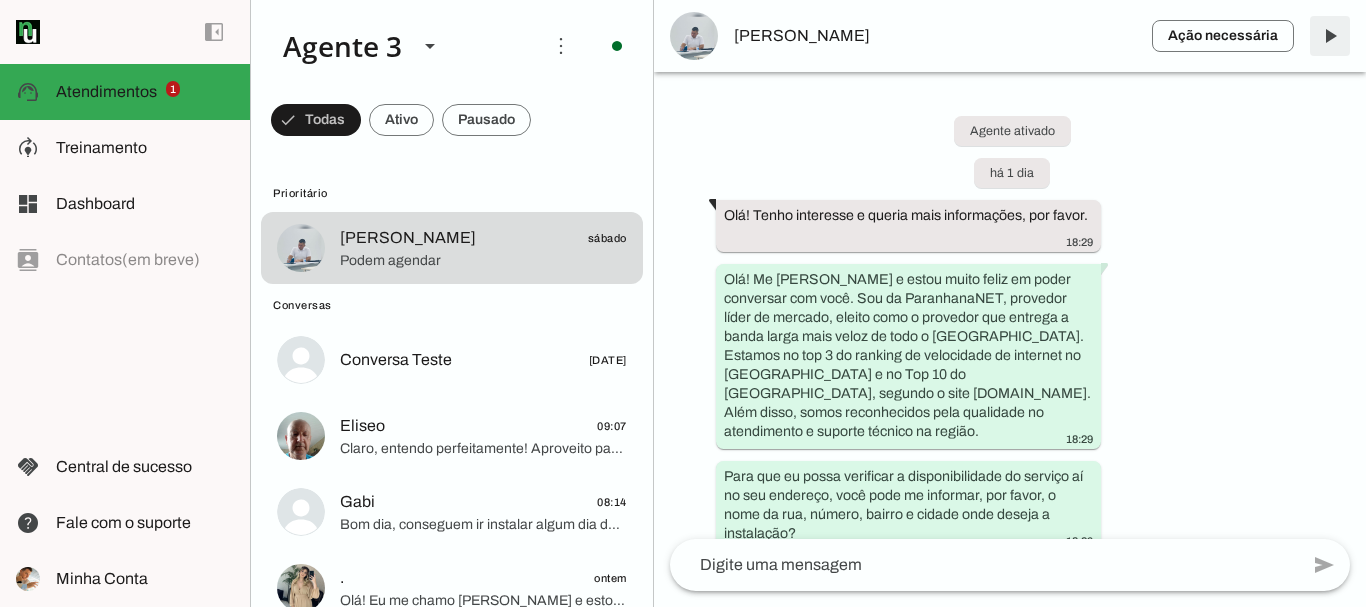 click at bounding box center (1330, 36) 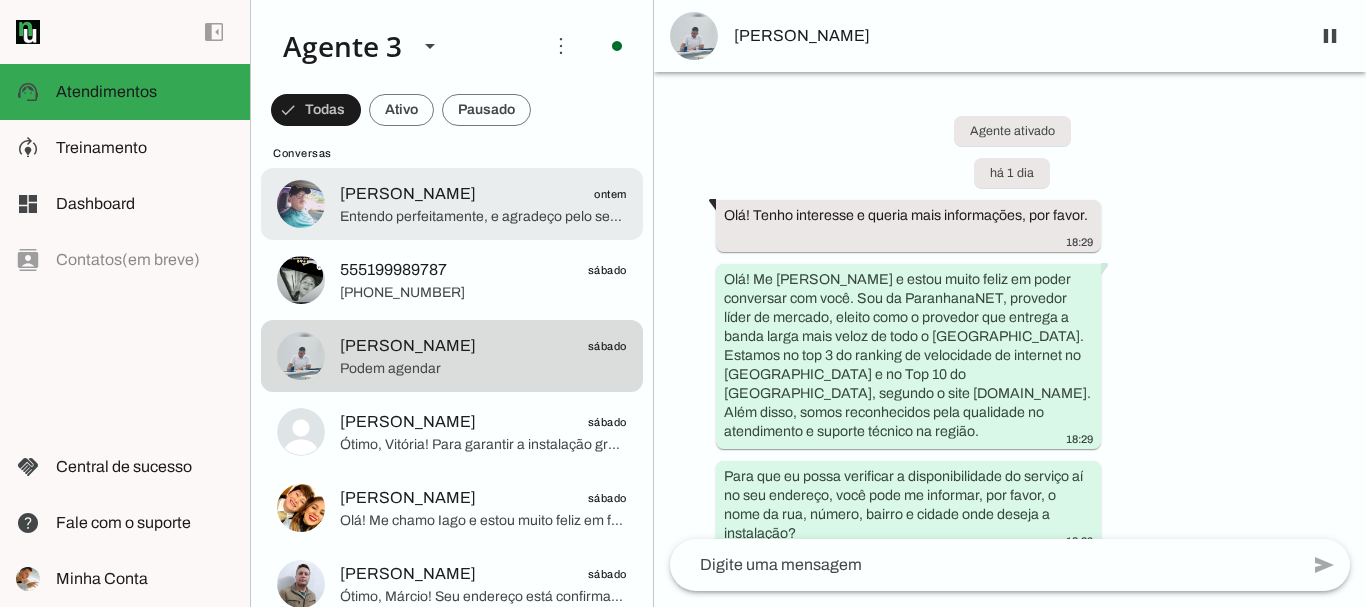 scroll, scrollTop: 900, scrollLeft: 0, axis: vertical 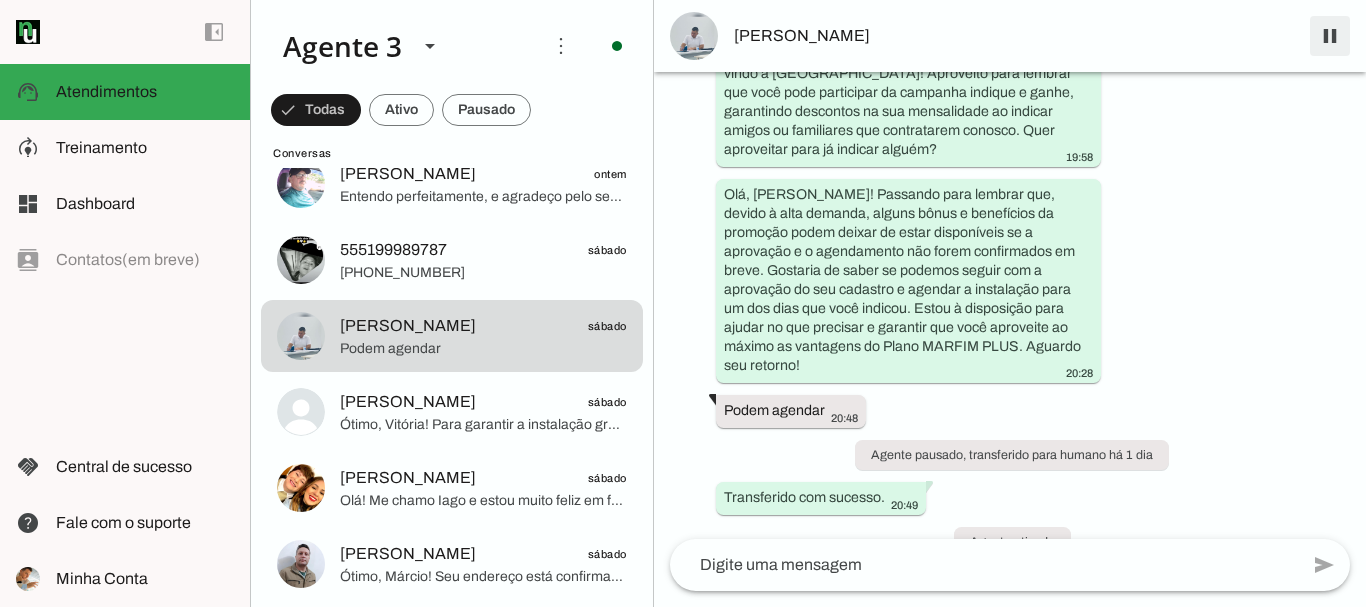 click at bounding box center (1330, 36) 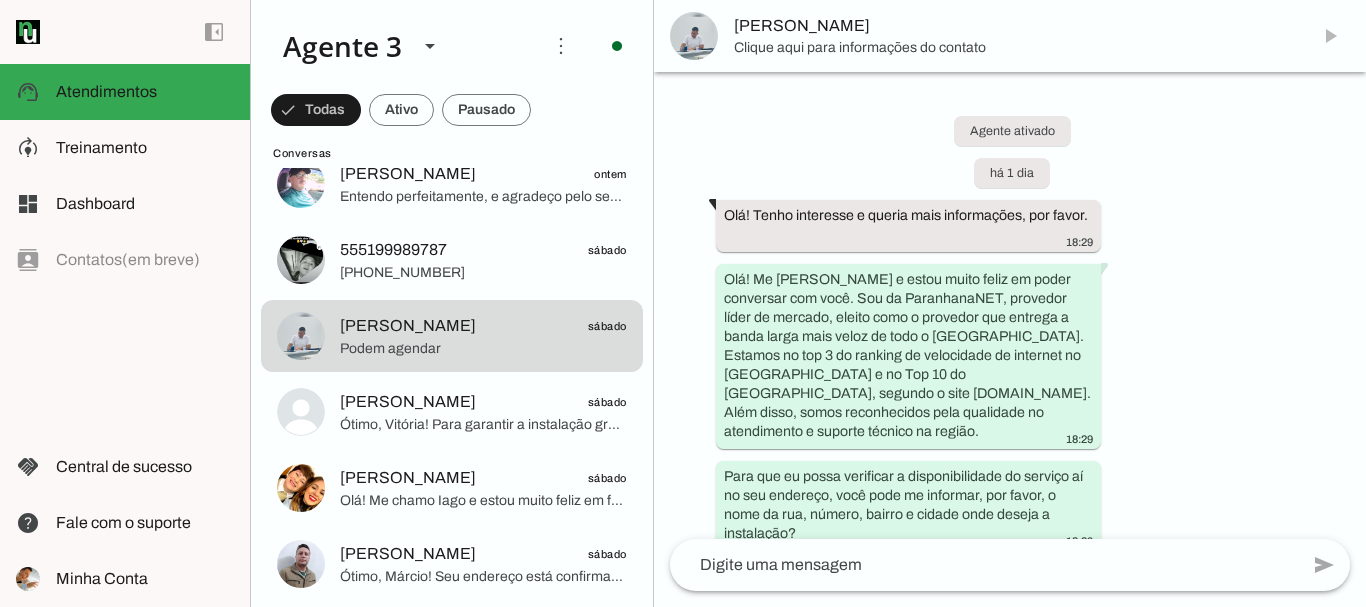 scroll, scrollTop: 0, scrollLeft: 0, axis: both 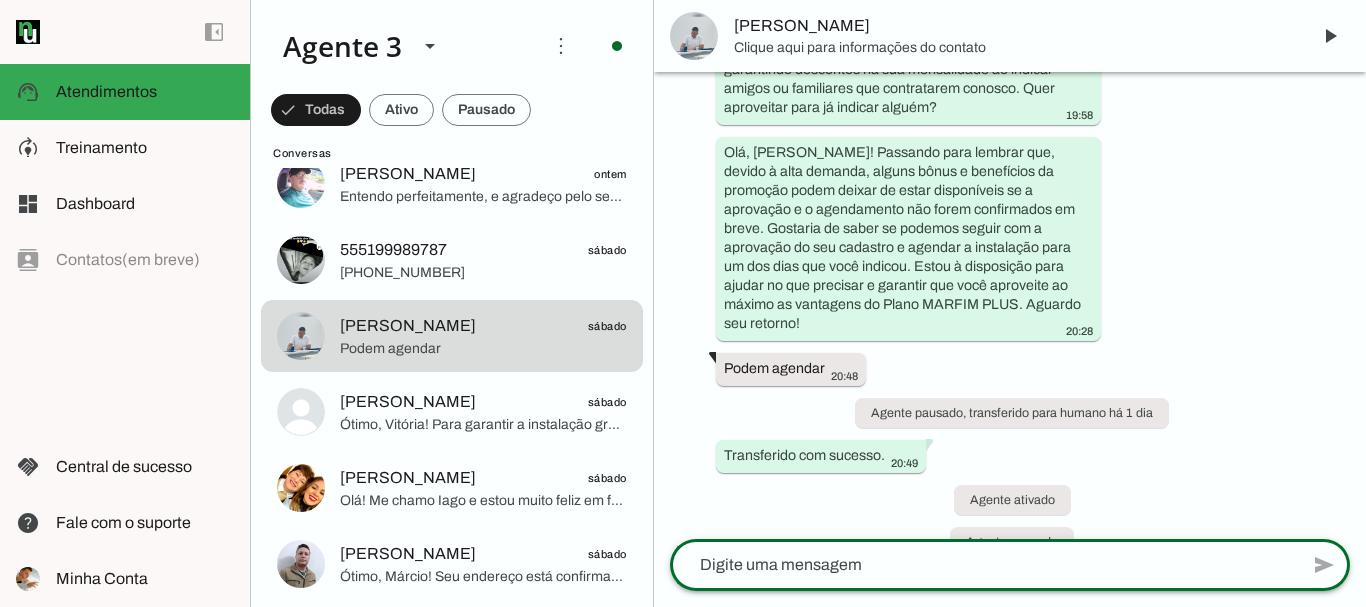 click 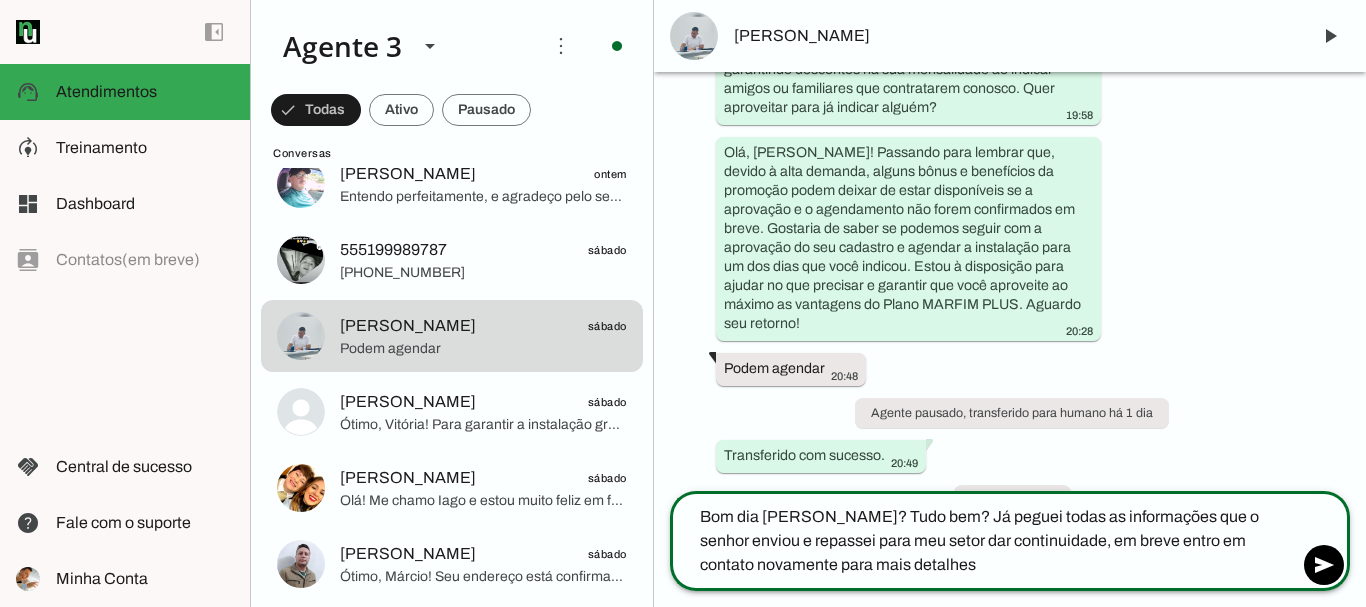 type on "Bom dia [PERSON_NAME]? Tudo bem? Já peguei todas as informações que o senhor enviou e repassei para meu setor dar continuidade, em breve entro em contato novamente para mais detalhes." 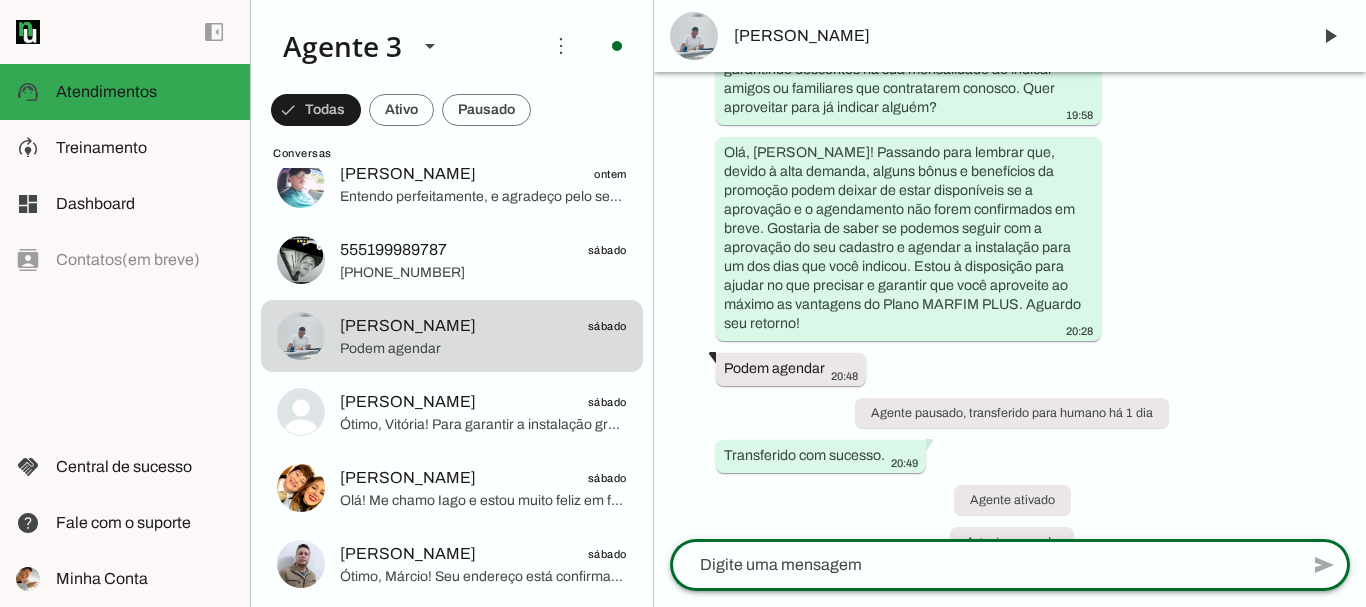 scroll, scrollTop: 7700, scrollLeft: 0, axis: vertical 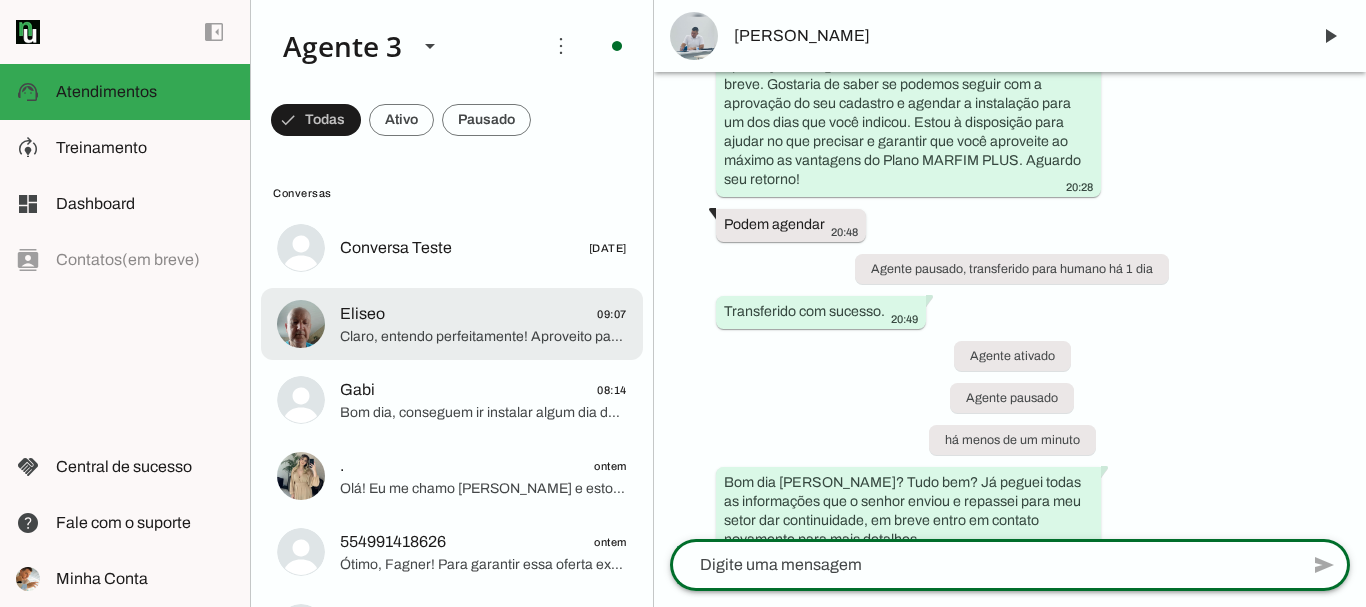 click on "Claro, entendo perfeitamente! Aproveito para lembrar que as portas de atendimento para seu endereço são limitadas e a procura está alta, então se quiser, posso deixar uma reserva para garantir que essa oportunidade não seja perdida enquanto você conversa com sua filha. Posso fazer isso para você?" 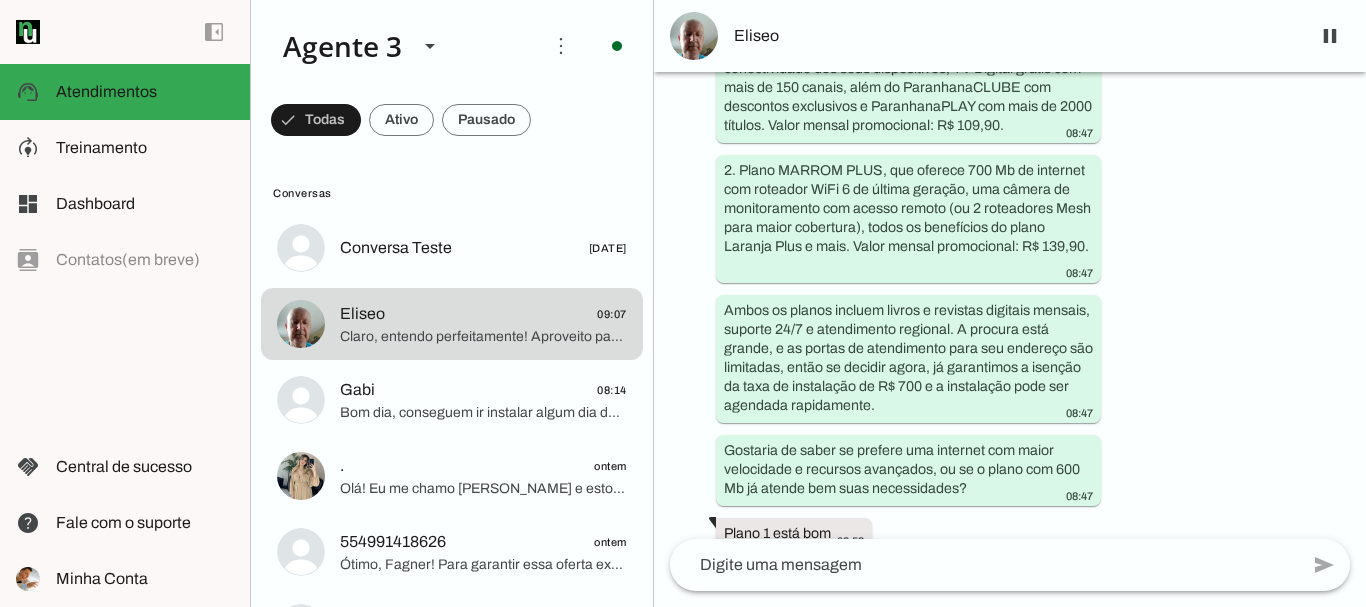 scroll, scrollTop: 1290, scrollLeft: 0, axis: vertical 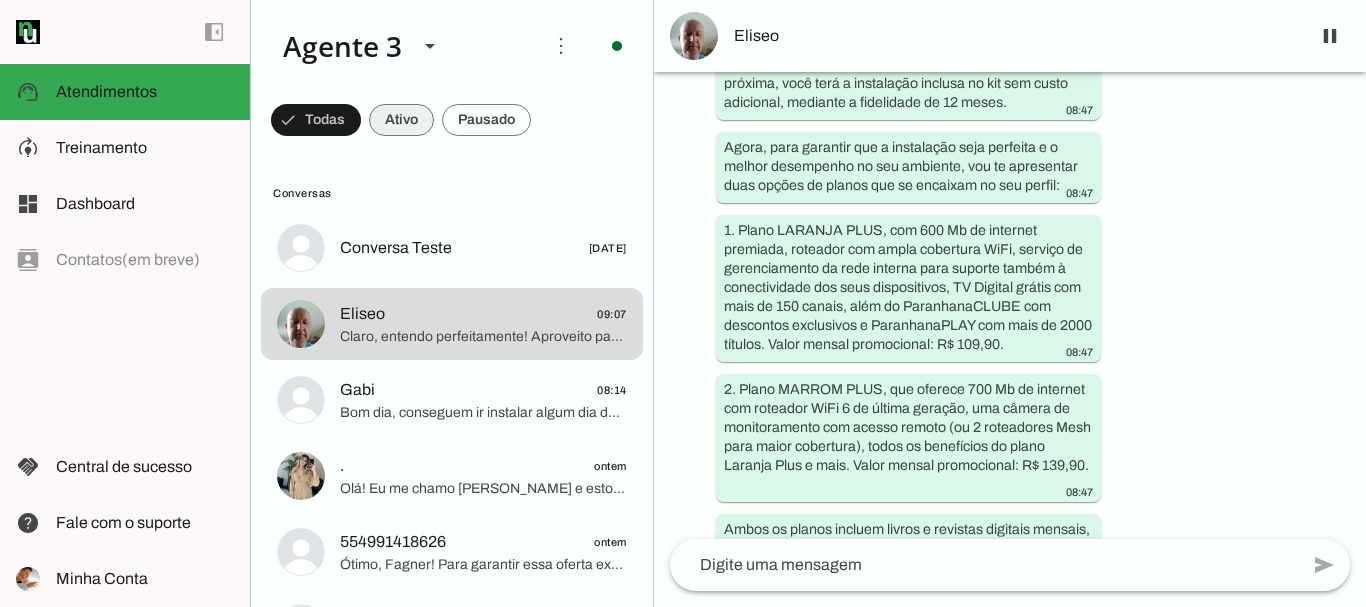 click at bounding box center [316, 120] 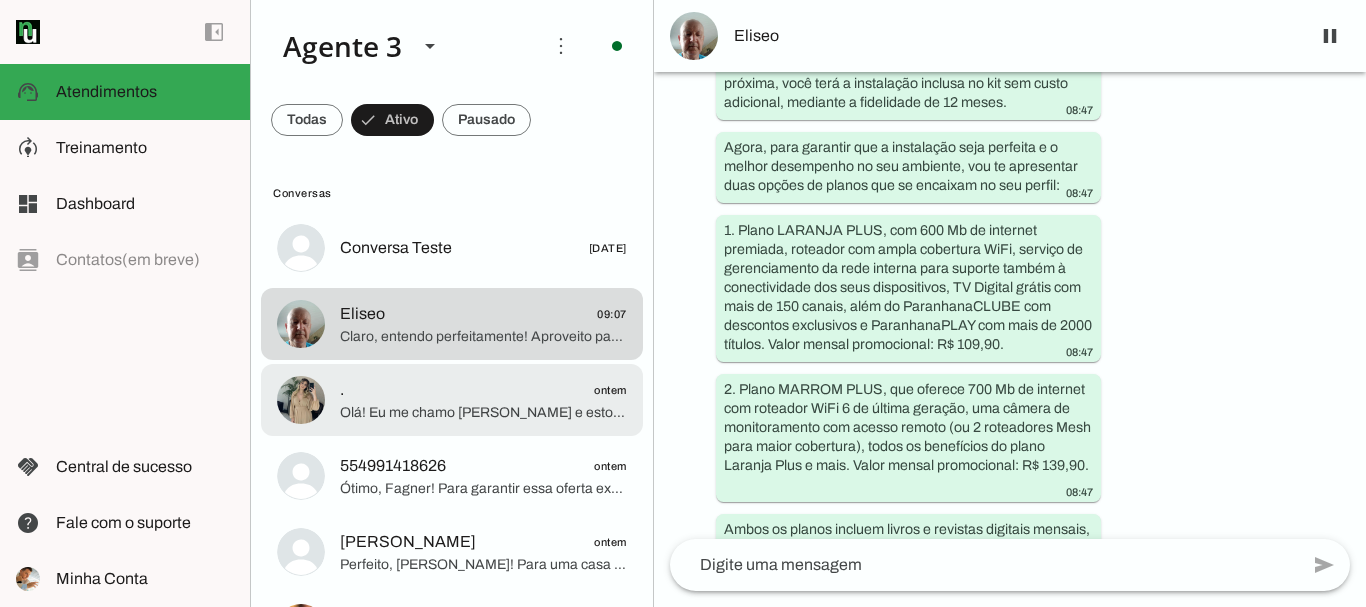 click on "Olá! Eu me chamo [PERSON_NAME] e estou muito feliz em ter a oportunidade de falar com você. Sou da ParanhanaNET, um provedor líder de mercado, eleito o que entrega a banda larga mais veloz de todo o [GEOGRAPHIC_DATA], além de estar entre os top 3 em velocidade no [GEOGRAPHIC_DATA] e no Top 10 do Brasil, segundo o site [DOMAIN_NAME]. Também somos reconhecidos como o melhor provedor em qualidade de atendimento e suporte técnico na região.
Para melhor atendê-lo, qual é o seu nome? E poderia me informar o endereço completo onde deseja a instalação da internet, incluindo rua, número, bairro e cidade? Assim verifico a cobertura da nossa rede na sua região para garantir o melhor serviço para você." 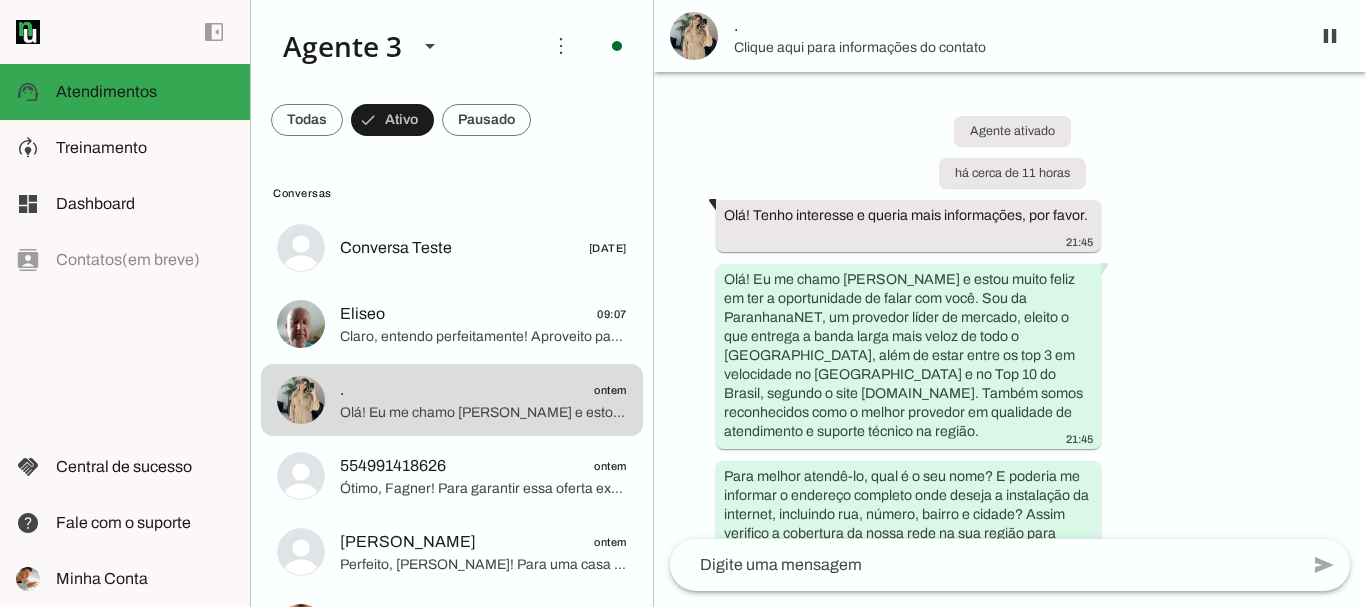 scroll, scrollTop: 51, scrollLeft: 0, axis: vertical 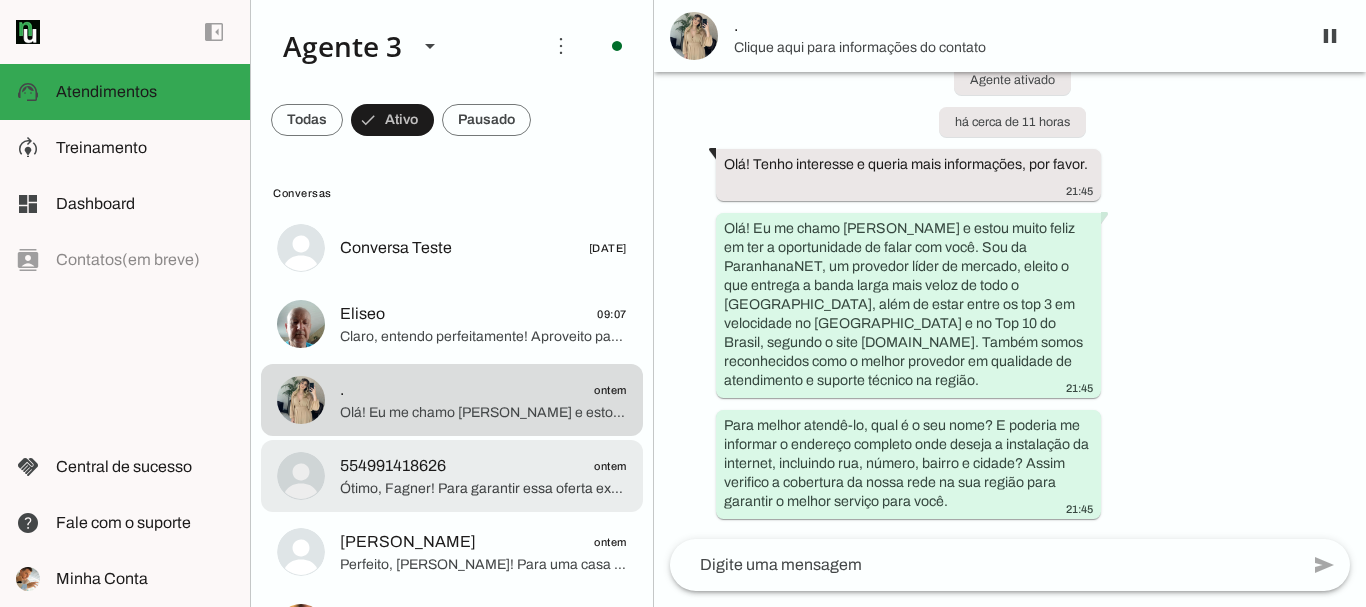 click on "554991418626" 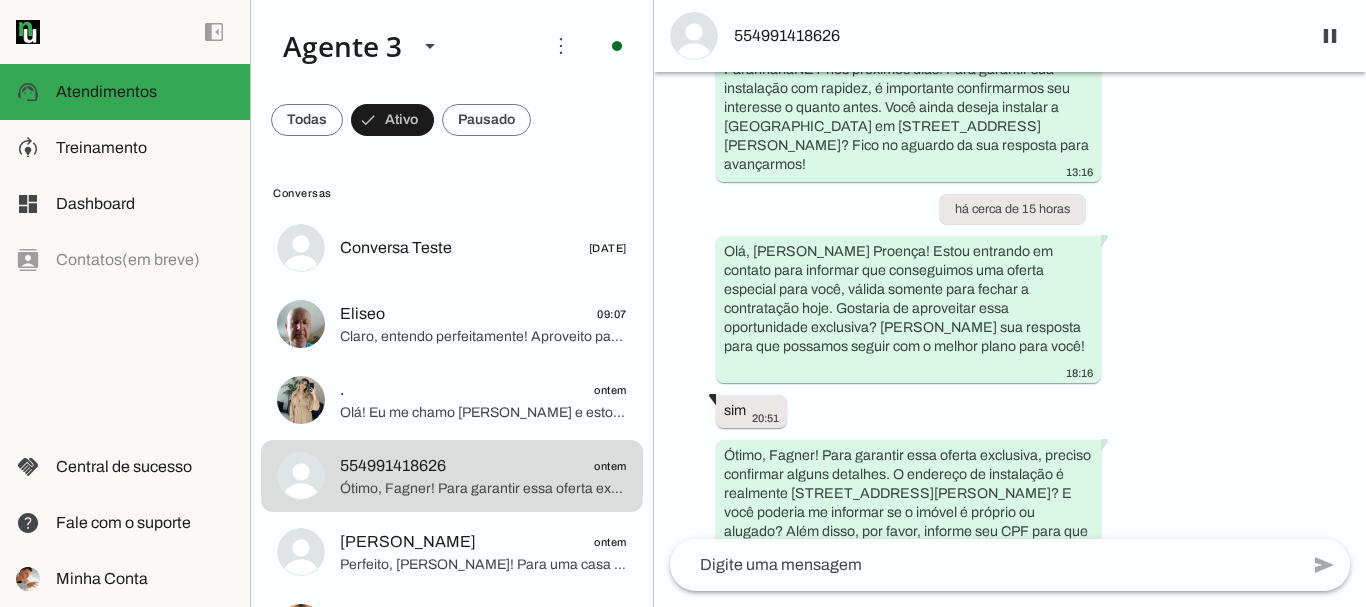 scroll, scrollTop: 1874, scrollLeft: 0, axis: vertical 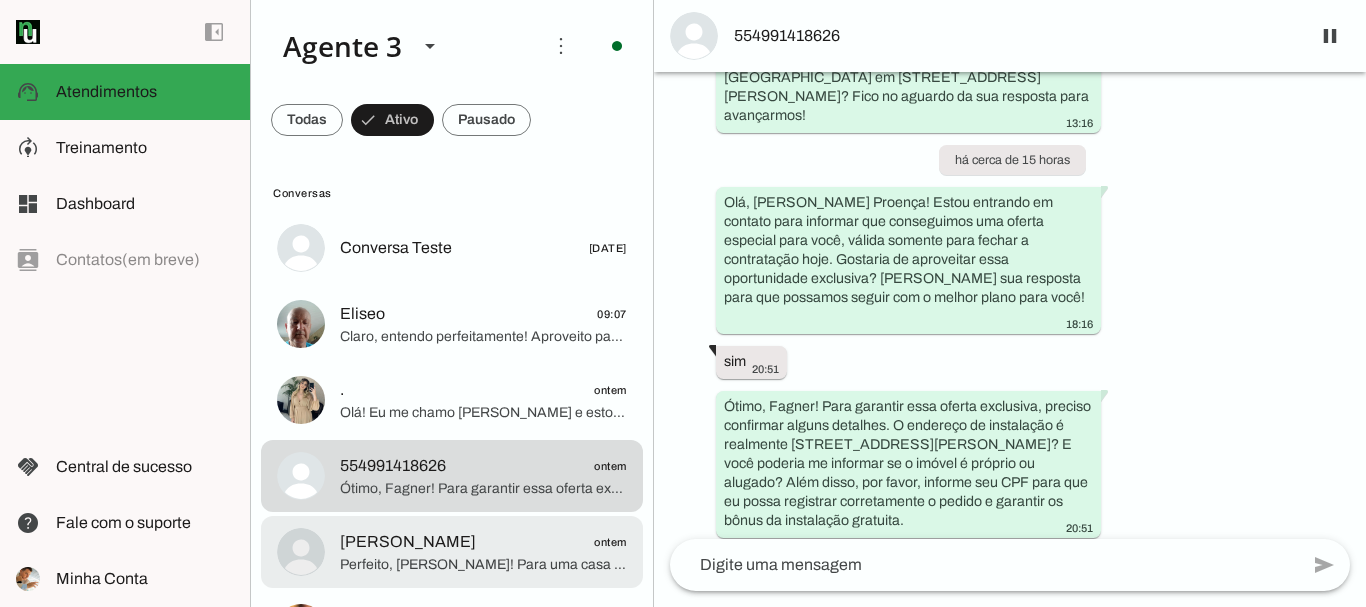 click at bounding box center [483, 248] 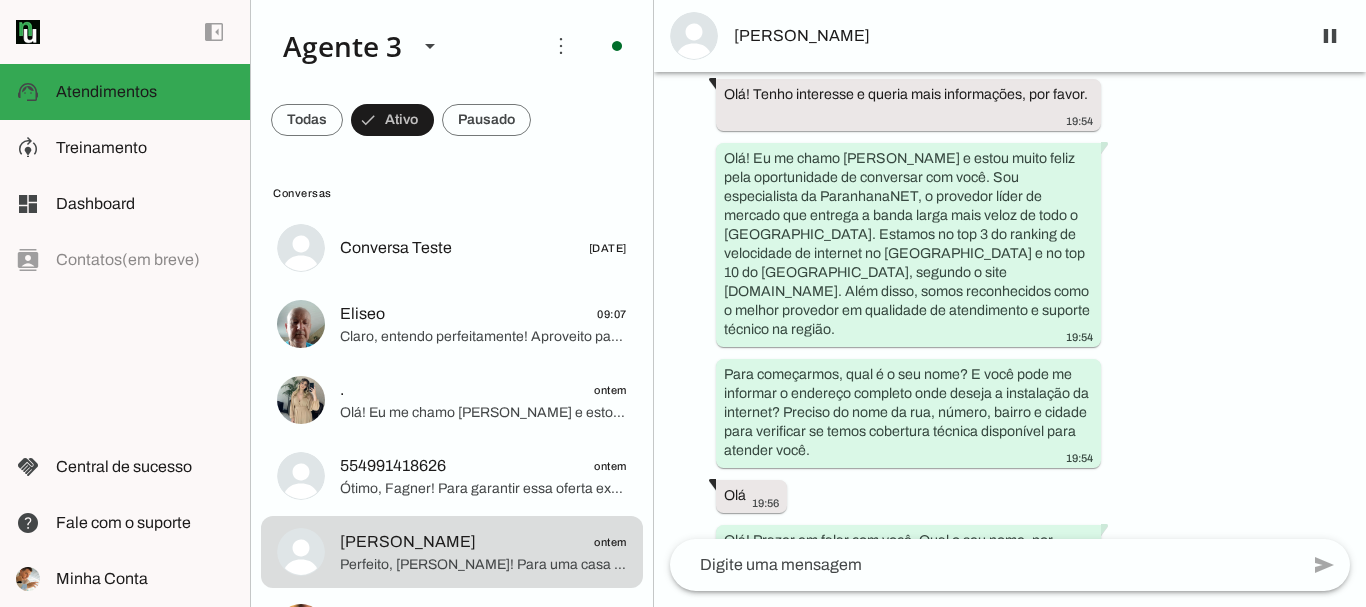 scroll, scrollTop: 0, scrollLeft: 0, axis: both 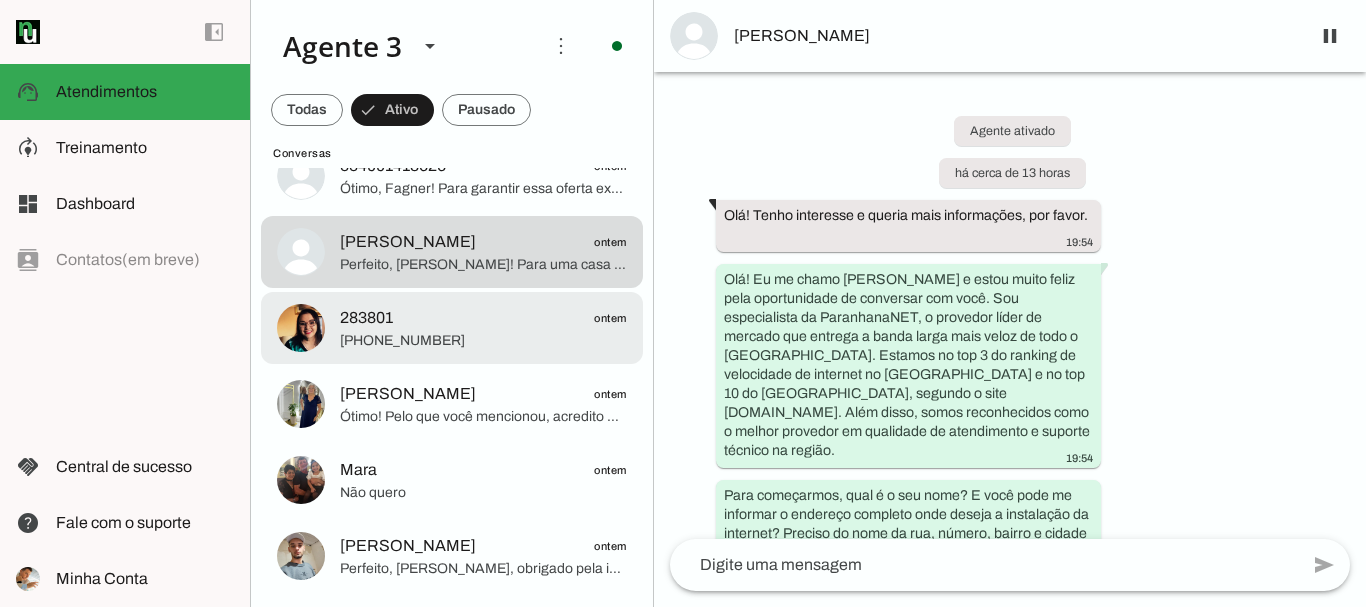 click on "283801
ontem" 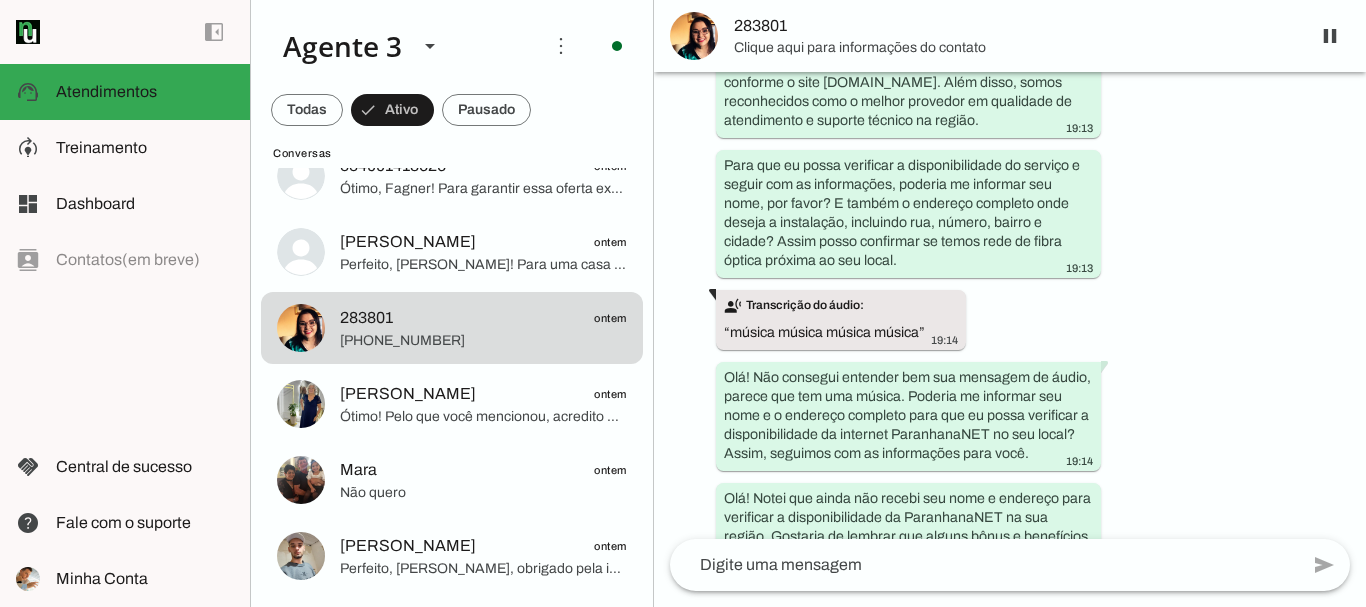 scroll, scrollTop: 460, scrollLeft: 0, axis: vertical 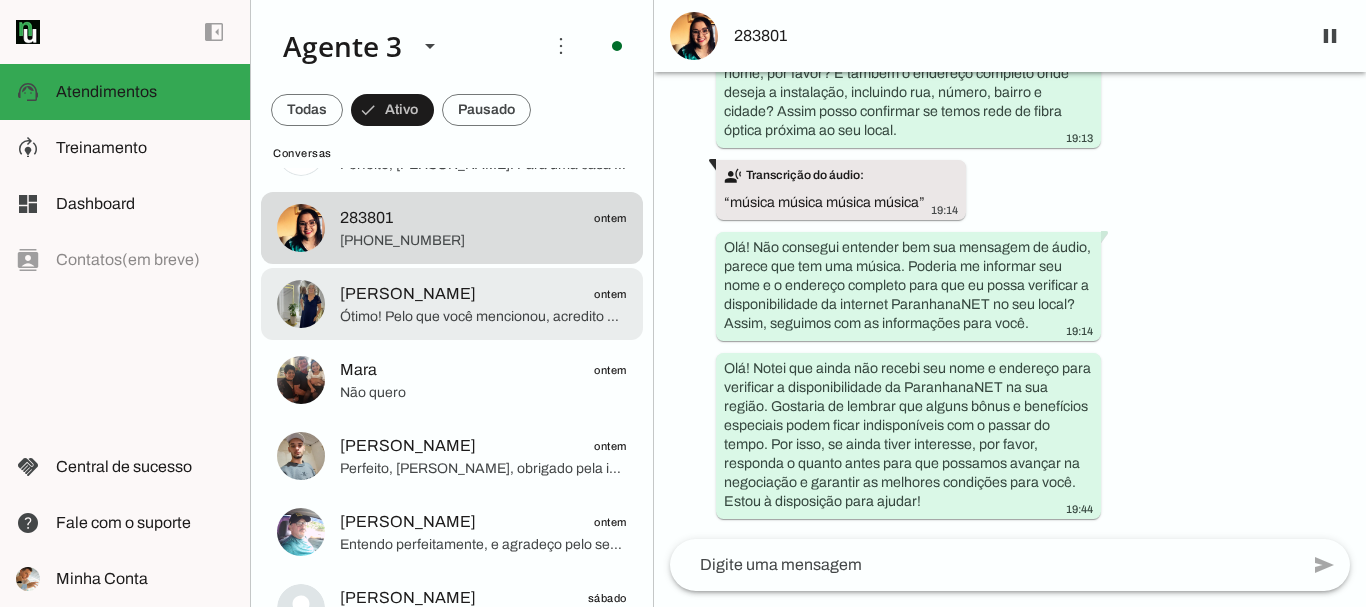 click on "[PERSON_NAME]" 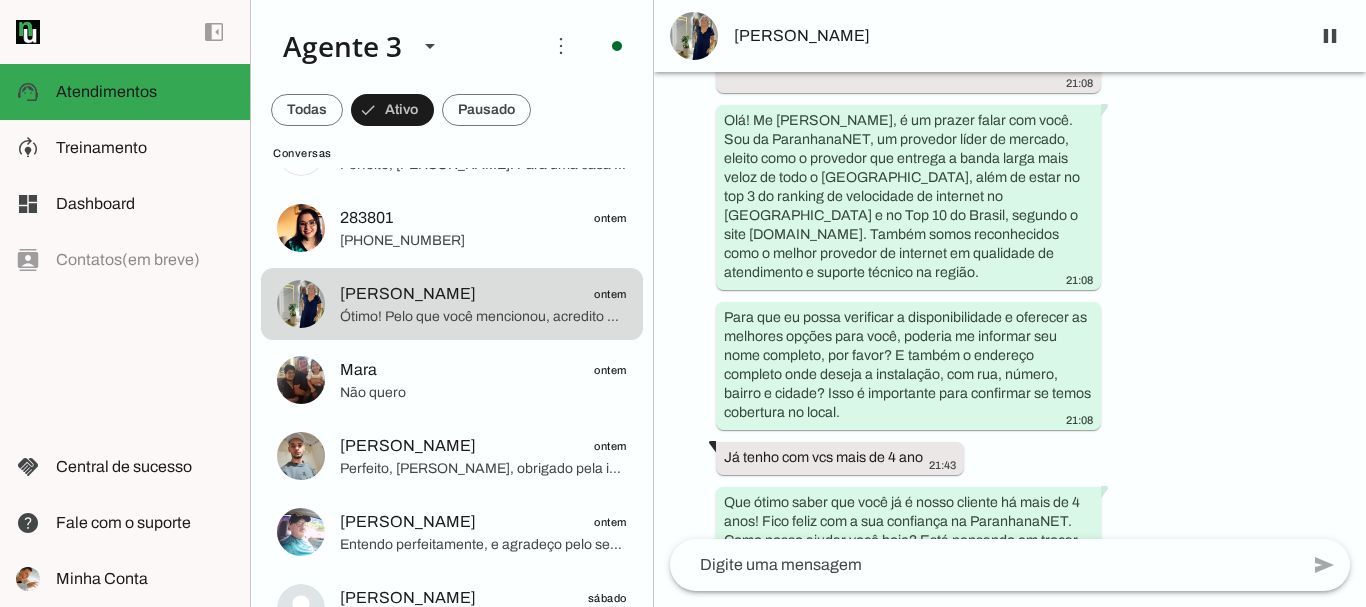 scroll, scrollTop: 0, scrollLeft: 0, axis: both 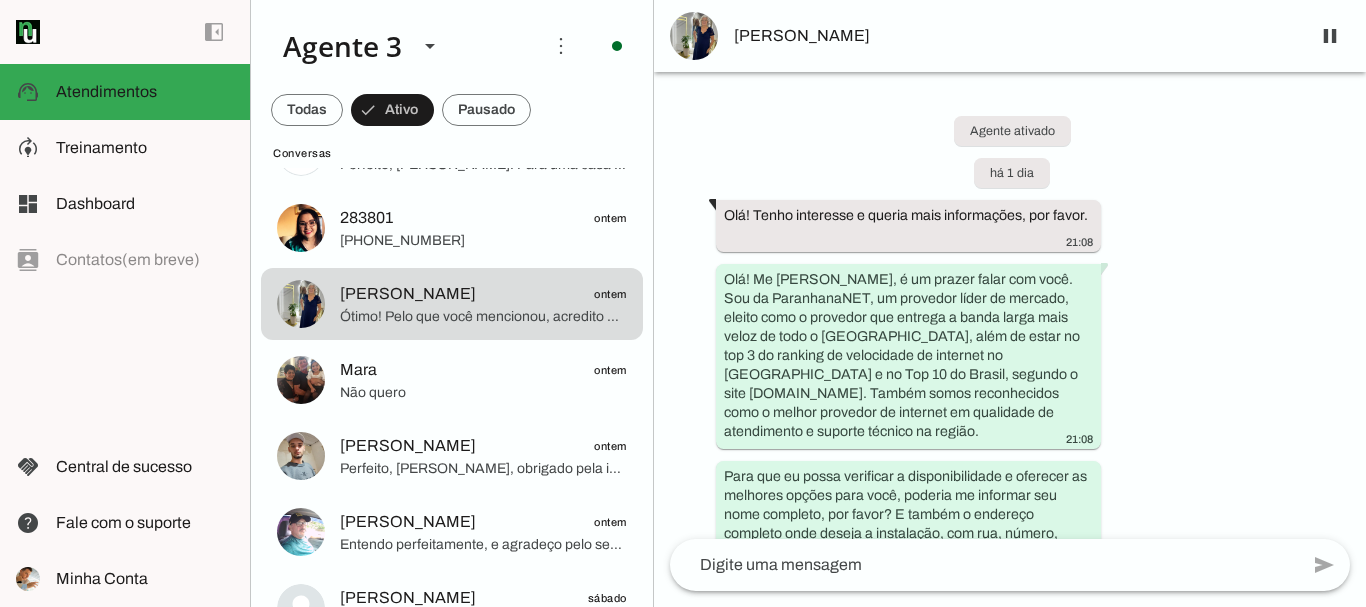 click on "pause
O agente está respondendo mensagens.
Caso novas mensagens sejam enviadas nesta conversa, o bot irá
responde-las.
Aperte aqui para desativar o bot nesta conversa." at bounding box center (1010, 36) 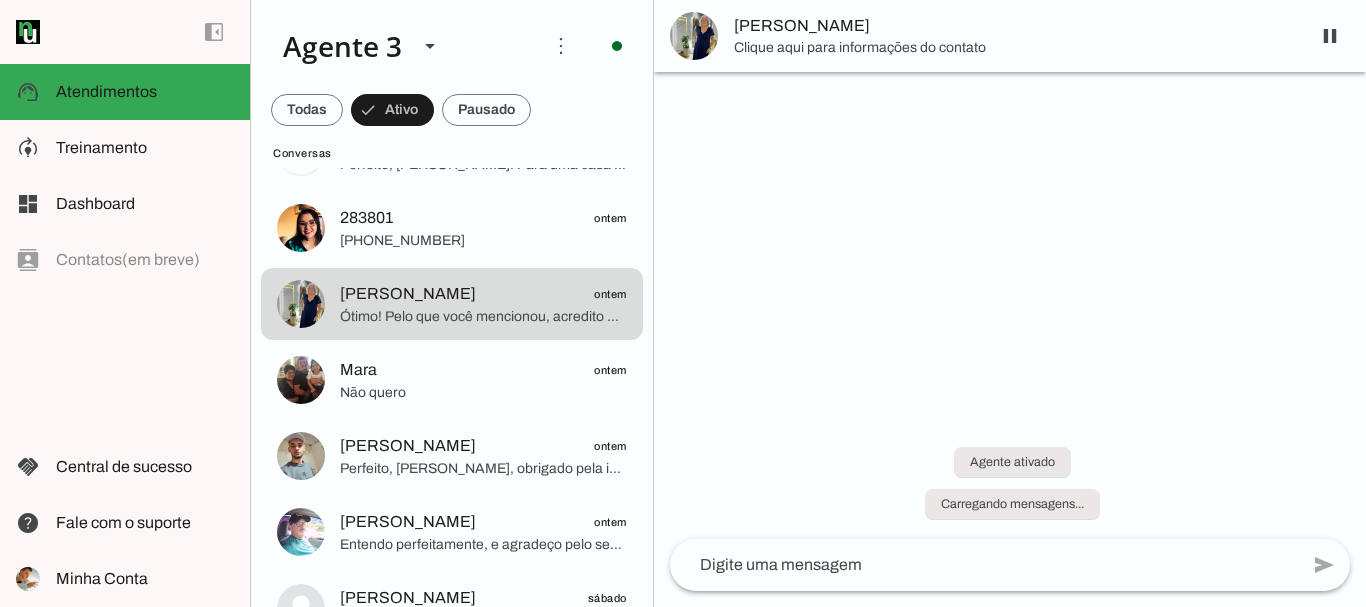 scroll, scrollTop: 0, scrollLeft: 0, axis: both 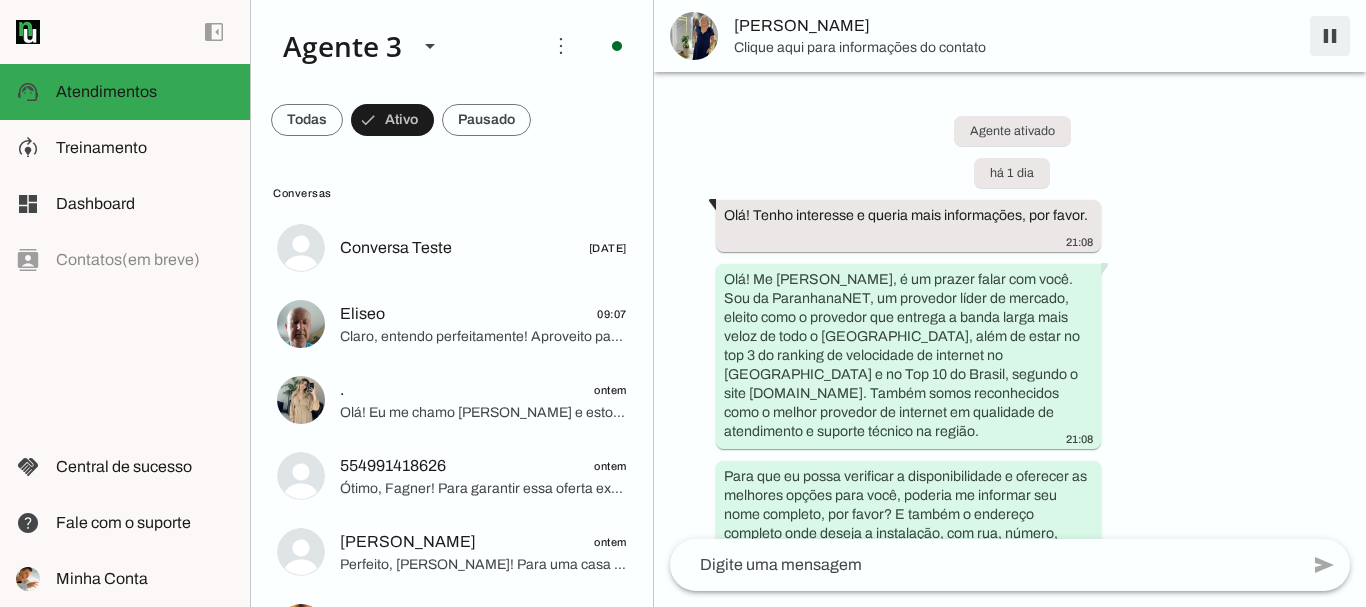 click at bounding box center (1330, 36) 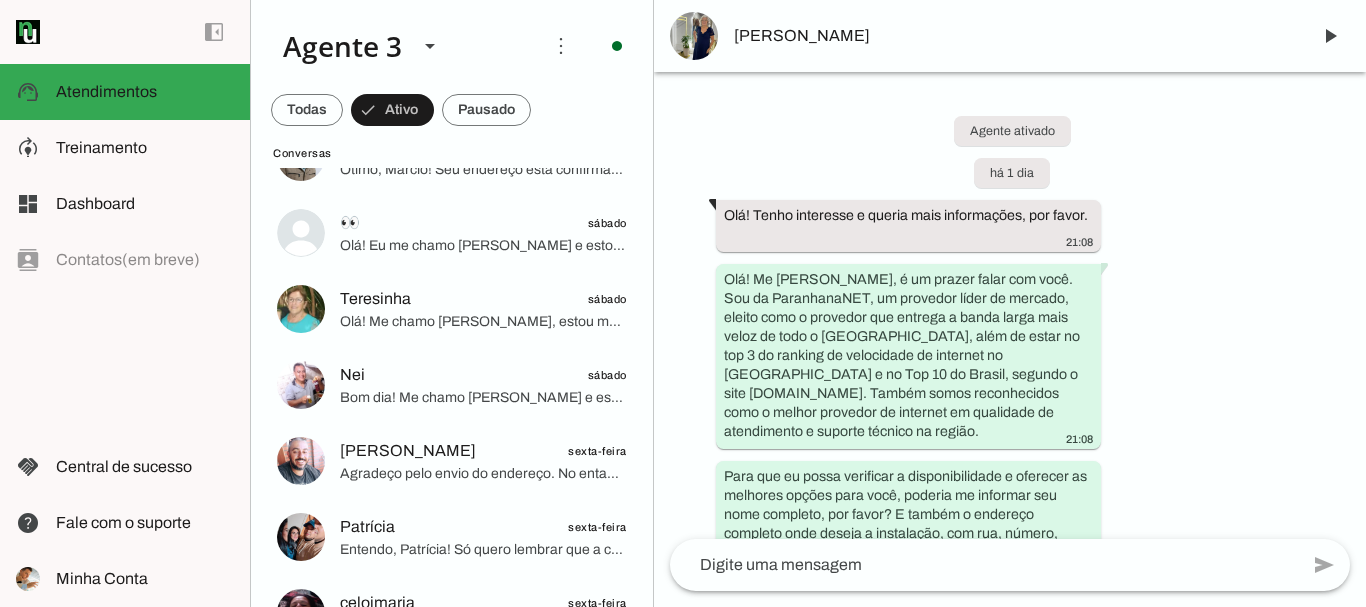 scroll, scrollTop: 983, scrollLeft: 0, axis: vertical 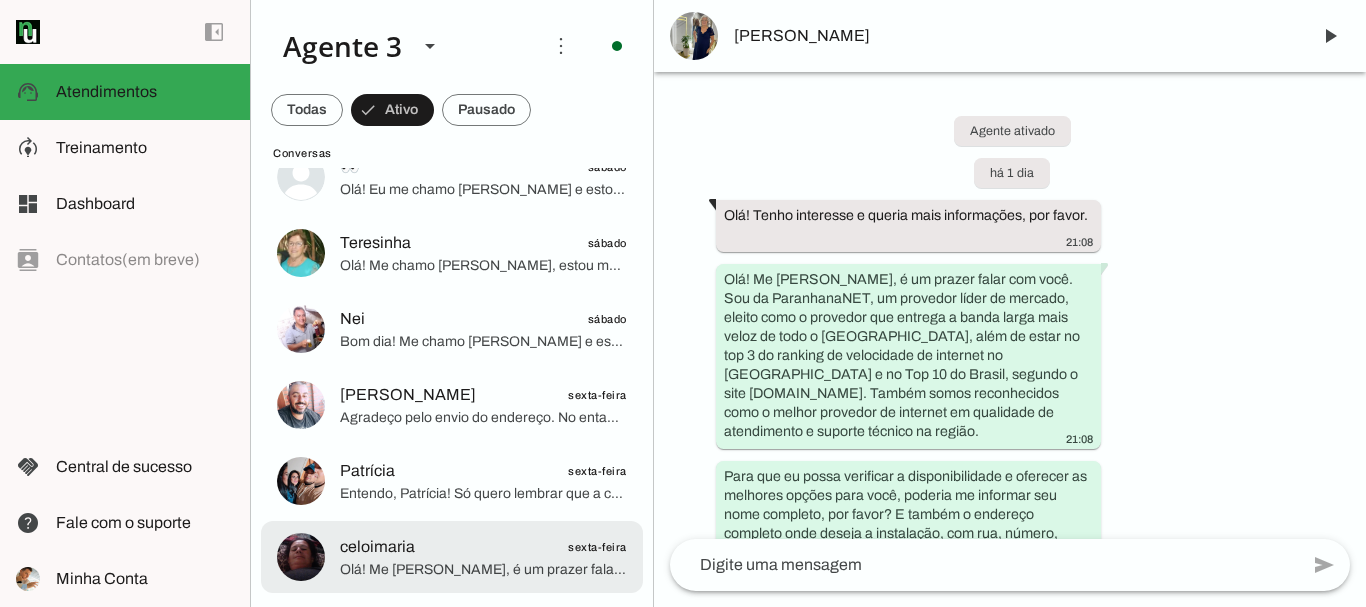 drag, startPoint x: 410, startPoint y: 569, endPoint x: 414, endPoint y: 556, distance: 13.601471 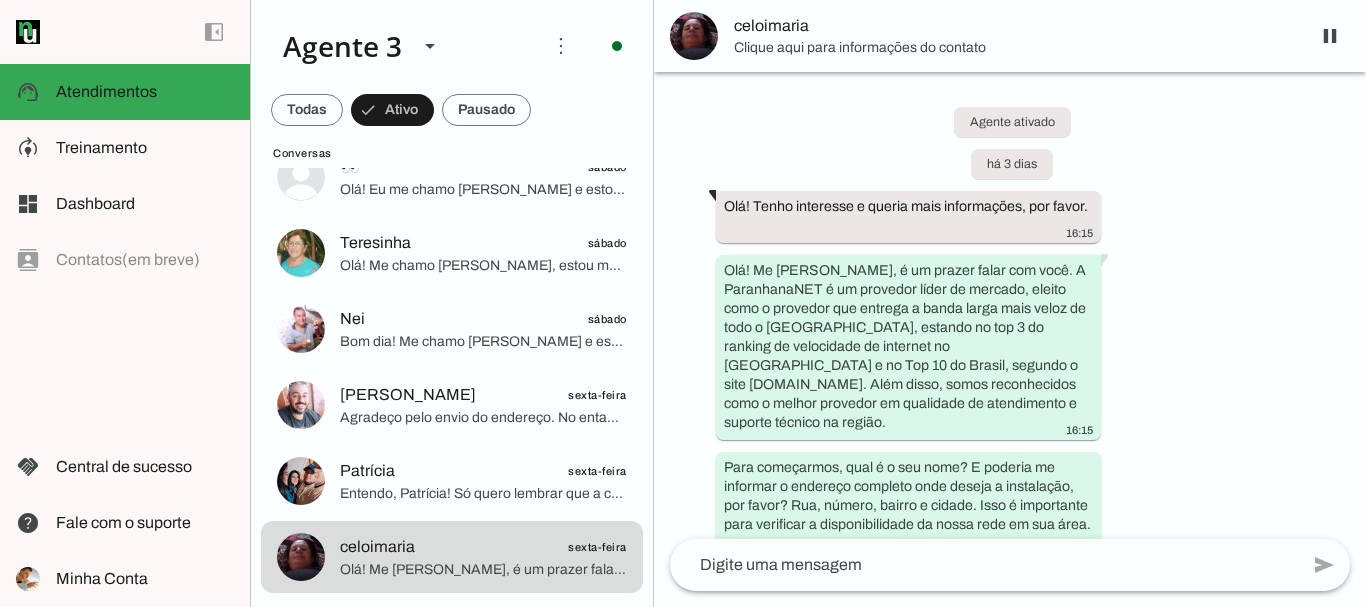 scroll, scrollTop: 0, scrollLeft: 0, axis: both 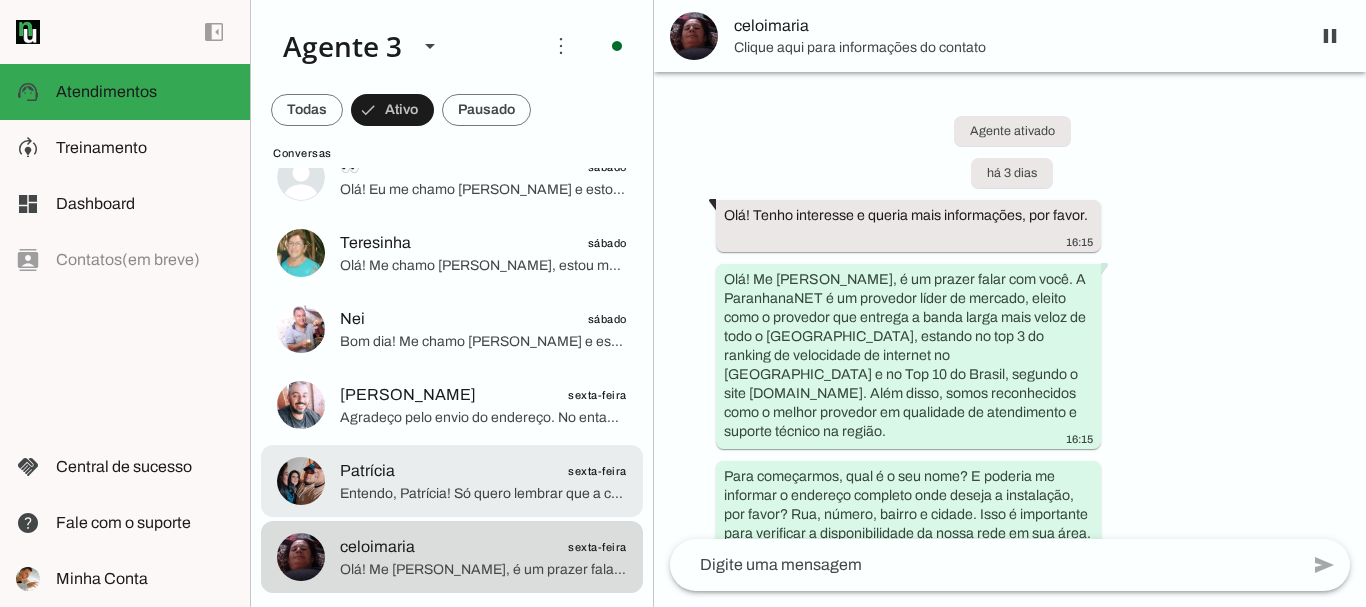 click on "Patrícia
sexta-feira" 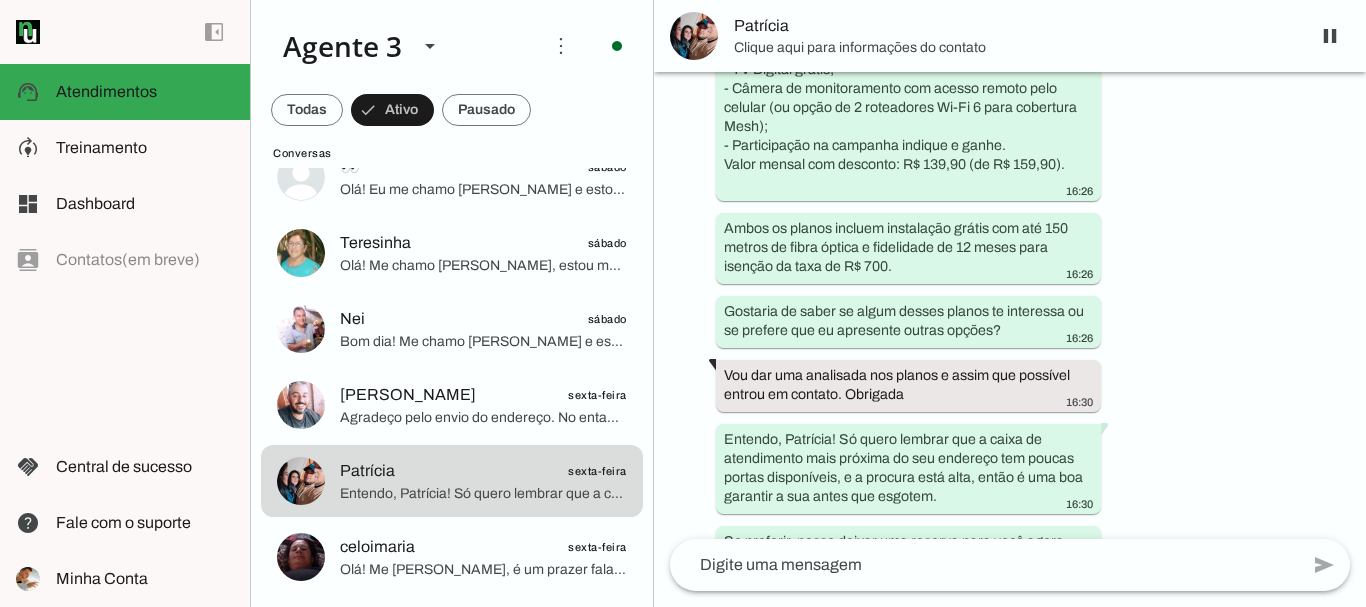 scroll, scrollTop: 2284, scrollLeft: 0, axis: vertical 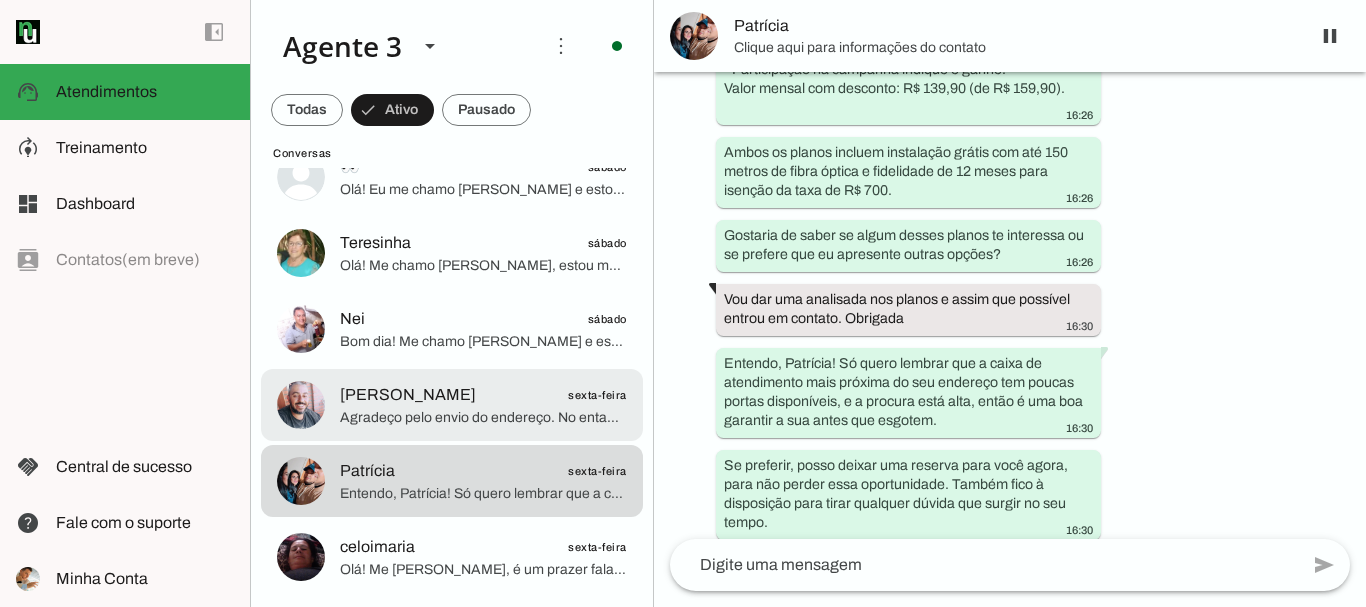 click on "Agradeço pelo envio do endereço. No entanto, [GEOGRAPHIC_DATA]/RS não está entre as cidades onde temos cobertura técnica e rede de fibra óptica disponível, que são Parobé, [GEOGRAPHIC_DATA] e Igrejinha. Infelizmente, ainda não temos rede disponível no endereço que você informou.
Vamos incluir seu contato em nossa lista de espera, assim que houver disponibilidade de atendimento no seu endereço, entraremos em contato para verificar se ainda há interesse.
Agradeço muito pelo seu contato e fico à disposição para futuras oportunidades! Se precisar de mais informações, estou aqui para ajudar." 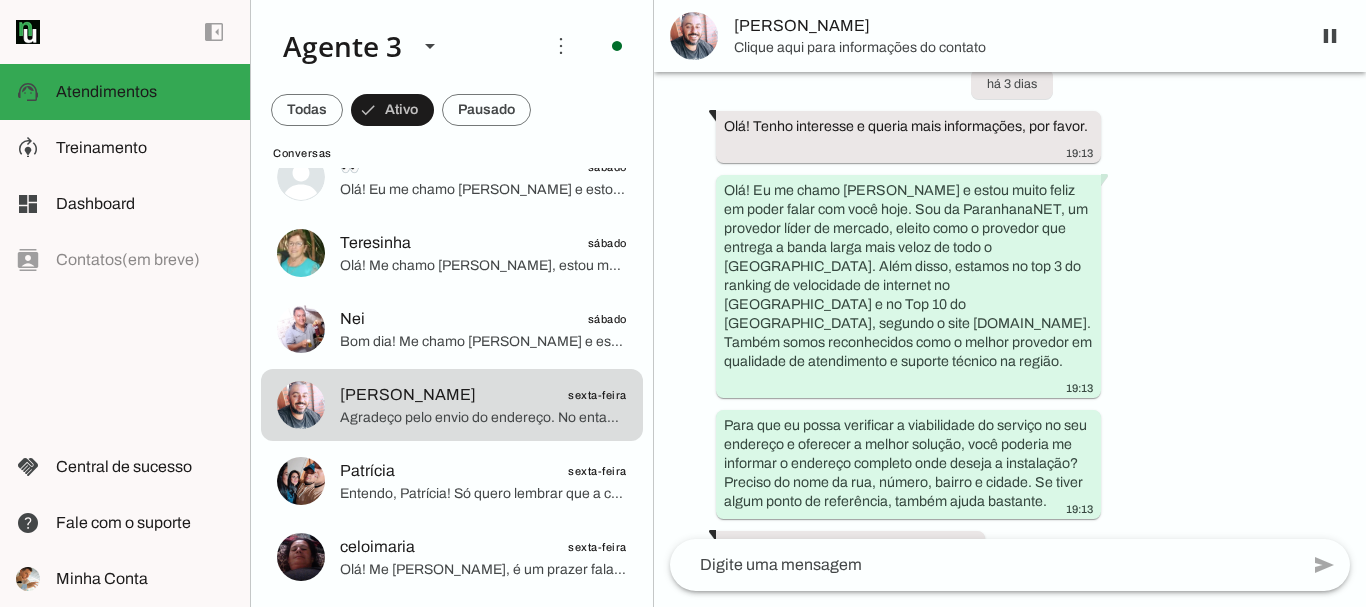 scroll, scrollTop: 0, scrollLeft: 0, axis: both 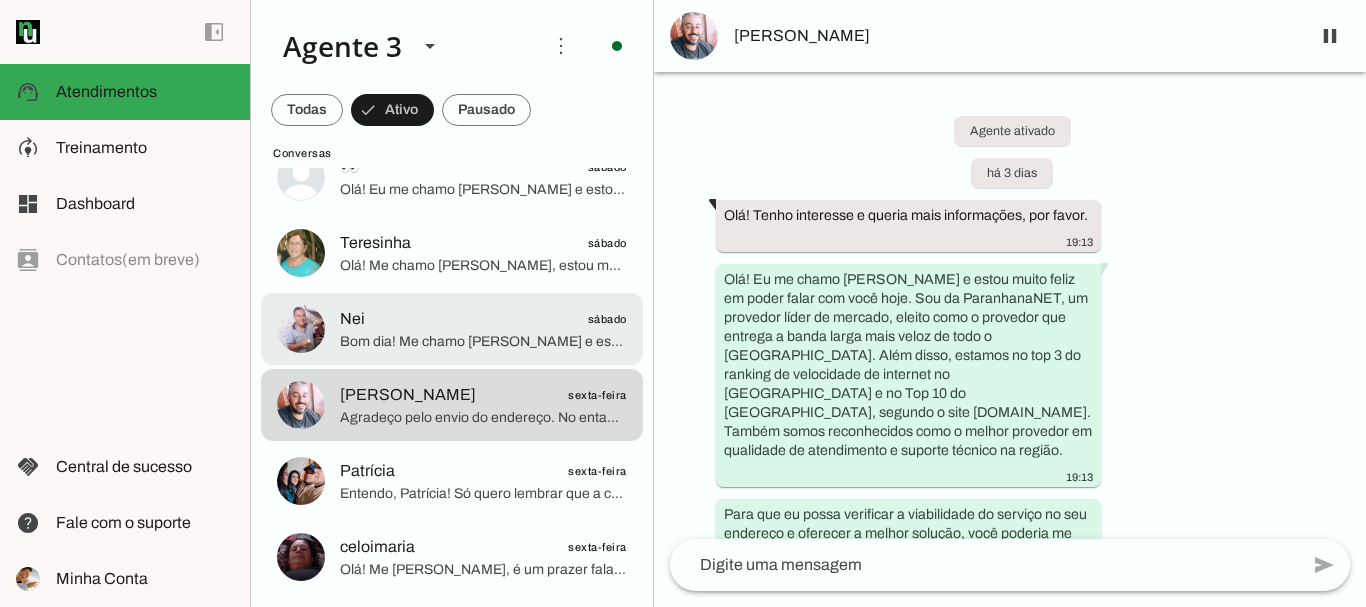 click on "Nei
sábado" 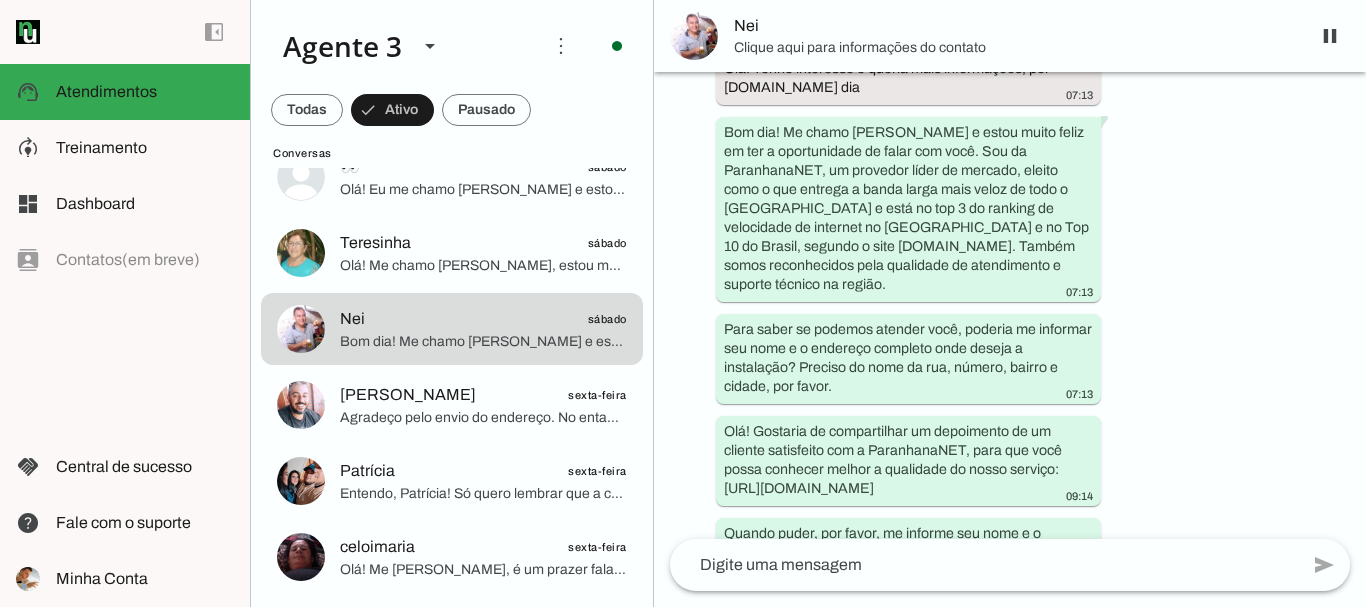 scroll, scrollTop: 36, scrollLeft: 0, axis: vertical 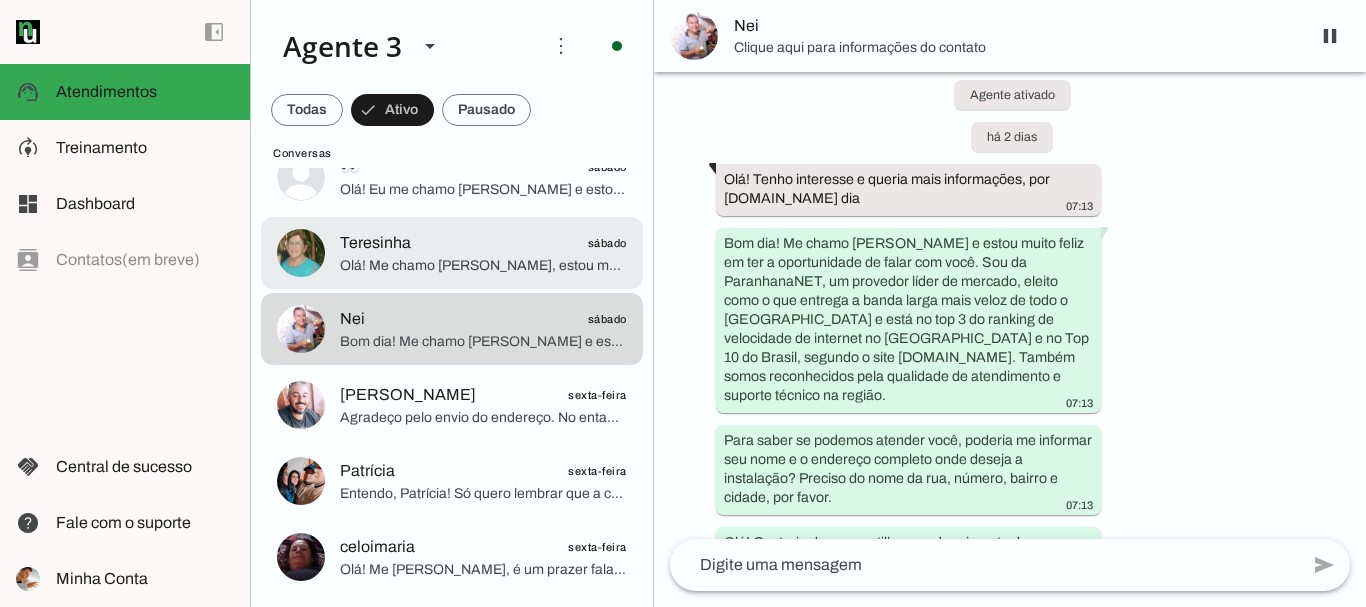 click on "Olá! Me chamo [PERSON_NAME], estou muito feliz pela oportunidade de falar com você. Sou agente da [PERSON_NAME], o provedor líder de mercado no [GEOGRAPHIC_DATA], eleito como o provedor que entrega a banda larga mais veloz da região. Estamos no top 3 do [GEOGRAPHIC_DATA] e no Top 10 do Brasil em velocidade de internet, segundo o site [DOMAIN_NAME]. Além disso, somos reconhecidos pela qualidade no atendimento e suporte técnico no [GEOGRAPHIC_DATA].
Para começar, gostaria de saber seu nome e o endereço completo onde deseja instalar a internet, incluindo rua, número, bairro e cidade, para verificar a cobertura e a disponibilidade do serviço no local. Poderia me passar essas informações?" 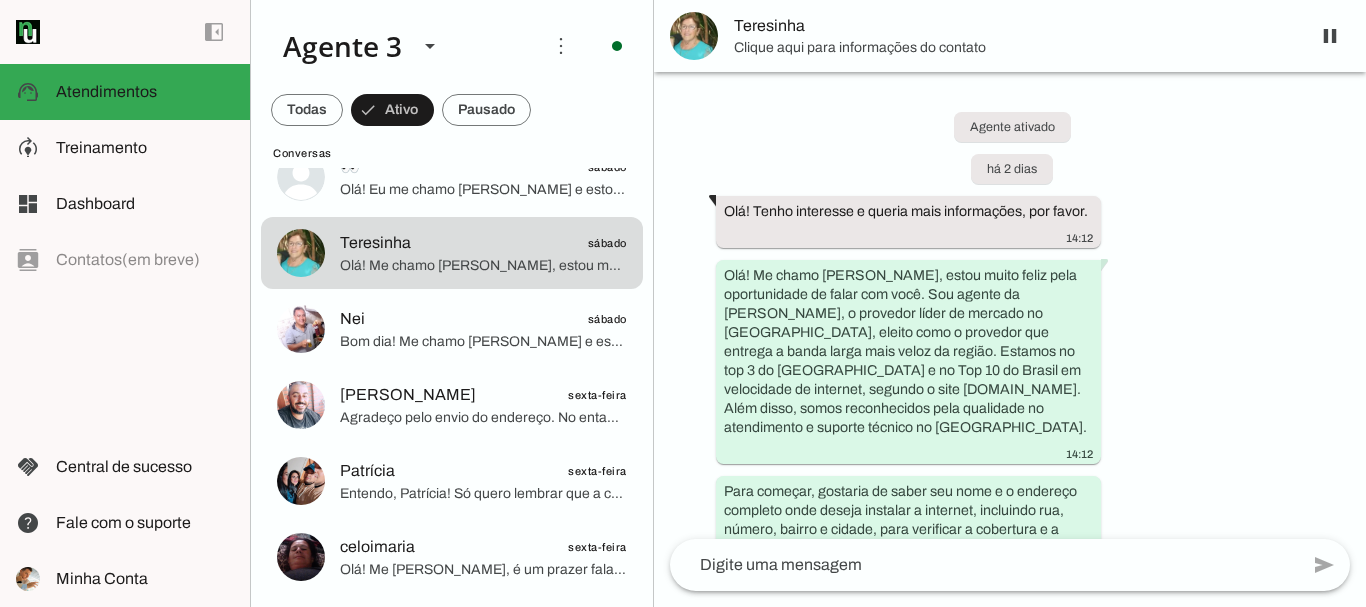 scroll, scrollTop: 0, scrollLeft: 0, axis: both 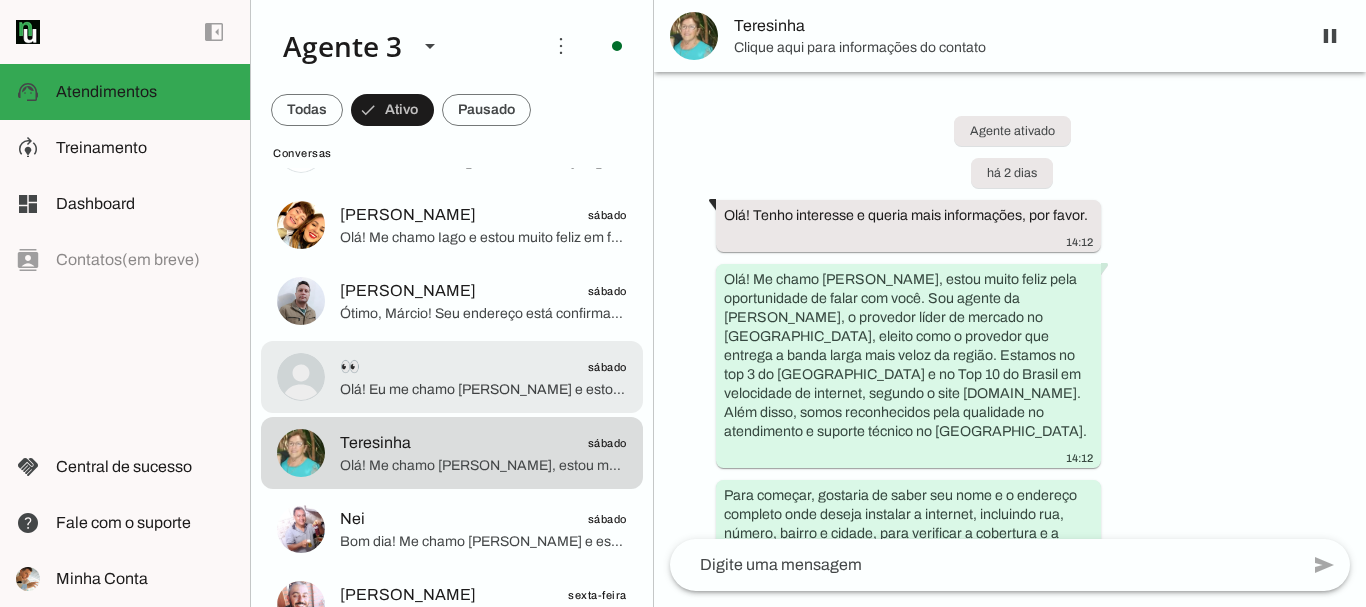 click on "Olá! Eu me chamo [PERSON_NAME] e estou muito feliz em ter a oportunidade de falar com você. Sou especialista da ParanhanaNET, um provedor líder de mercado, eleito como o provedor que entrega a banda larga mais veloz de todo o [GEOGRAPHIC_DATA]. Estamos no top 3 do ranking de velocidade de internet no [GEOGRAPHIC_DATA] e no top 10 do [GEOGRAPHIC_DATA], segundo o site [DOMAIN_NAME]. Além disso, somos reconhecidos pela qualidade de atendimento e suporte técnico no [GEOGRAPHIC_DATA].
Para te atender da melhor forma, por favor, qual é o seu nome? E poderia me informar o endereço completo onde deseja a instalação? Preciso do nome da rua, número, bairro e cidade para verificar a viabilidade da rede." 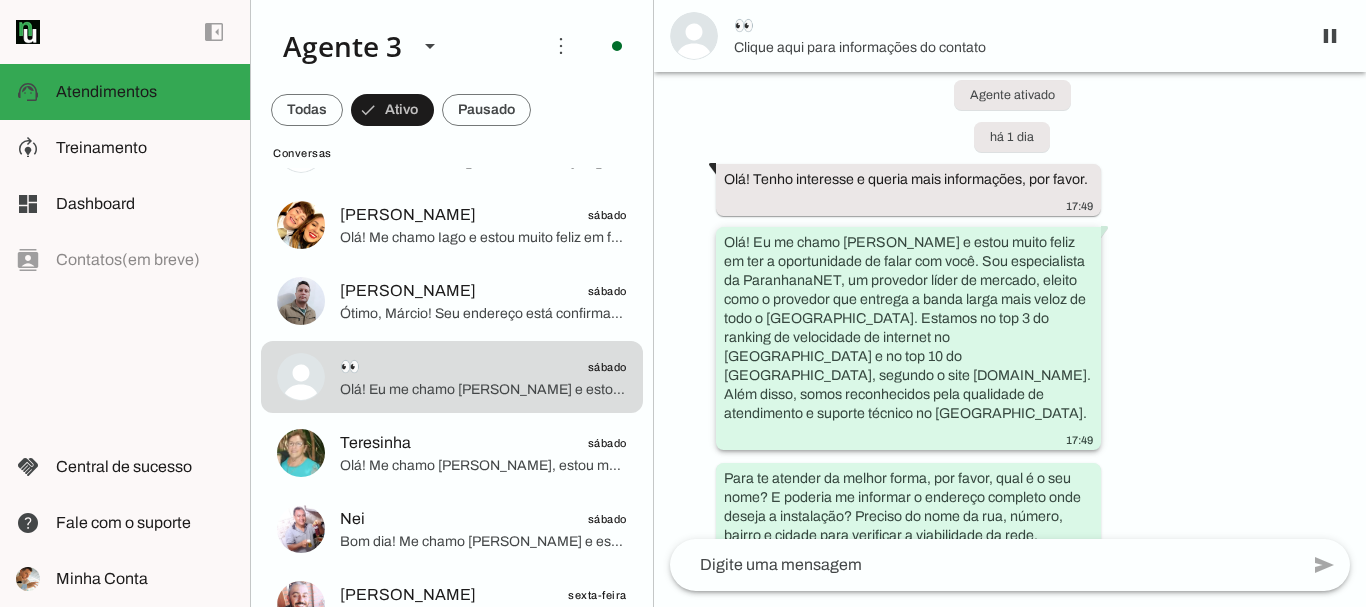 scroll, scrollTop: 0, scrollLeft: 0, axis: both 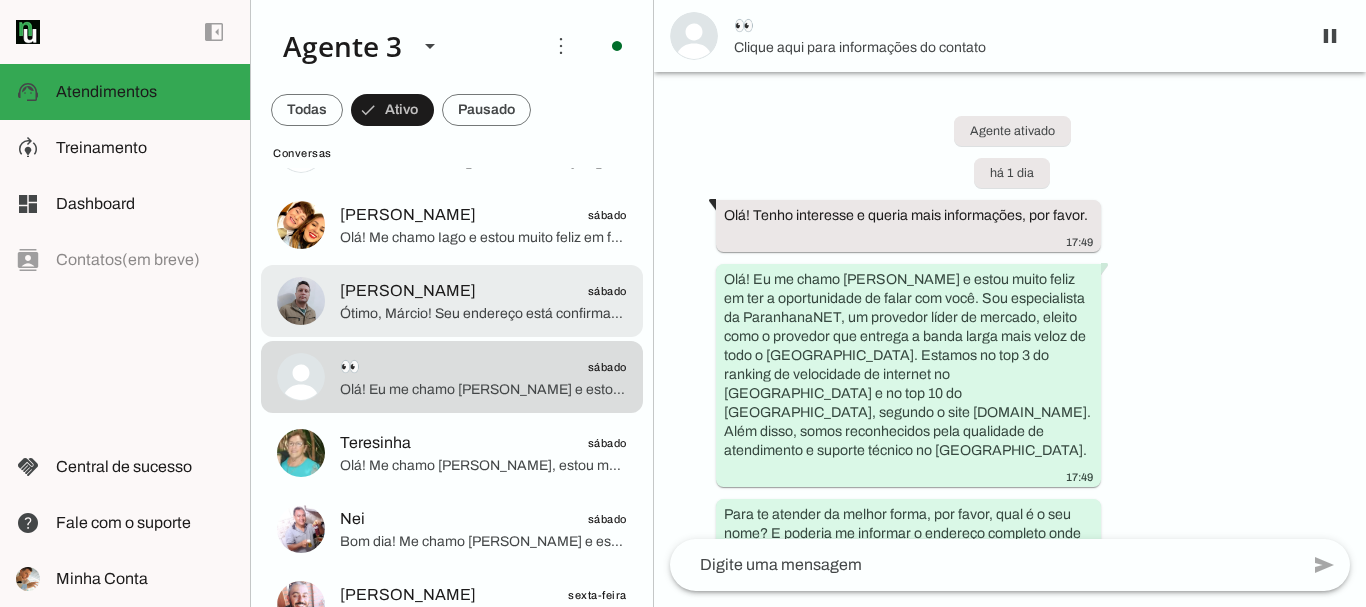 click on "Ótimo, Márcio! Seu endereço está confirmado como [STREET_ADDRESS][DEMOGRAPHIC_DATA] própria, e o CPF registrado.
Agora, para finalizar seu cadastro, por favor, envie uma foto sua segurando um documento com foto (pode ser RG ou CNH), além de cópias legíveis do CPF, RG e um comprovante de endereço recente (como conta de energia elétrica). Isso é necessário para a aprovação financeira e garantir a isenção da taxa de instalação.
Também preciso saber uma ou duas sugestões de dias e horários para agendarmos a instalação, lembrando que é fundamental que tenha alguém maior de idade para receber os técnicos, pois não realizamos instalação com menor de idade sozinho.
Poderia informar essas datas e horários?" 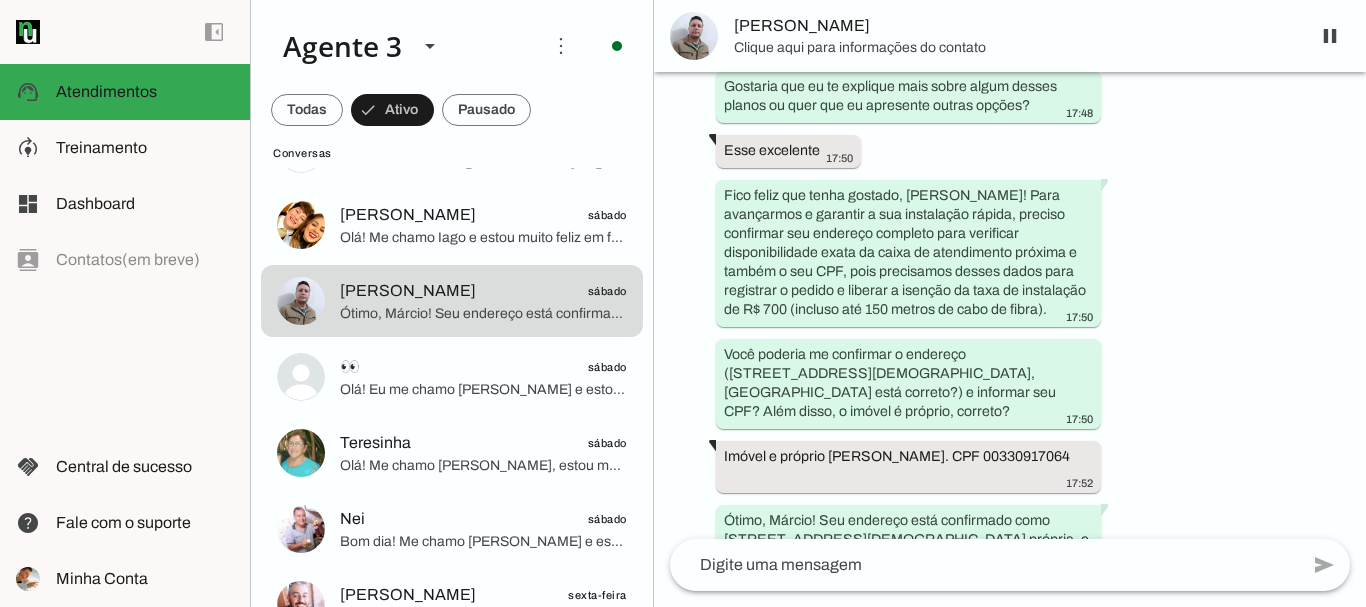 scroll, scrollTop: 4093, scrollLeft: 0, axis: vertical 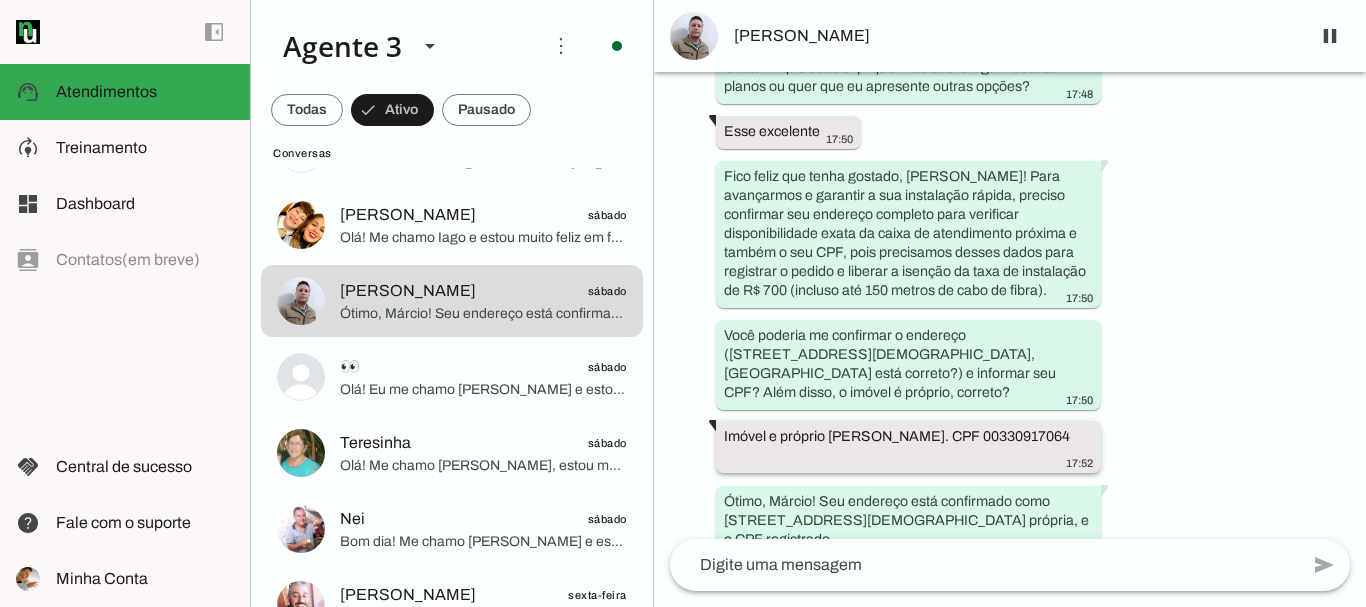 click on "Imóvel e próprio [PERSON_NAME]. CPF 00330917064" 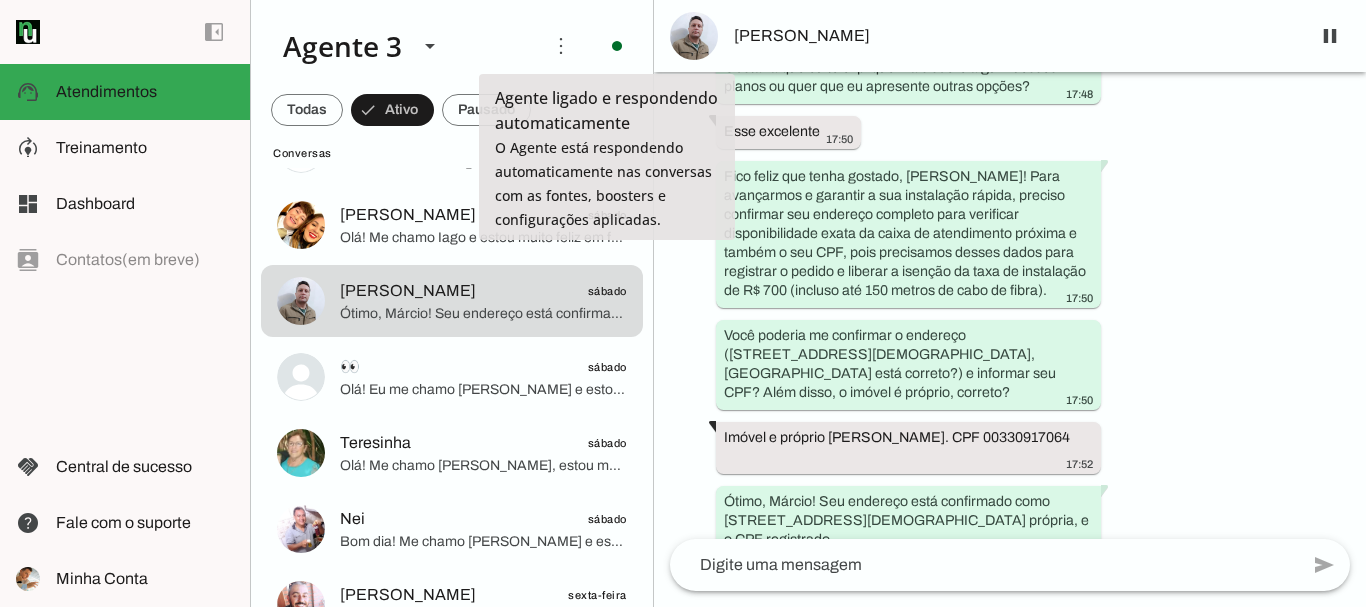 click on "Agente ativado
há 1 dia
Olá! Tenho interesse e queria mais informações, por favor. 17:38
Olá! Eu me chamo [PERSON_NAME] e estou muito feliz em poder falar com você. A ParanhanaNET é um provedor líder de mercado, eleito como o provedor que entrega a banda larga mais veloz de todo o [GEOGRAPHIC_DATA], além de estar no top 3 do ranking de velocidade de internet no [GEOGRAPHIC_DATA] e no Top 10 do [GEOGRAPHIC_DATA], segundo o site [DOMAIN_NAME]. Também somos reconhecidos como o melhor provedor de internet em qualidade de atendimento e suporte técnico na região. 17:38 Para que eu possa verificar a disponibilidade do serviço no seu endereço e oferecer as melhores opções, poderia me informar o seu nome e o endereço completo, incluindo rua, número, bairro e cidade? Assim já dou seguimento para te apresentar os planos que mais se encaixam na sua necessidade. 17:38
17:39
17:39 17:39 Sim" at bounding box center (1010, 305) 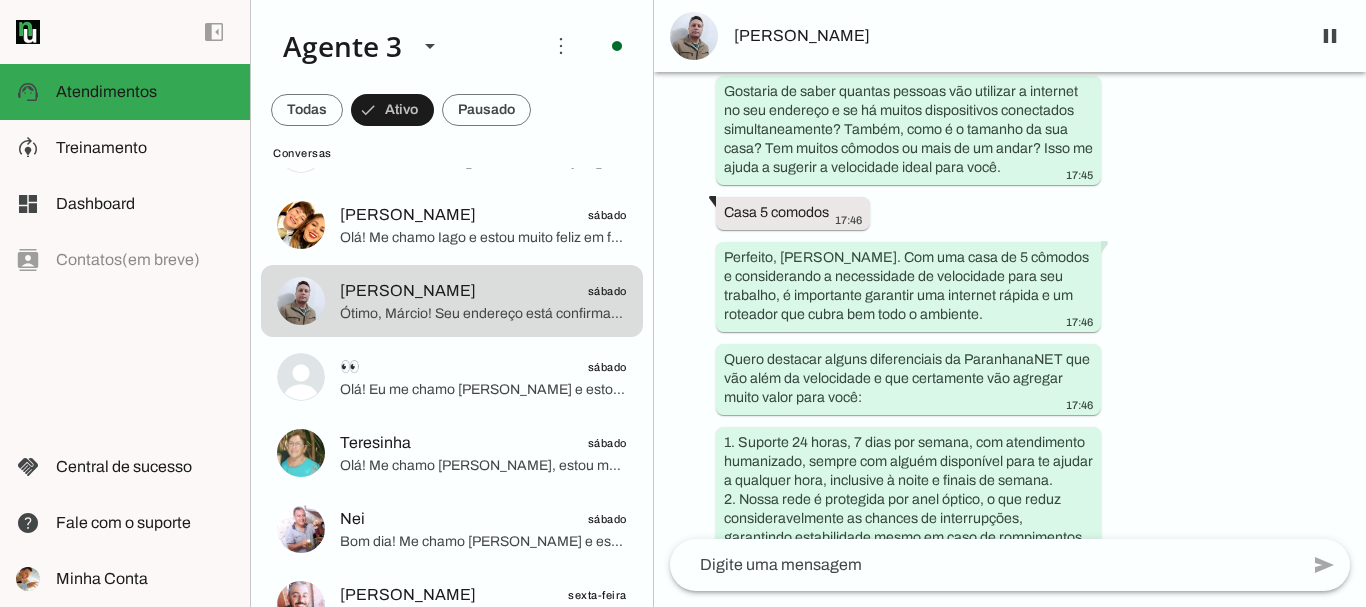 scroll, scrollTop: 1931, scrollLeft: 0, axis: vertical 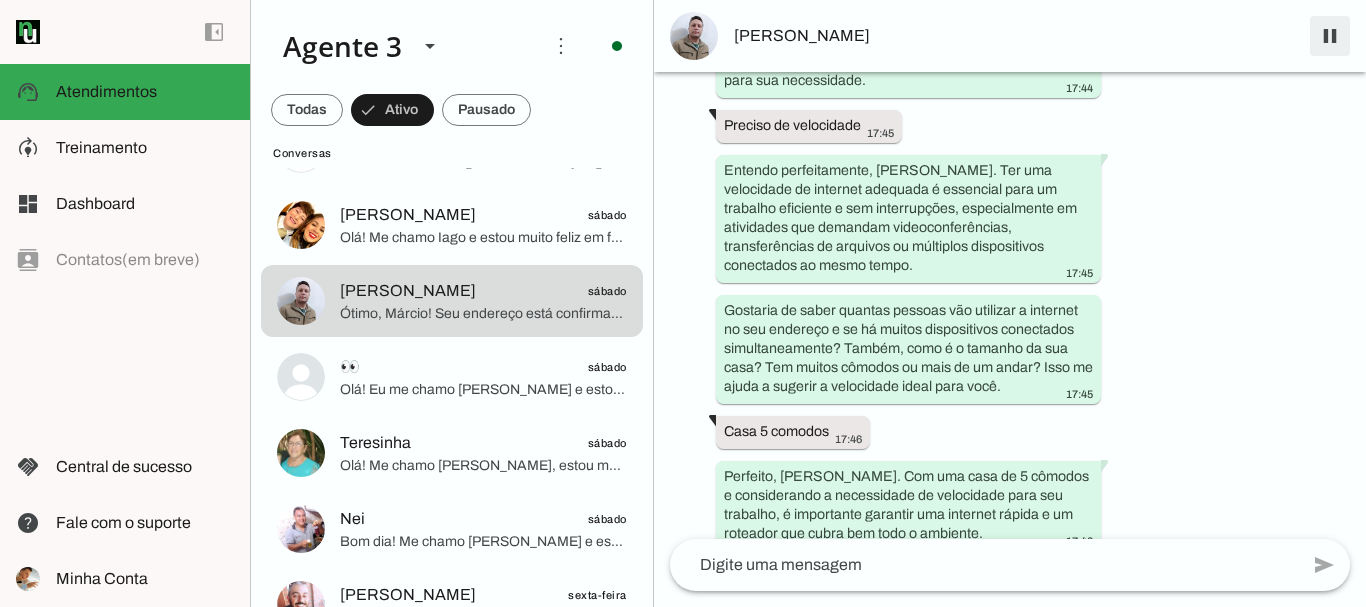 click at bounding box center (1330, 36) 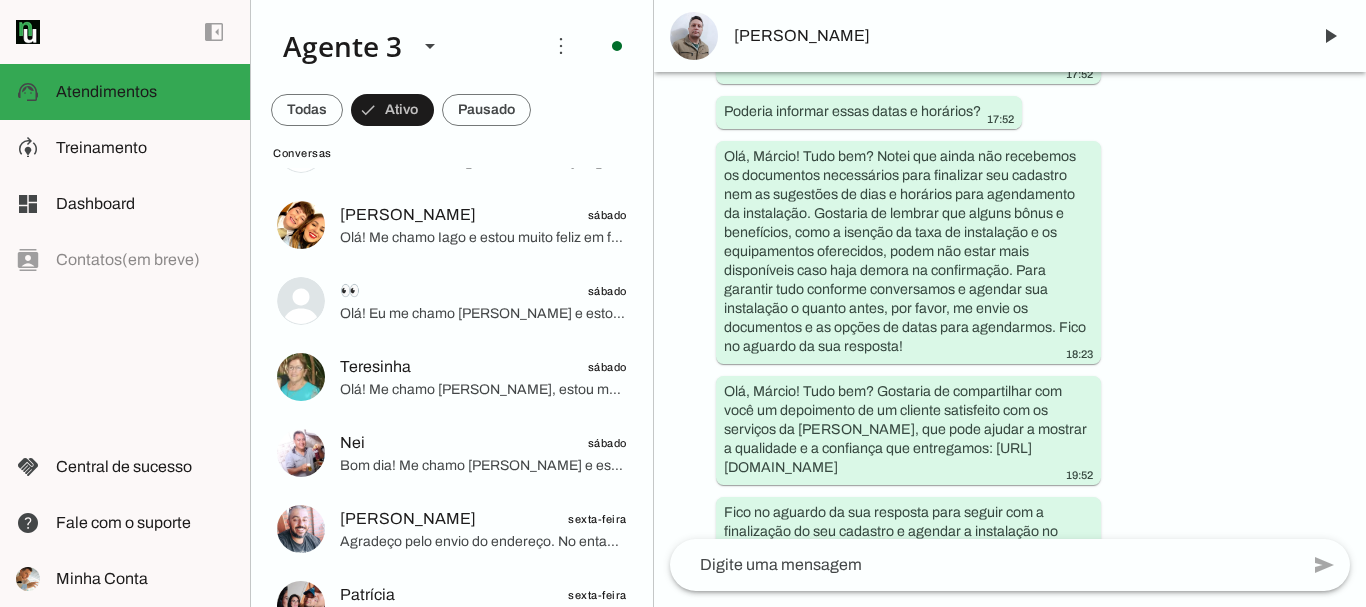 scroll, scrollTop: 4838, scrollLeft: 0, axis: vertical 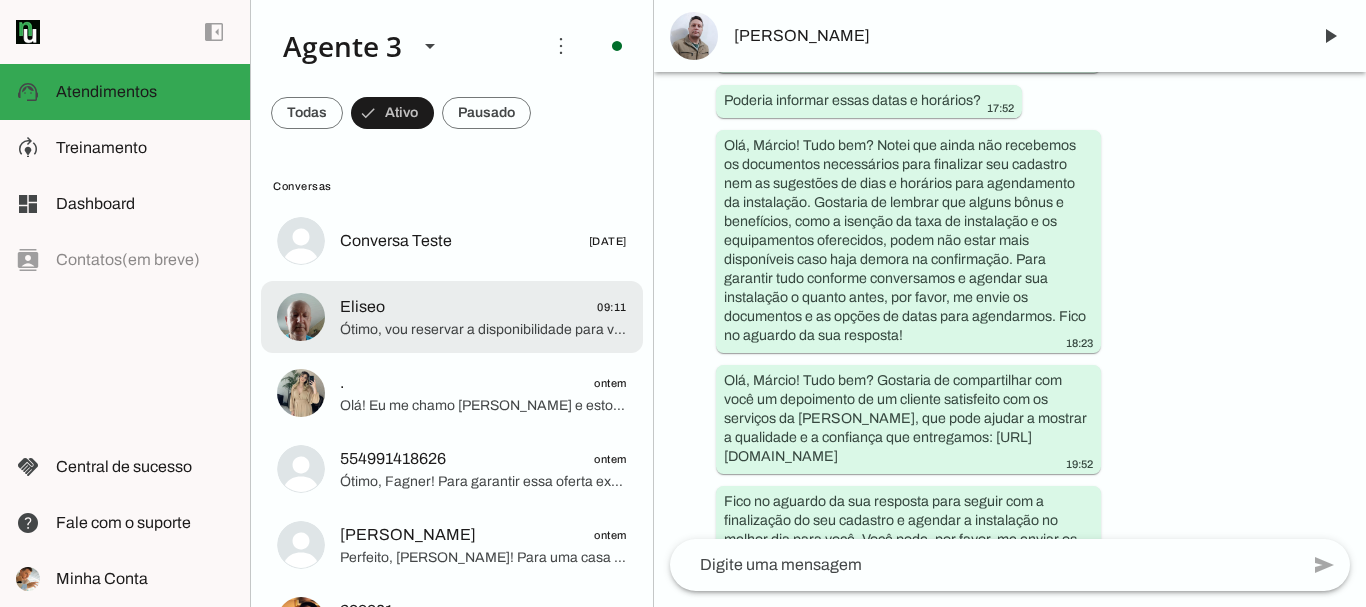 click on "Ótimo, vou reservar a disponibilidade para você agora, garantindo que ninguém mais ocupe a porta de atendimento naquele endereço neste momento. Assim vocês têm esse tempo tranquilo para conversar e decidir com calma. Quando estiverem prontos, é só me avisar que continuamos com o cadastro e agendamento, combinado?" 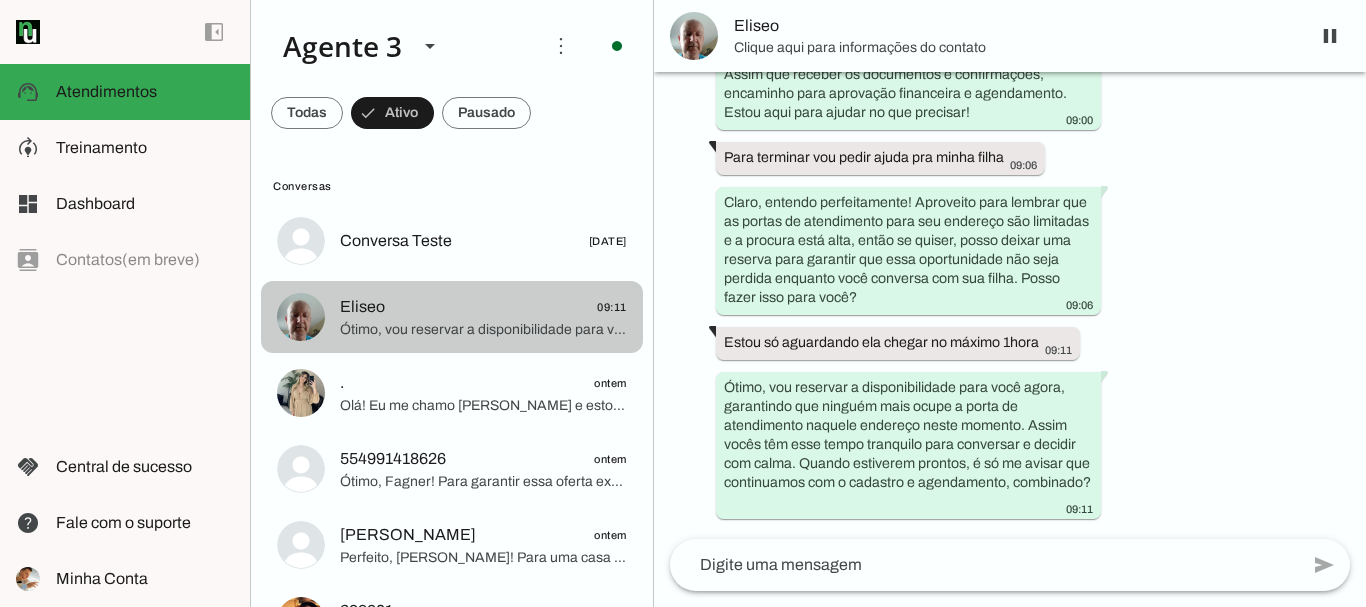 scroll, scrollTop: 3256, scrollLeft: 0, axis: vertical 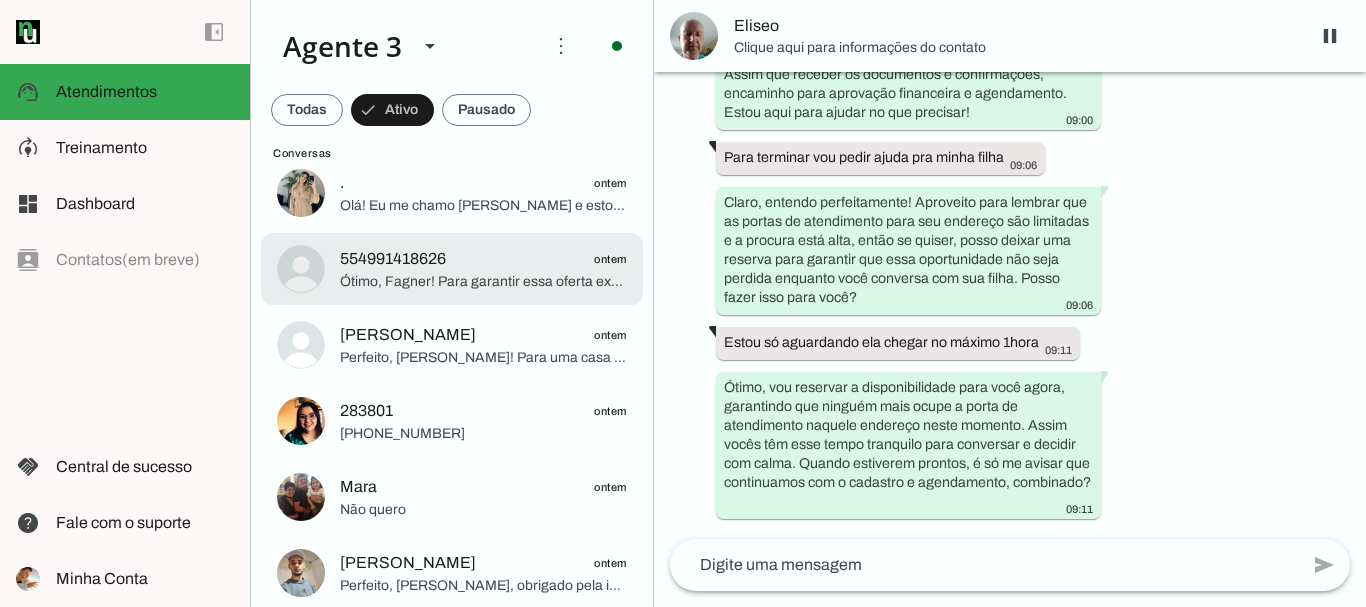click on "554991418626
ontem" 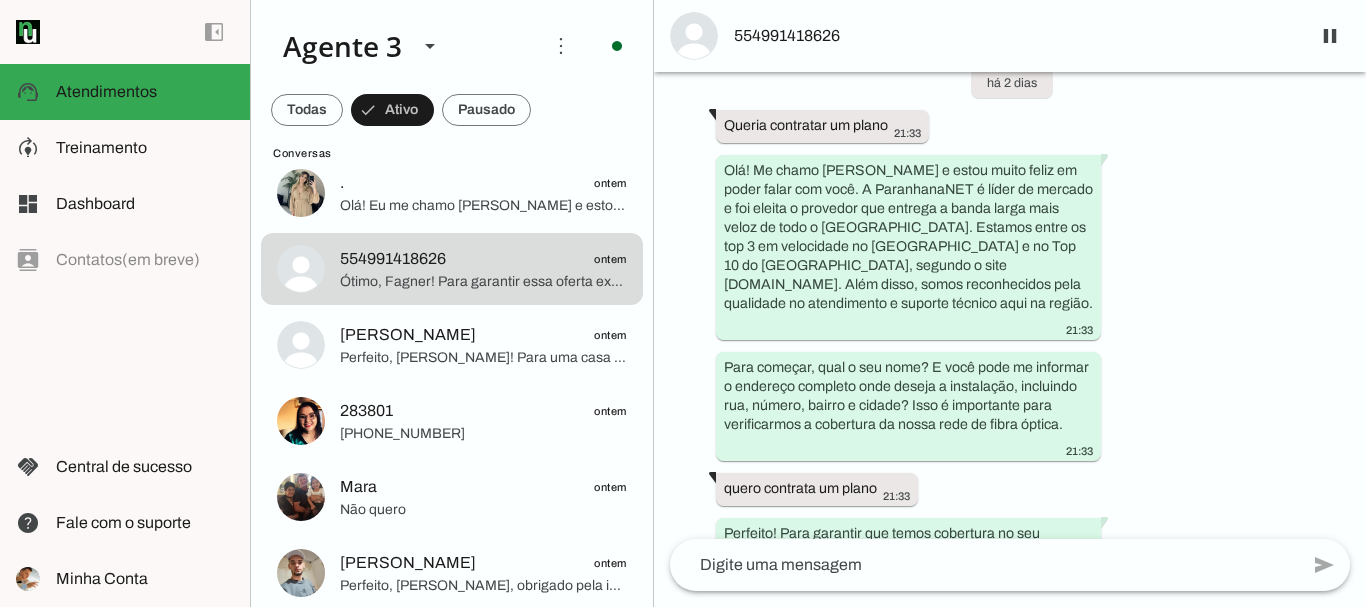 scroll, scrollTop: 0, scrollLeft: 0, axis: both 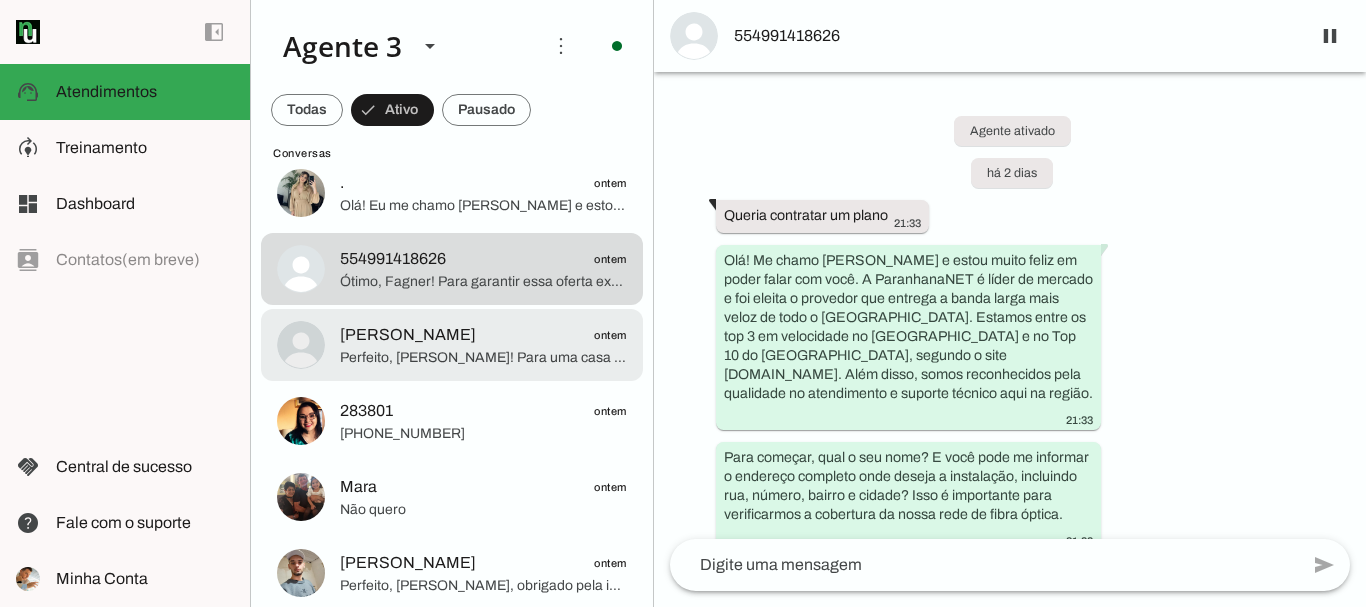 click on "Perfeito, [PERSON_NAME]! Para uma casa ampla, especialmente com dois pisos, é fundamental um plano com equipamentos que ofereçam cobertura Wi-Fi ampla e estável por toda a residência, evitando pontos mortos.
Na ParanhanaNET, nossos roteadores são de última geração e em planos superiores, oferecemos até duas unidades interligadas em rede Mesh, que ampliam significativamente o alcance e a qualidade do Wi-Fi, garantindo conexão estável em todos os cômodos e pisos.
Vou preparar as opções de planos mais adequados para sua casa ampla, com equipamentos que garantem essa cobertura. Posso te apresentar duas opções com benefícios completos e internet premiada para que você escolha a que melhor se encaixa?" 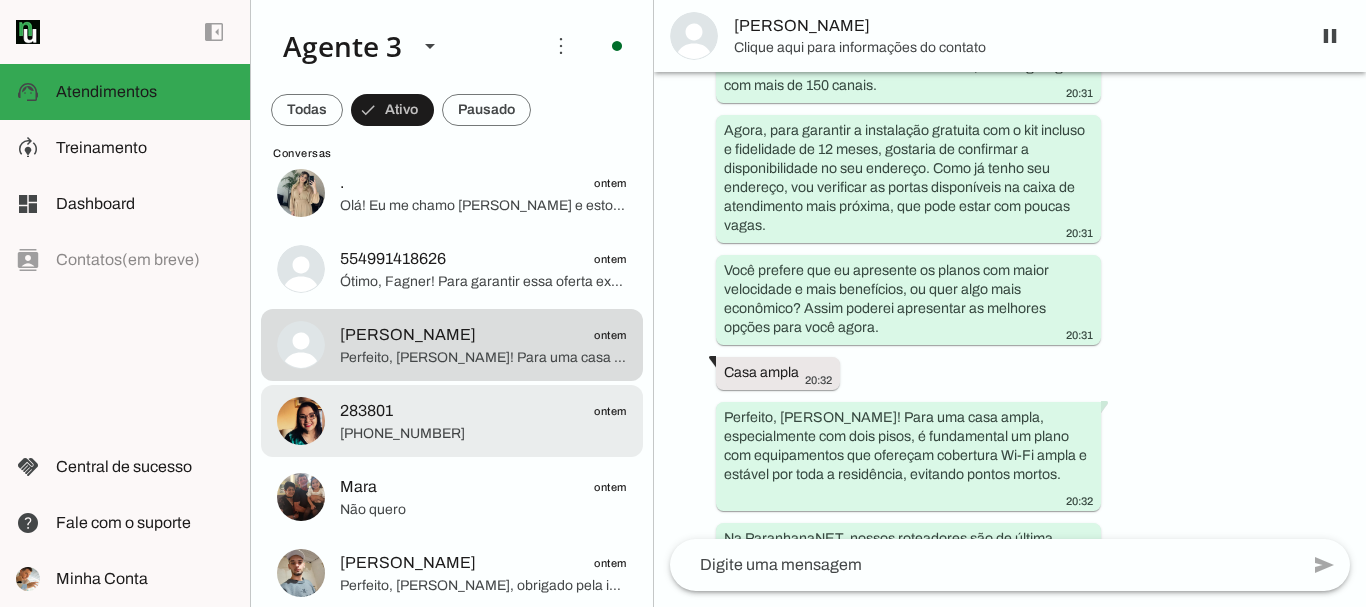 click on "283801
ontem" 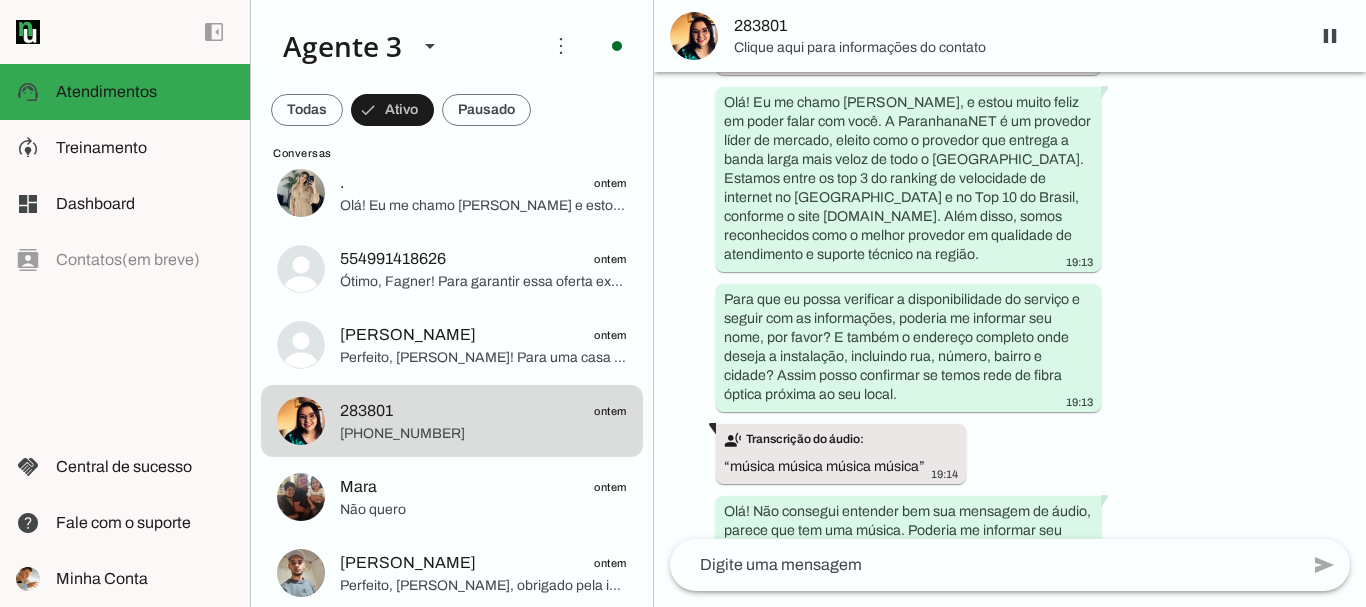 scroll, scrollTop: 0, scrollLeft: 0, axis: both 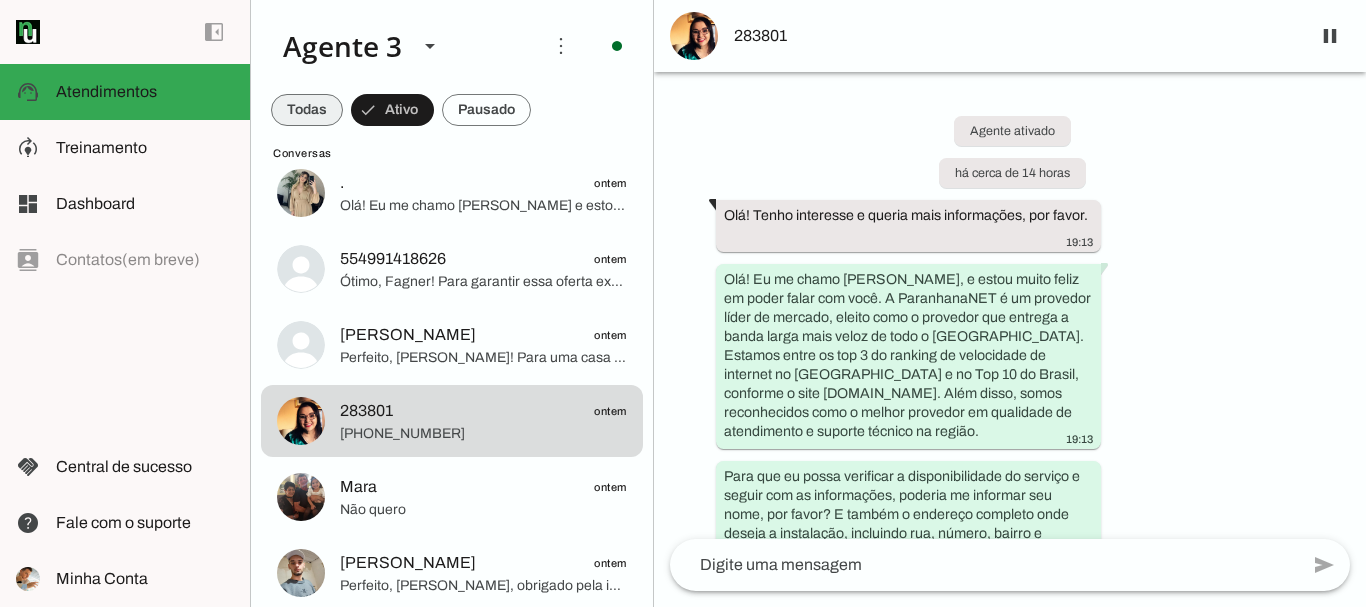 click at bounding box center [307, 110] 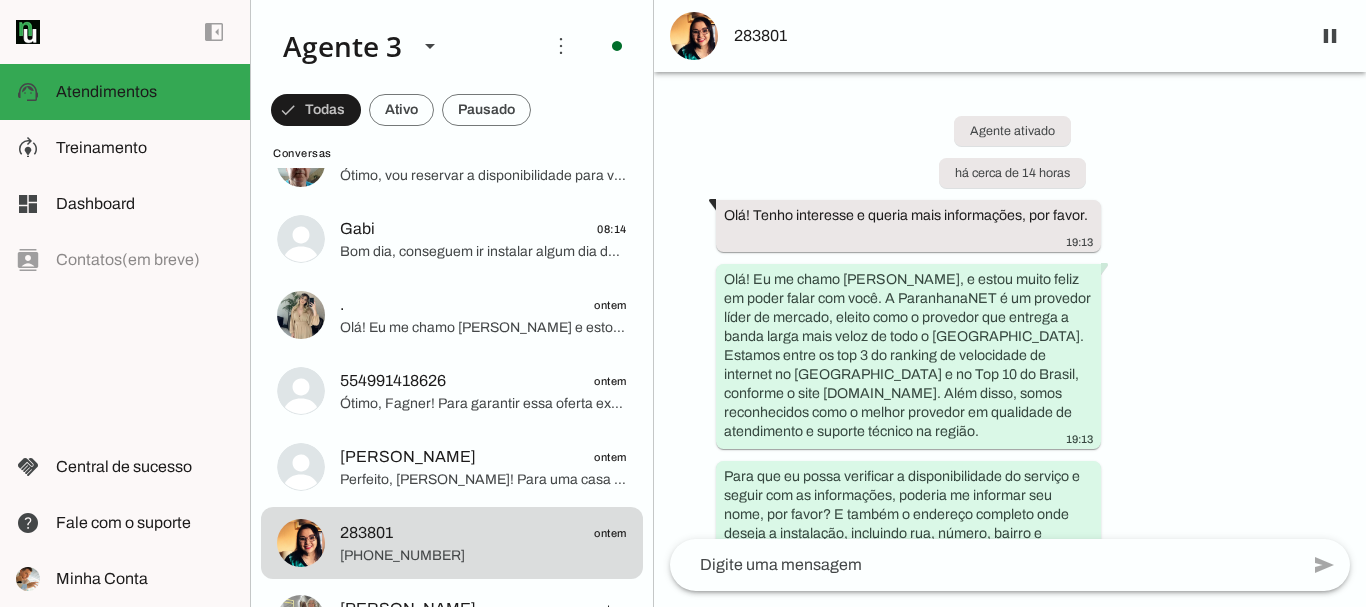 scroll, scrollTop: 0, scrollLeft: 0, axis: both 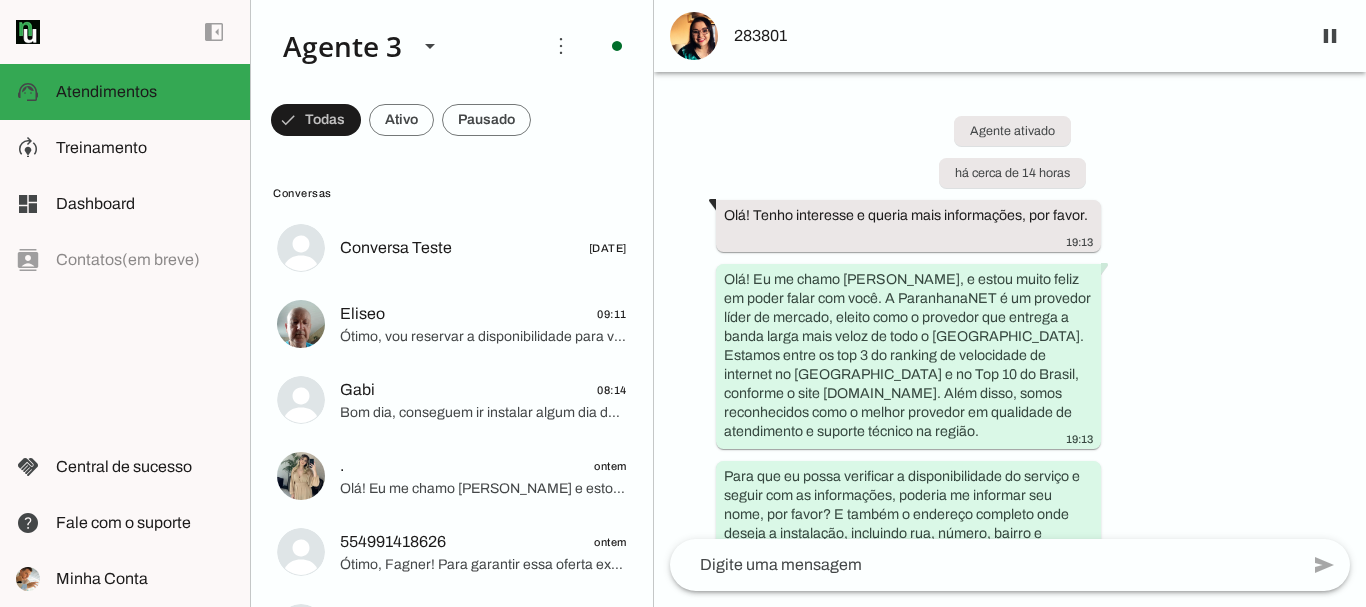 click on "Agente ativado
há cerca de 14 horas
Olá! Tenho interesse e queria mais informações, por favor. 19:13
Olá! Eu me chamo [PERSON_NAME], e estou muito feliz em poder falar com você. A ParanhanaNET é um provedor líder de mercado, eleito como o provedor que entrega a banda larga mais veloz de todo o [GEOGRAPHIC_DATA]. Estamos entre os top 3 do ranking de velocidade de internet no [GEOGRAPHIC_DATA] e no Top 10 do Brasil, conforme o site [DOMAIN_NAME]. Além disso, somos reconhecidos como o melhor provedor em qualidade de atendimento e suporte técnico na região. 19:13 Para que eu possa verificar a disponibilidade do serviço e seguir com as informações, poderia me informar seu nome, por favor? E também o endereço completo onde deseja a instalação, incluindo rua, número, bairro e cidade? Assim posso confirmar se temos rede de fibra óptica próxima ao seu local. 19:13
transcribe “ ”" at bounding box center (1010, 305) 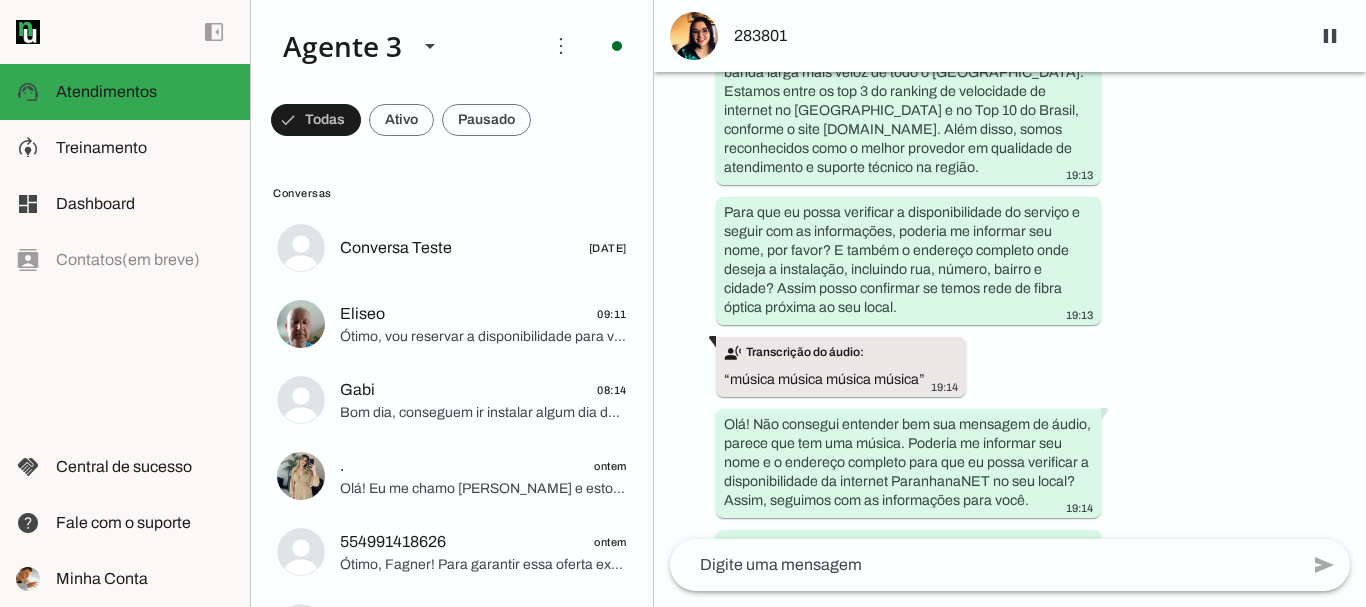 scroll, scrollTop: 460, scrollLeft: 0, axis: vertical 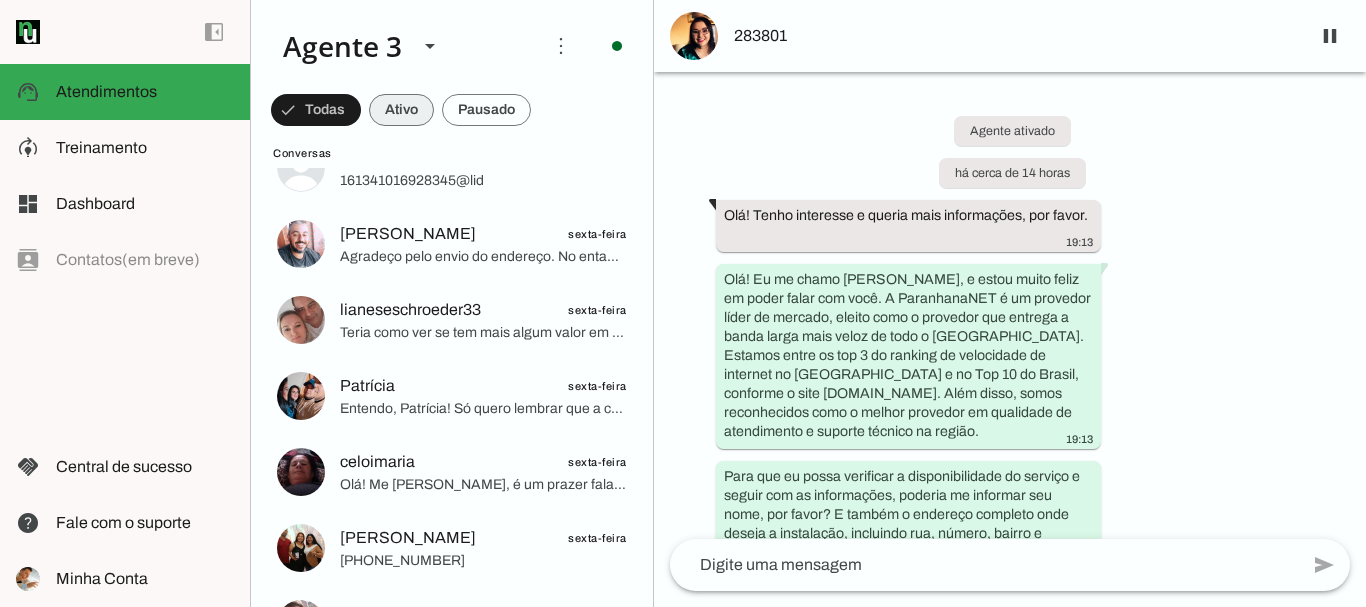 click at bounding box center [316, 110] 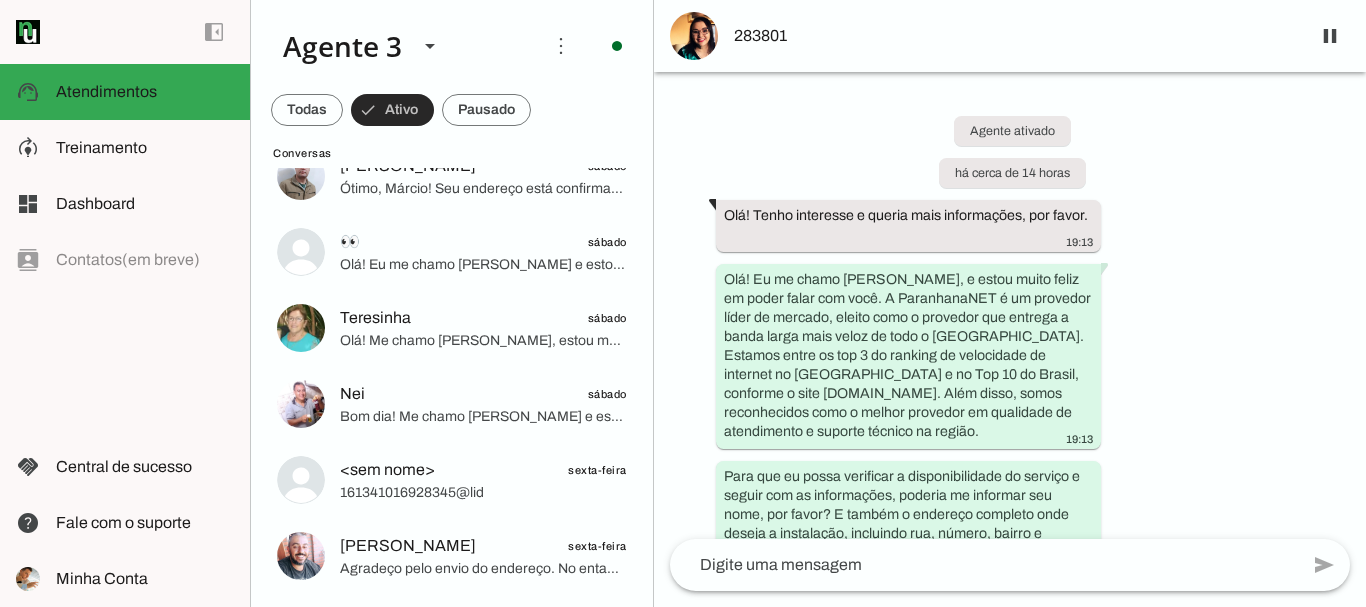 scroll, scrollTop: 905, scrollLeft: 0, axis: vertical 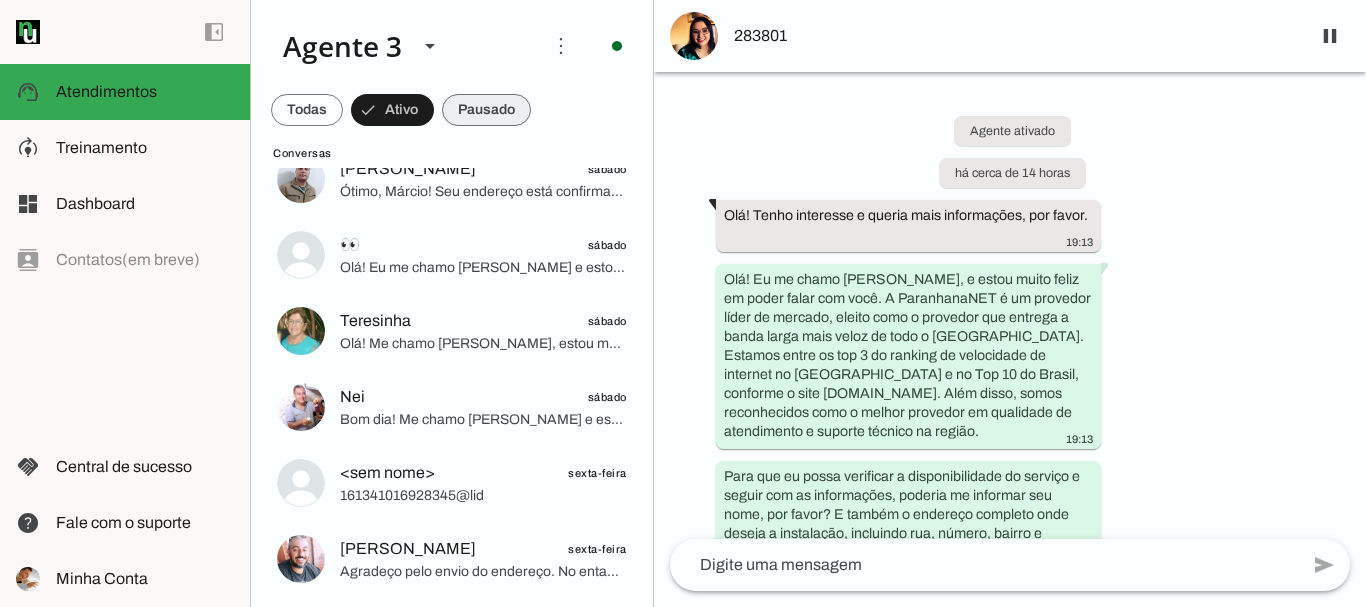 click at bounding box center [307, 110] 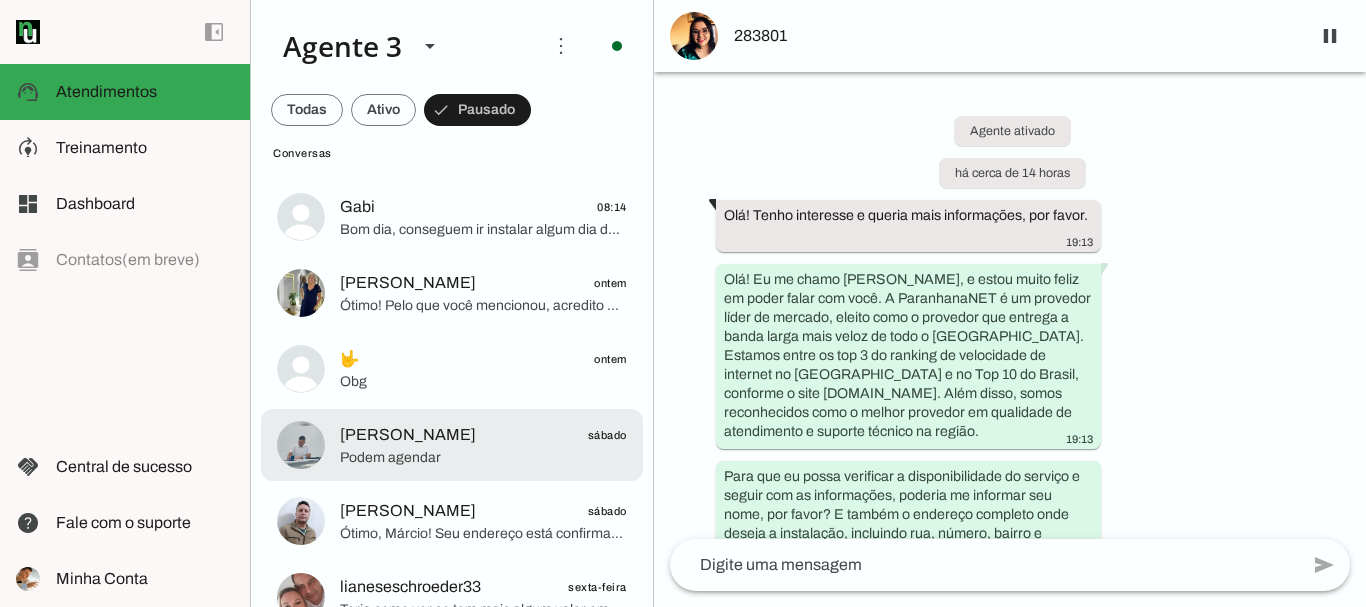 scroll, scrollTop: 200, scrollLeft: 0, axis: vertical 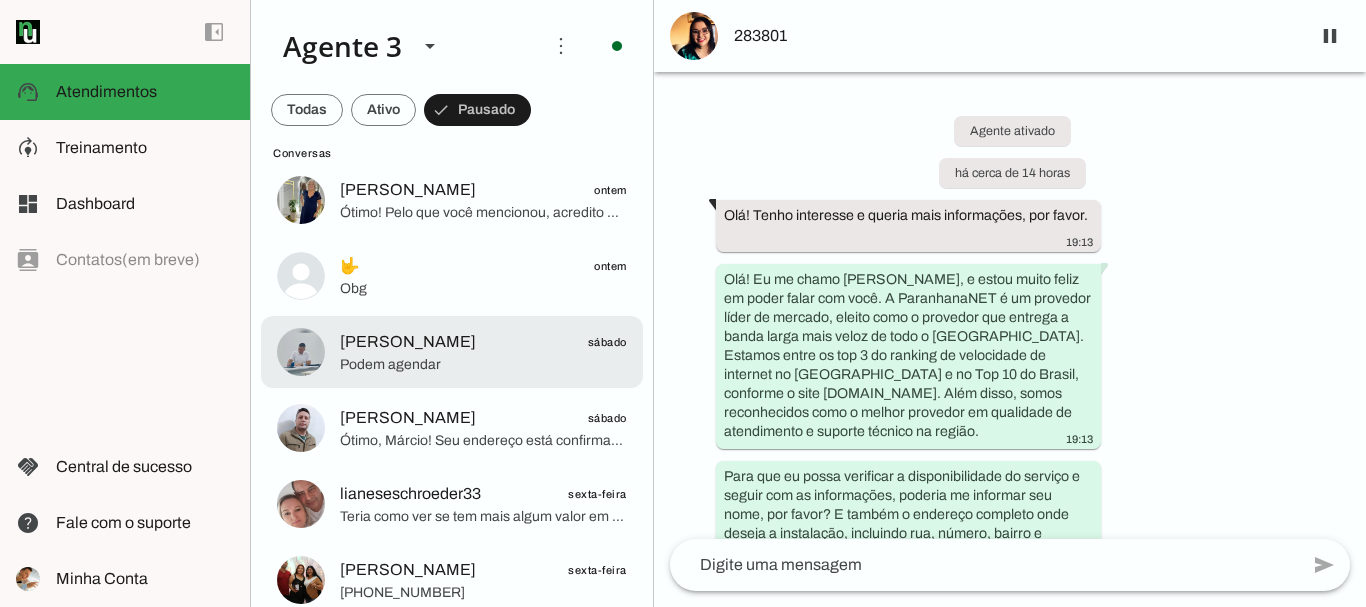 click on "Podem agendar" 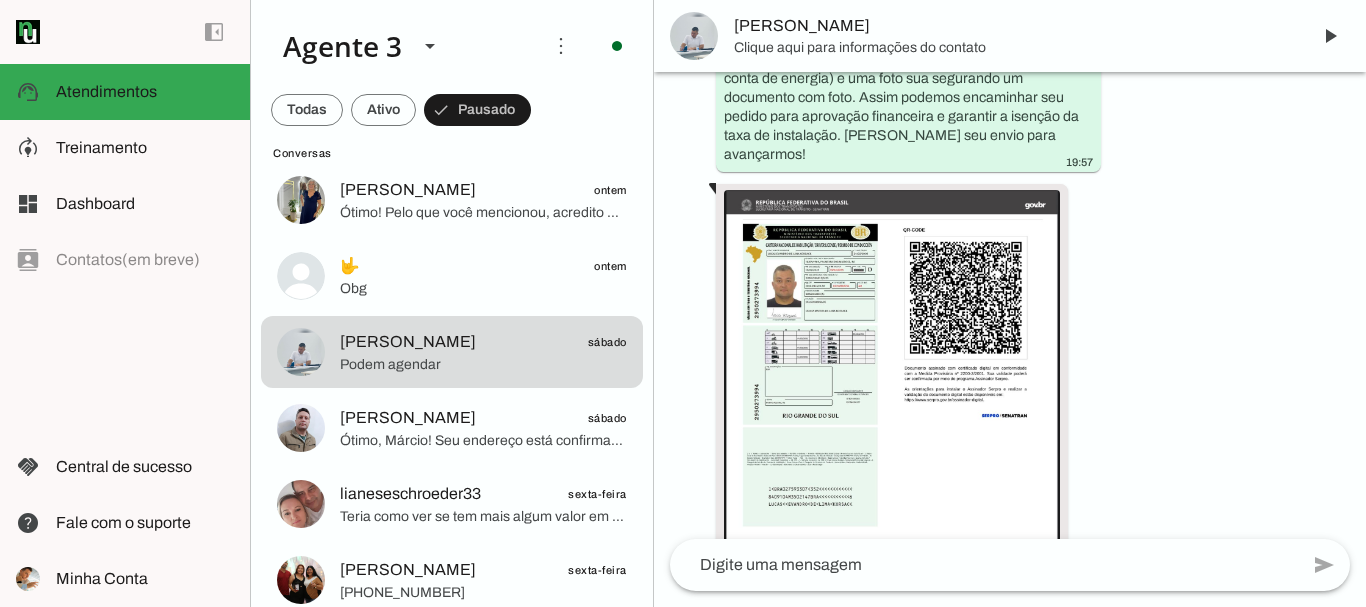 scroll, scrollTop: 7700, scrollLeft: 0, axis: vertical 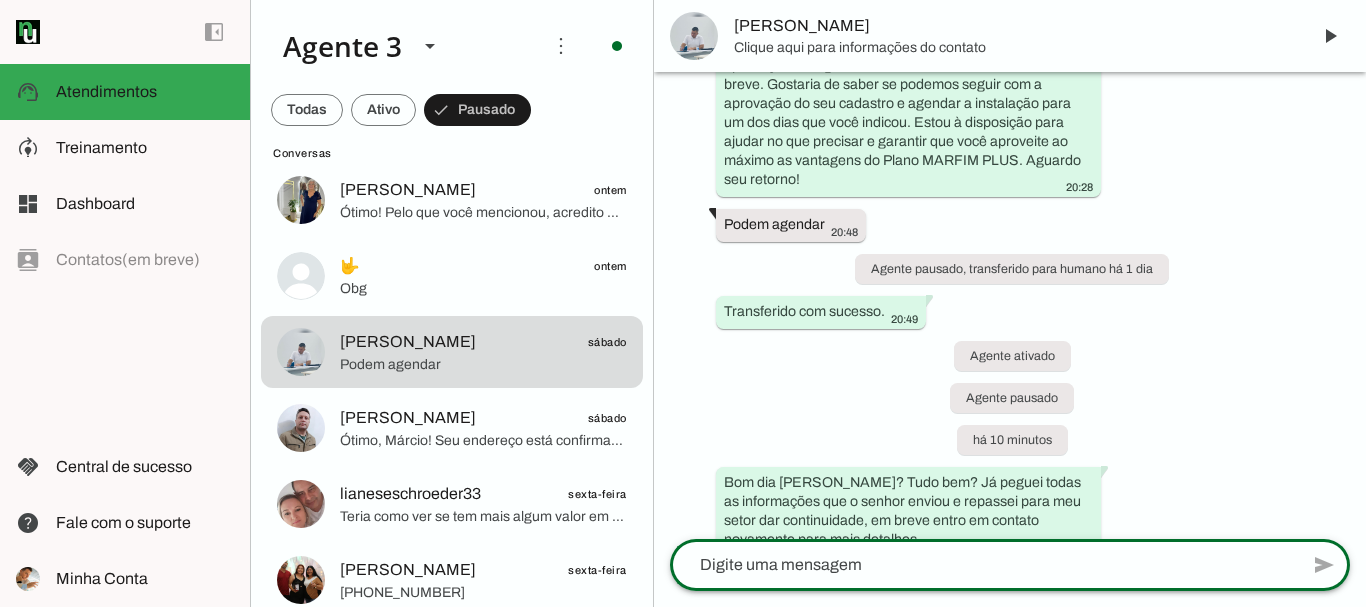 click 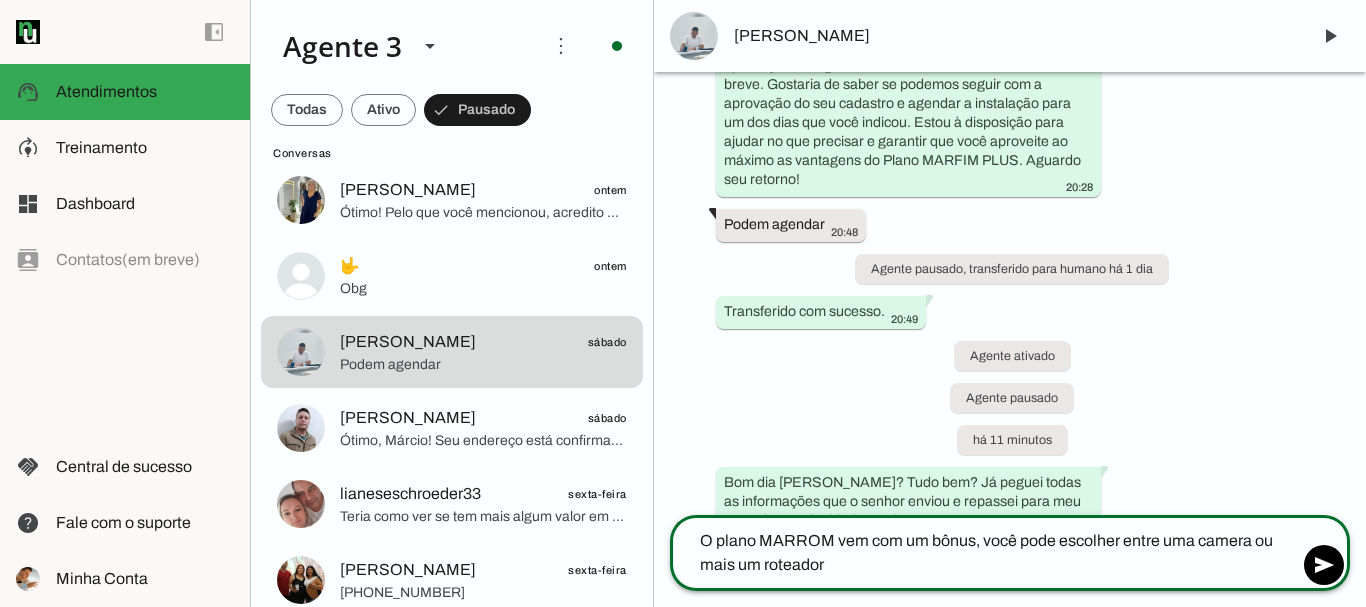 type on "O plano MARROM vem com um bônus, você pode escolher entre uma camera ou mais um roteador" 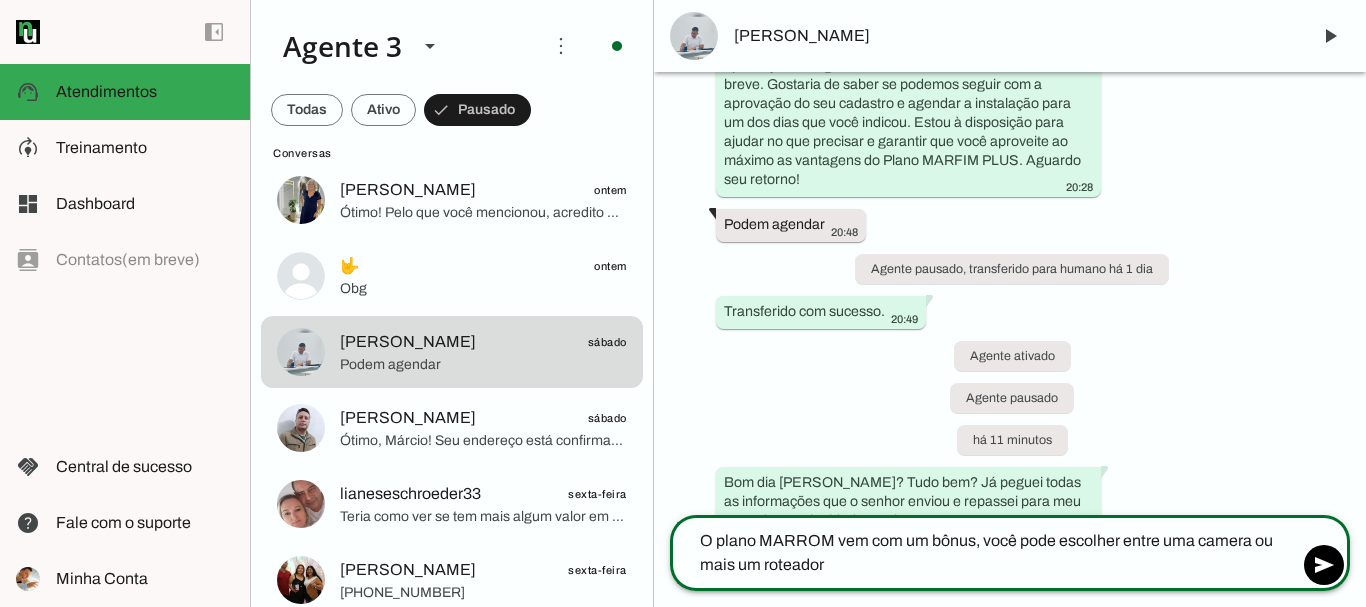 click on "O plano MARROM vem com um bônus, você pode escolher entre uma camera ou mais um roteador" 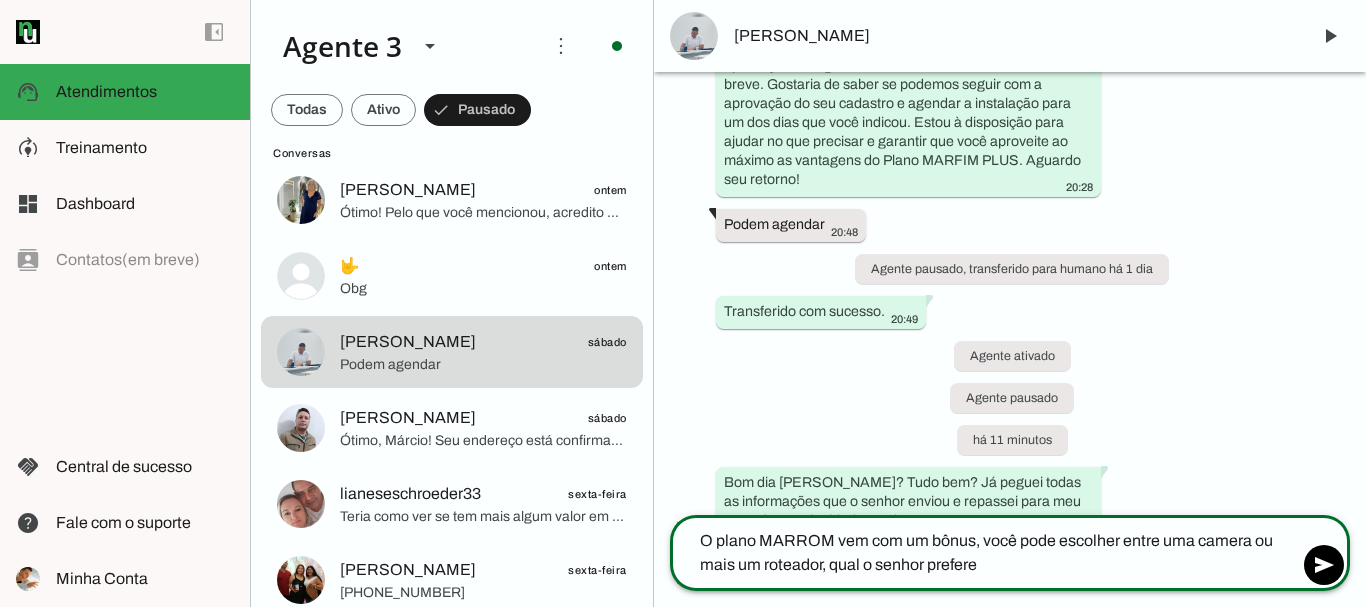type on "O plano MARROM vem com um bônus, você pode escolher entre uma camera ou mais um roteador, qual o senhor prefere?" 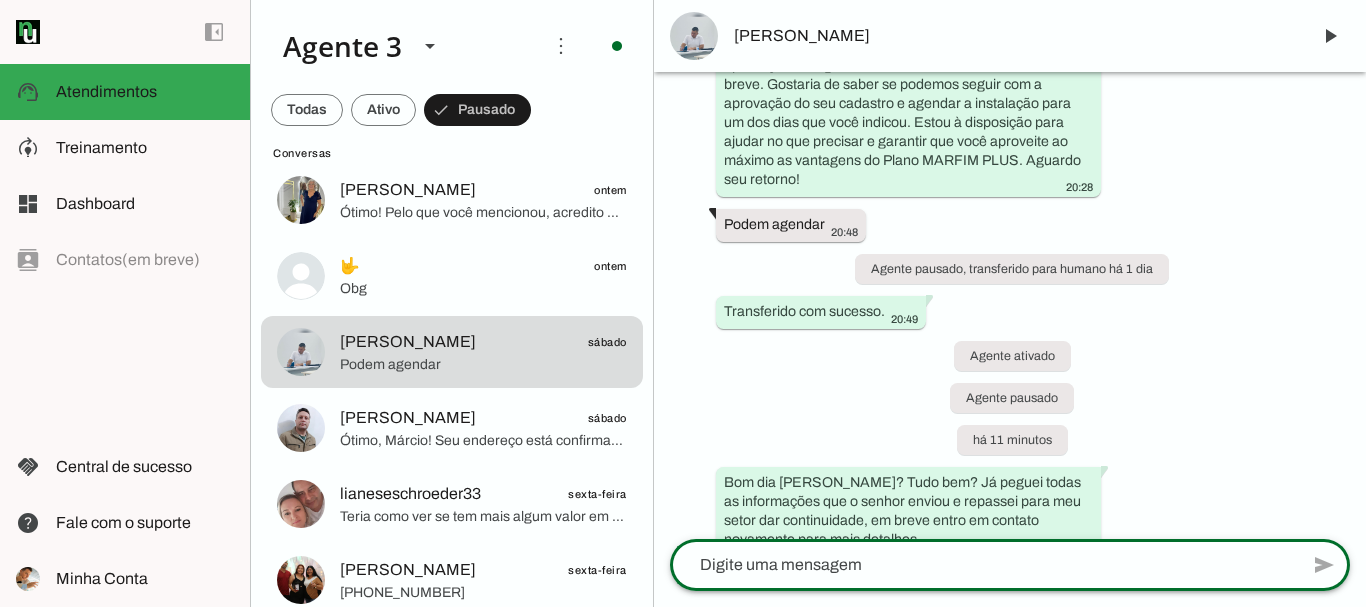 scroll, scrollTop: 7783, scrollLeft: 0, axis: vertical 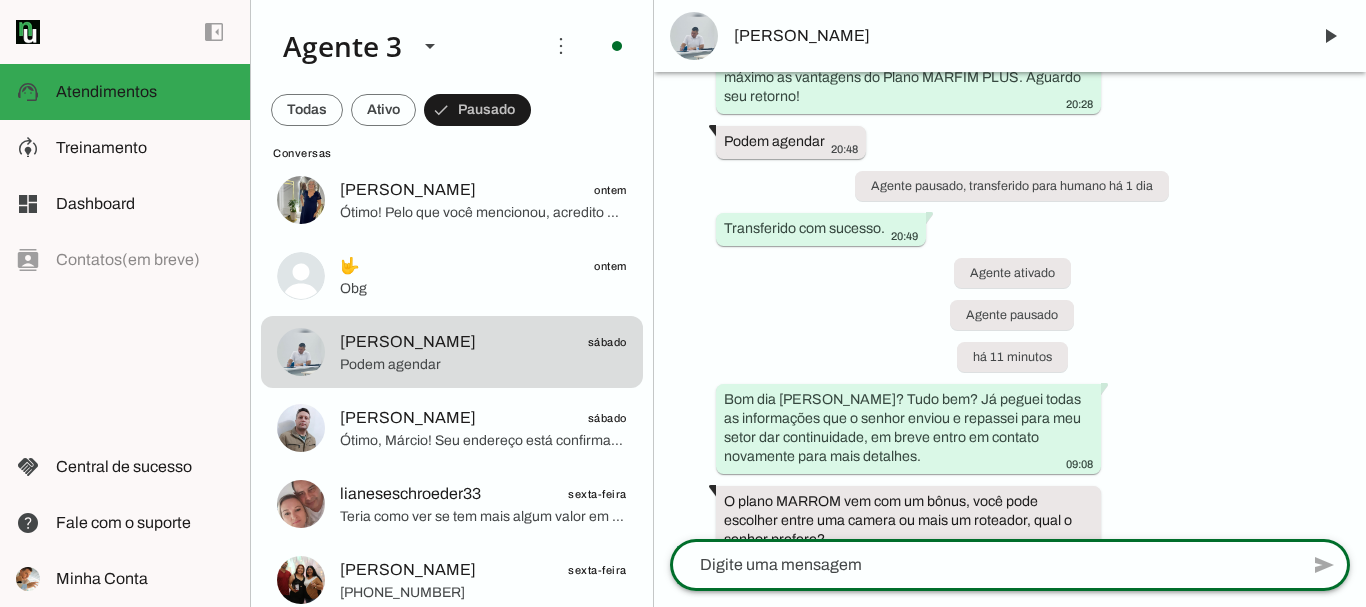 type 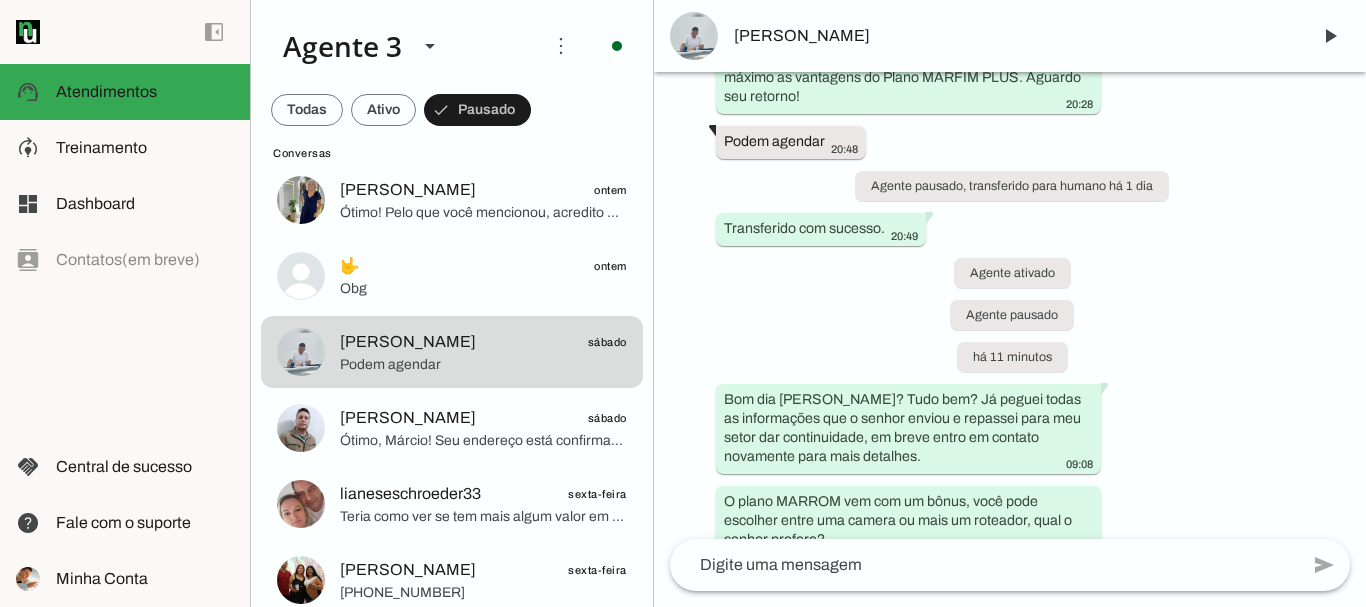 click on "[PERSON_NAME]" at bounding box center [1014, 36] 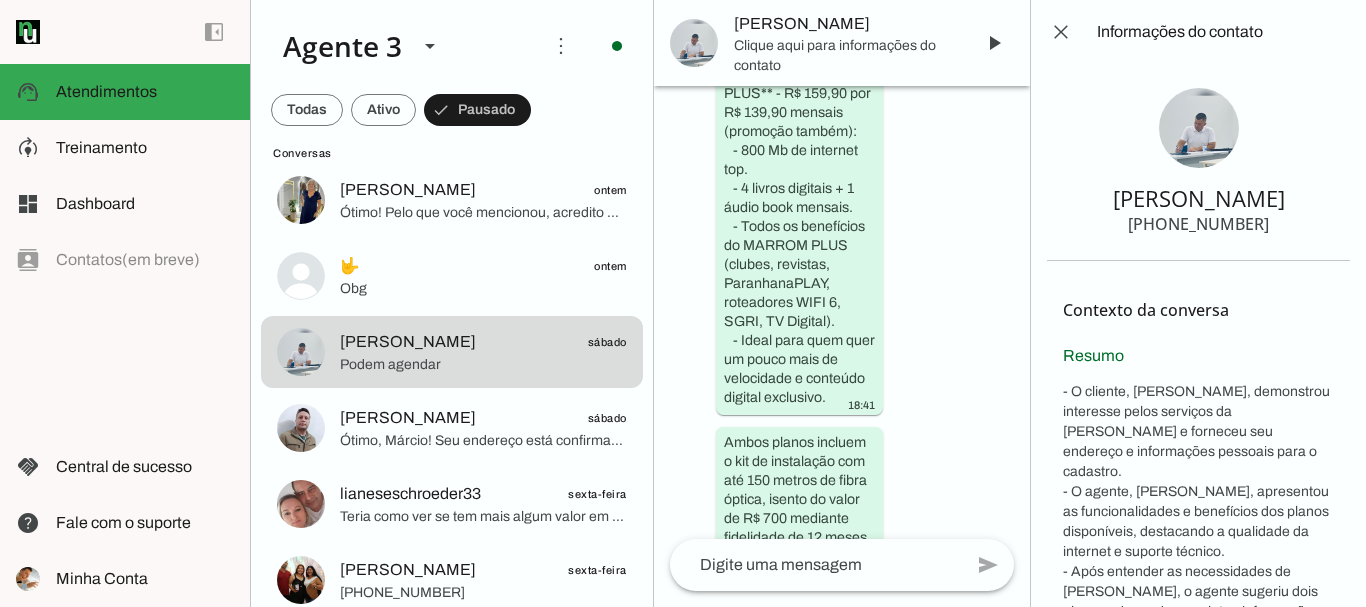 scroll, scrollTop: 15045, scrollLeft: 0, axis: vertical 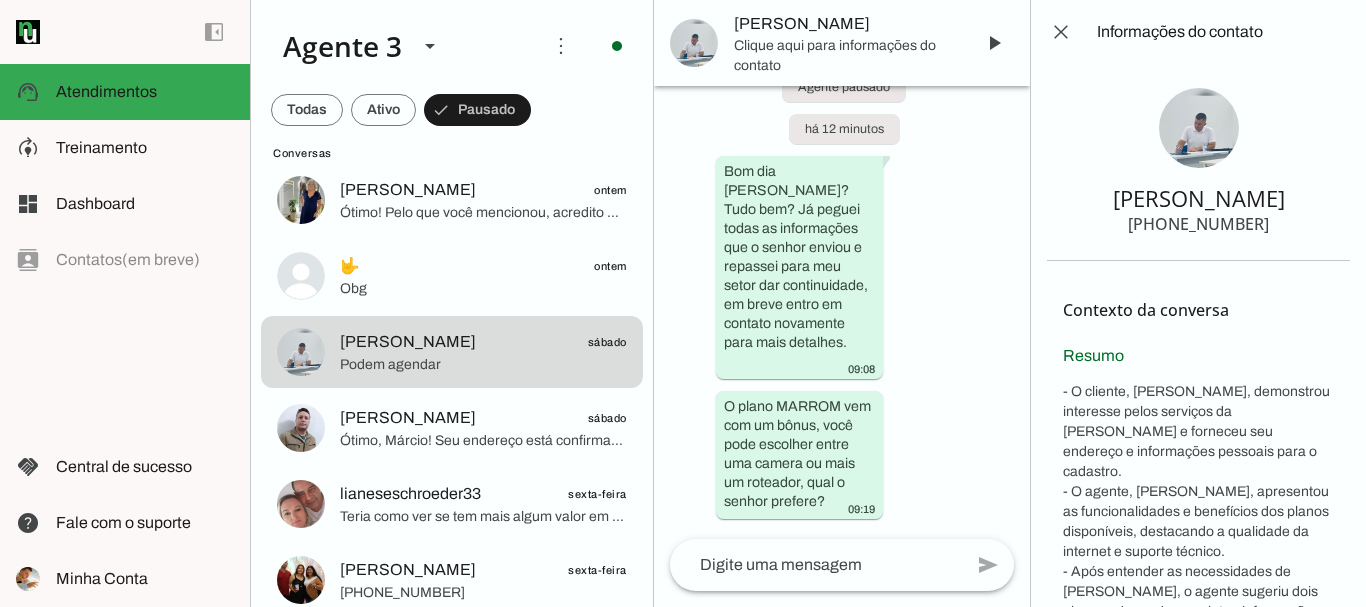 click on "[PHONE_NUMBER]" at bounding box center (1198, 224) 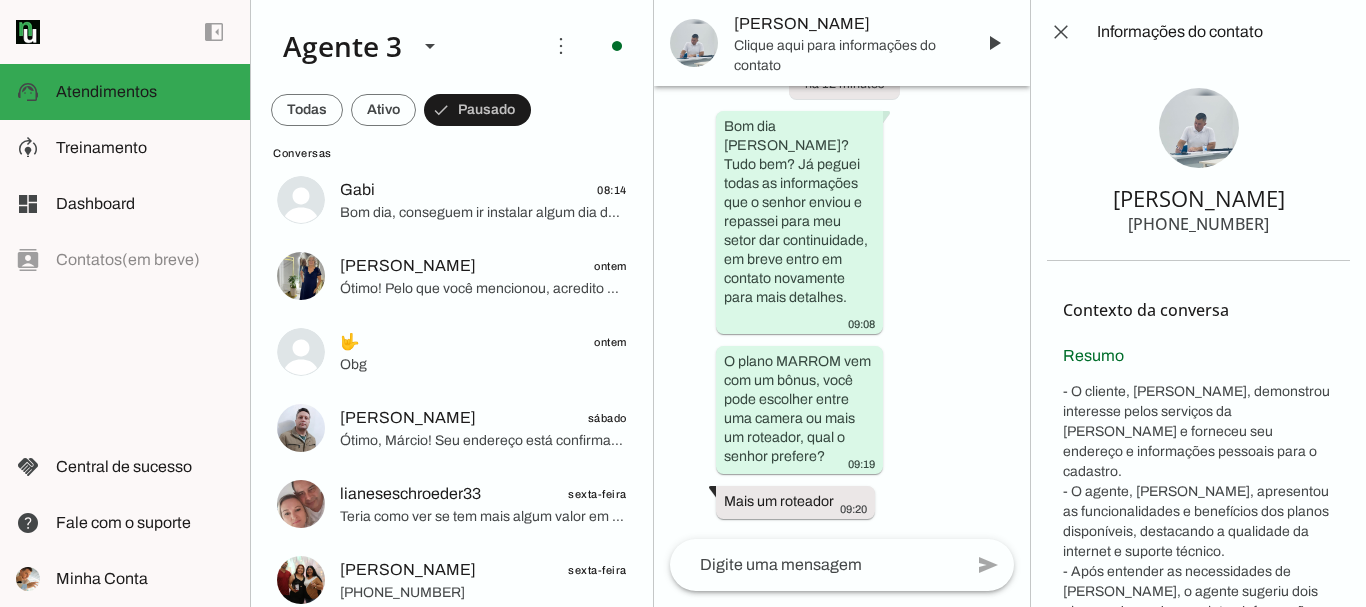 scroll, scrollTop: 0, scrollLeft: 0, axis: both 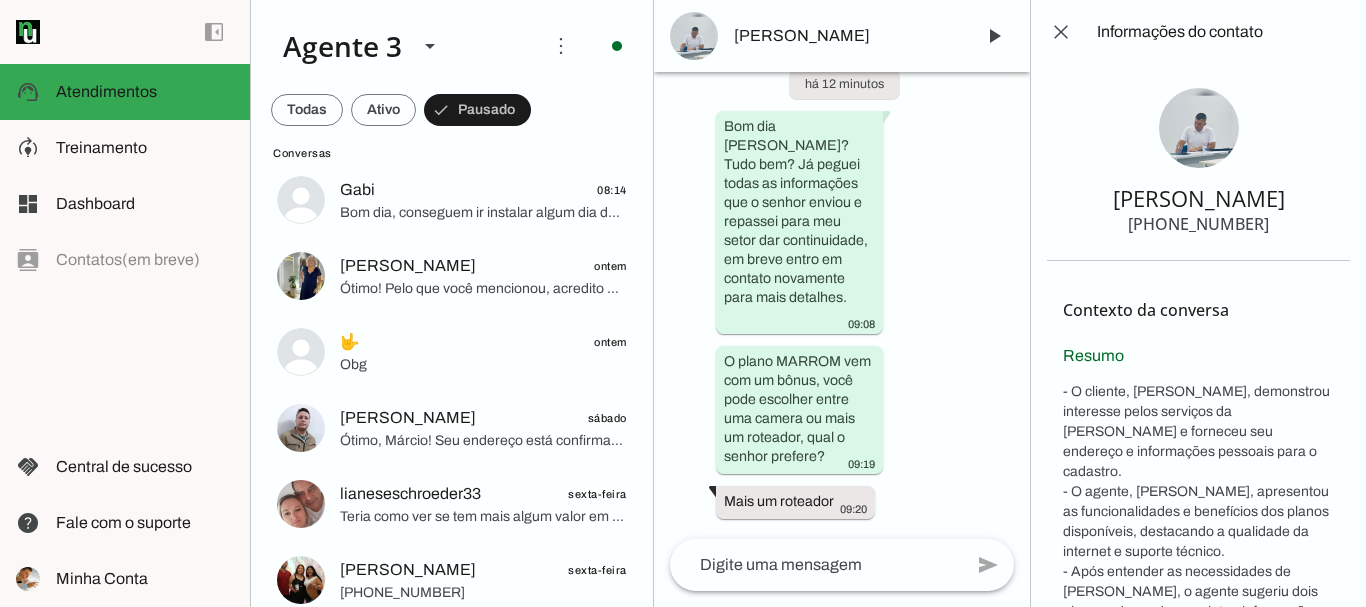 click 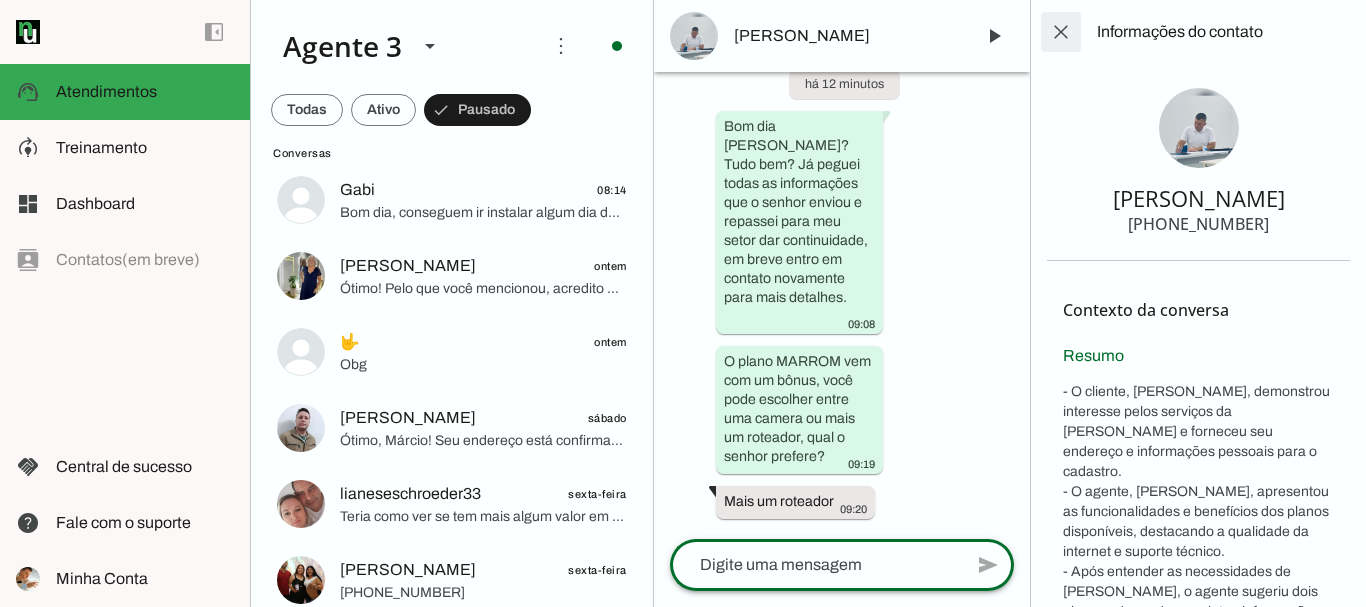 click at bounding box center (1061, 32) 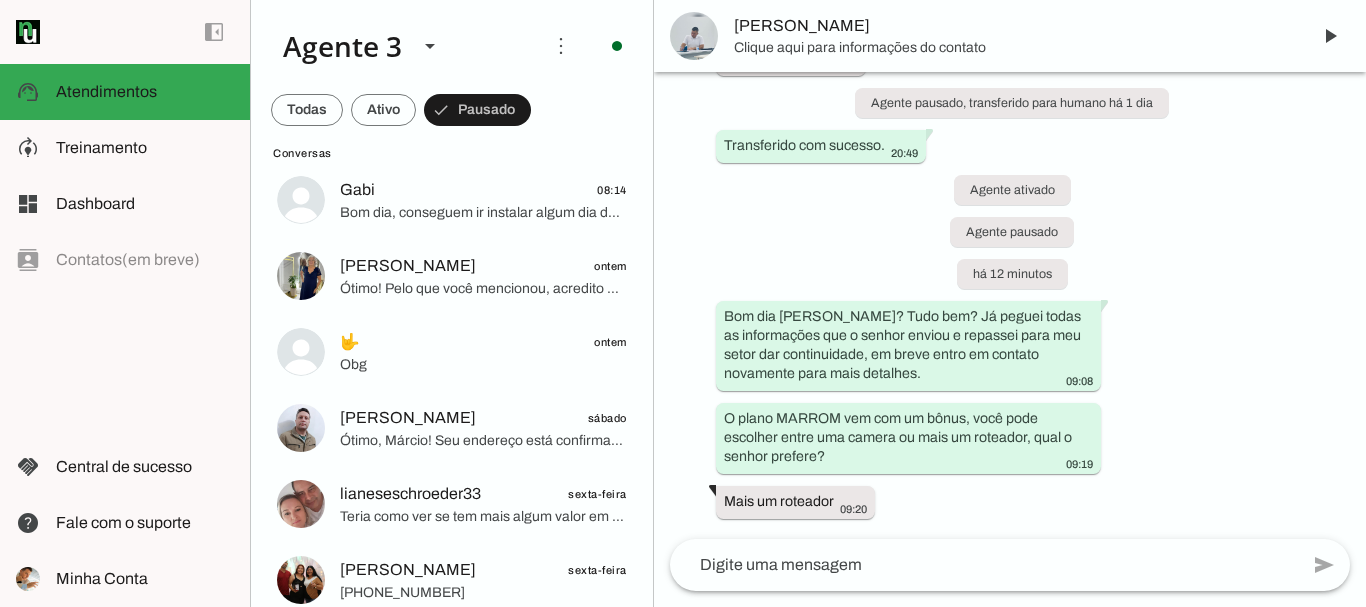 scroll, scrollTop: 7828, scrollLeft: 0, axis: vertical 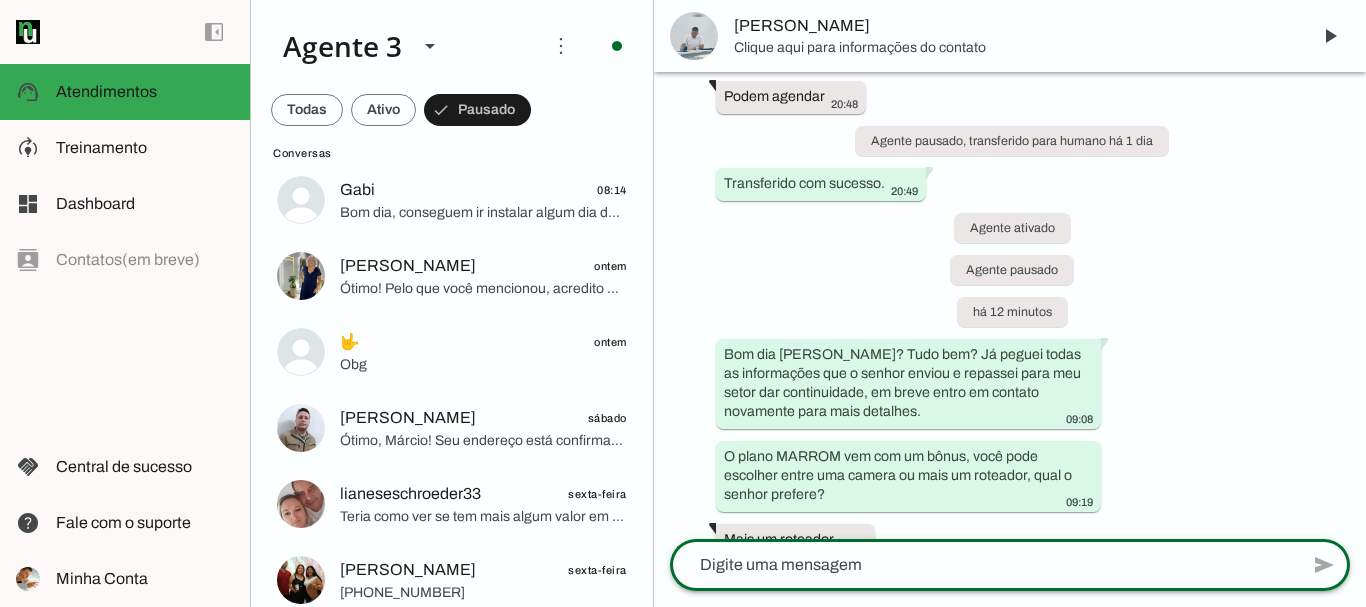 click 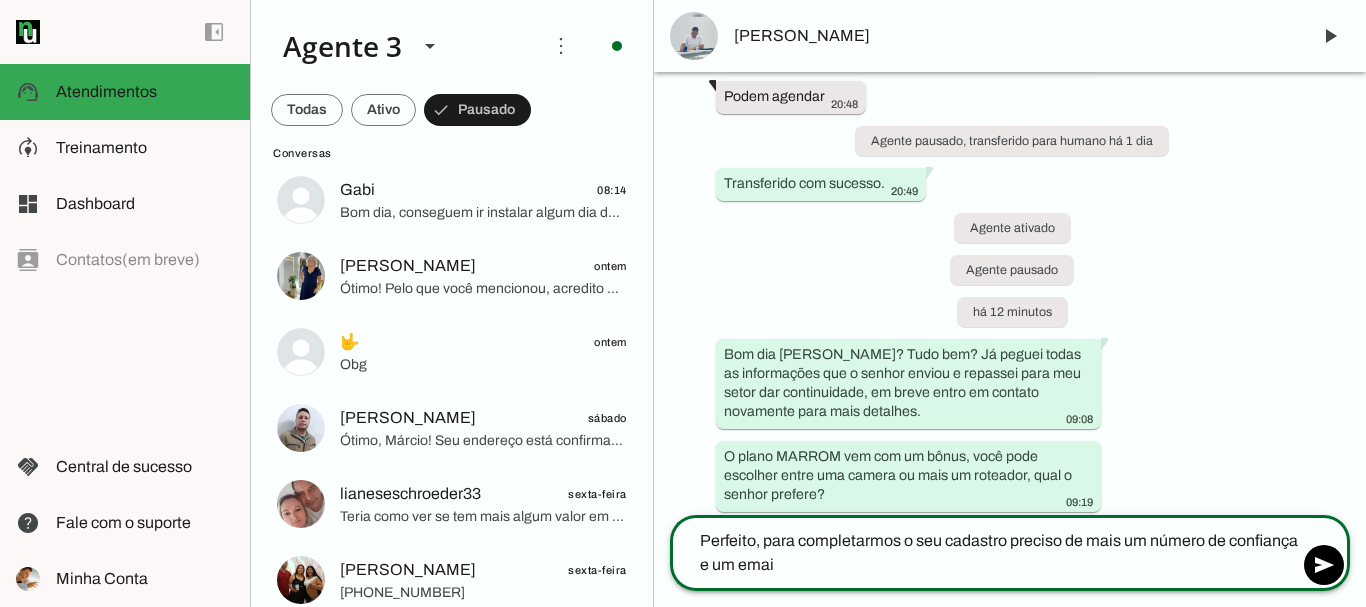 type on "Perfeito, para completarmos o seu cadastro preciso de mais um número de confiança e um email" 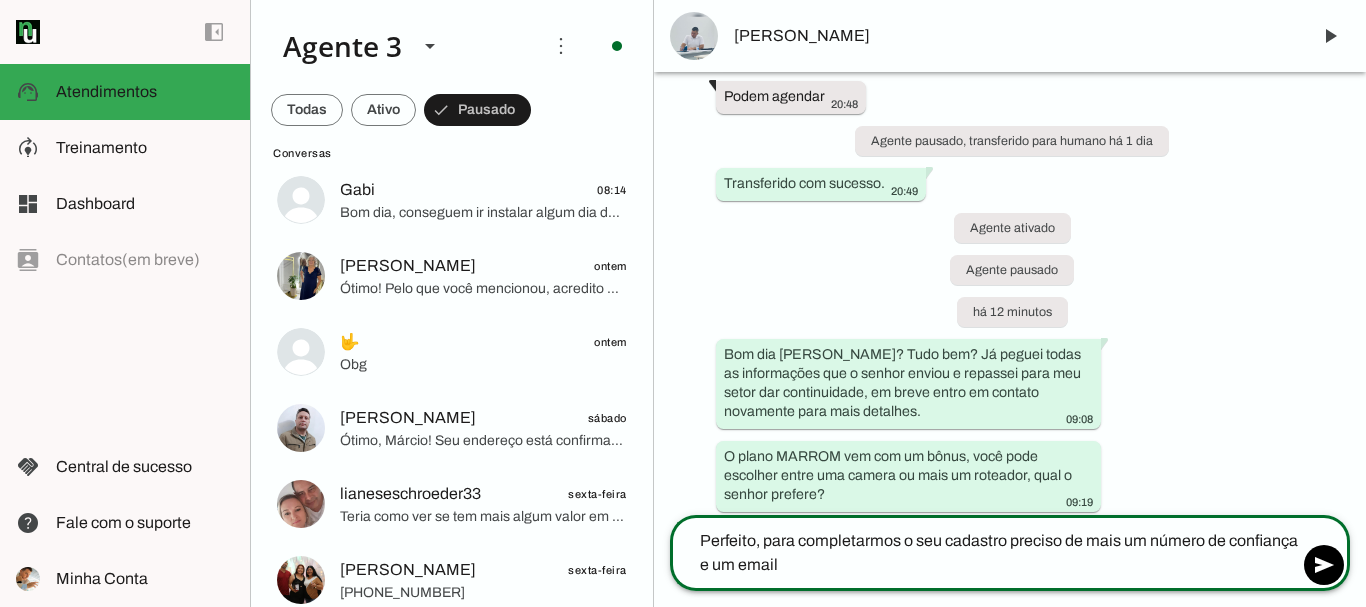 type 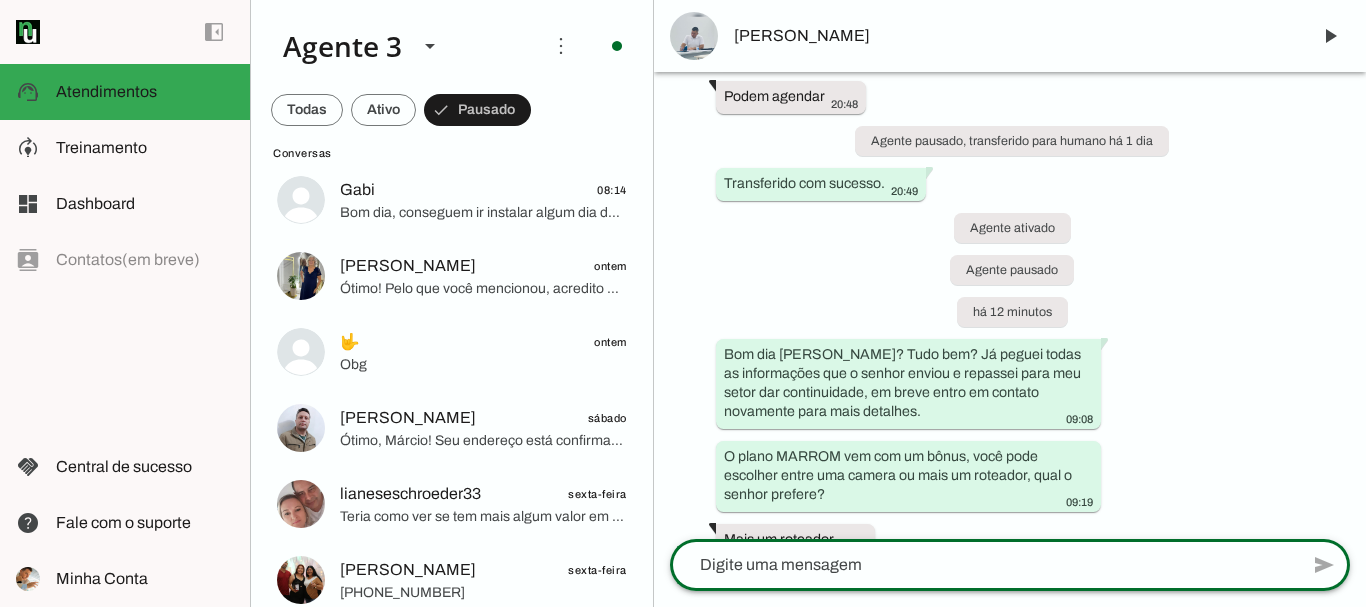 scroll, scrollTop: 7892, scrollLeft: 0, axis: vertical 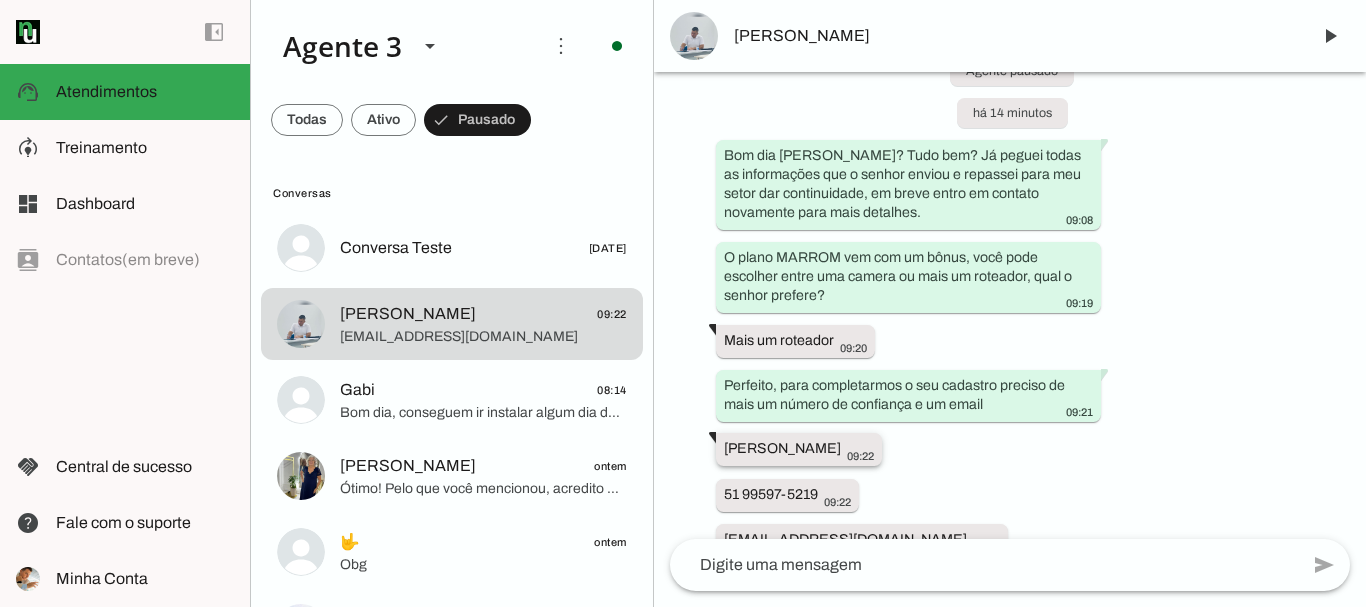 click on "[PERSON_NAME]" 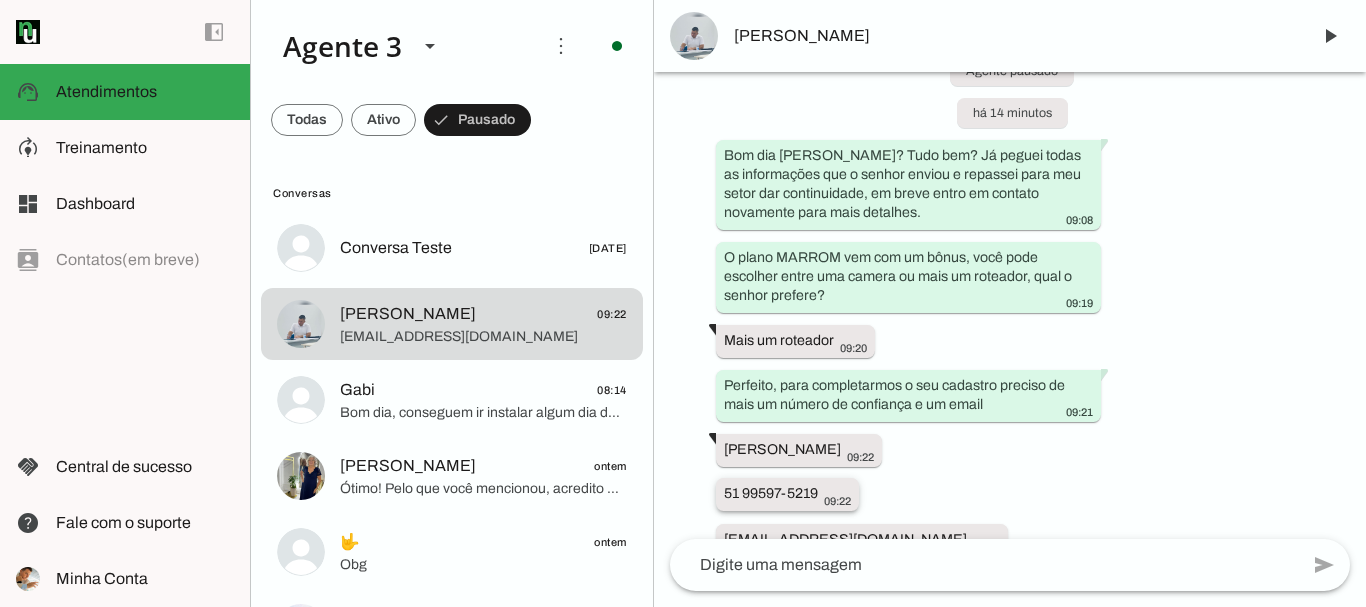 click on "51 99597-5219" 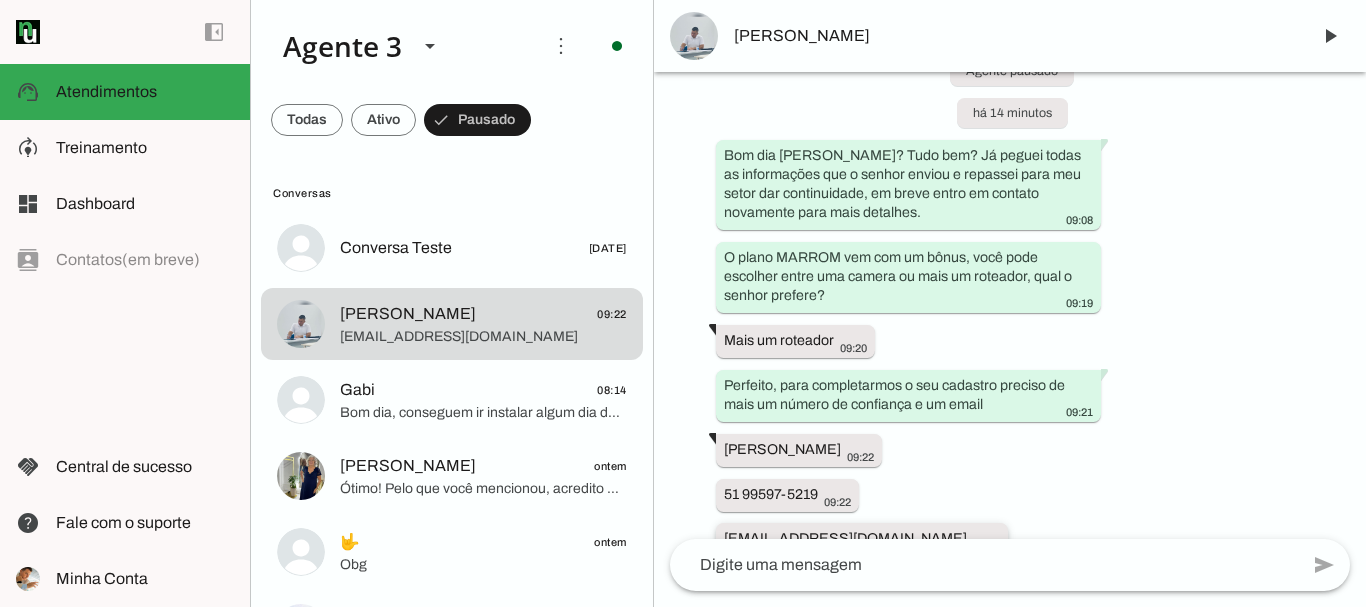 click on "[EMAIL_ADDRESS][DOMAIN_NAME]" 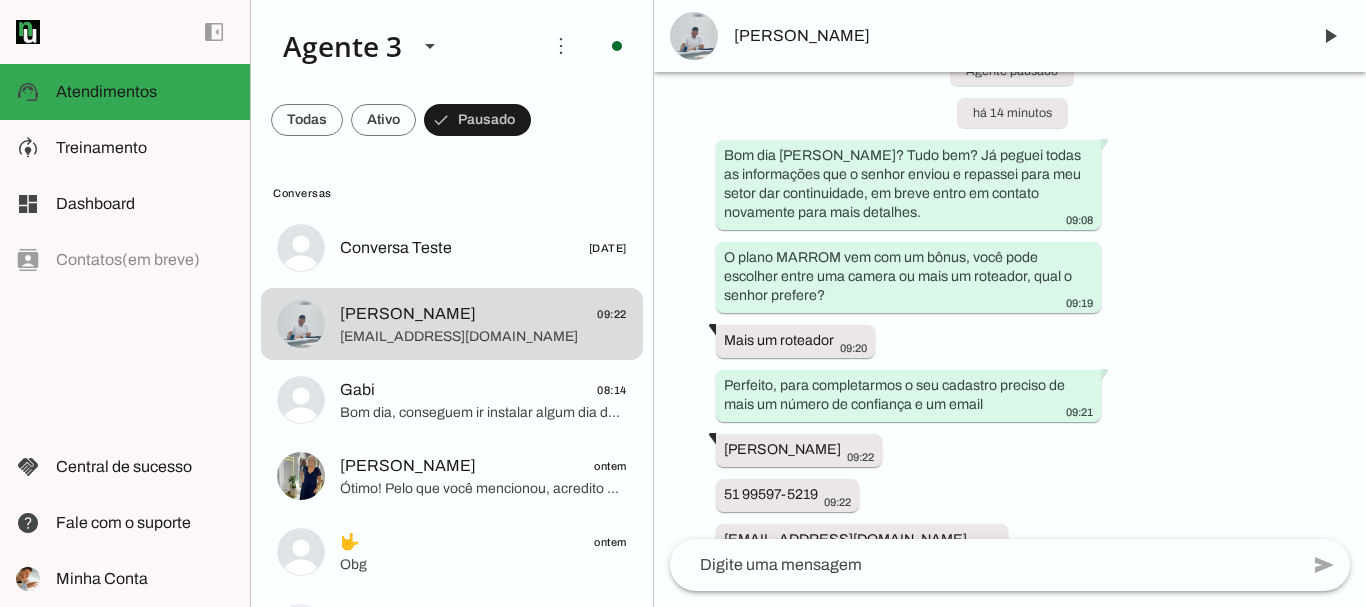 click on "Agente ativado
há 1 dia
Olá! Tenho interesse e queria mais informações, por favor. 18:29
Olá! Me [PERSON_NAME] e estou muito feliz em poder conversar com você. Sou da ParanhanaNET, provedor líder de mercado, eleito como o provedor que entrega a banda larga mais veloz de todo o [GEOGRAPHIC_DATA]. Estamos no top 3 do ranking de velocidade de internet no [GEOGRAPHIC_DATA] e no Top 10 do [GEOGRAPHIC_DATA], segundo o site [DOMAIN_NAME]. Além disso, somos reconhecidos pela qualidade no atendimento e suporte técnico na região. 18:29 Para que eu possa verificar a disponibilidade do serviço aí no seu endereço, você pode me informar, por favor, o nome da rua, número, bairro e cidade onde deseja a instalação? 18:29
[STREET_ADDRESS][PERSON_NAME] 18:31
18:31 Além disso, sua residência é própria ou alugada? Isso ajuda no processo de cadastro e instalação. 18:31" at bounding box center [1010, 305] 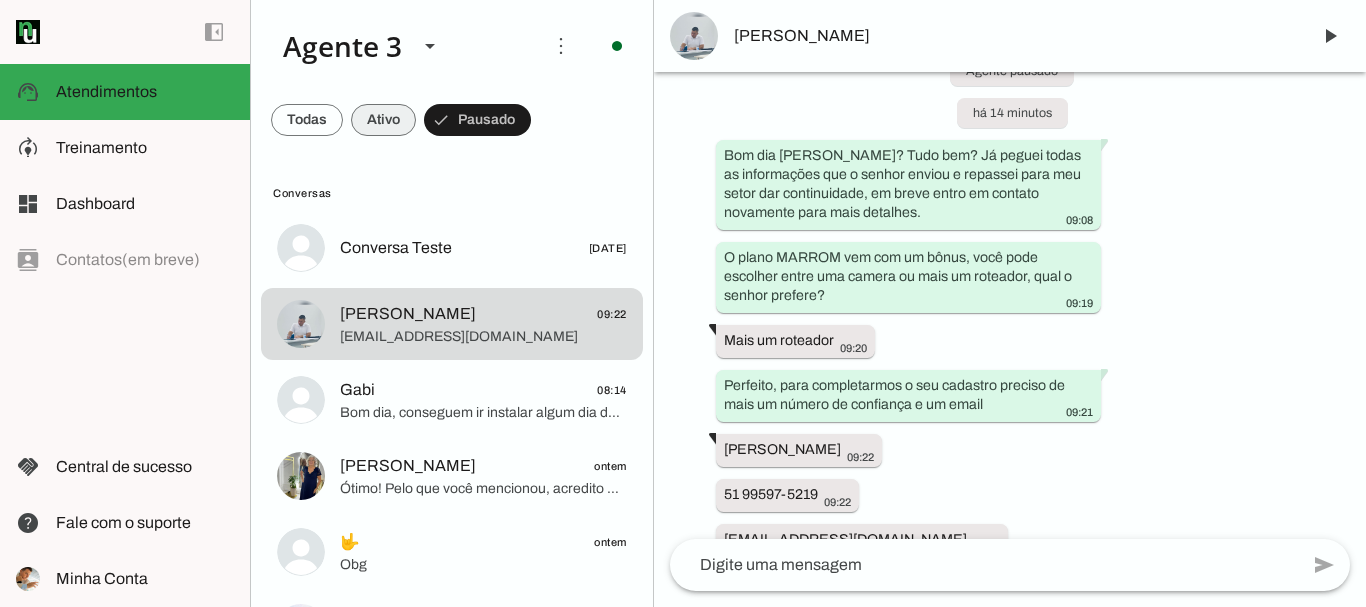 click at bounding box center [307, 120] 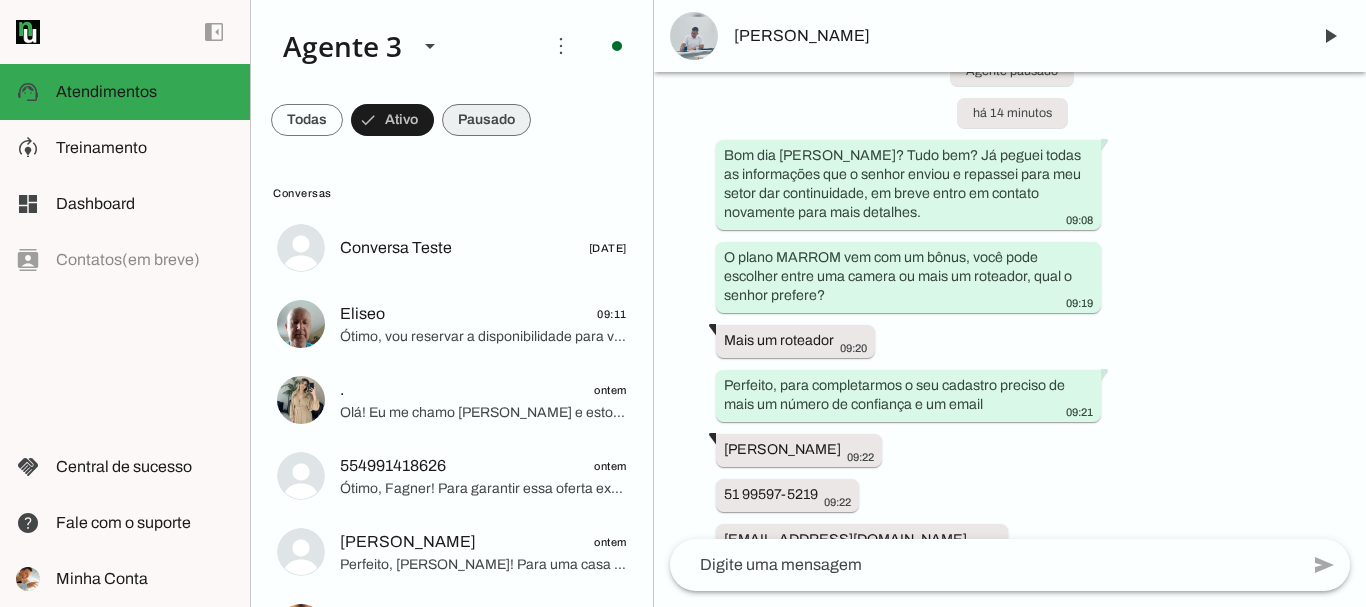 click at bounding box center (307, 120) 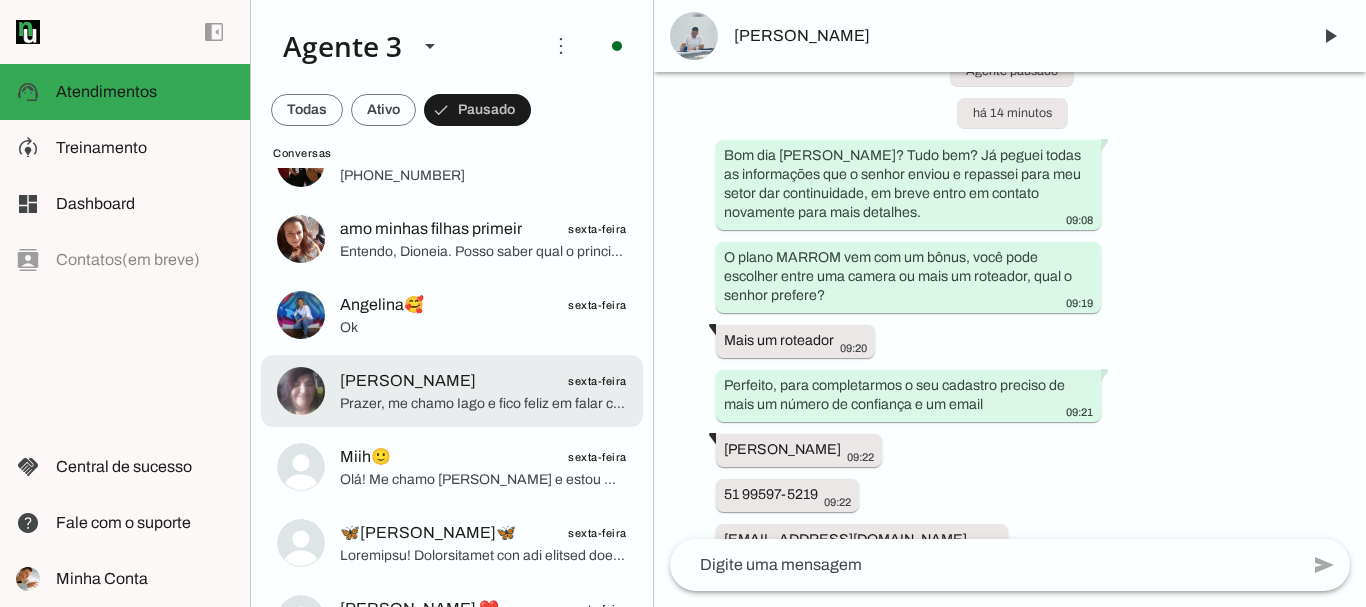 scroll, scrollTop: 700, scrollLeft: 0, axis: vertical 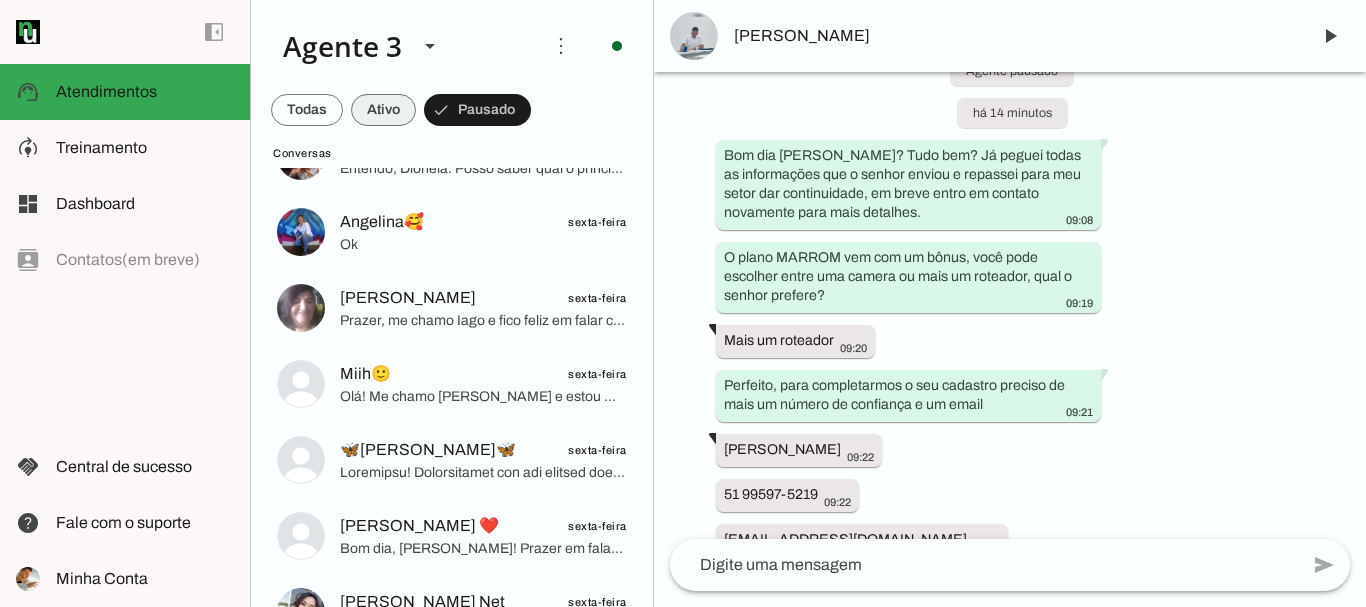click at bounding box center [307, 110] 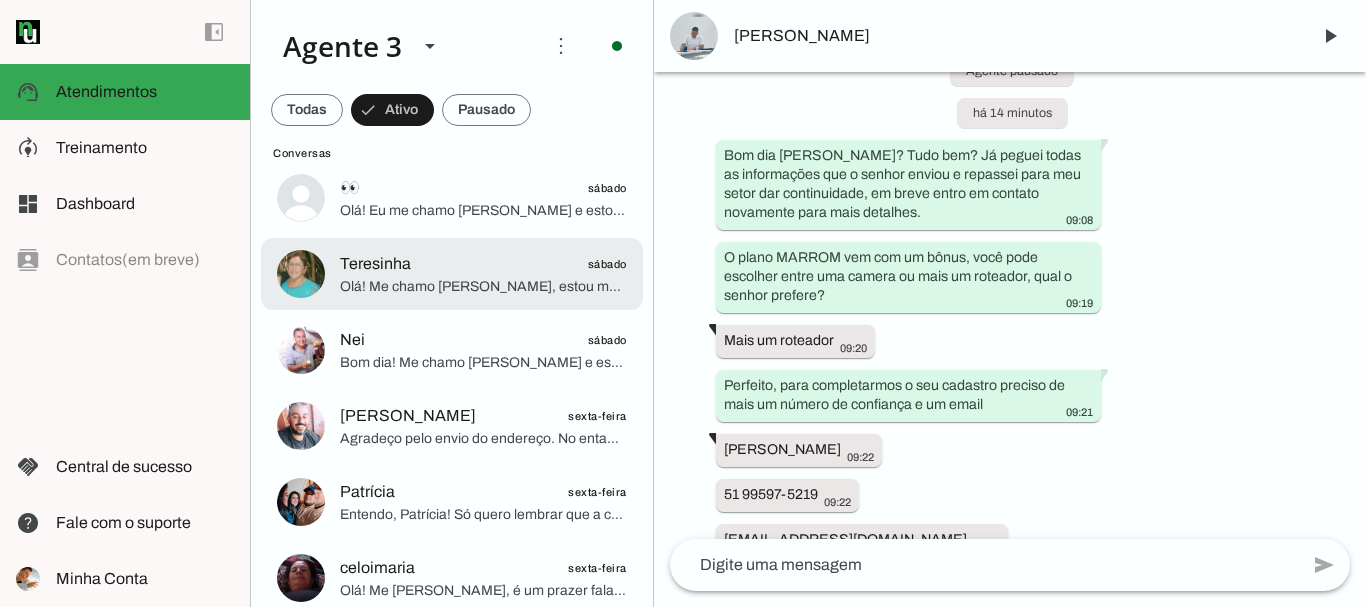 scroll, scrollTop: 908, scrollLeft: 0, axis: vertical 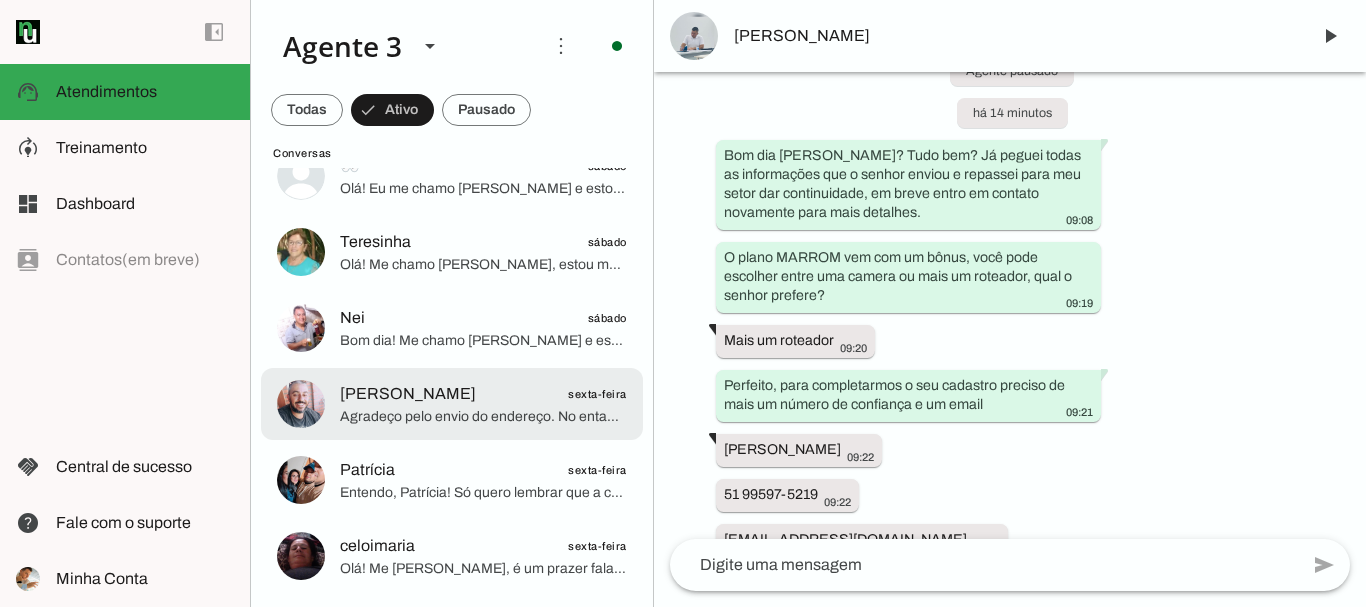 click on "[PERSON_NAME]
sexta-feira" 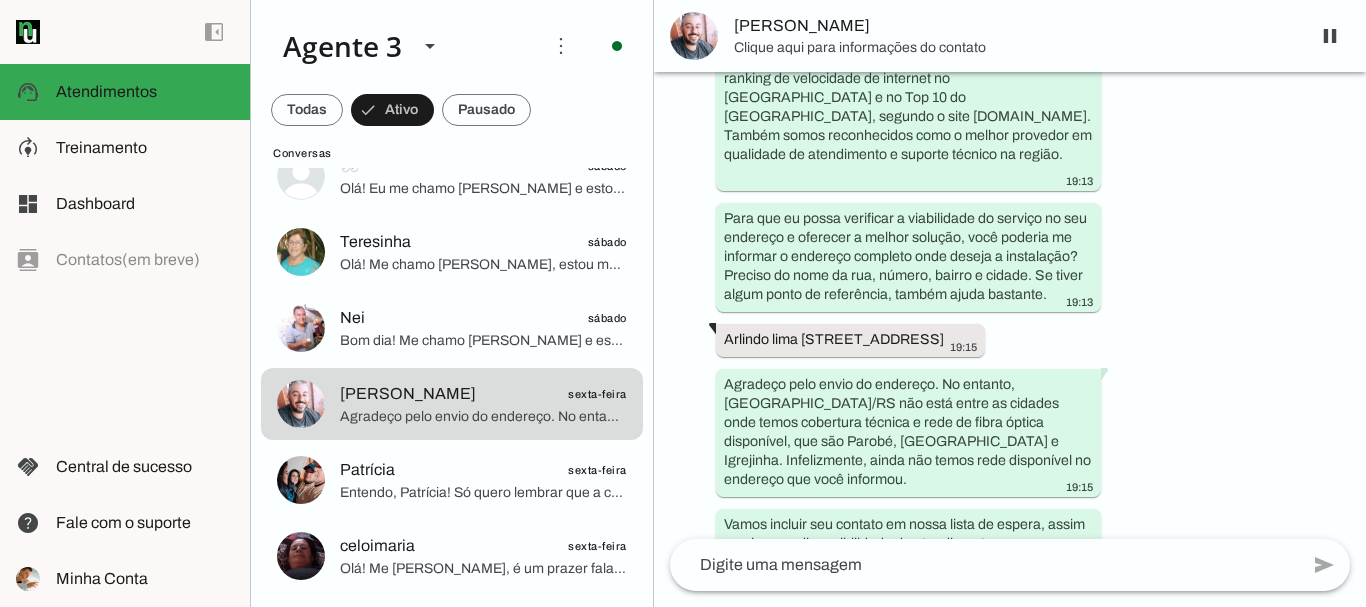 scroll, scrollTop: 459, scrollLeft: 0, axis: vertical 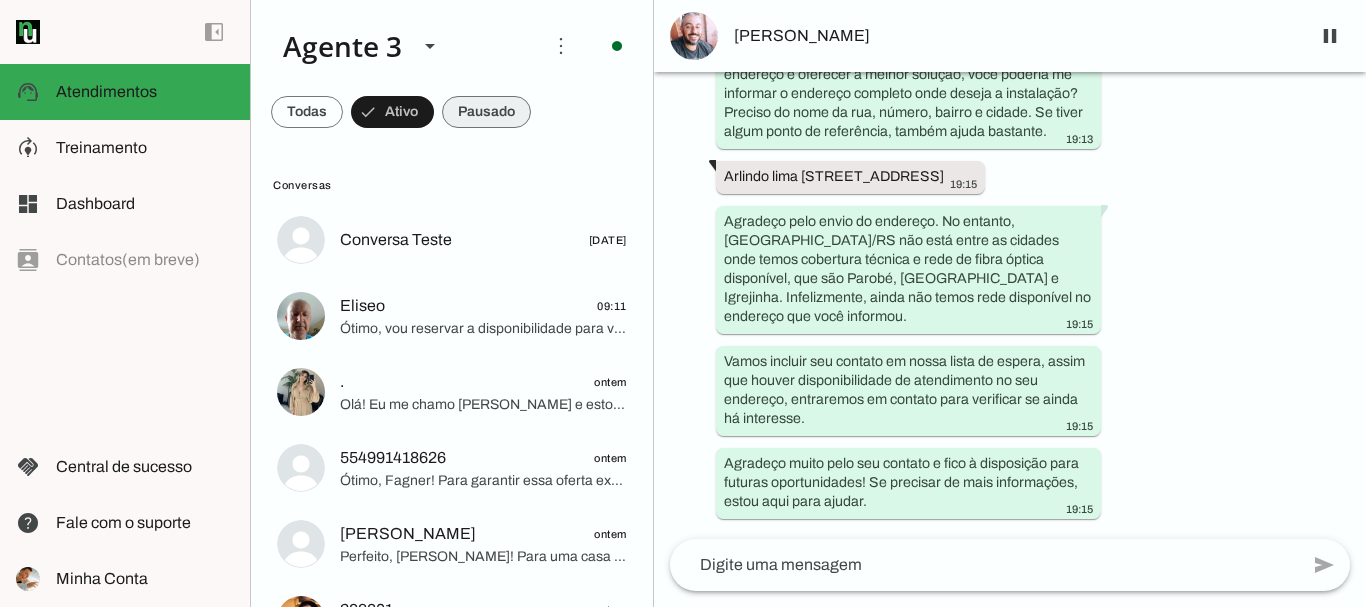 click at bounding box center [307, 112] 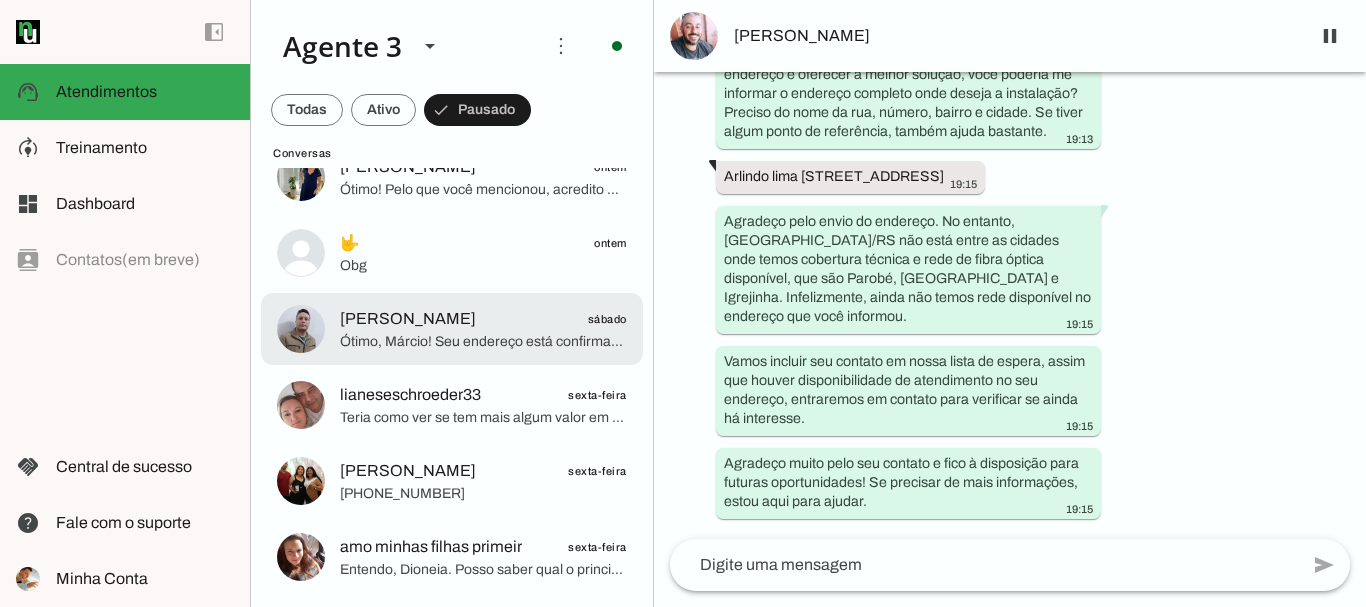 scroll, scrollTop: 300, scrollLeft: 0, axis: vertical 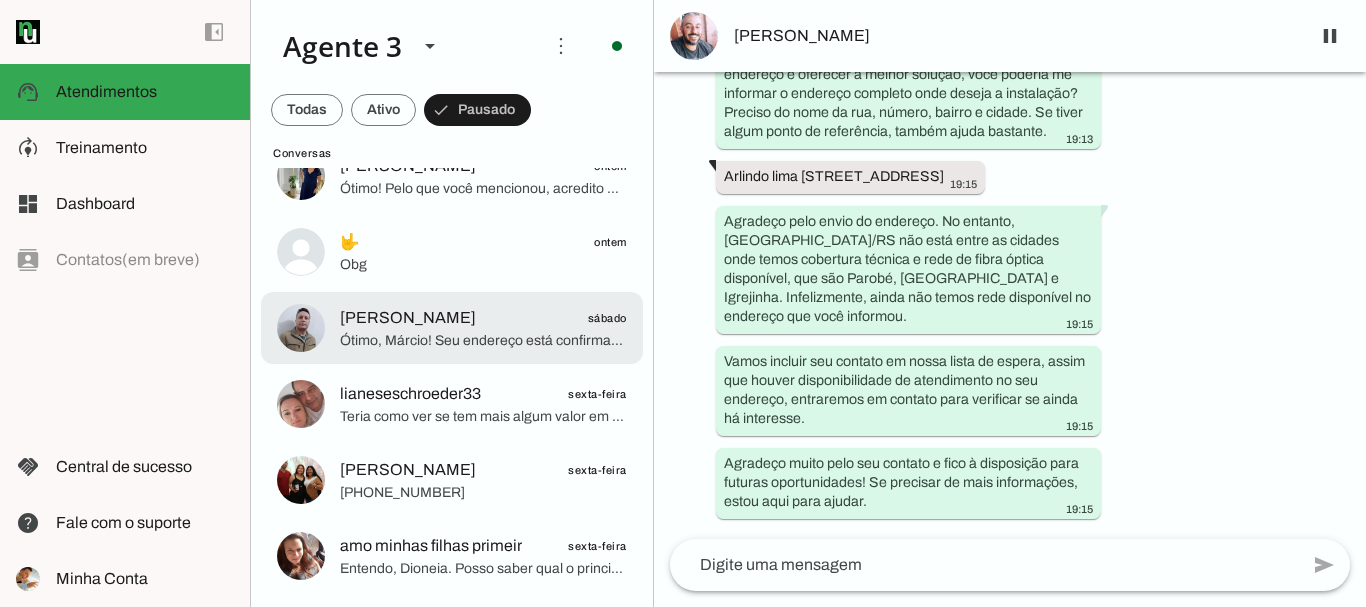 click on "[PERSON_NAME]
sábado" 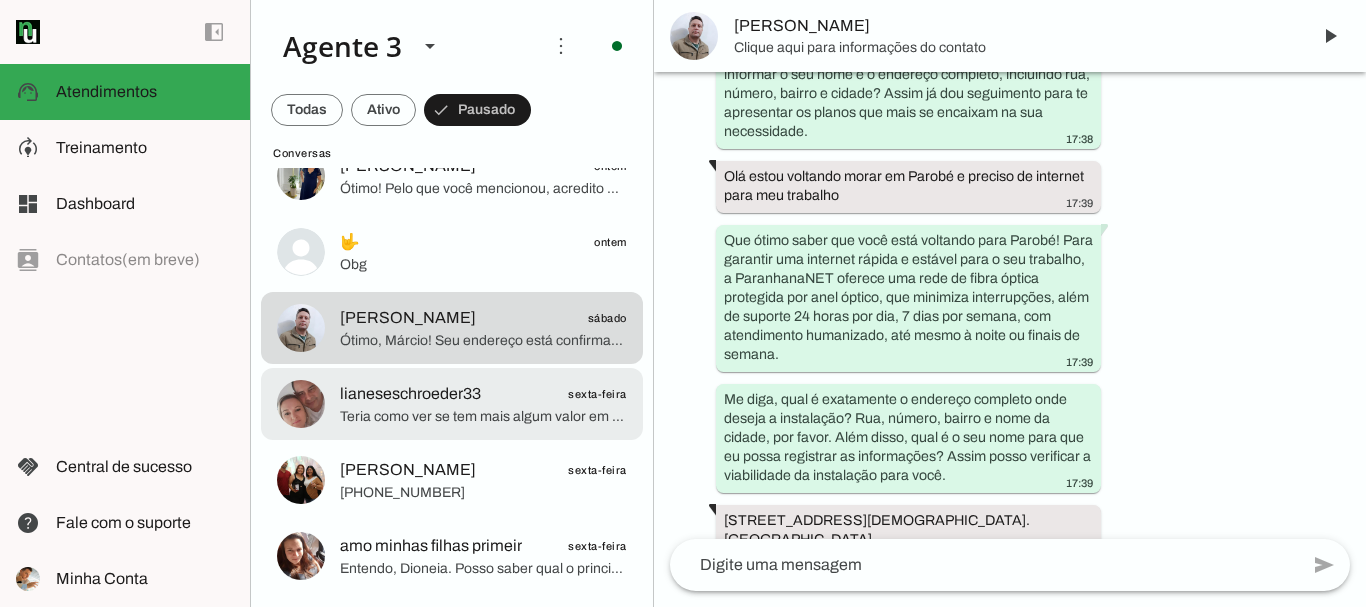 scroll, scrollTop: 5316, scrollLeft: 0, axis: vertical 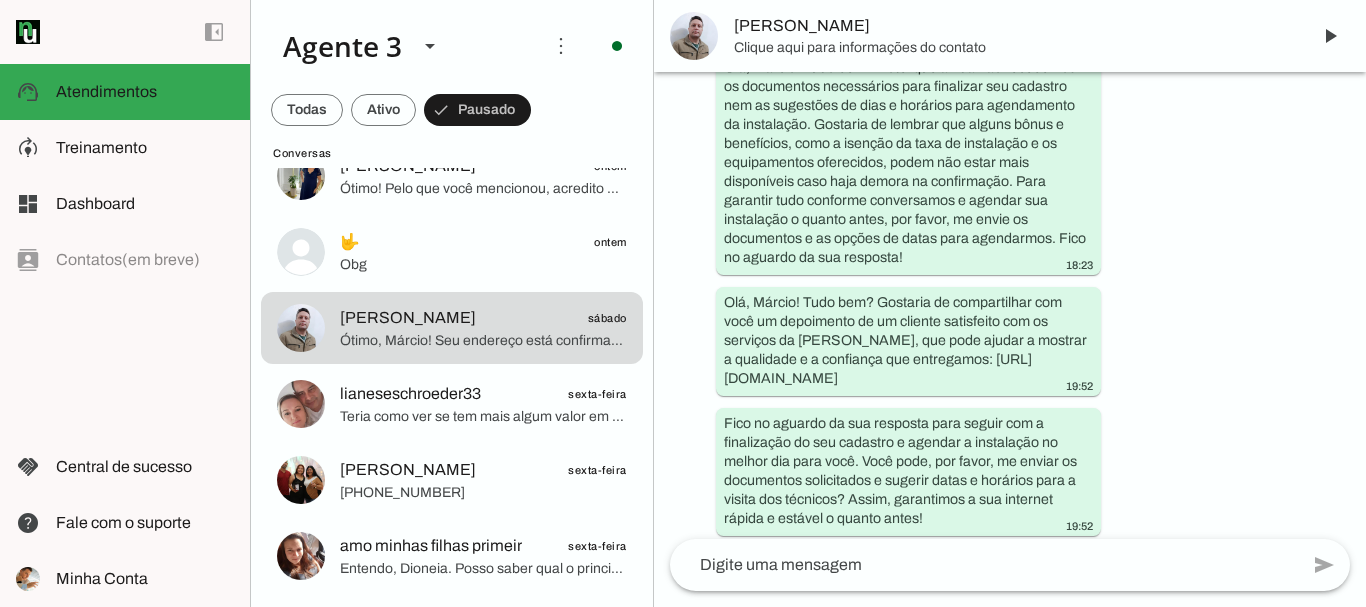click on "[PERSON_NAME]" at bounding box center (1014, 26) 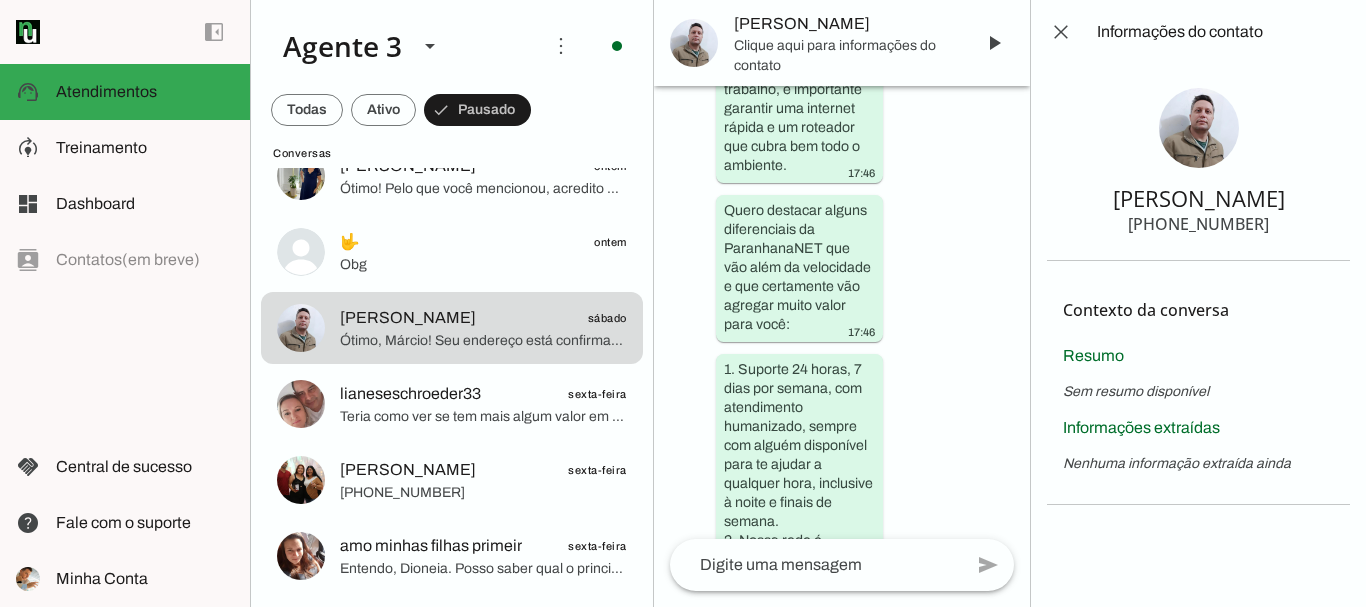 scroll, scrollTop: 5391, scrollLeft: 0, axis: vertical 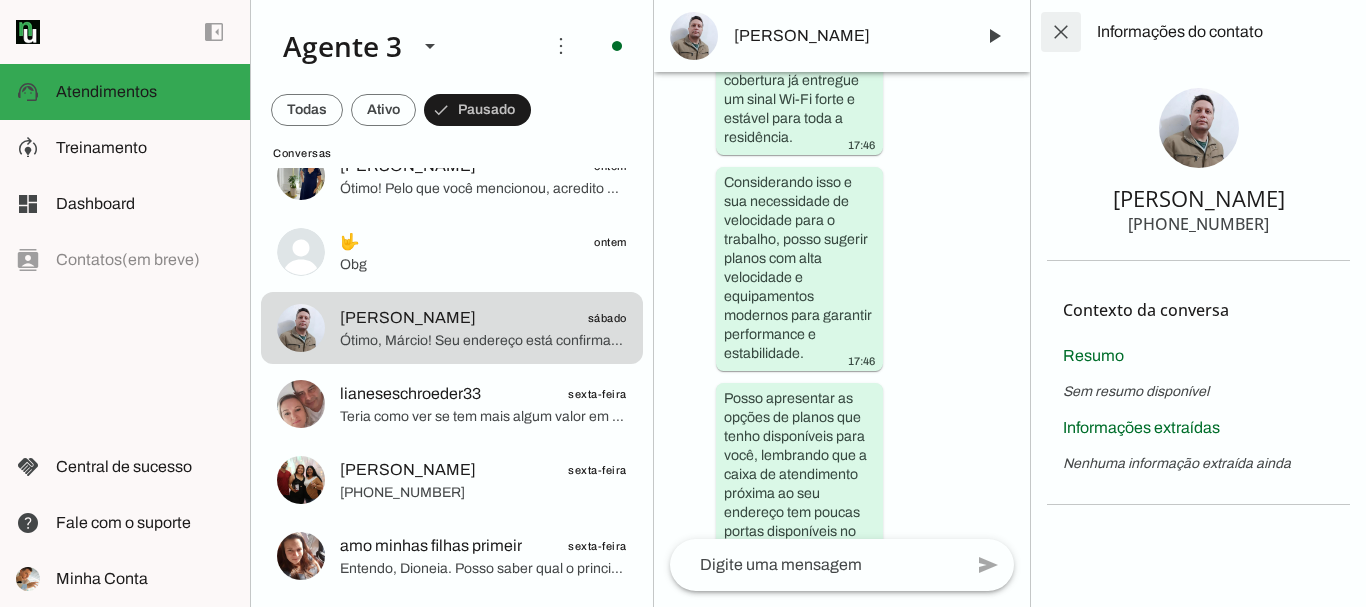 click at bounding box center (1061, 32) 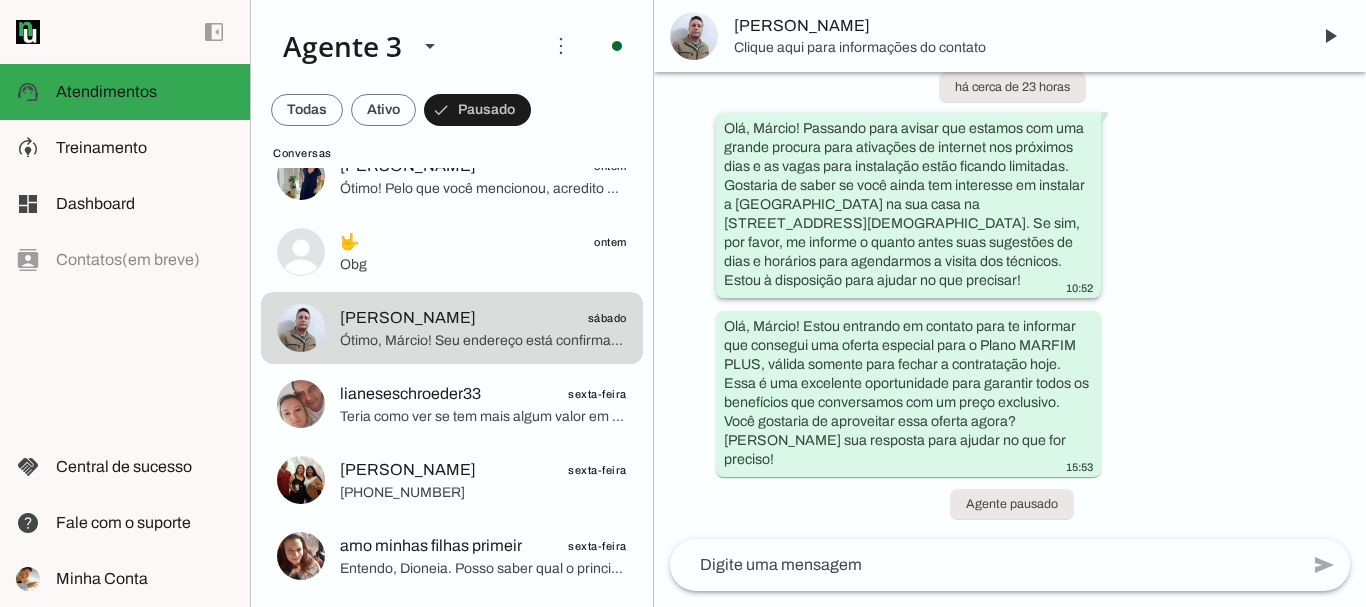 scroll, scrollTop: 5316, scrollLeft: 0, axis: vertical 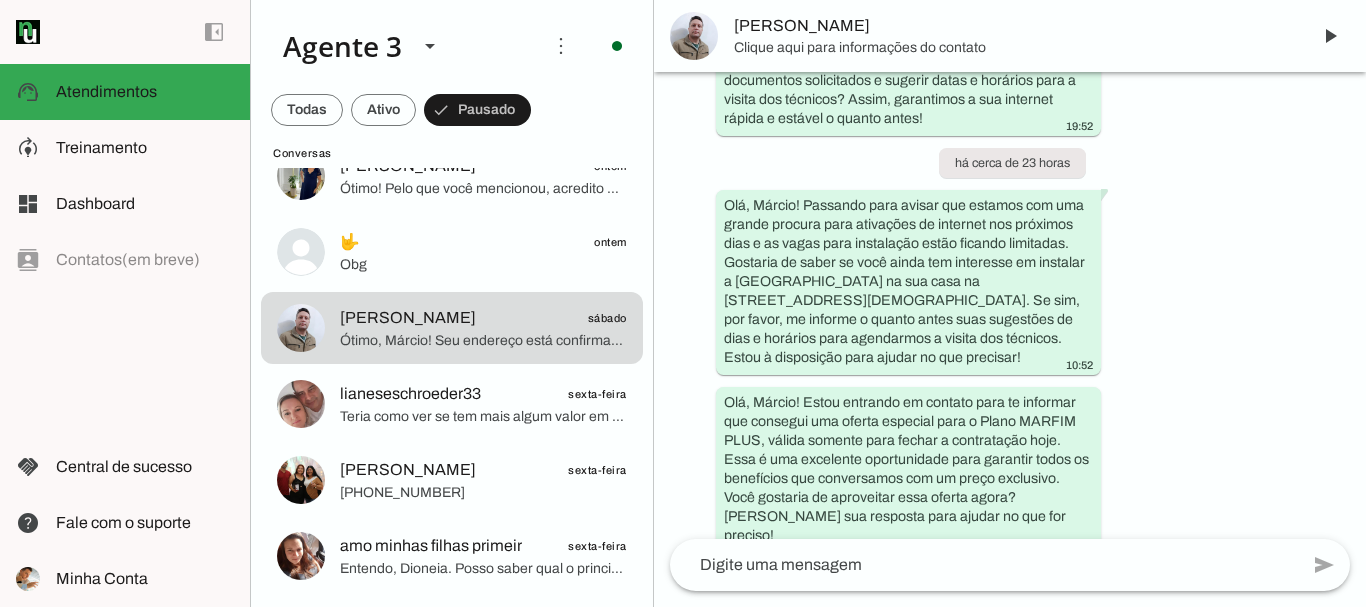 click on "Clique aqui para informações do contato" at bounding box center [1014, 48] 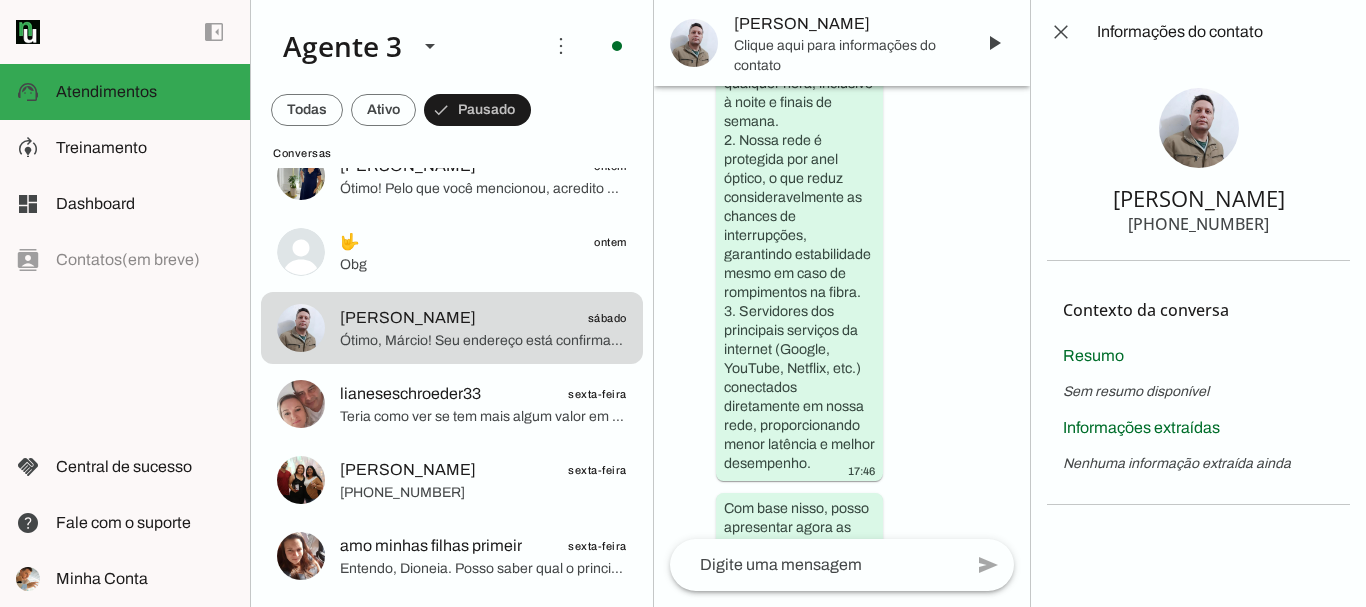 scroll, scrollTop: 12042, scrollLeft: 0, axis: vertical 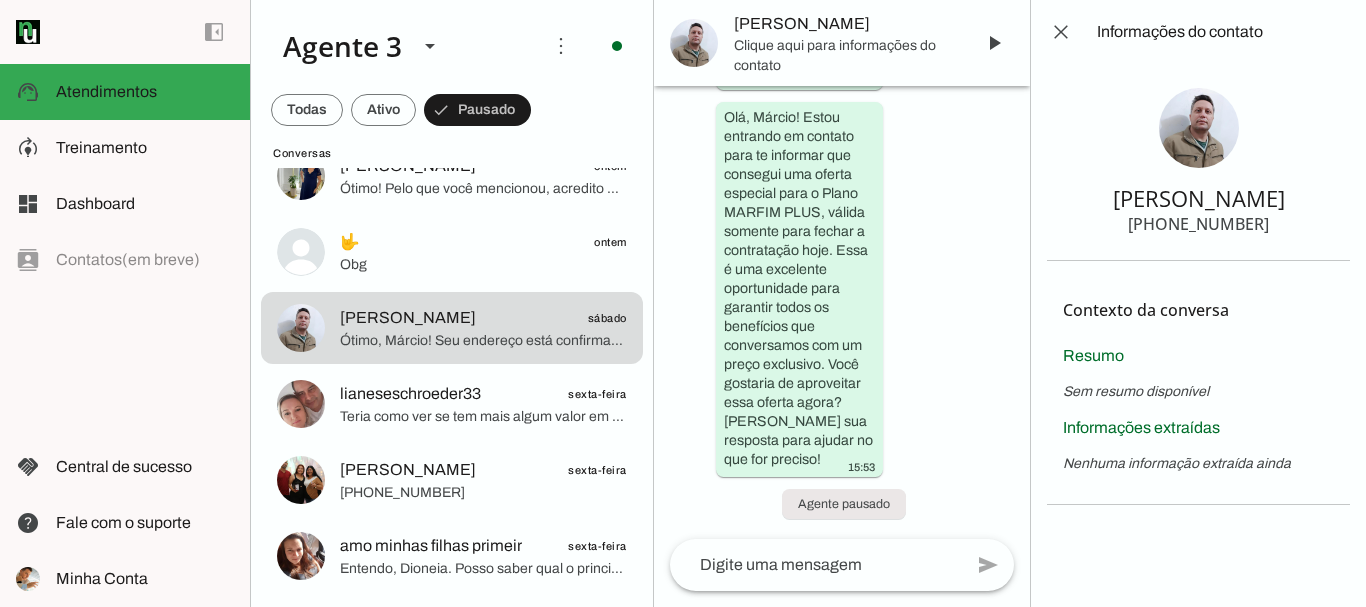 click on "[PERSON_NAME]
[PHONE_NUMBER]" at bounding box center (1198, 162) 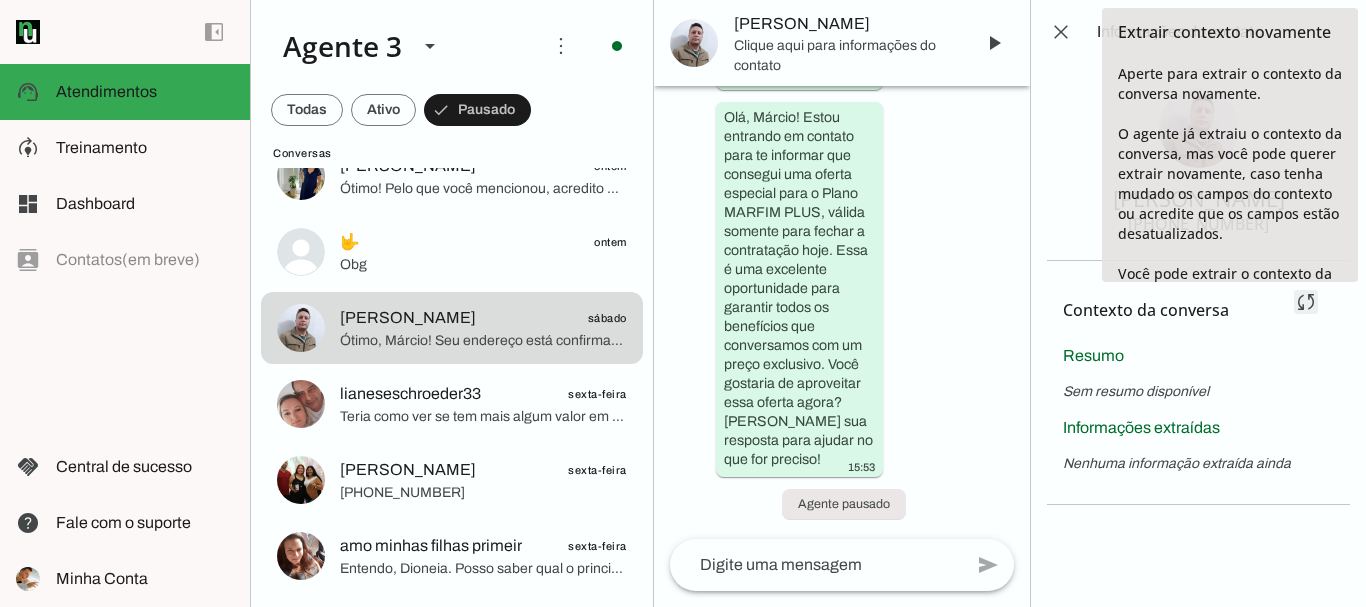 click at bounding box center [1306, 302] 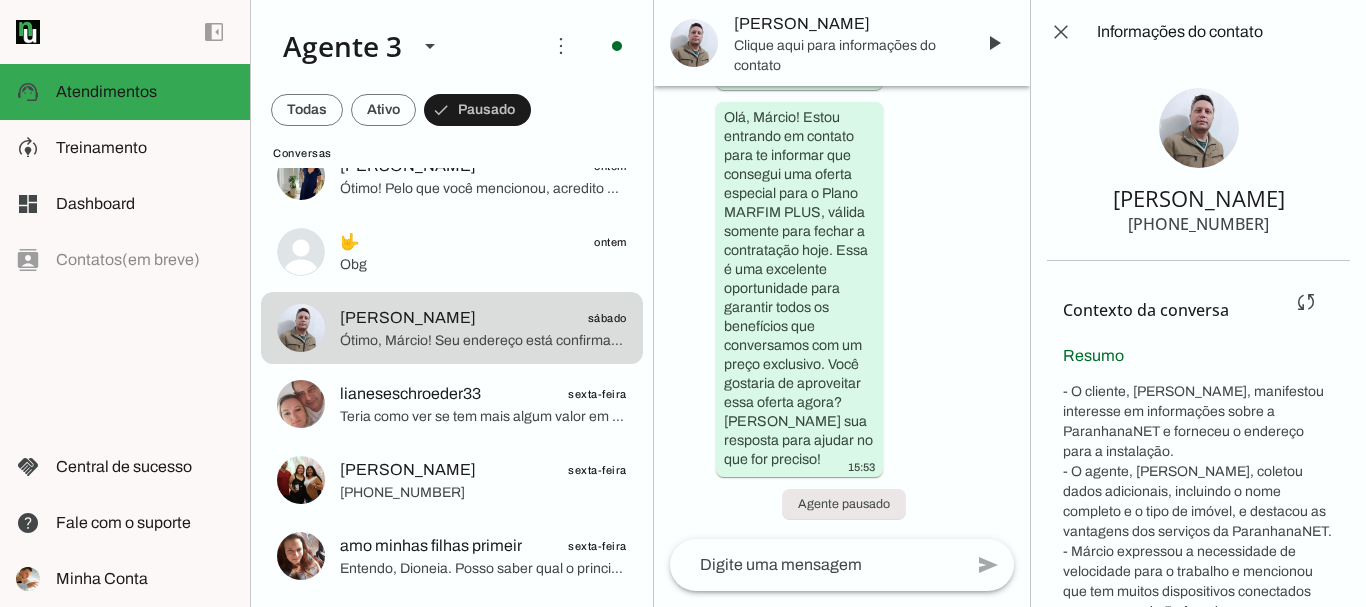 scroll, scrollTop: 0, scrollLeft: 0, axis: both 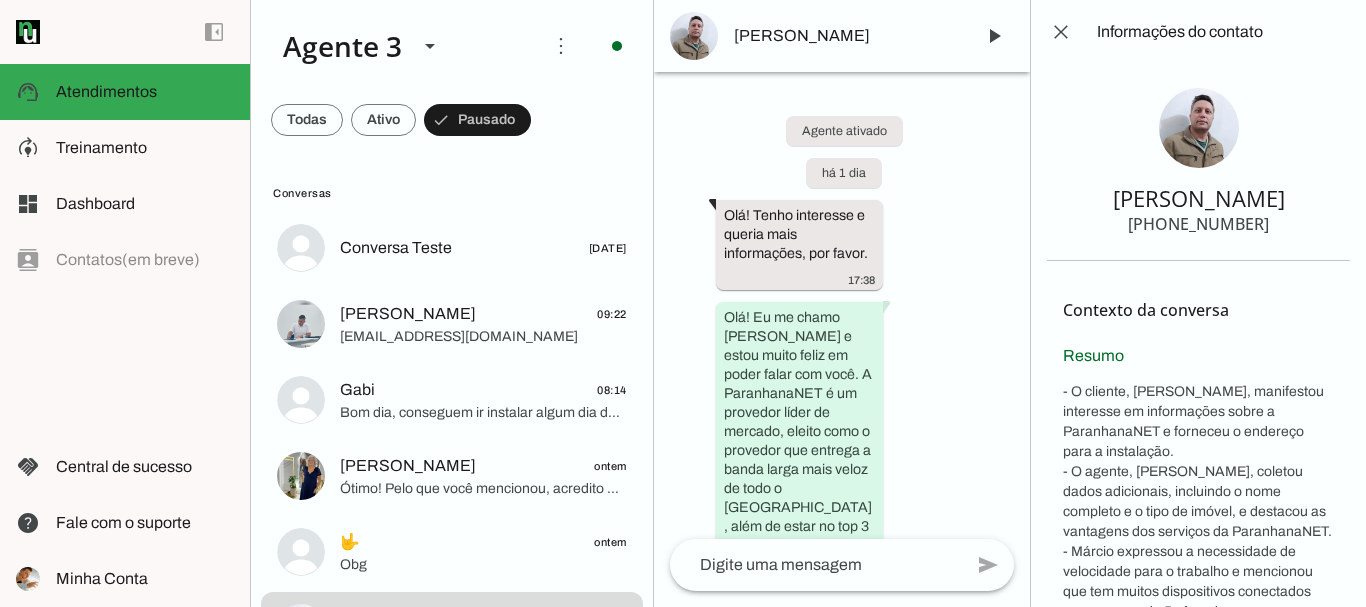 click on "[PHONE_NUMBER]" at bounding box center (1198, 224) 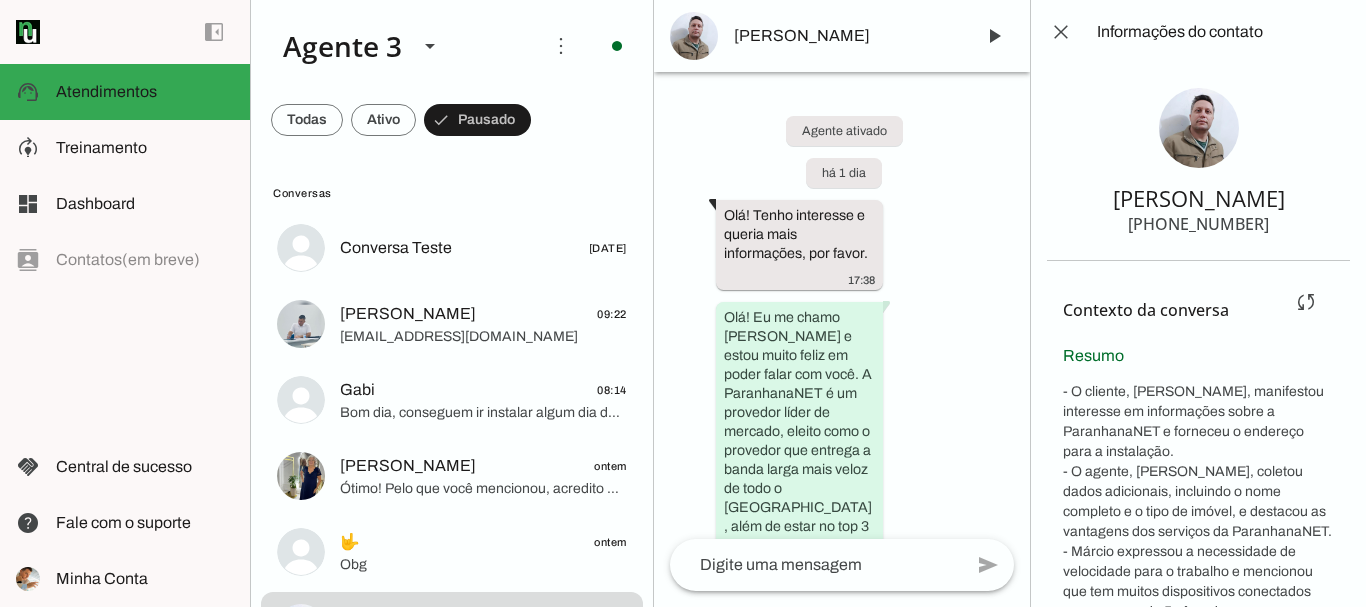 scroll, scrollTop: 566, scrollLeft: 0, axis: vertical 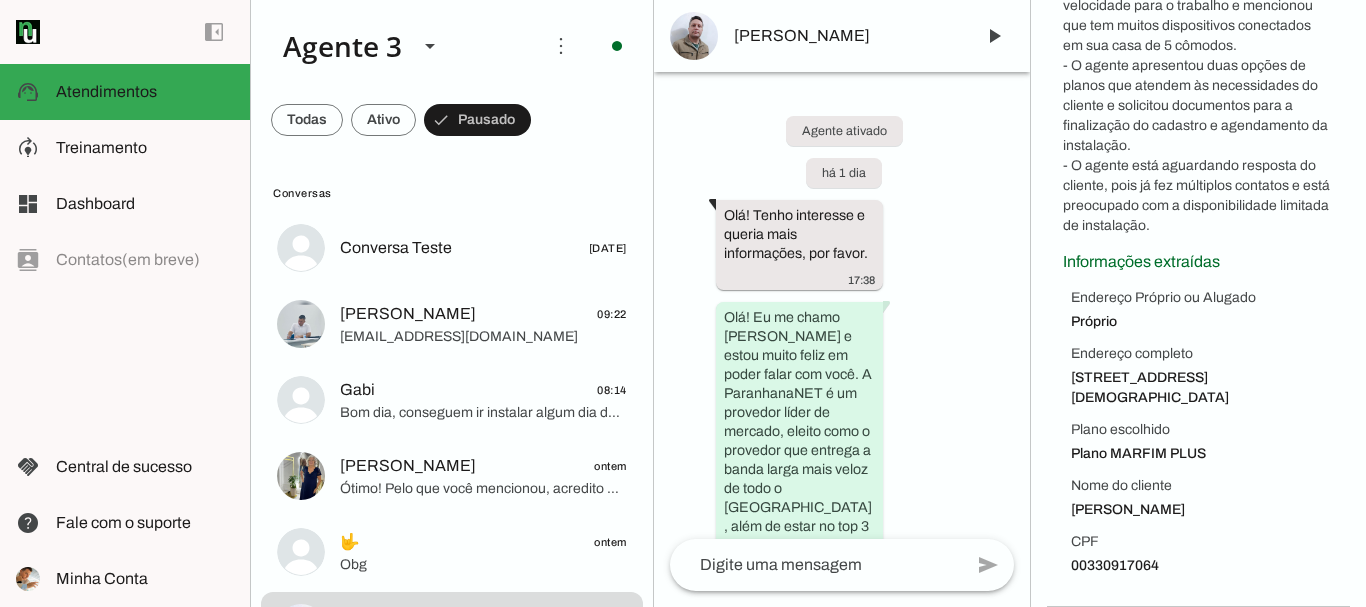 click on "Informações extraídas
[GEOGRAPHIC_DATA] ou [GEOGRAPHIC_DATA]
Endereço completo
[STREET_ADDRESS][DEMOGRAPHIC_DATA]
Plano escolhido
Plano MARFIM PLUS
Nome do cliente
[PERSON_NAME]
CPF
00330917064" at bounding box center (1198, 413) 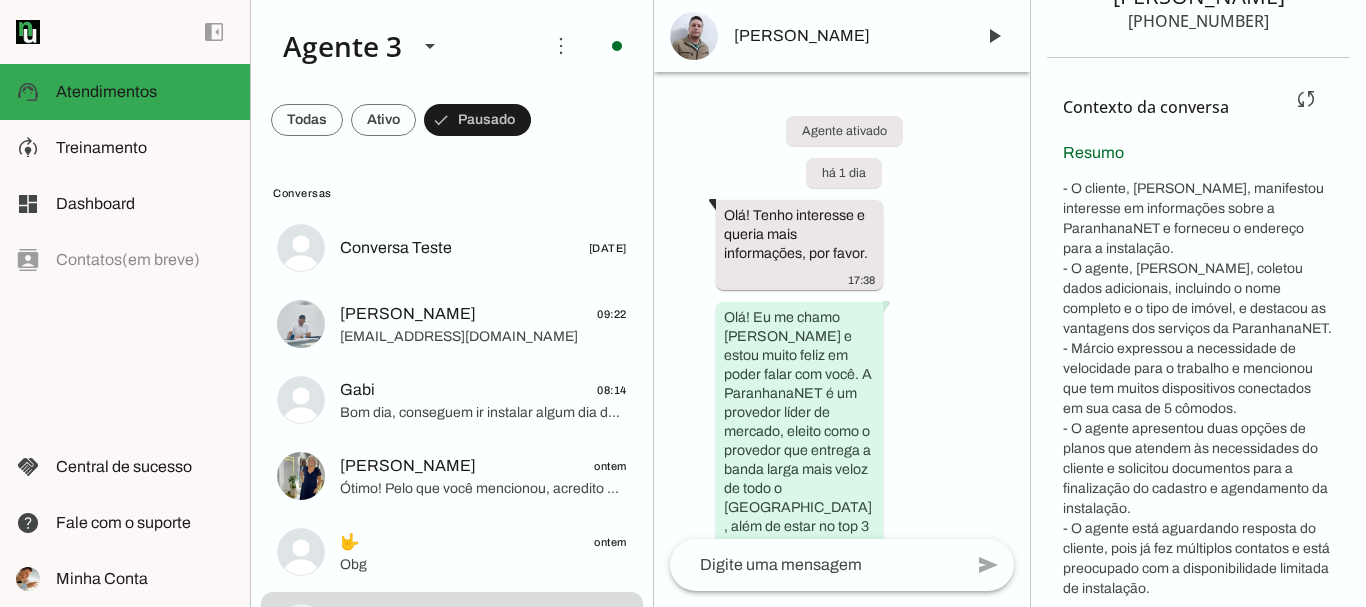 scroll, scrollTop: 266, scrollLeft: 0, axis: vertical 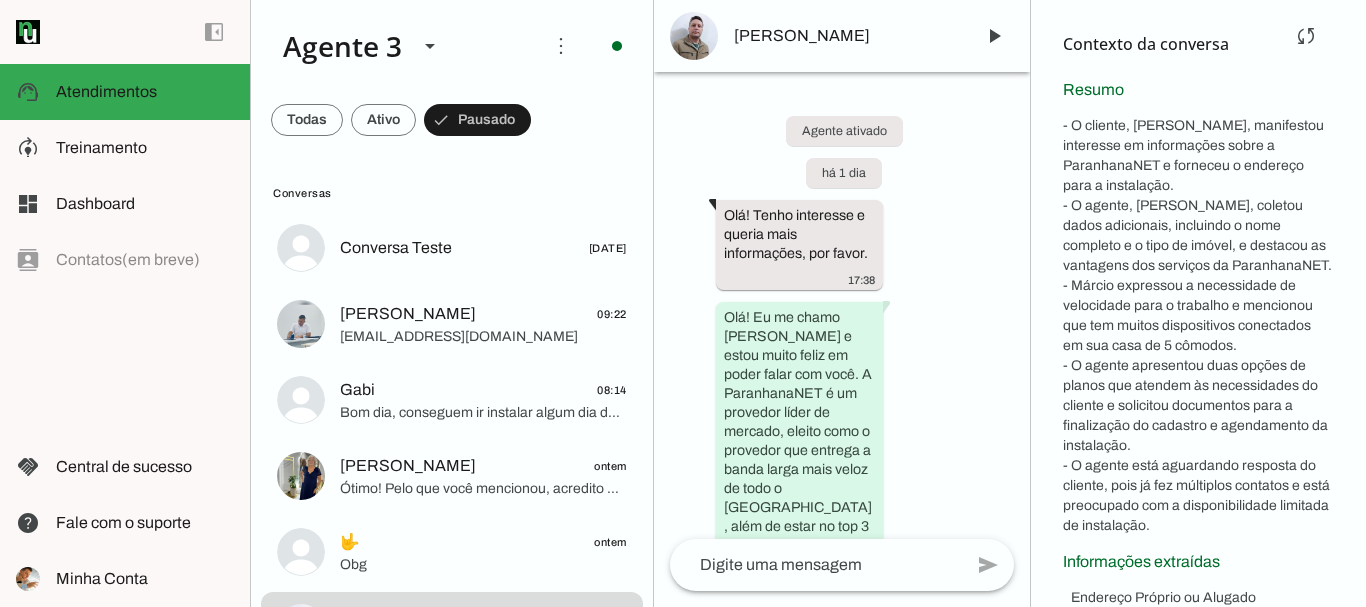 drag, startPoint x: 1058, startPoint y: 121, endPoint x: 1211, endPoint y: 544, distance: 449.81998 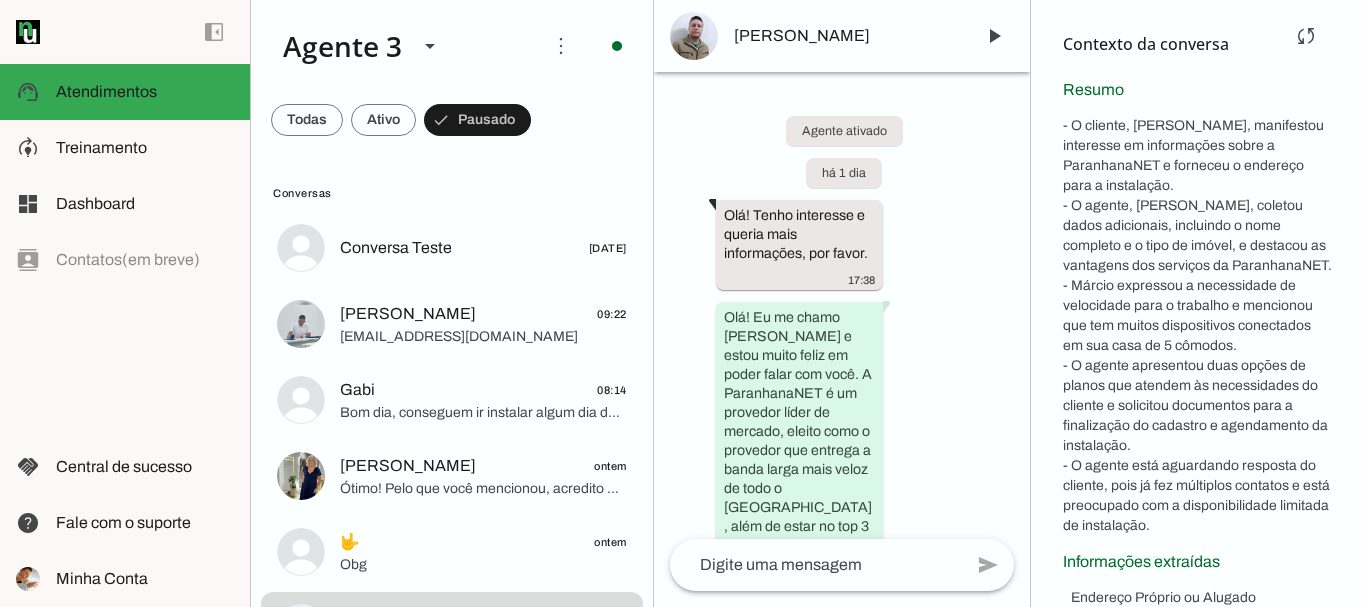 drag, startPoint x: 1208, startPoint y: 529, endPoint x: 1065, endPoint y: 130, distance: 423.85138 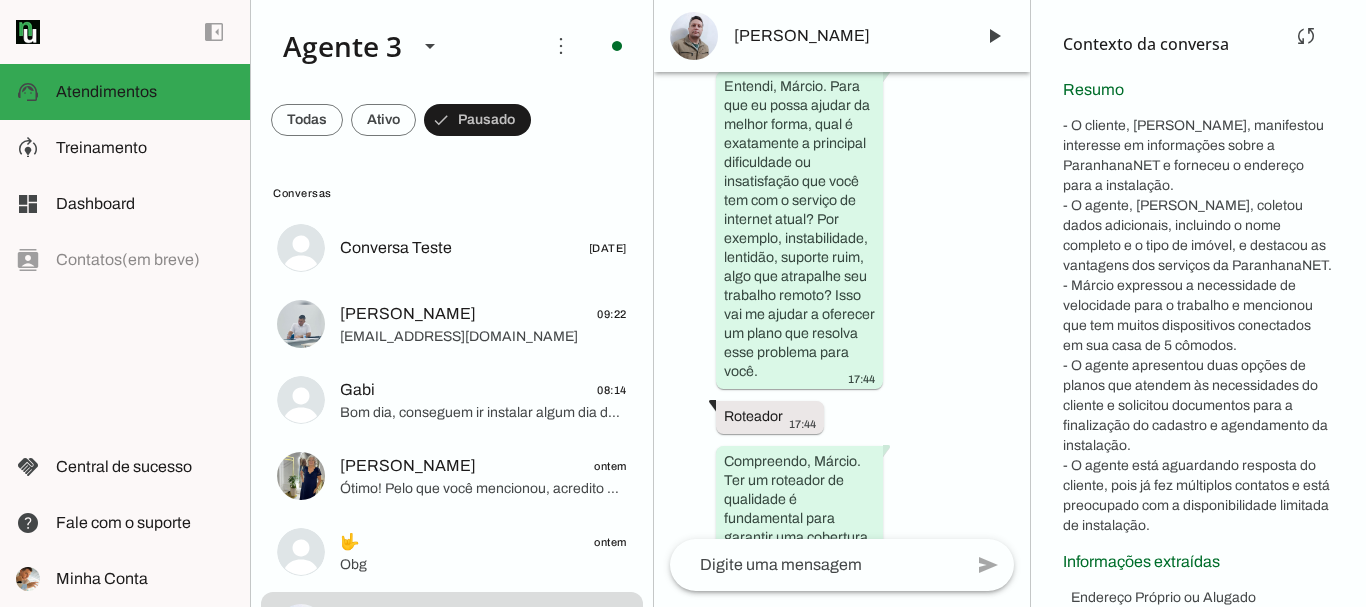 scroll, scrollTop: 3500, scrollLeft: 0, axis: vertical 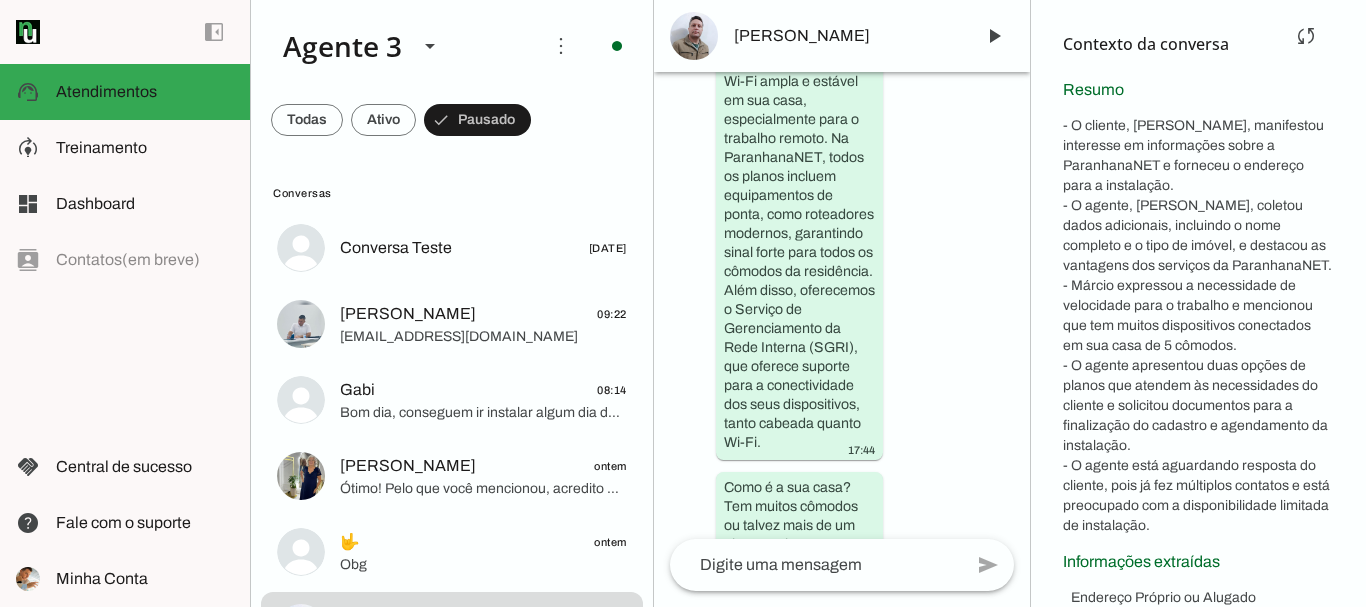 click on "- O cliente, [PERSON_NAME], manifestou interesse em informações sobre a ParanhanaNET e forneceu o endereço para a instalação.
- O agente, [PERSON_NAME], coletou dados adicionais, incluindo o nome completo e o tipo de imóvel, e destacou as vantagens dos serviços da ParanhanaNET.
- Márcio expressou a necessidade de velocidade para o trabalho e mencionou que tem muitos dispositivos conectados em sua casa de 5 cômodos.
- O agente apresentou duas opções de planos que atendem às necessidades do cliente e solicitou documentos para a finalização do cadastro e agendamento da instalação.
- O agente está aguardando resposta do cliente, pois já fez múltiplos contatos e está preocupado com a disponibilidade limitada de instalação." at bounding box center [1198, 326] 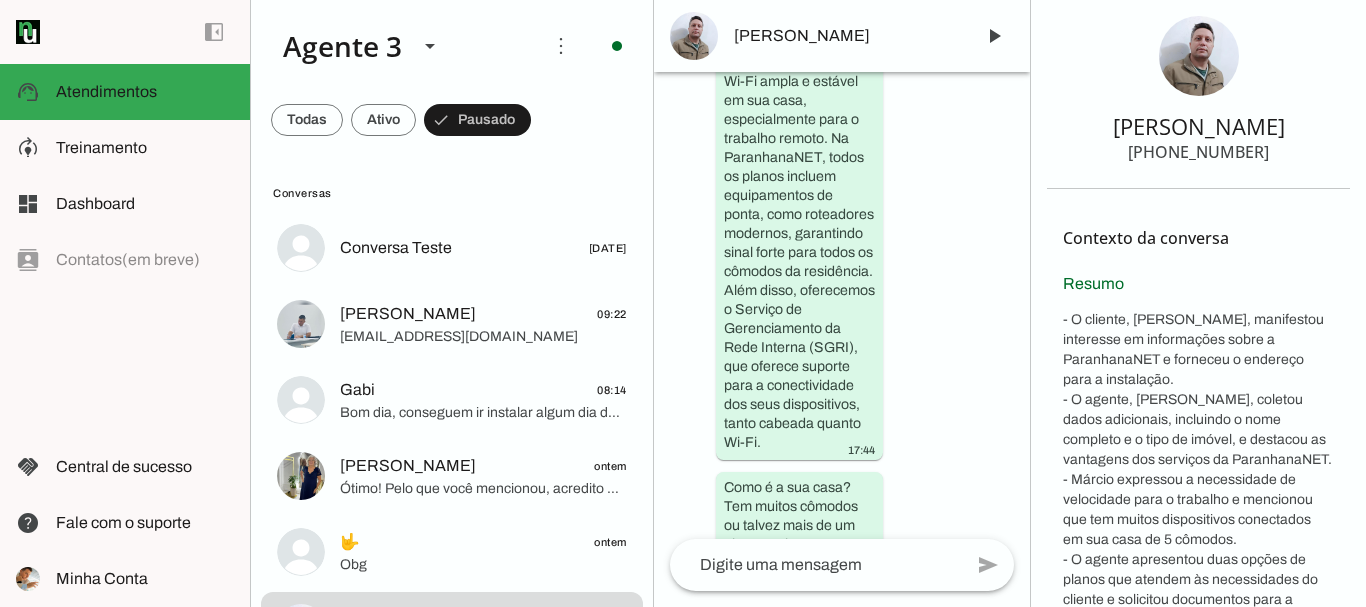 scroll, scrollTop: 0, scrollLeft: 0, axis: both 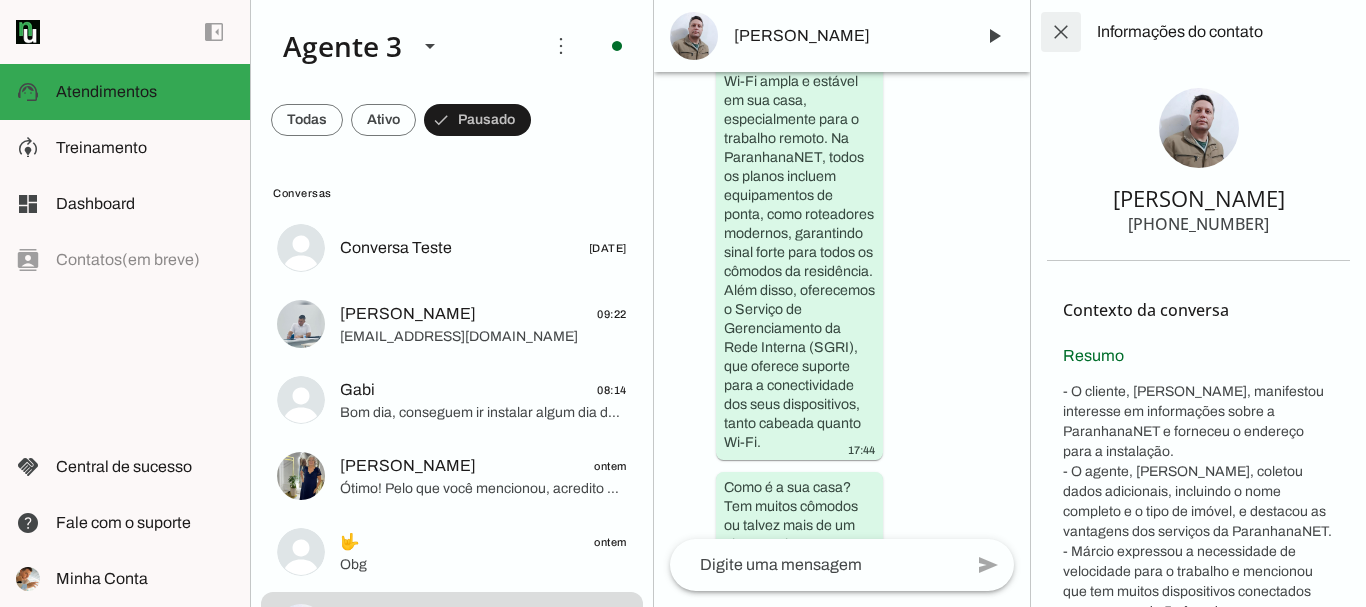 click at bounding box center [1061, 32] 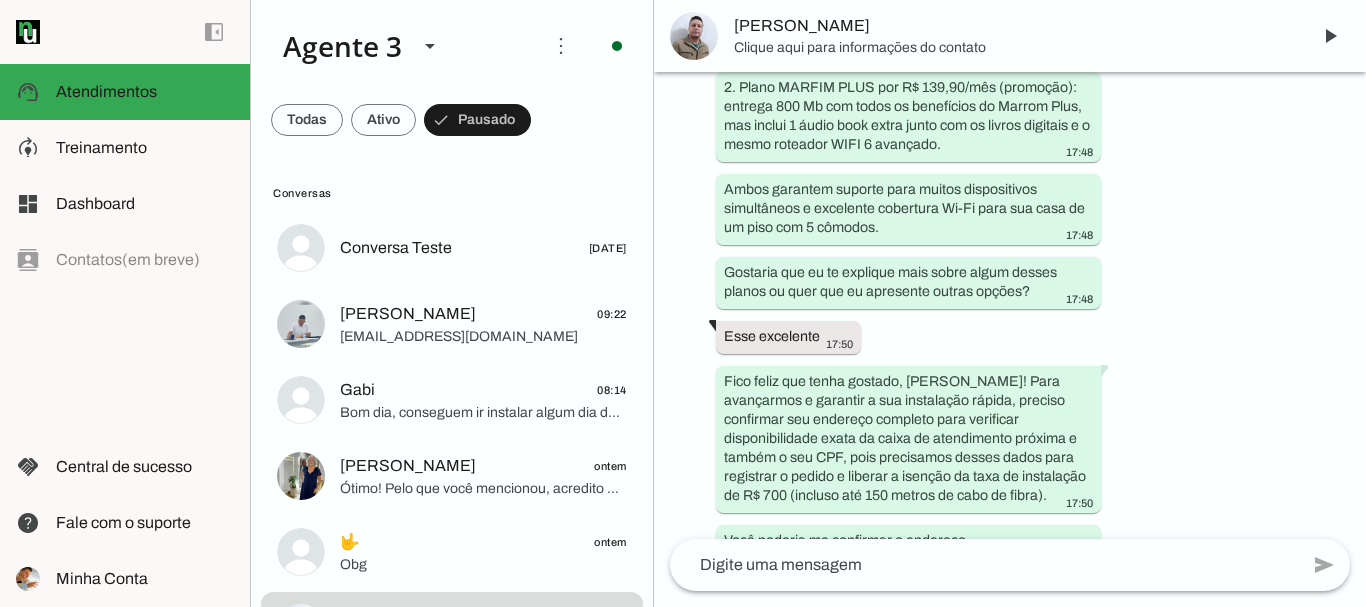 scroll, scrollTop: 3933, scrollLeft: 0, axis: vertical 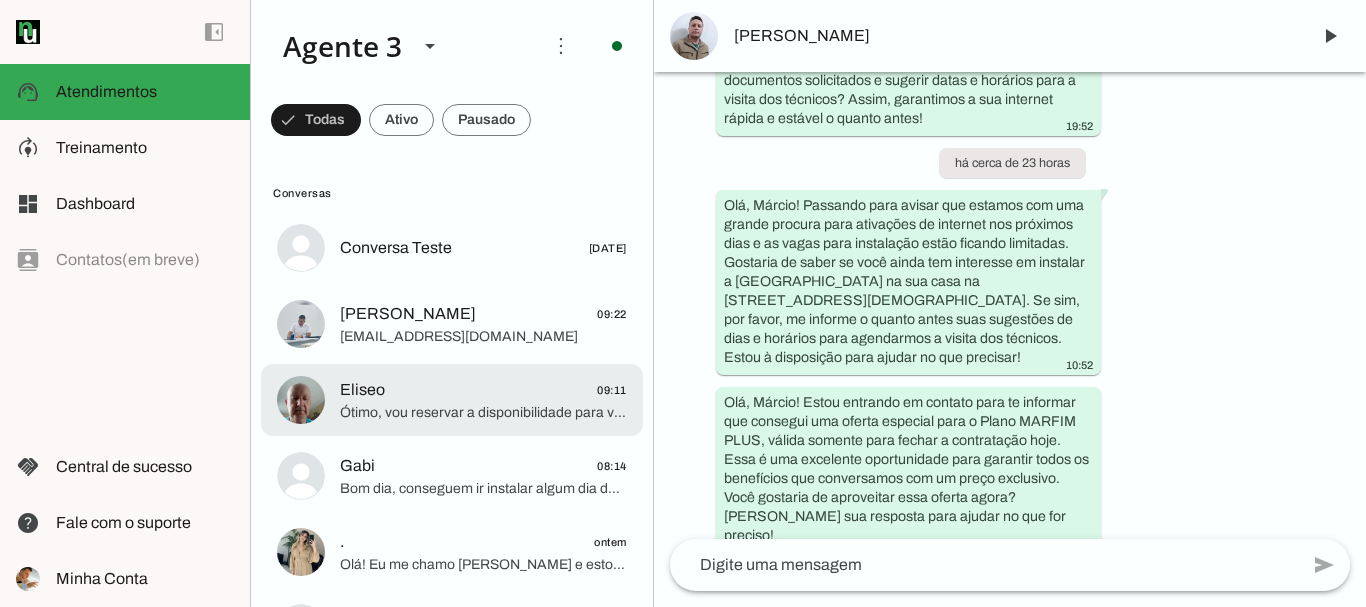 click on "Eliseo
09:11" 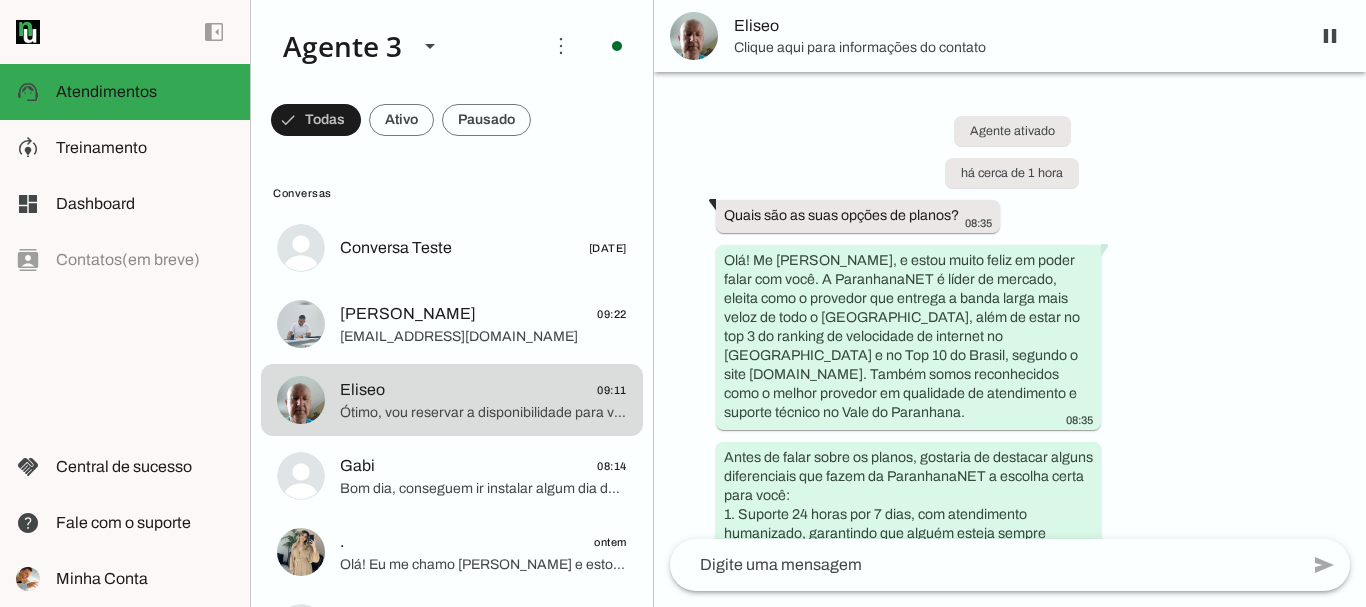 scroll, scrollTop: 3434, scrollLeft: 0, axis: vertical 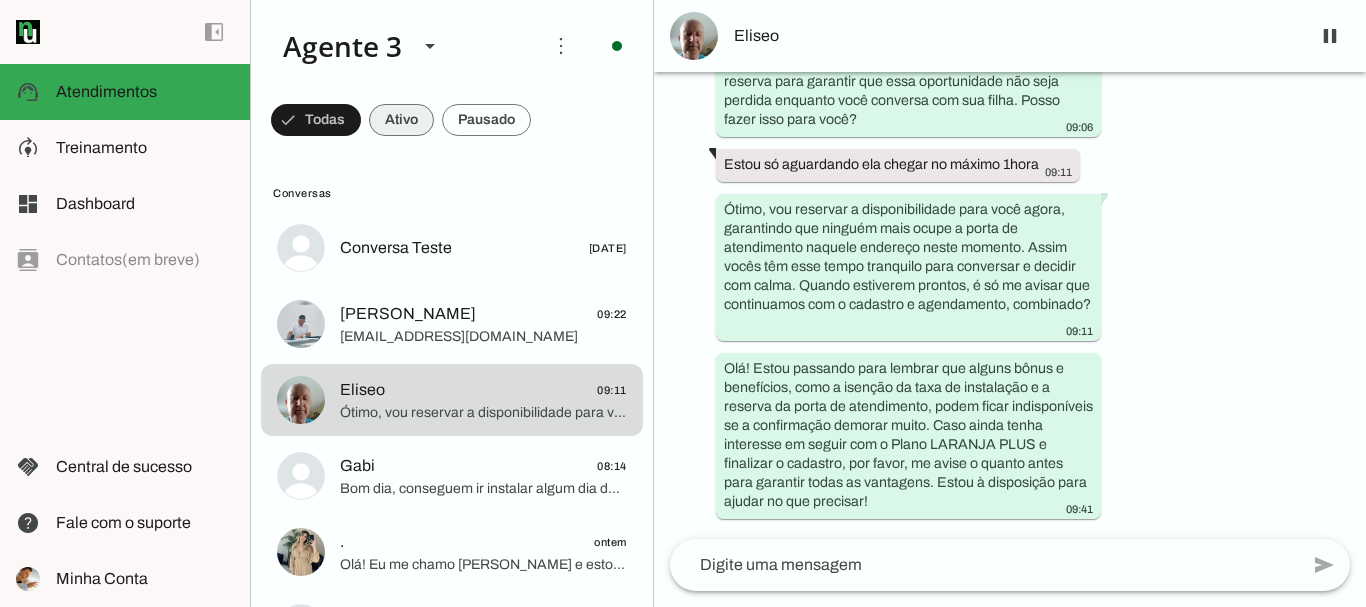 click at bounding box center (316, 120) 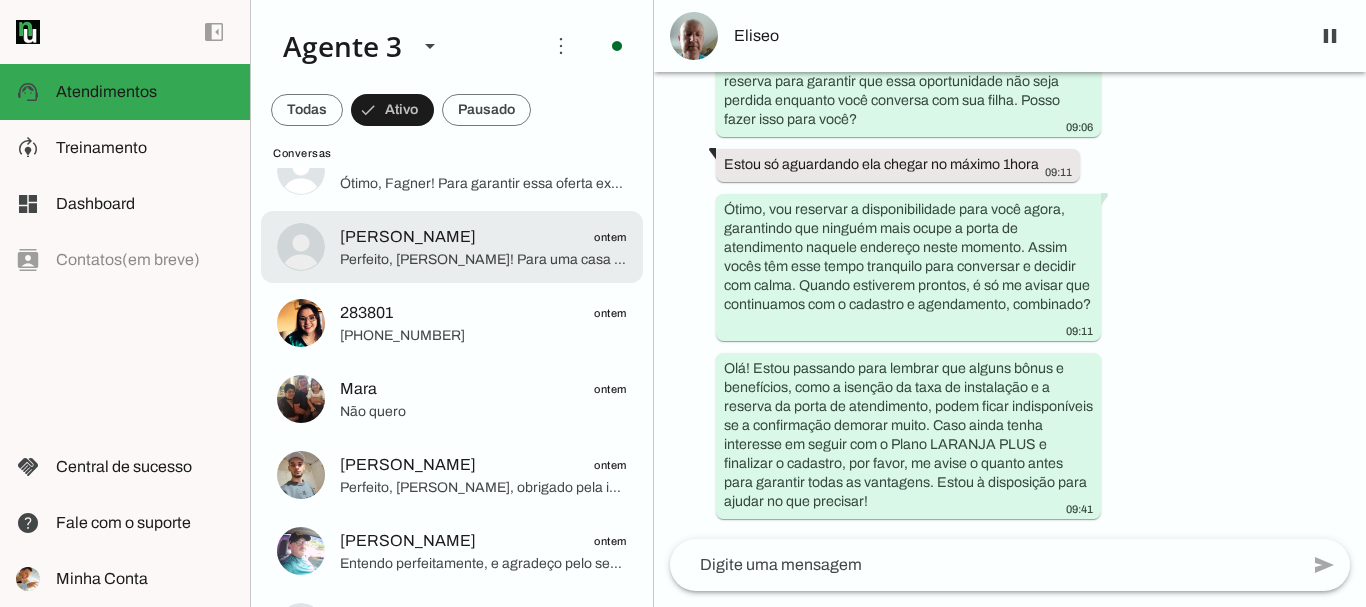 scroll, scrollTop: 0, scrollLeft: 0, axis: both 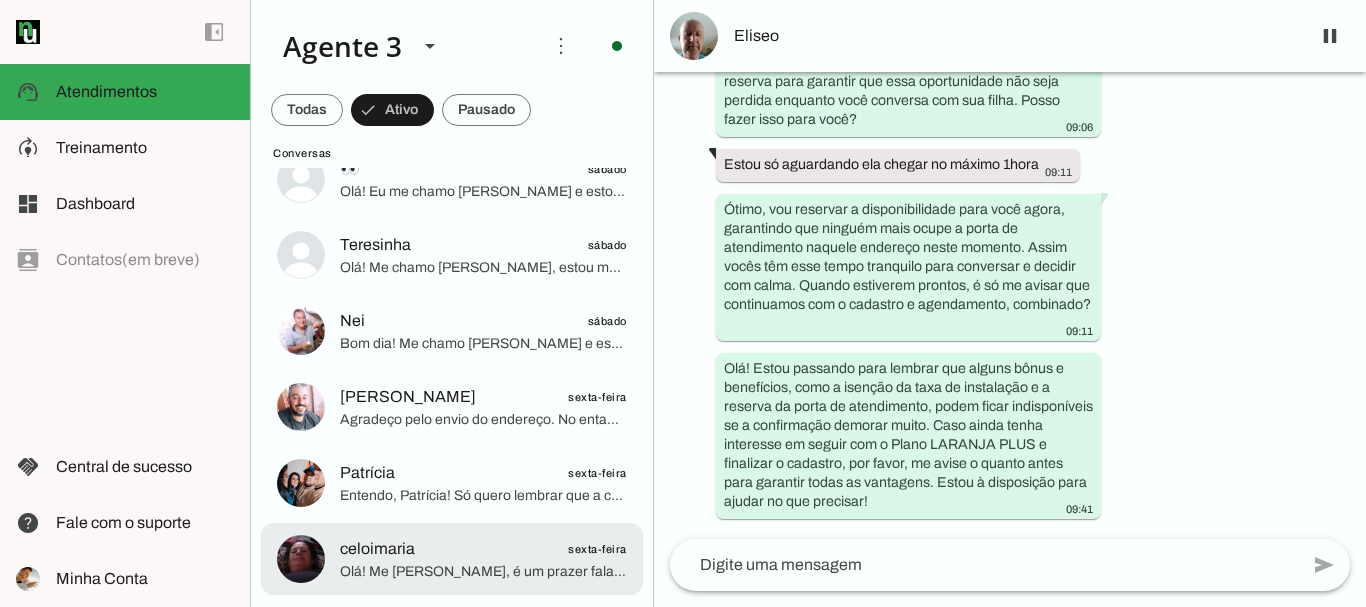 click on "Olá! Me [PERSON_NAME], é um prazer falar com você. A ParanhanaNET é um provedor líder de mercado, eleito como o provedor que entrega a banda larga mais veloz de todo o [GEOGRAPHIC_DATA], estando no top 3 do ranking de velocidade de internet no [GEOGRAPHIC_DATA] e no Top 10 do Brasil, segundo o site [DOMAIN_NAME]. Além disso, somos reconhecidos como o melhor provedor em qualidade de atendimento e suporte técnico na região.
Para começarmos, qual é o seu nome? E poderia me informar o endereço completo onde deseja a instalação, por favor? Rua, número, bairro e cidade. Isso é importante para verificar a disponibilidade da nossa rede em sua área." 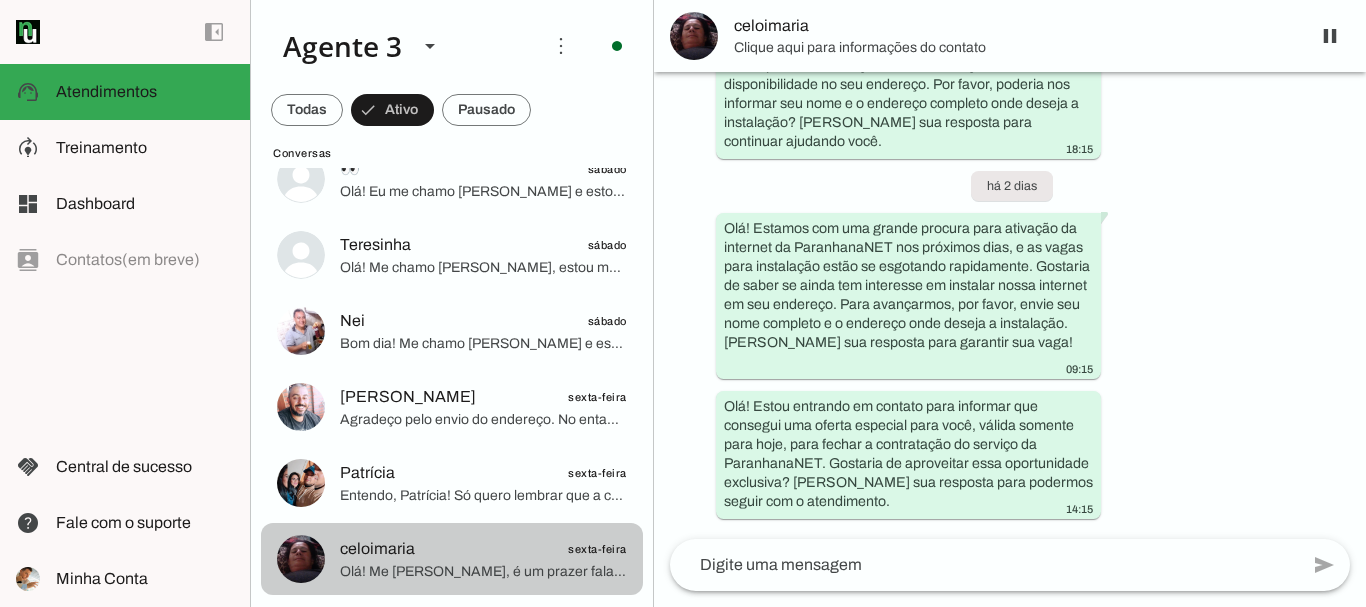 scroll, scrollTop: 812, scrollLeft: 0, axis: vertical 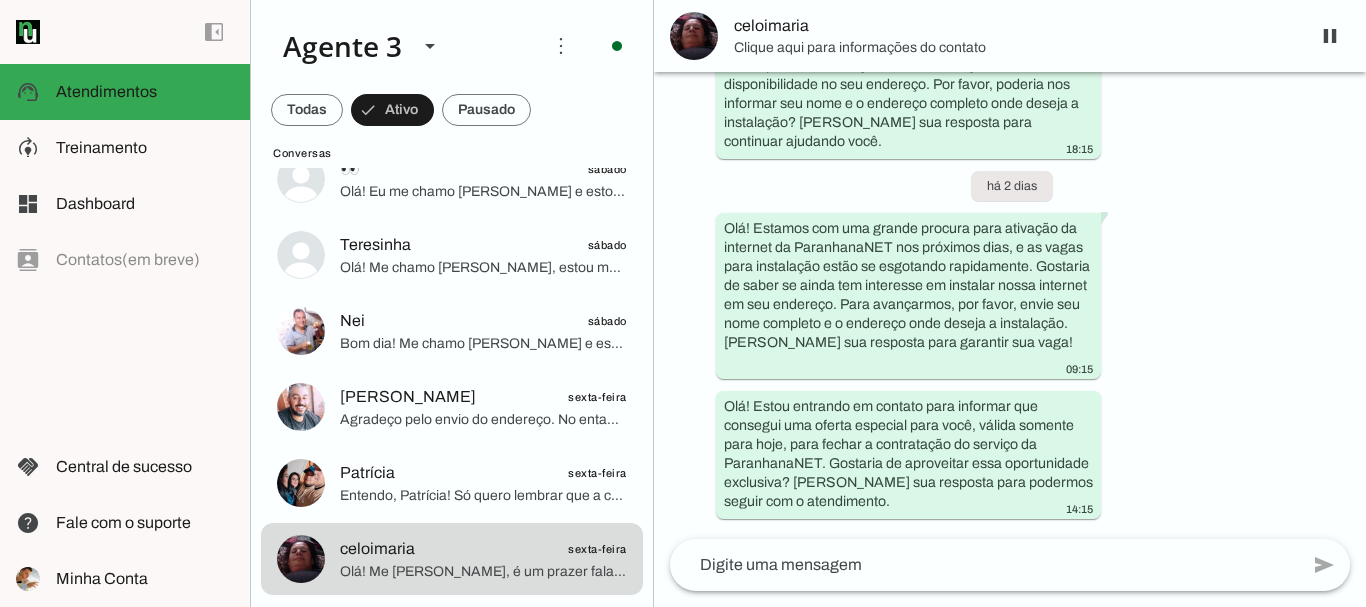 click on "Clique aqui para informações do contato" at bounding box center (1014, 48) 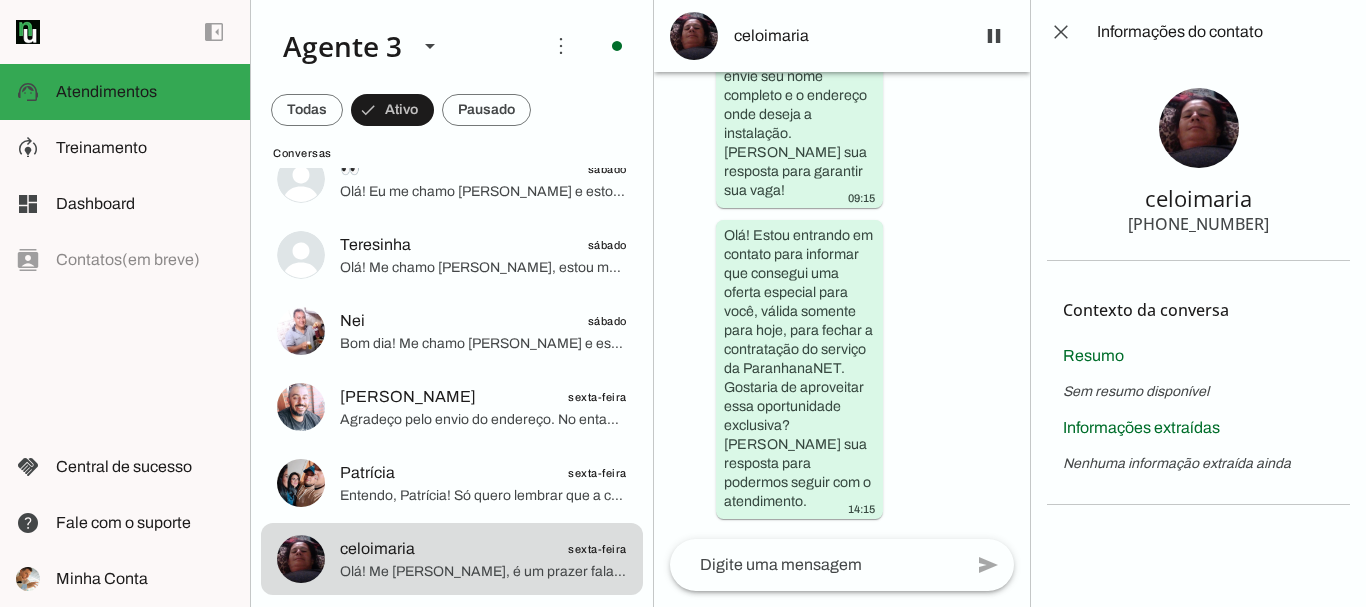scroll, scrollTop: 0, scrollLeft: 0, axis: both 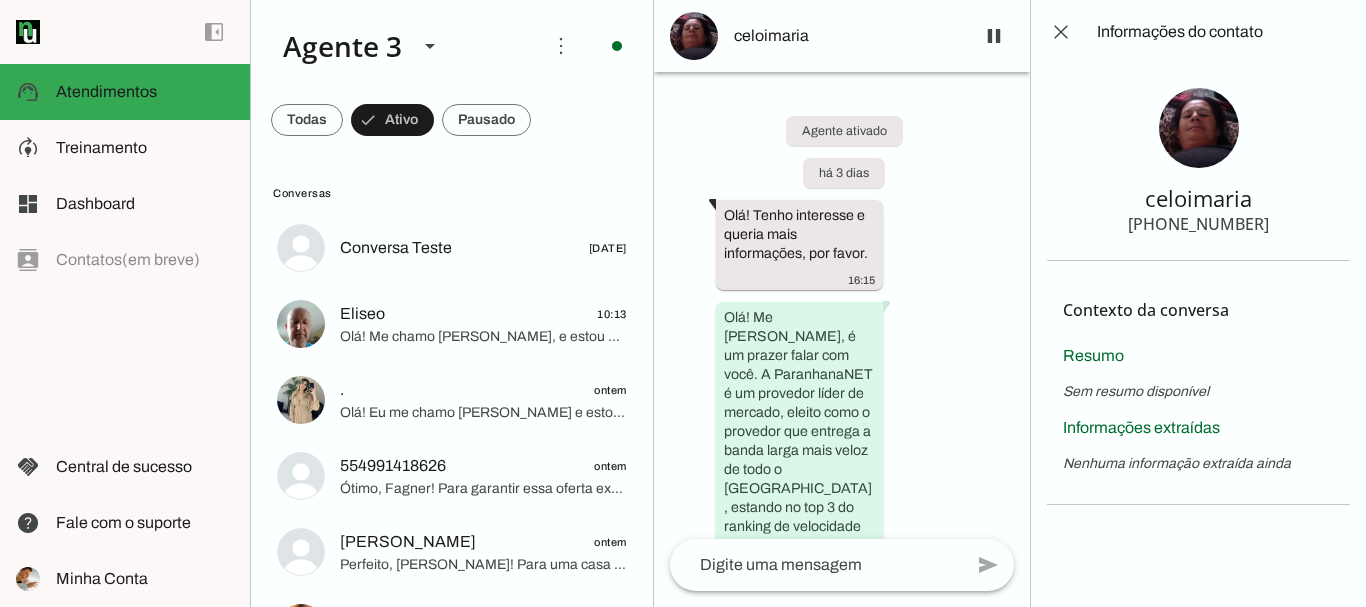 drag, startPoint x: 1137, startPoint y: 194, endPoint x: 1291, endPoint y: 222, distance: 156.52477 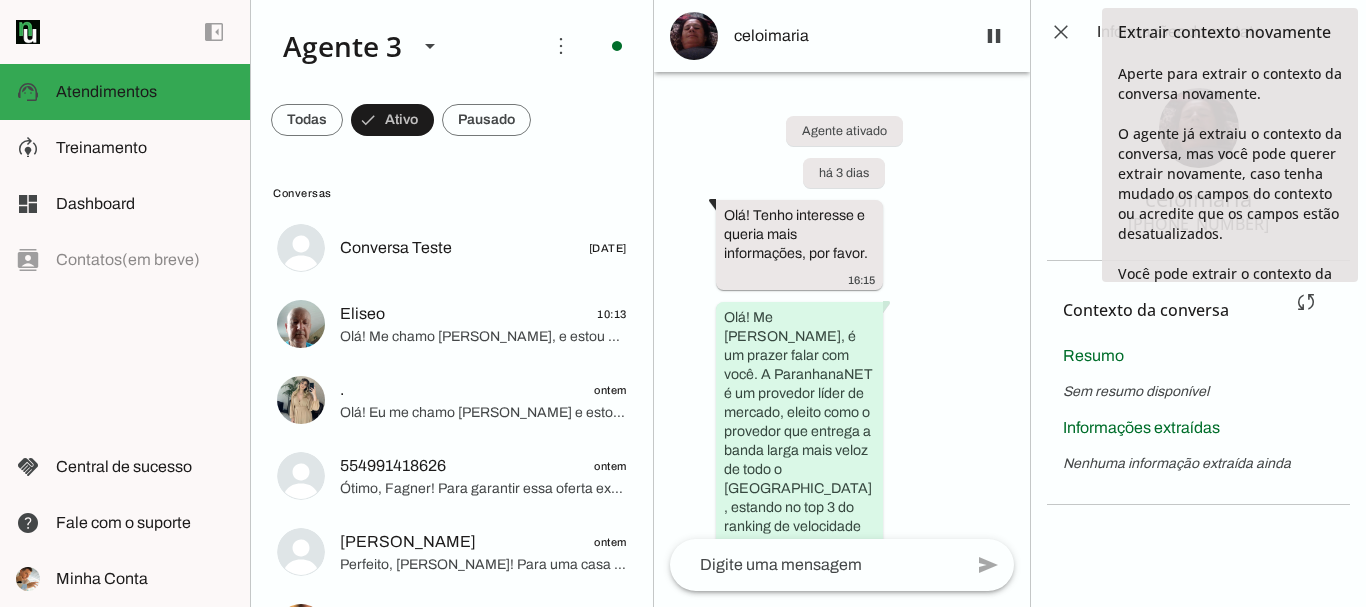 click on "Extrair contexto novamente
Aperte para extrair o contexto da conversa novamente.
O agente já extraiu o contexto da conversa, mas você pode querer
extrair novamente, caso tenha mudado os campos do contexto ou acredite
que os campos estão desatualizados.
Você pode extrair o contexto da conversa manualmente a cada 5
minutos." 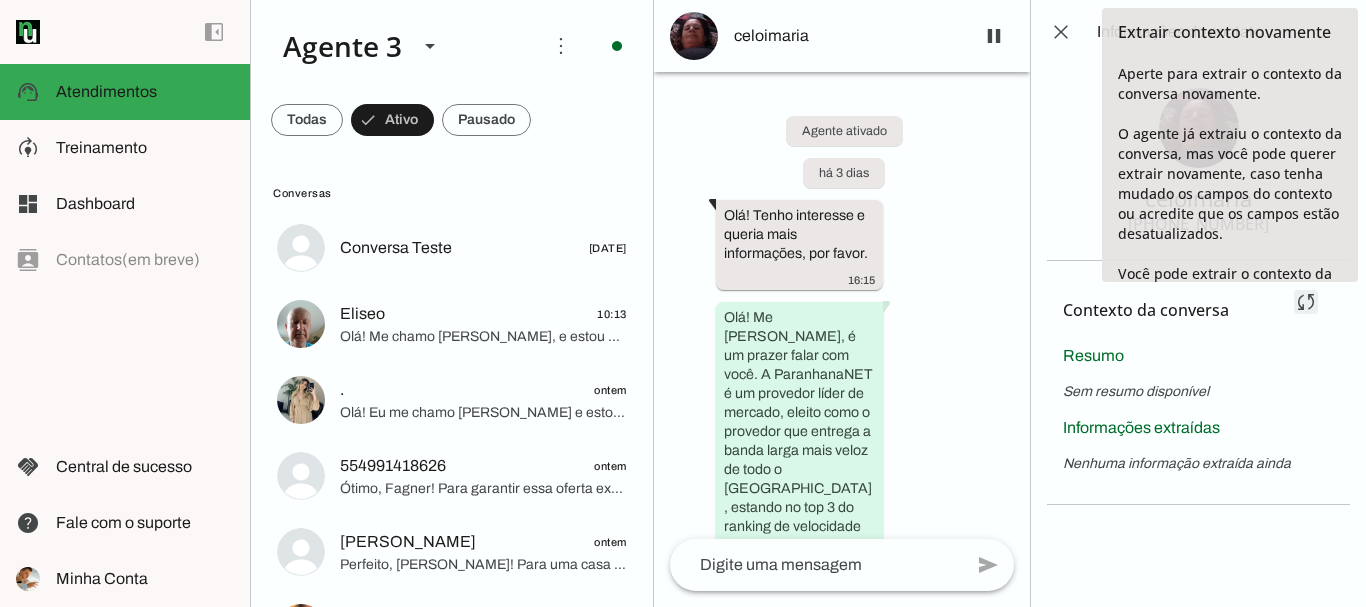 click at bounding box center [1306, 302] 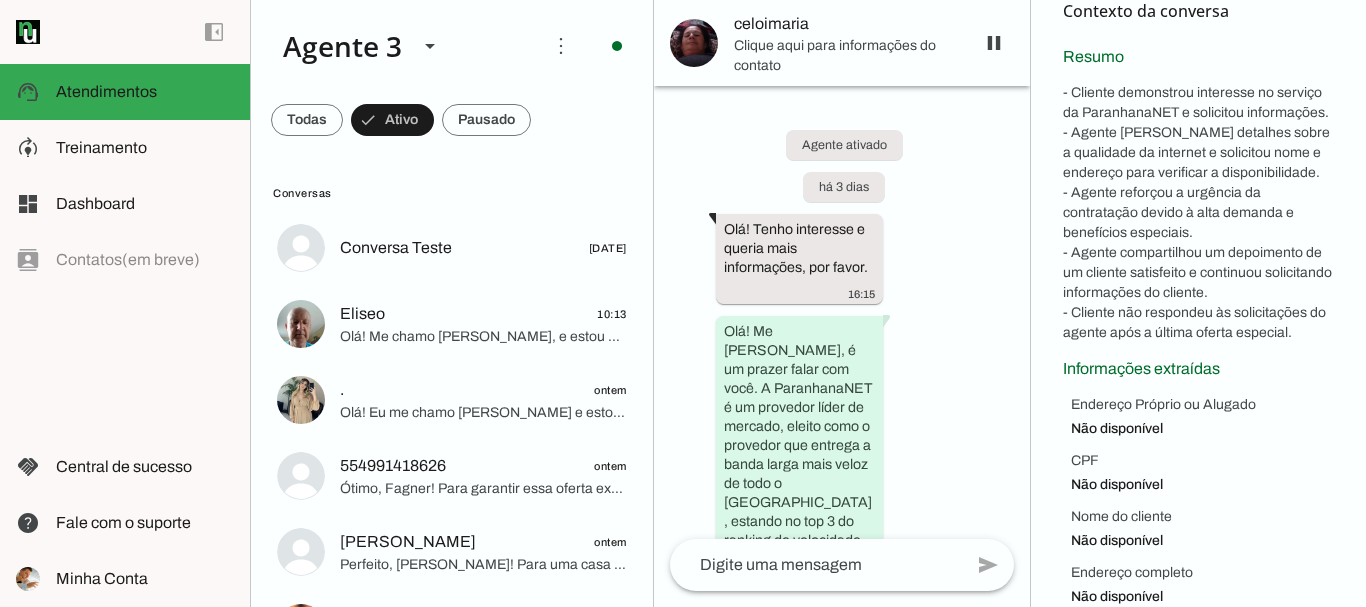 scroll, scrollTop: 300, scrollLeft: 0, axis: vertical 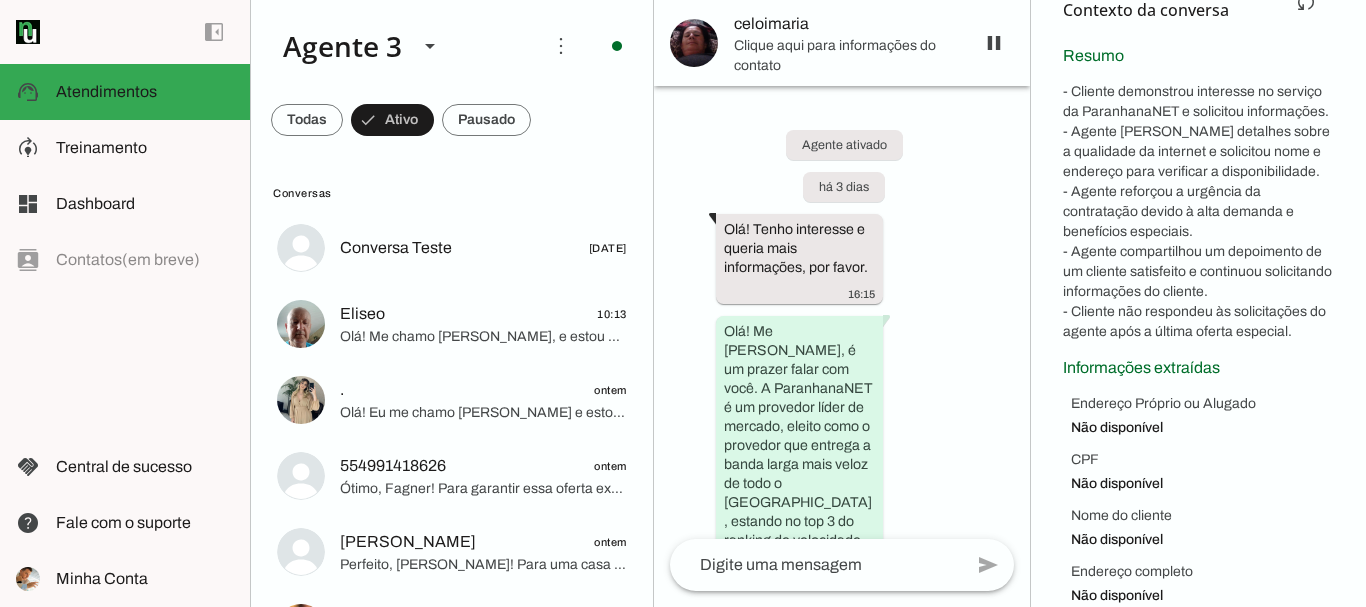 drag, startPoint x: 1311, startPoint y: 355, endPoint x: 1049, endPoint y: 98, distance: 367.00546 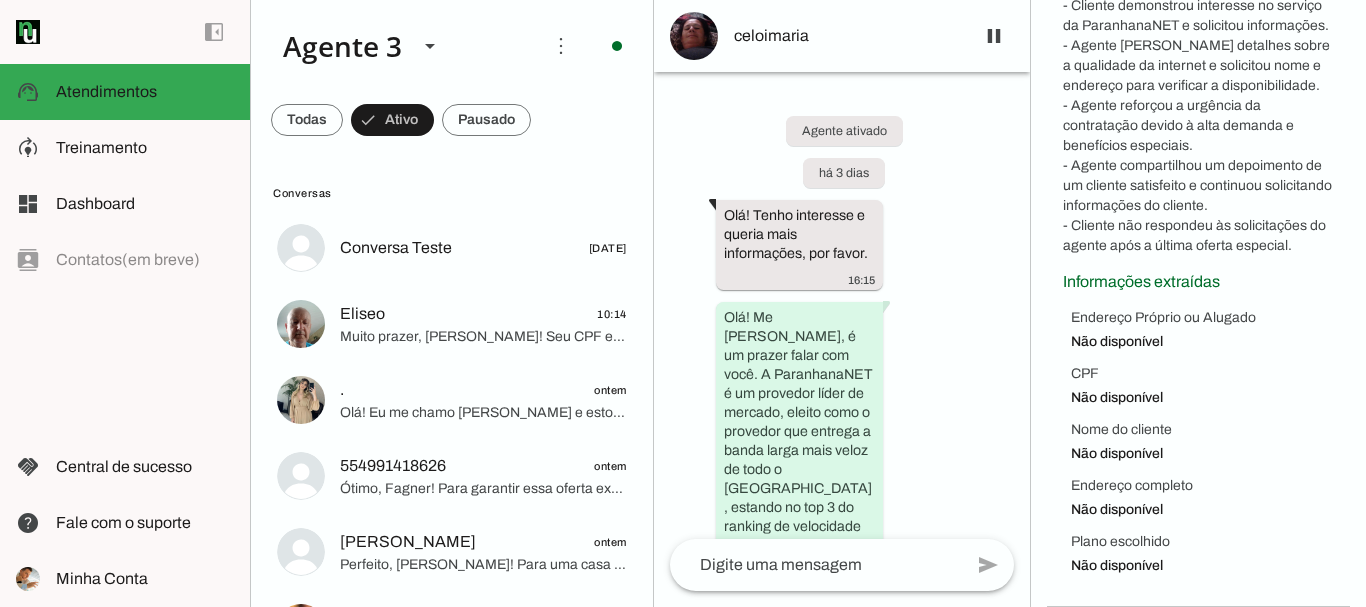 scroll, scrollTop: 0, scrollLeft: 0, axis: both 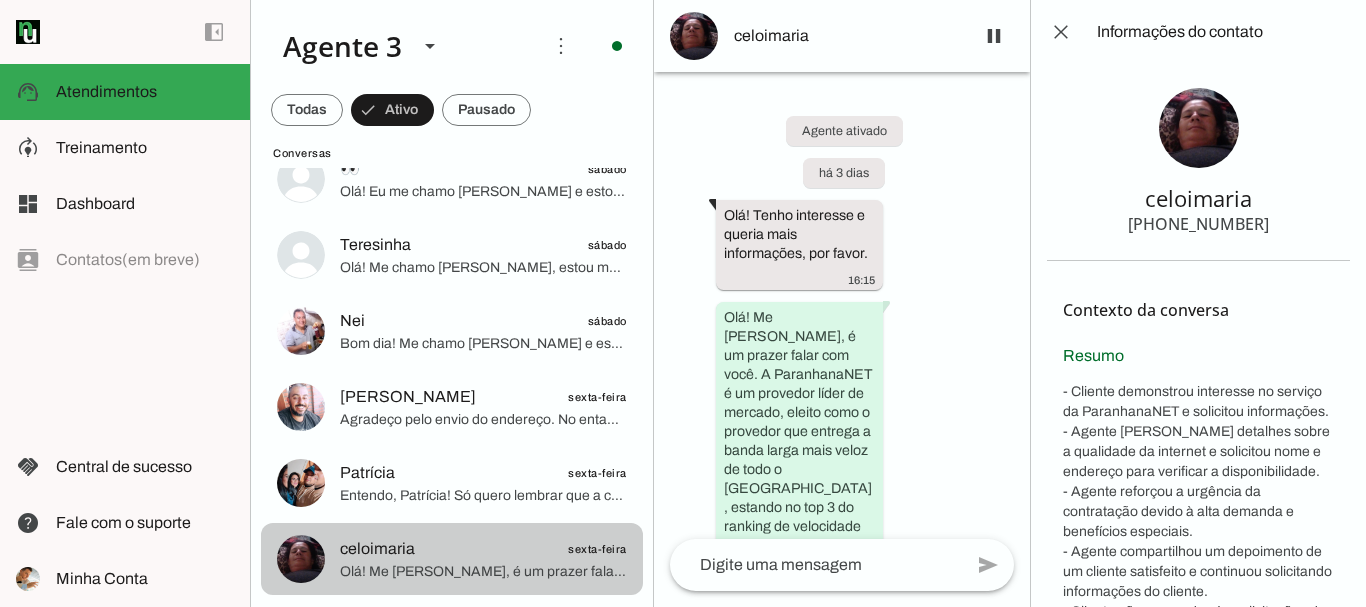 click on "Patrícia
sexta-feira" 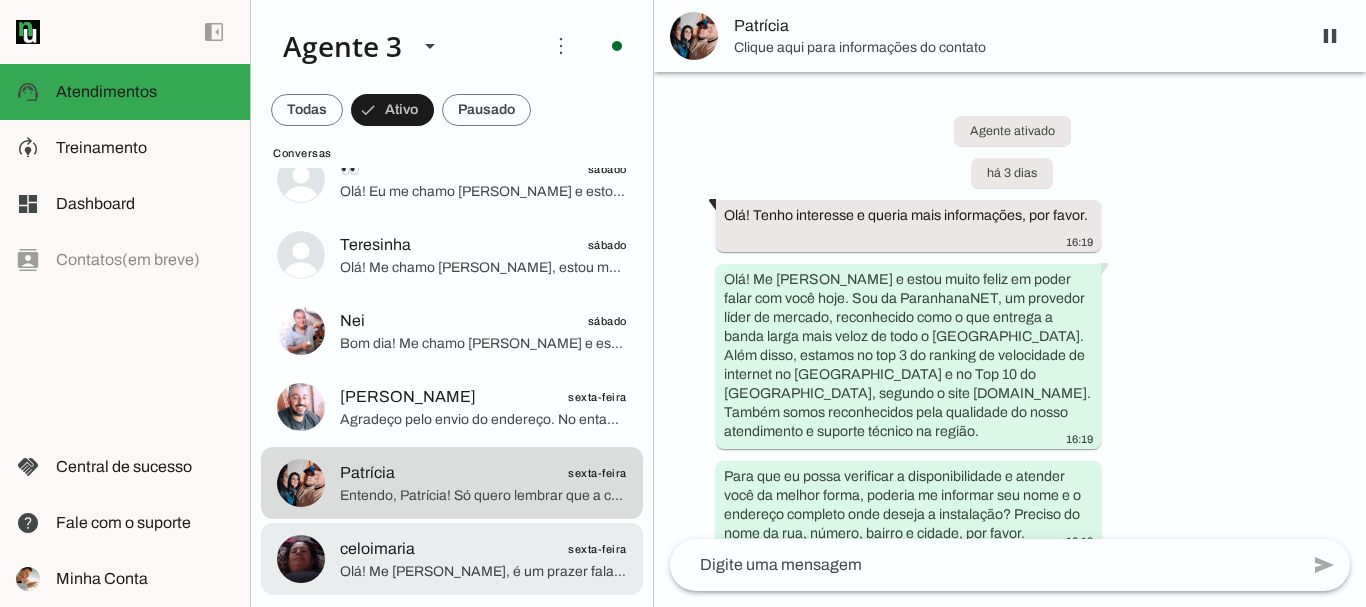 click on "celoimaria
sexta-feira" 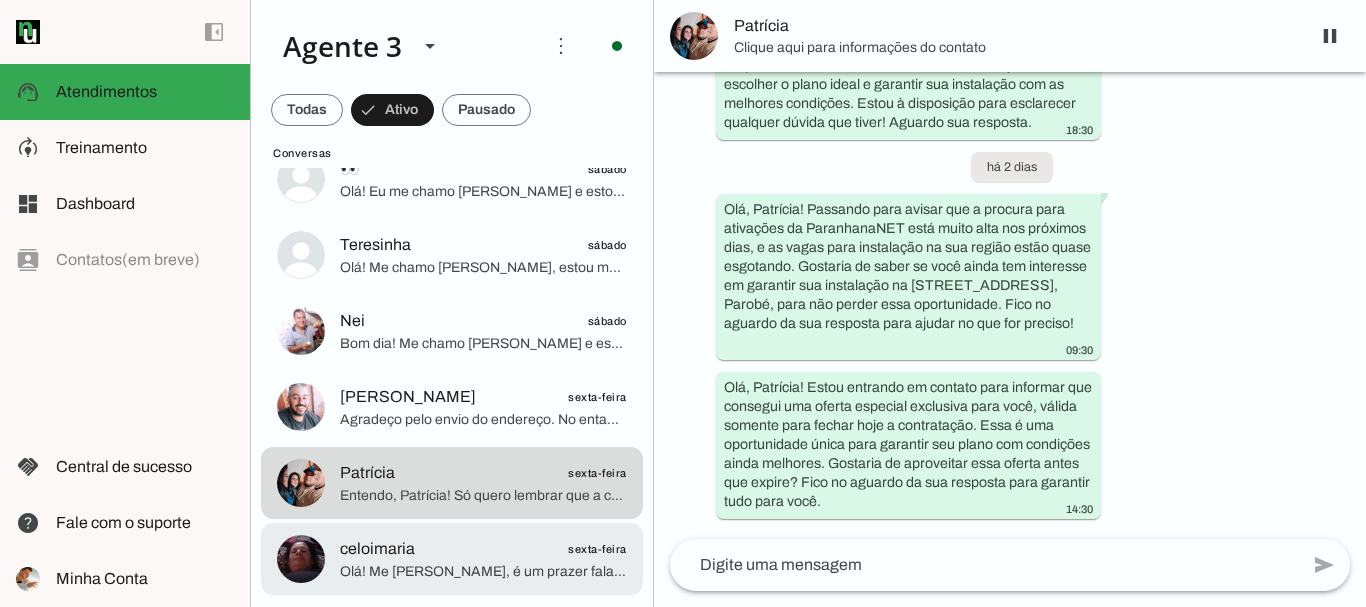 scroll, scrollTop: 812, scrollLeft: 0, axis: vertical 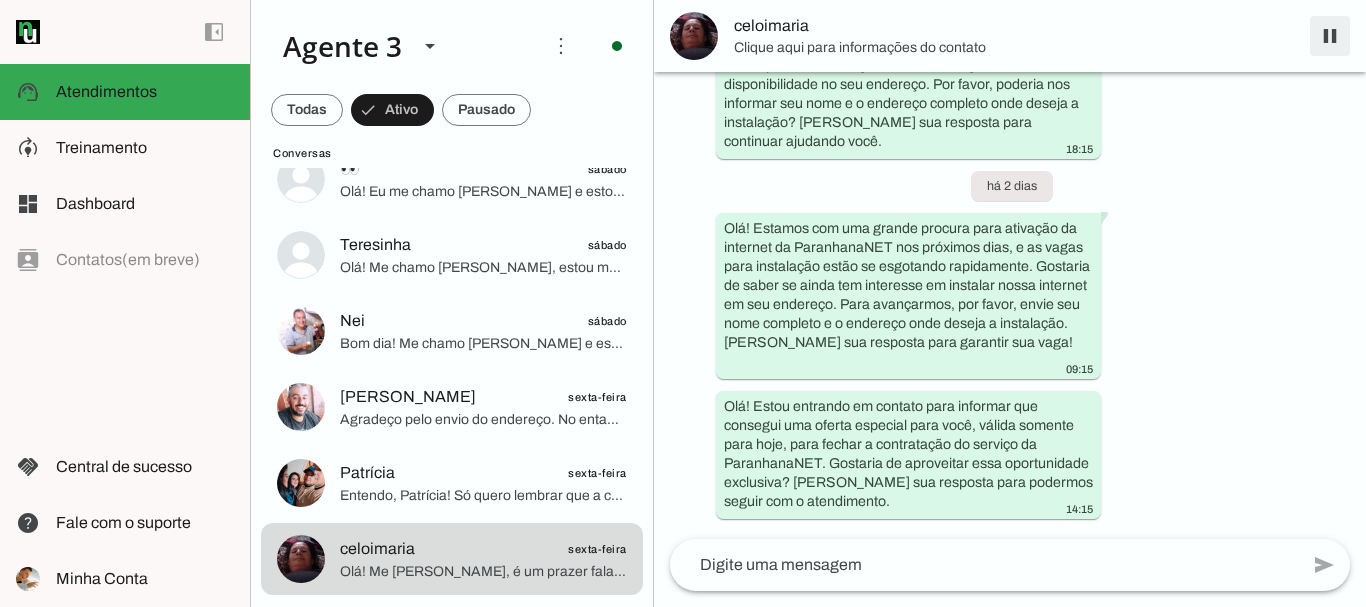 click at bounding box center [1330, 36] 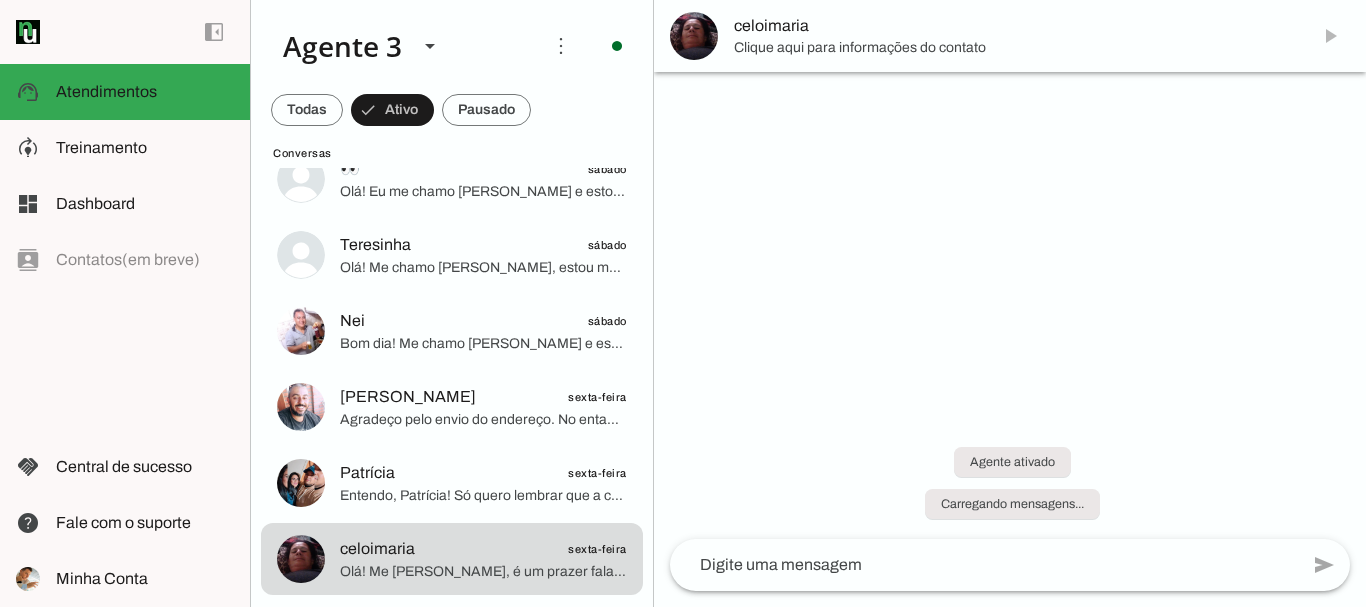 scroll, scrollTop: 0, scrollLeft: 0, axis: both 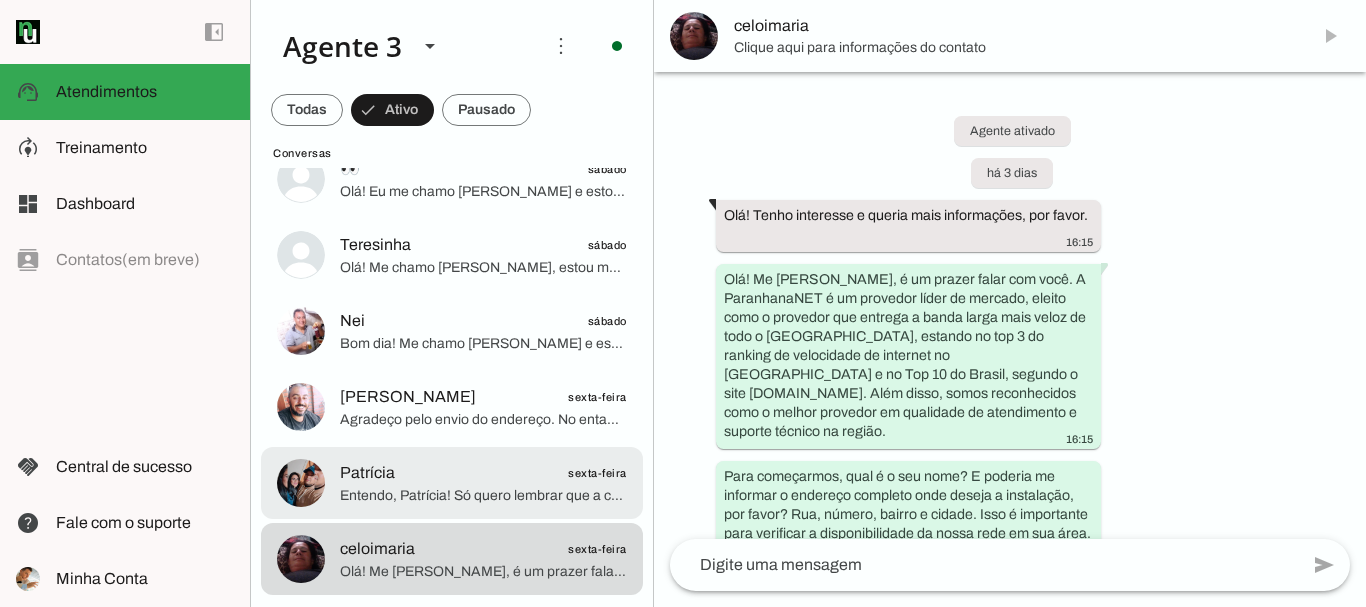 click on "Patrícia
sexta-feira" 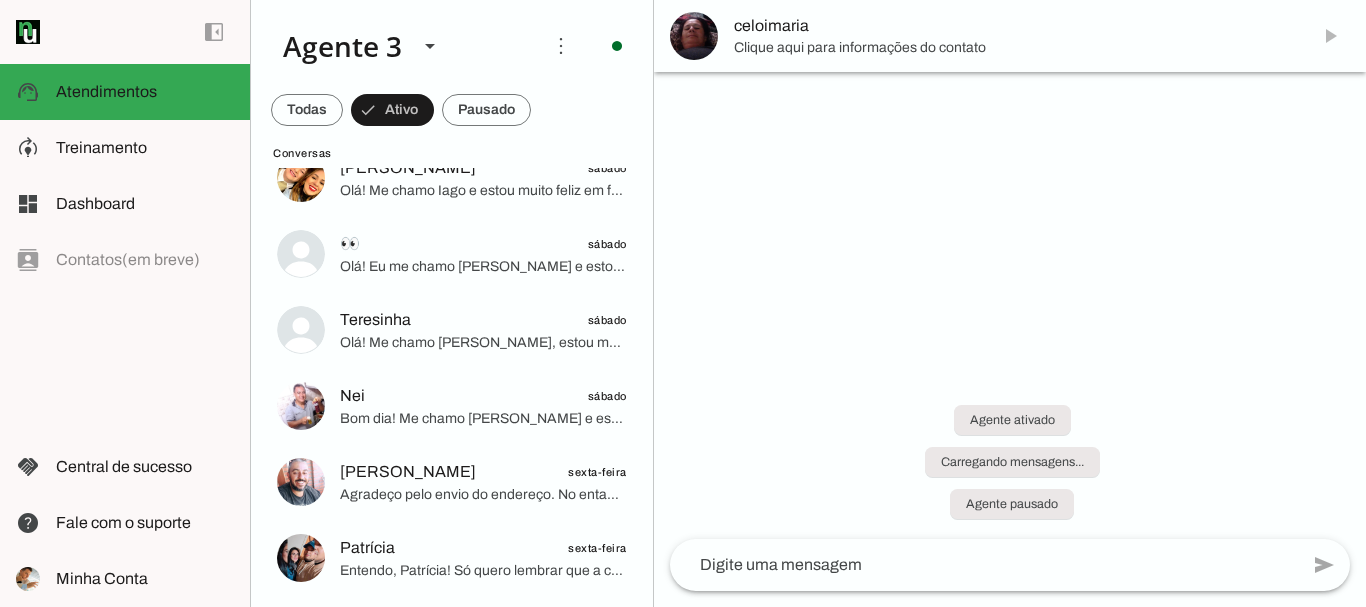 scroll, scrollTop: 830, scrollLeft: 0, axis: vertical 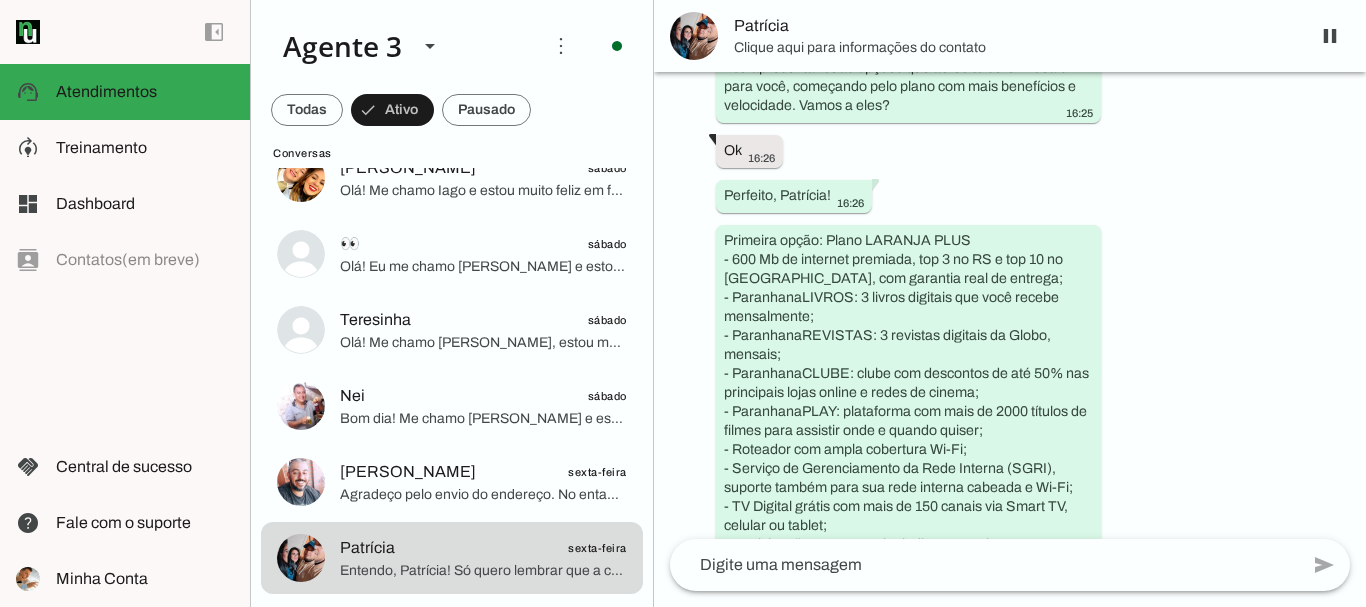 click on "Patrícia" at bounding box center [1014, 26] 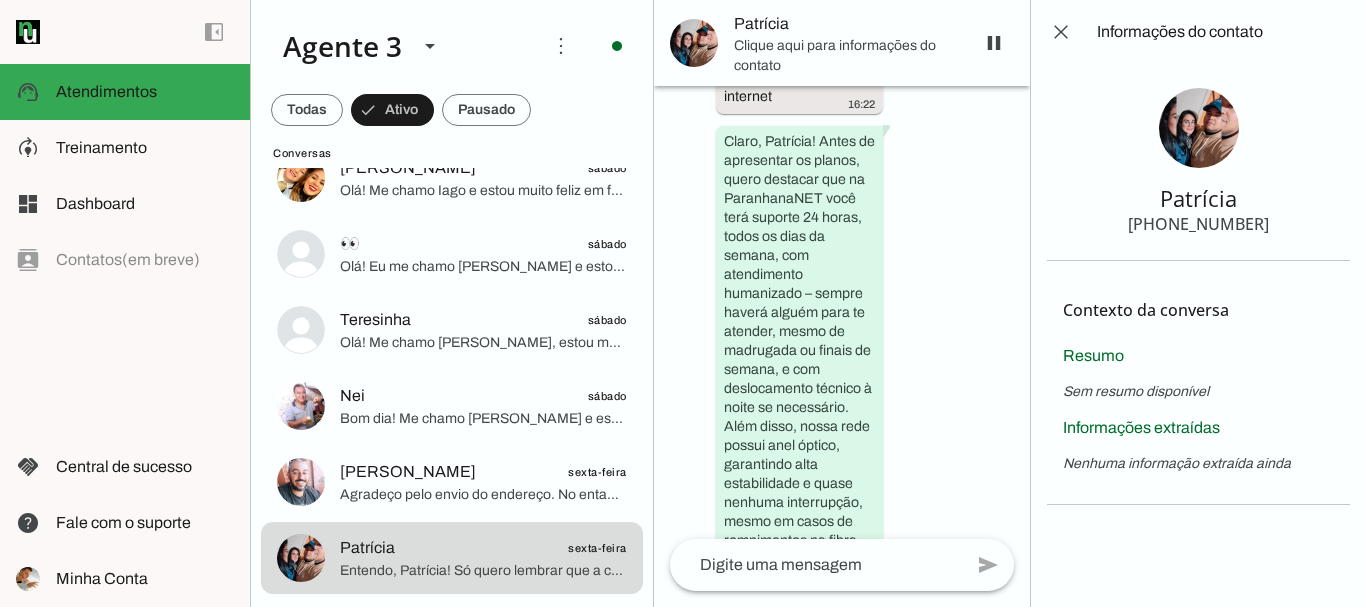 scroll, scrollTop: 5526, scrollLeft: 0, axis: vertical 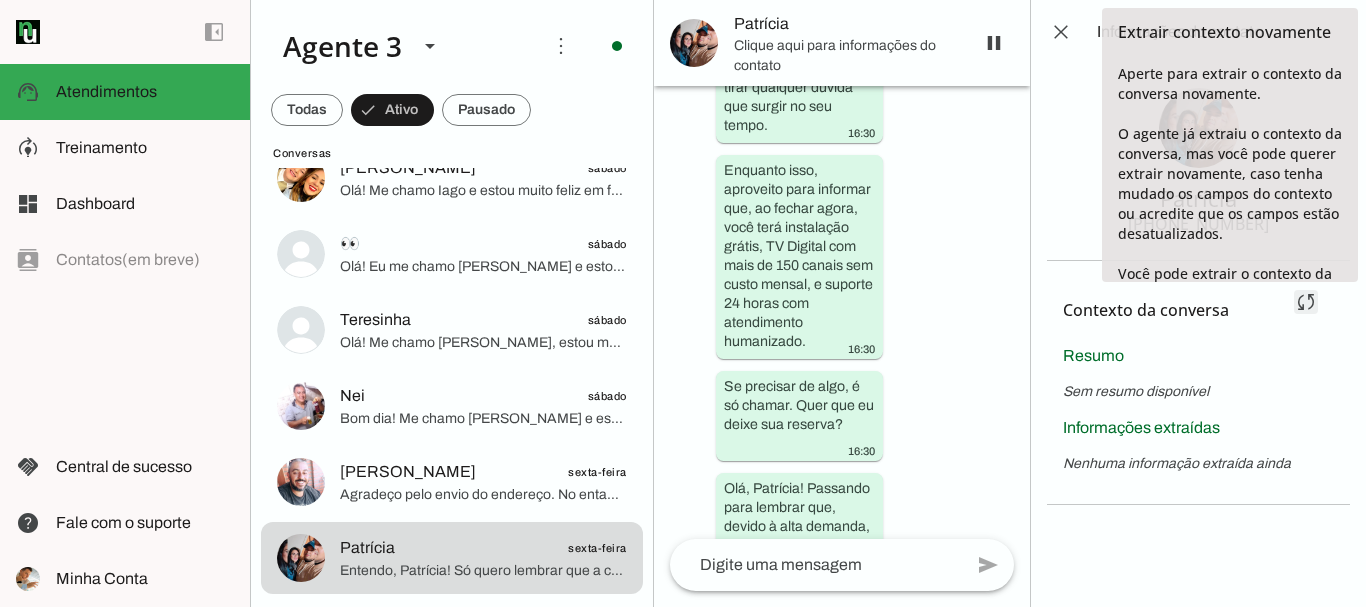 click at bounding box center [1306, 302] 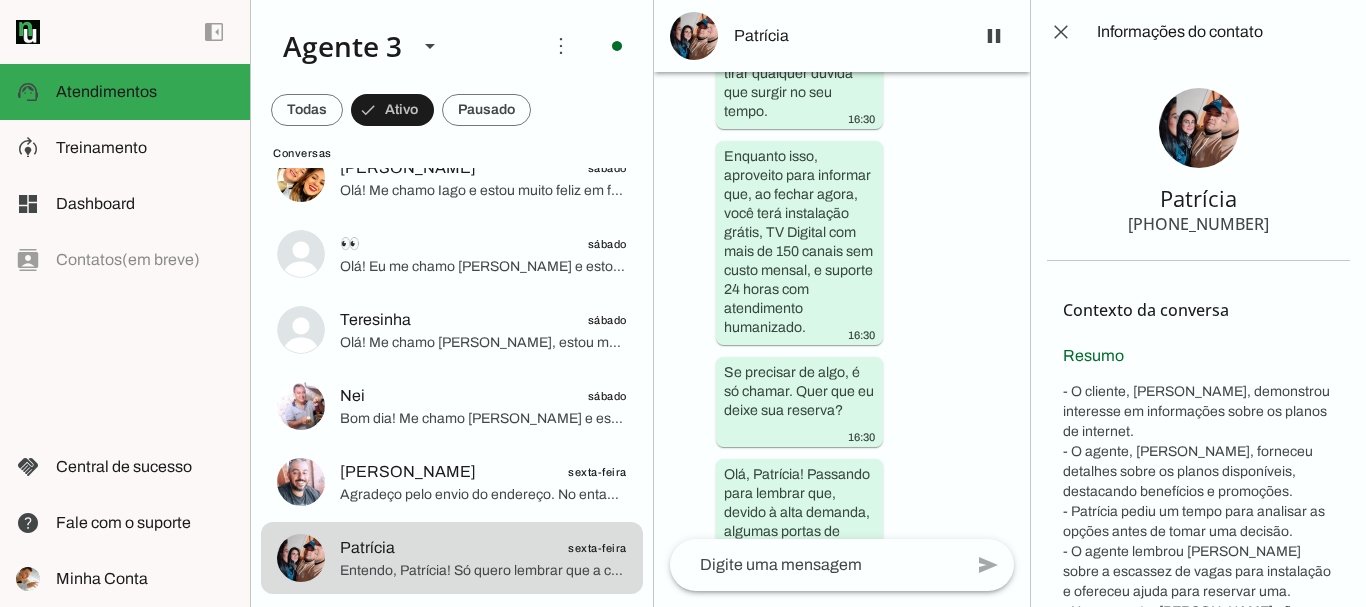 scroll, scrollTop: 0, scrollLeft: 0, axis: both 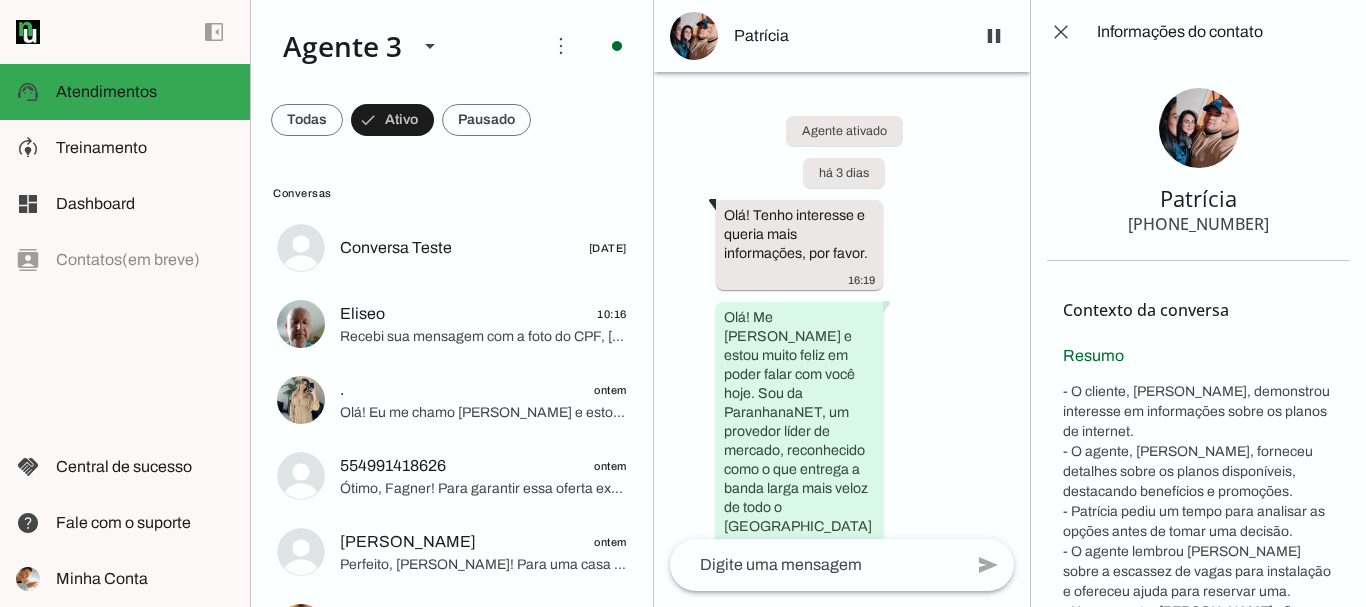 drag, startPoint x: 1109, startPoint y: 188, endPoint x: 1285, endPoint y: 231, distance: 181.17671 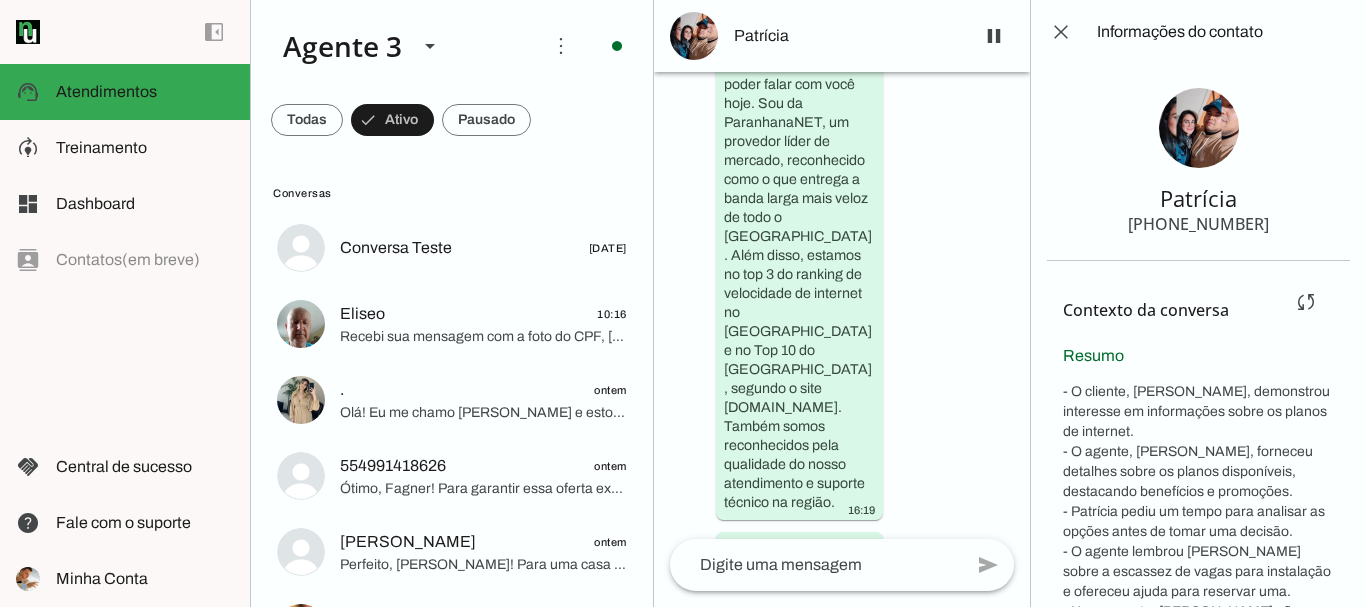 scroll, scrollTop: 885, scrollLeft: 0, axis: vertical 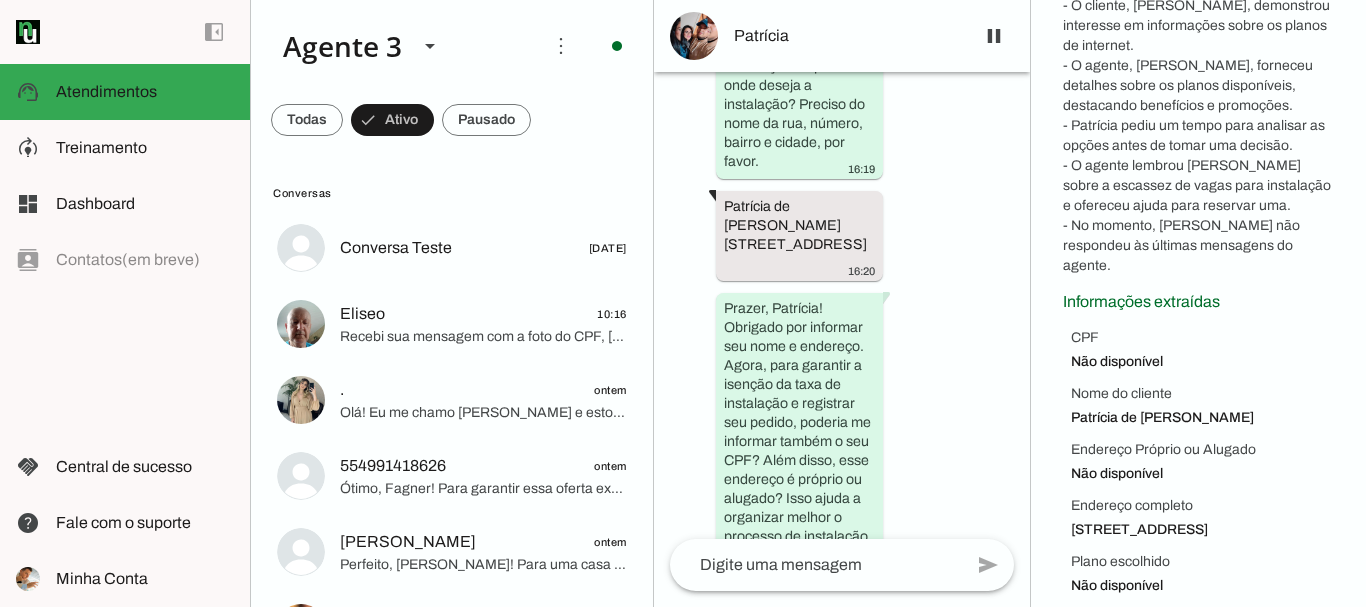 click on "Informações extraídas" at bounding box center [1141, 301] 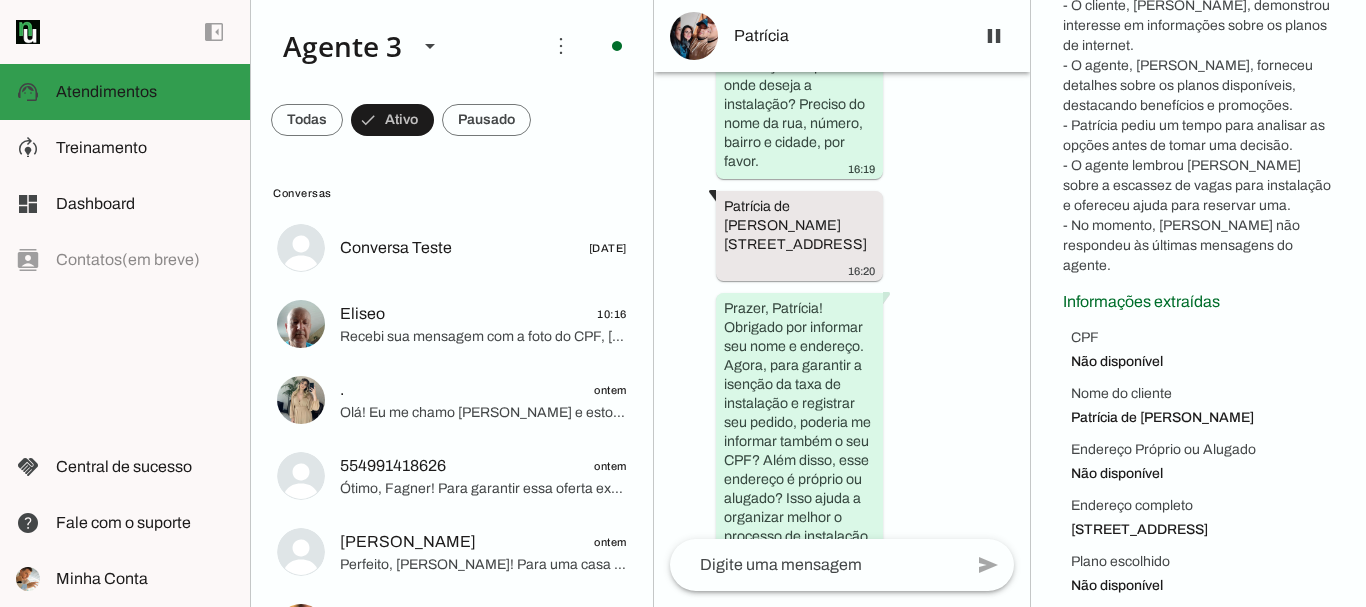 scroll, scrollTop: 1170, scrollLeft: 0, axis: vertical 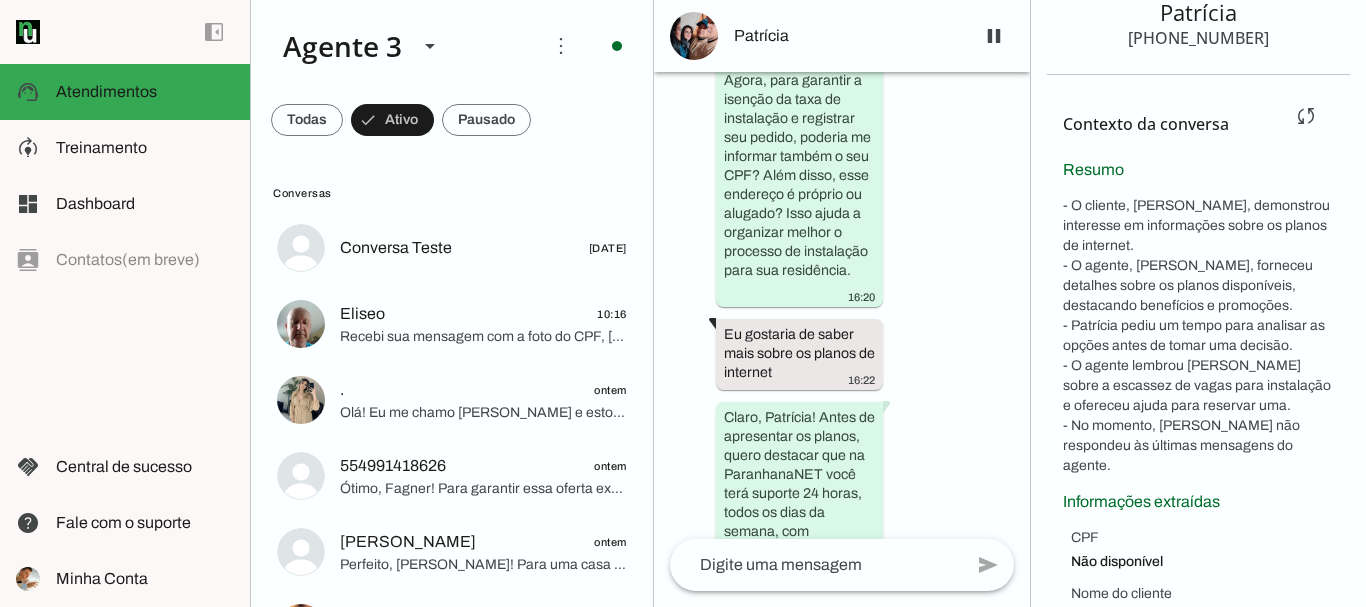 drag, startPoint x: 1066, startPoint y: 199, endPoint x: 1261, endPoint y: 448, distance: 316.26886 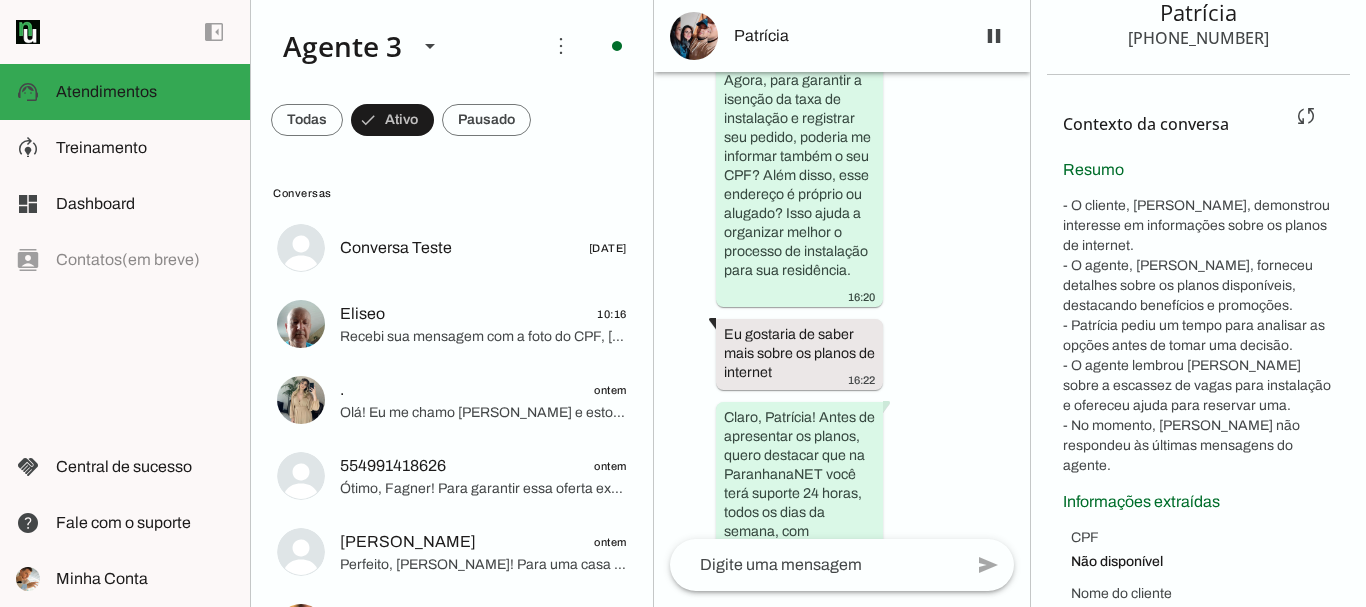 drag, startPoint x: 1220, startPoint y: 315, endPoint x: 1144, endPoint y: 274, distance: 86.35392 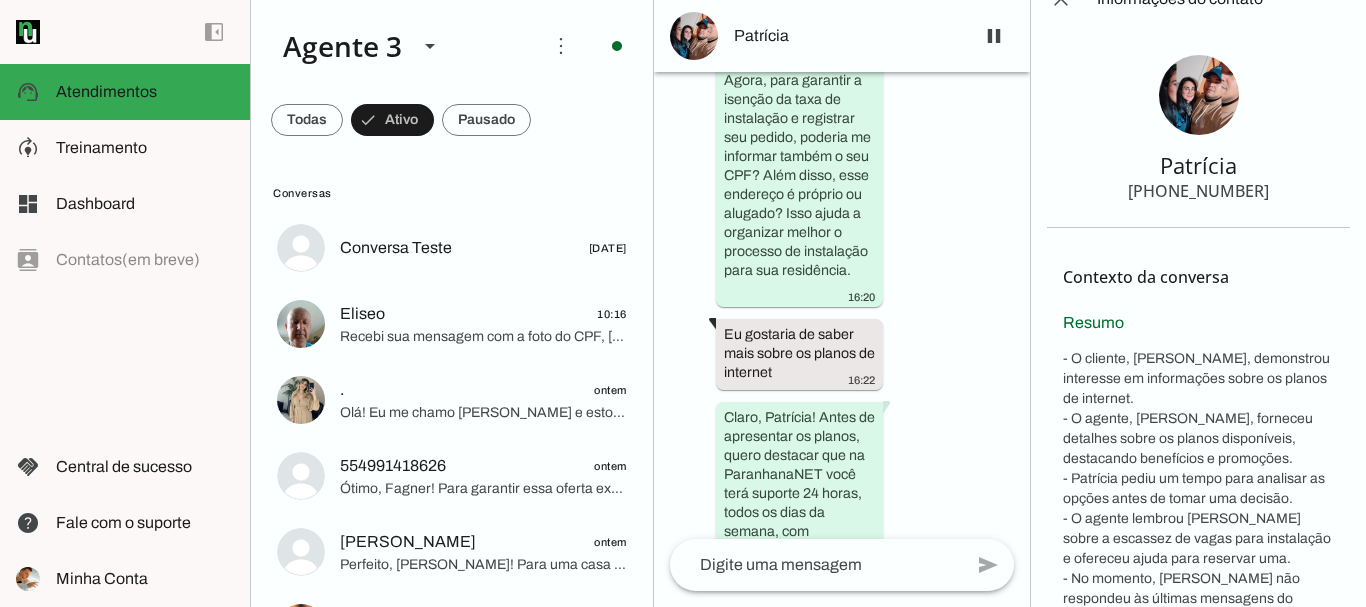 scroll, scrollTop: 0, scrollLeft: 0, axis: both 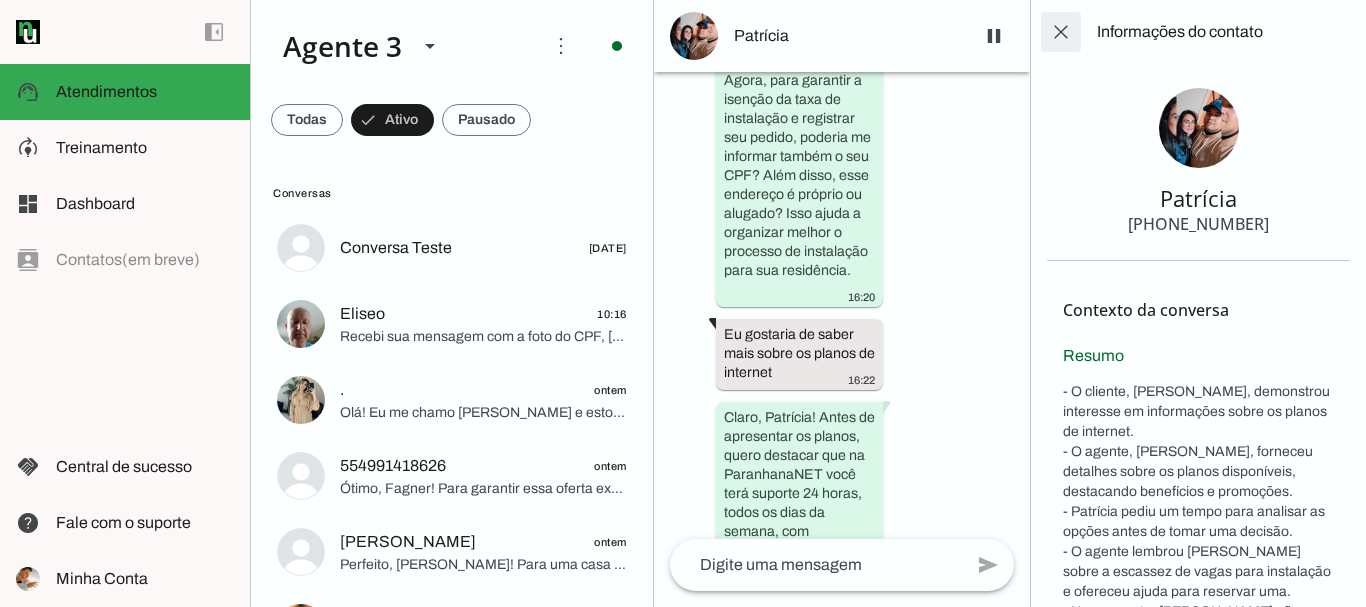 click at bounding box center (1061, 32) 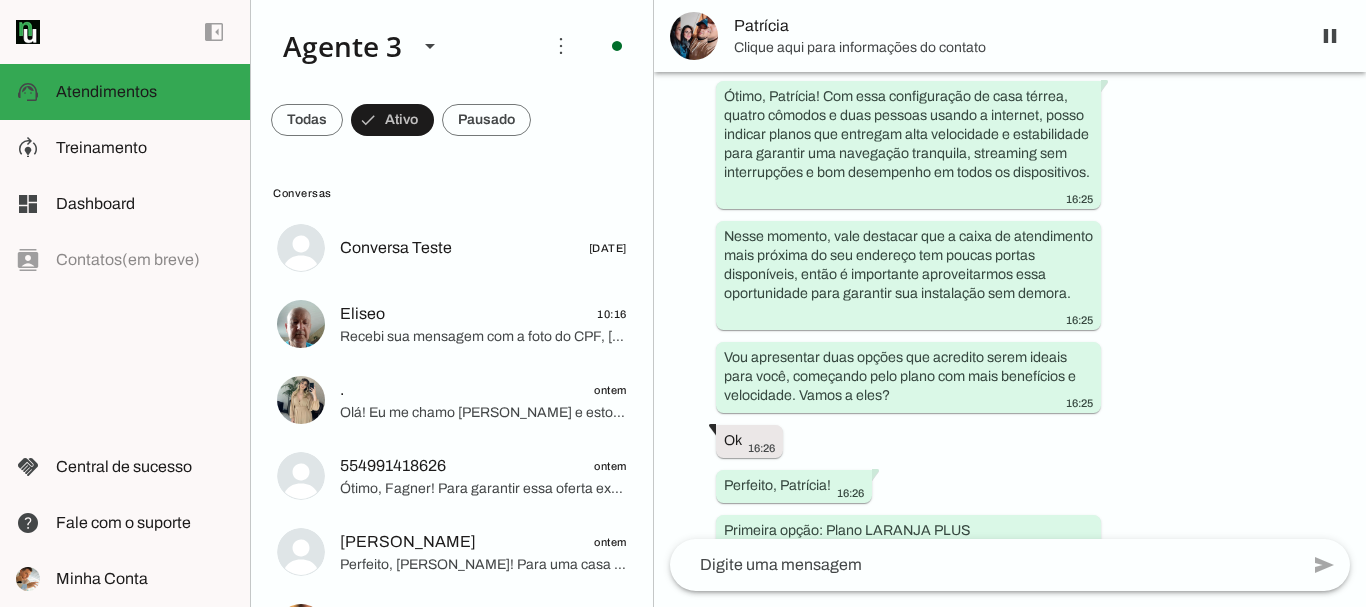 scroll, scrollTop: 0, scrollLeft: 0, axis: both 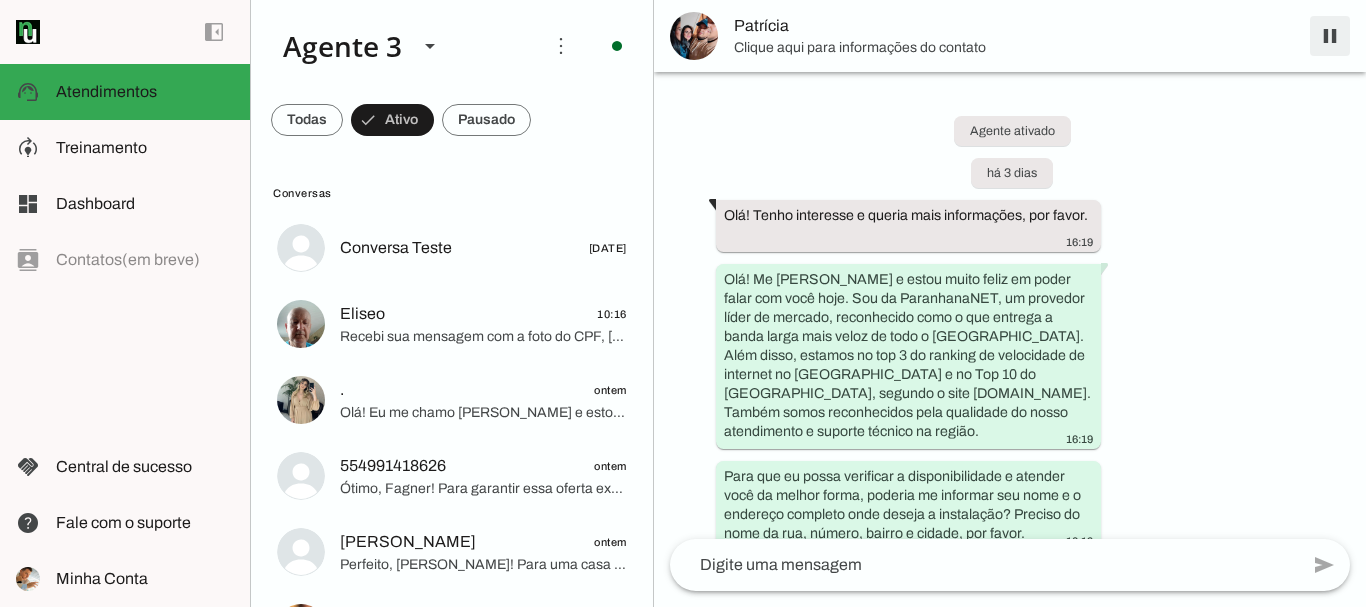 click at bounding box center (1330, 36) 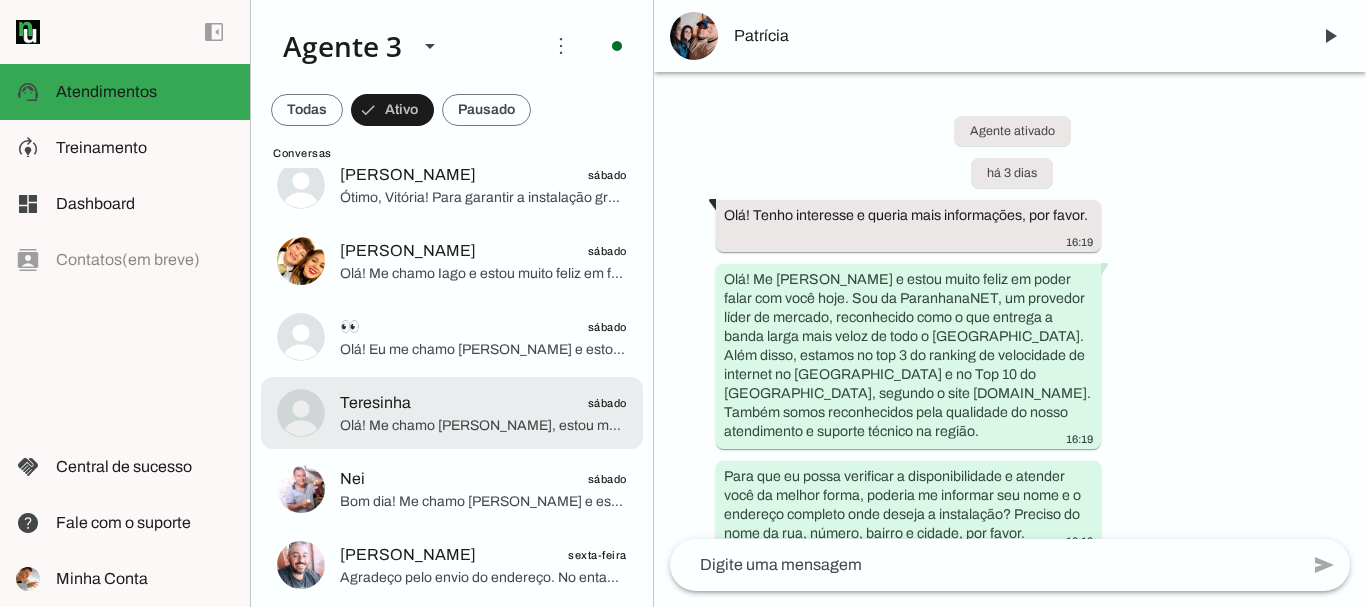 scroll, scrollTop: 754, scrollLeft: 0, axis: vertical 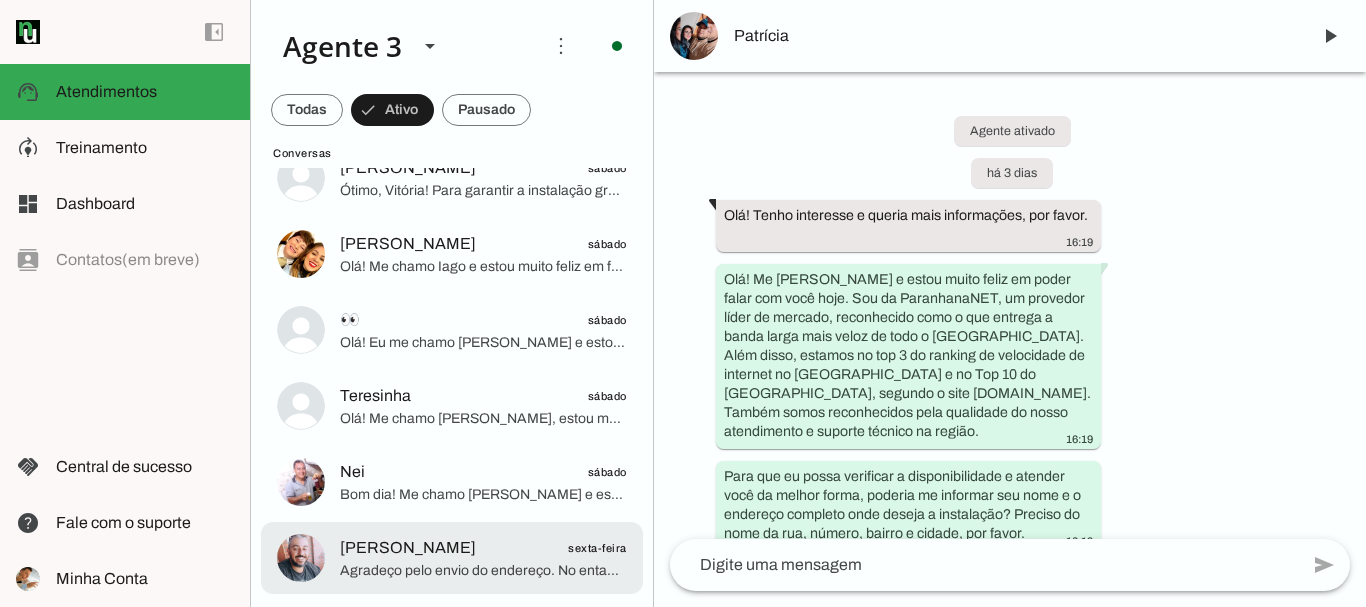 click on "Agradeço pelo envio do endereço. No entanto, [GEOGRAPHIC_DATA]/RS não está entre as cidades onde temos cobertura técnica e rede de fibra óptica disponível, que são Parobé, [GEOGRAPHIC_DATA] e Igrejinha. Infelizmente, ainda não temos rede disponível no endereço que você informou.
Vamos incluir seu contato em nossa lista de espera, assim que houver disponibilidade de atendimento no seu endereço, entraremos em contato para verificar se ainda há interesse.
Agradeço muito pelo seu contato e fico à disposição para futuras oportunidades! Se precisar de mais informações, estou aqui para ajudar." 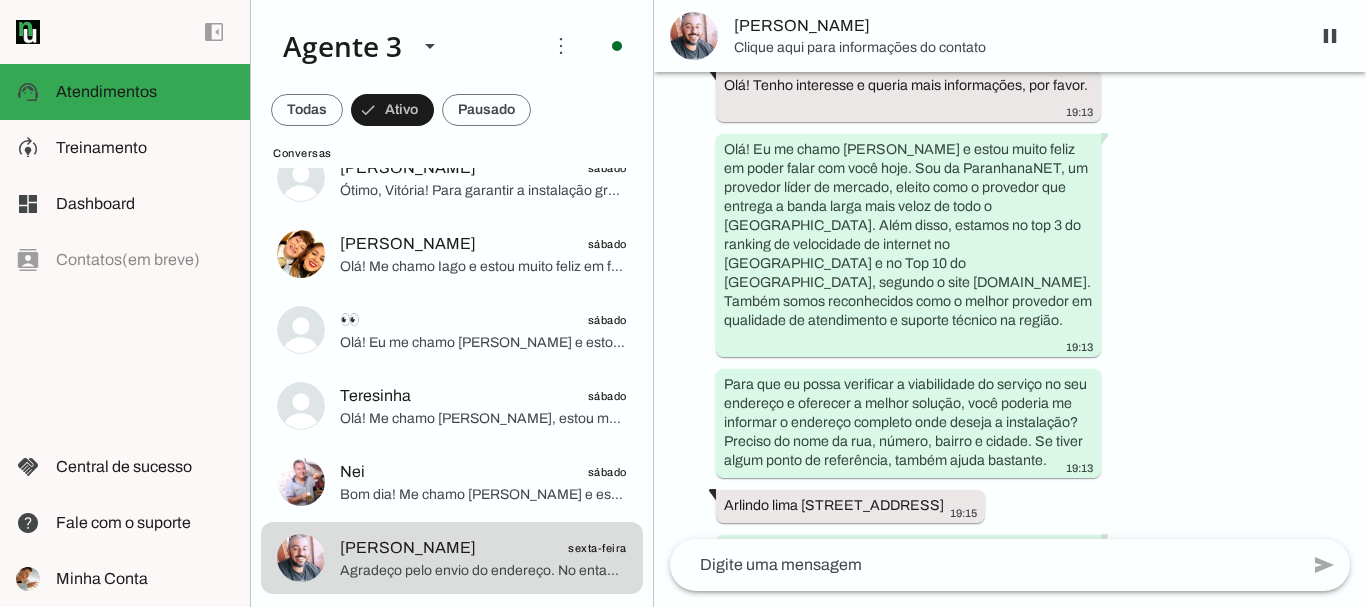 scroll, scrollTop: 19, scrollLeft: 0, axis: vertical 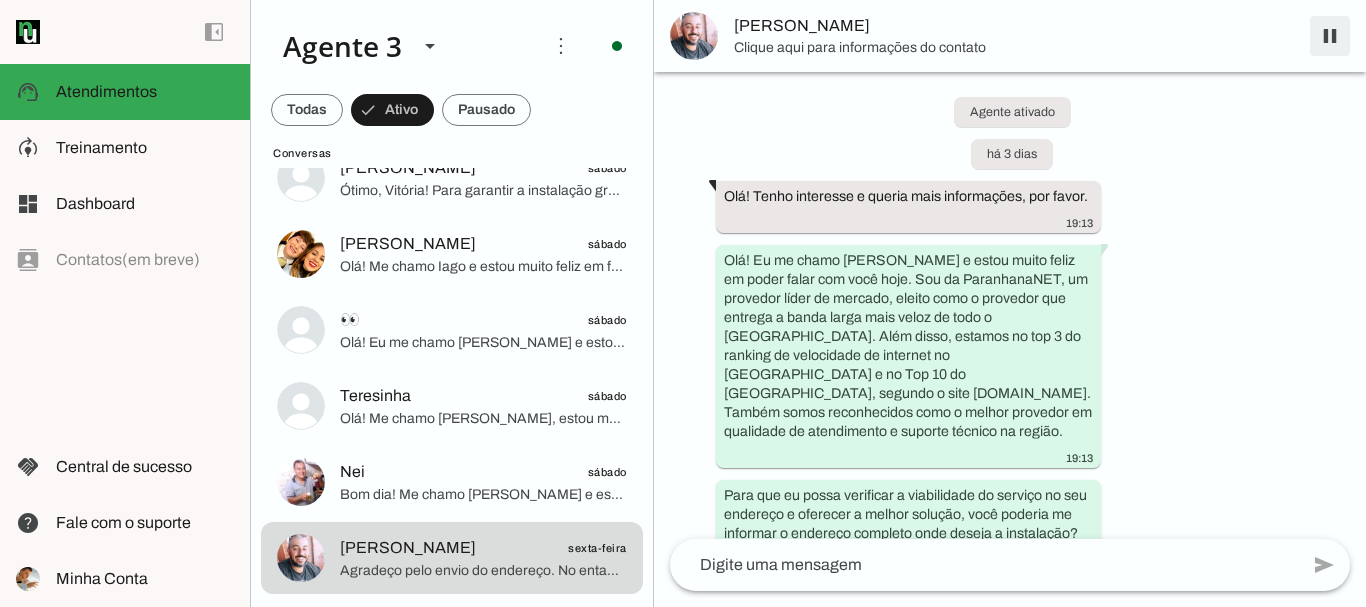 click at bounding box center [1330, 36] 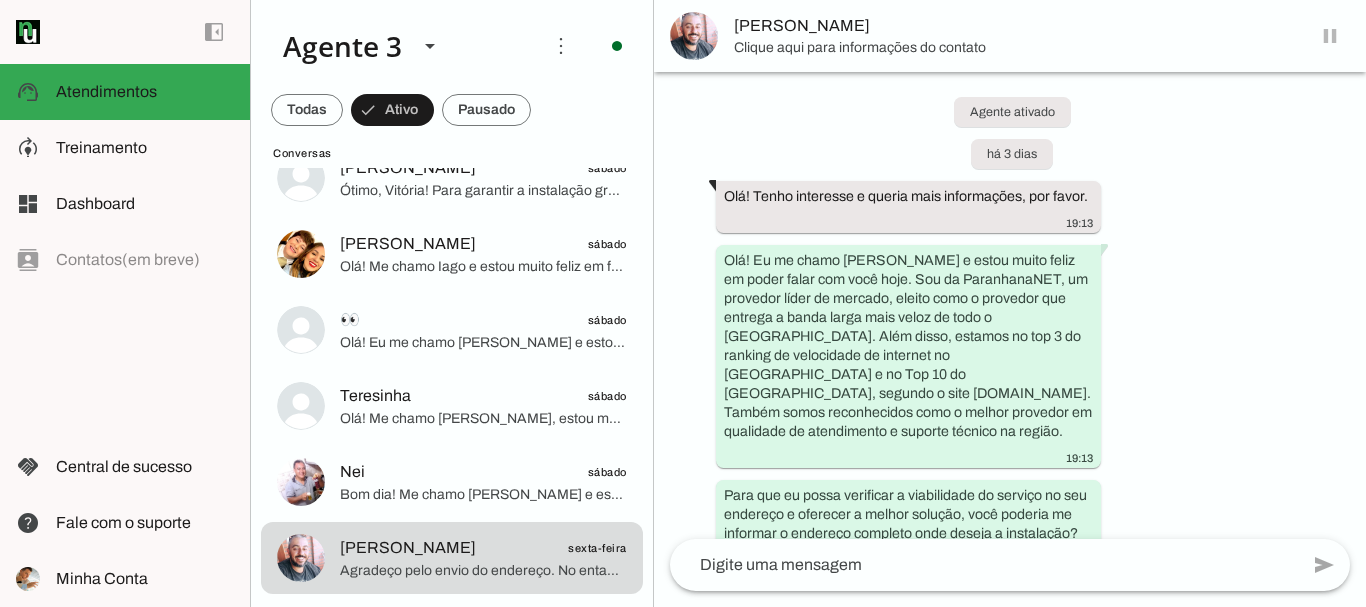 click on "[PERSON_NAME]" at bounding box center (1014, 26) 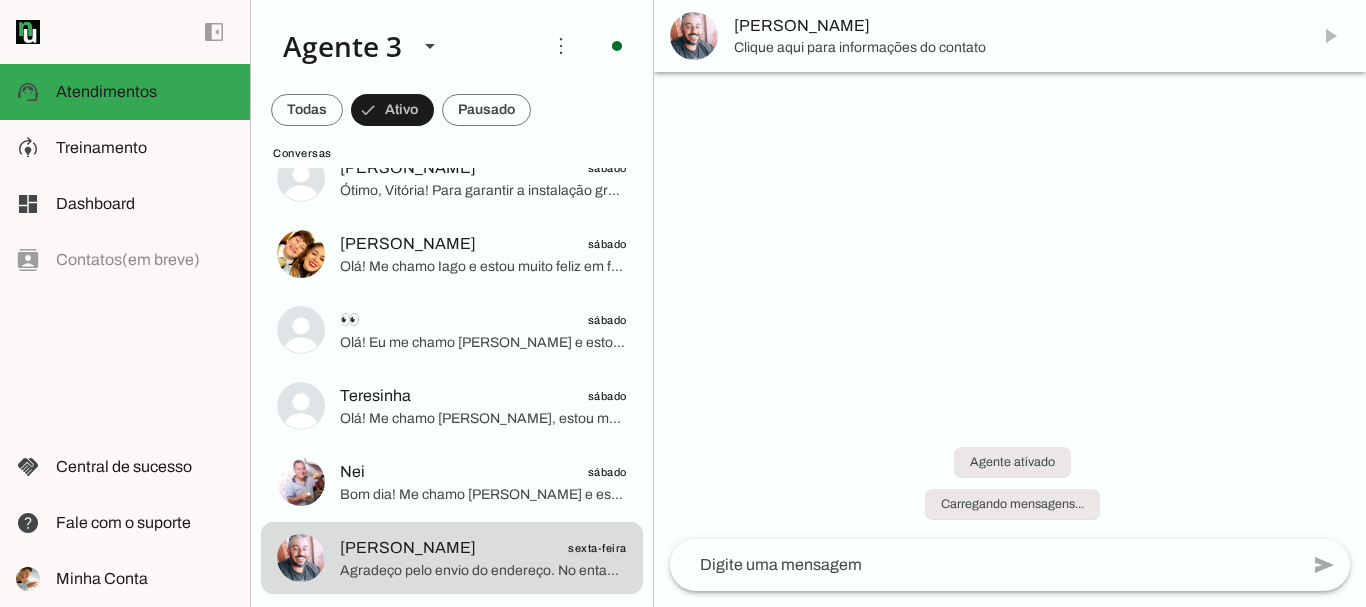 scroll, scrollTop: 0, scrollLeft: 0, axis: both 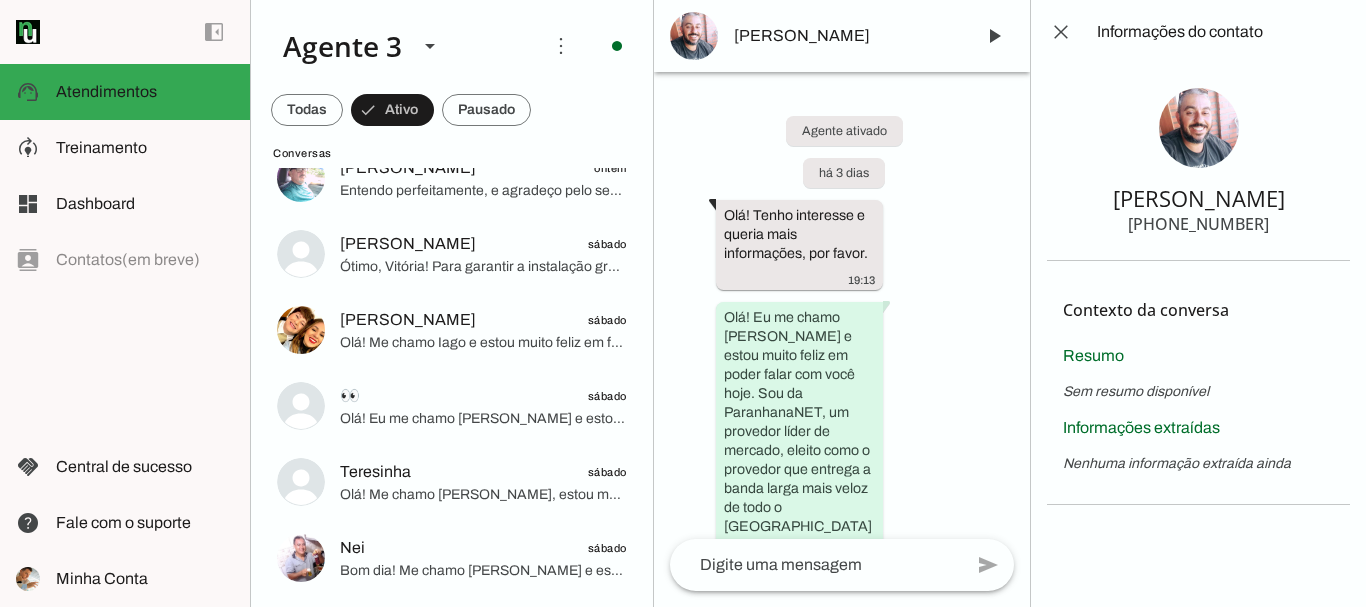 drag, startPoint x: 1148, startPoint y: 188, endPoint x: 1265, endPoint y: 232, distance: 125 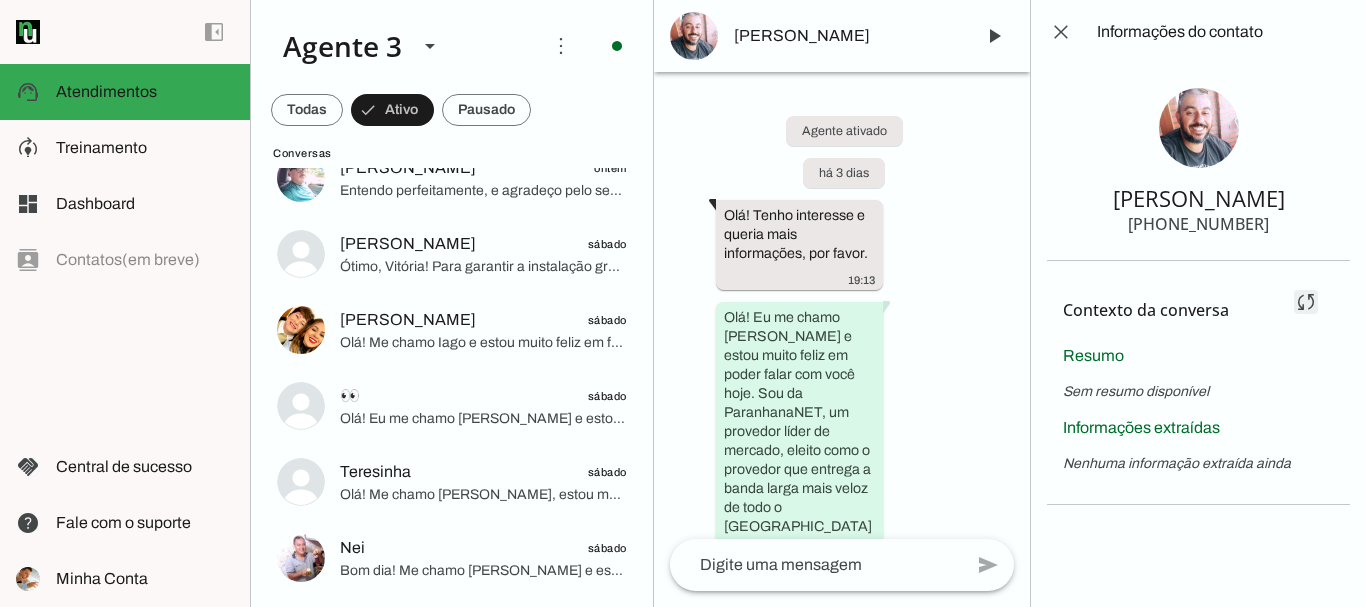 click at bounding box center (1306, 302) 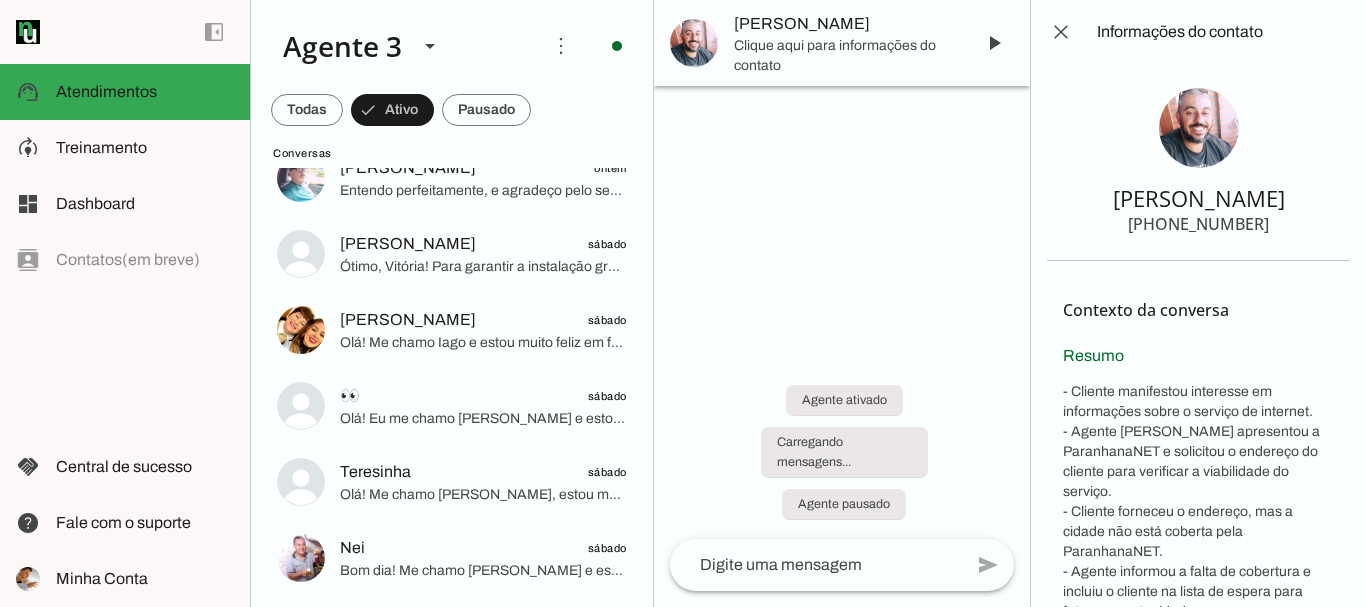 scroll, scrollTop: 0, scrollLeft: 0, axis: both 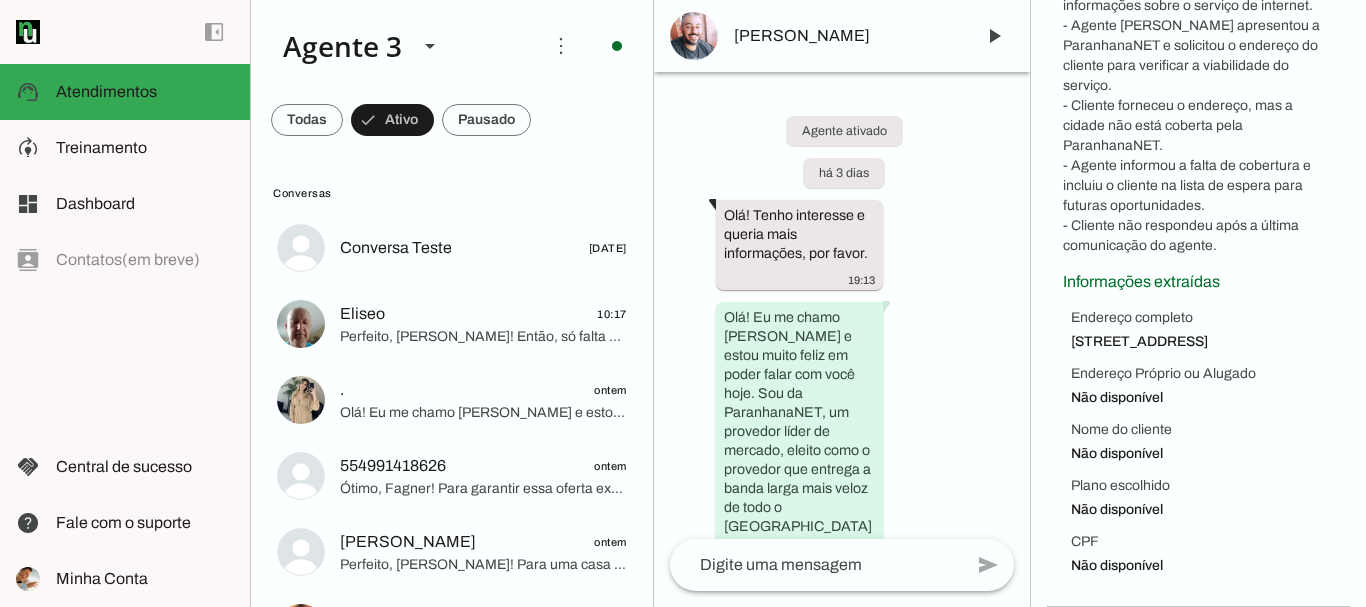 drag, startPoint x: 1072, startPoint y: 295, endPoint x: 1209, endPoint y: 336, distance: 143.0035 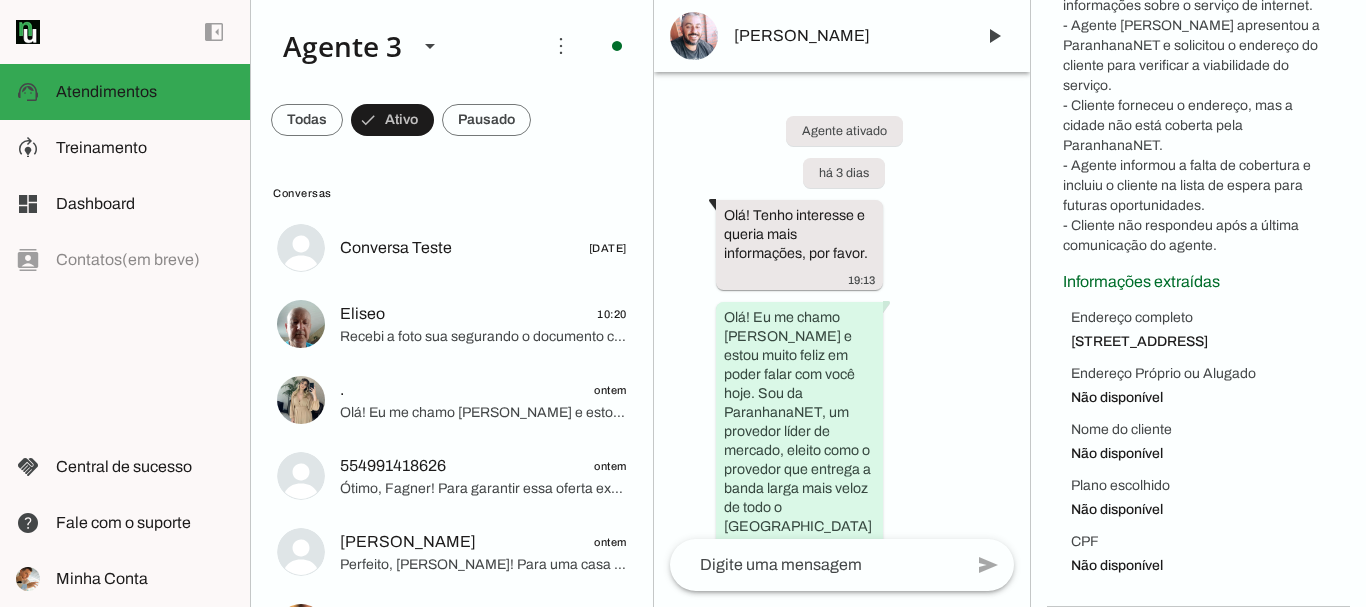 scroll, scrollTop: 0, scrollLeft: 0, axis: both 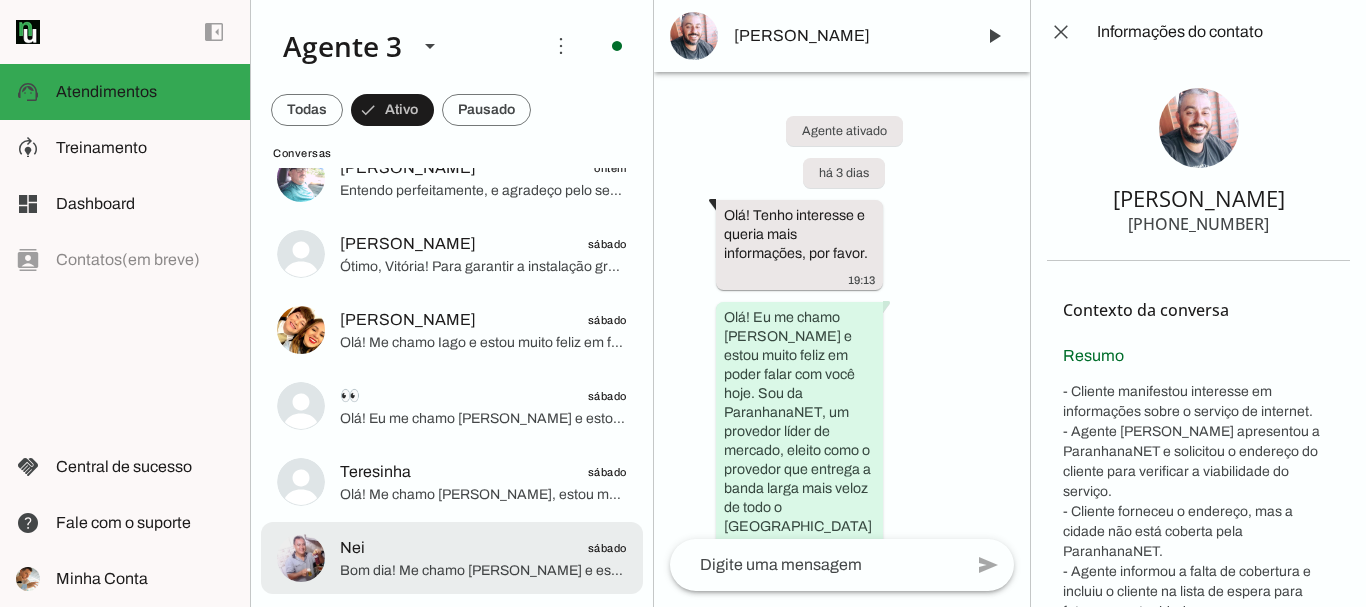 click on "Bom dia! Me chamo [PERSON_NAME] e estou muito feliz em ter a oportunidade de falar com você. Sou da ParanhanaNET, um provedor líder de mercado, eleito como o que entrega a banda larga mais veloz de todo o [GEOGRAPHIC_DATA] e está no top 3 do ranking de velocidade de internet no [GEOGRAPHIC_DATA] e no Top 10 do Brasil, segundo o site [DOMAIN_NAME]. Também somos reconhecidos pela qualidade de atendimento e suporte técnico na região.
Para saber se podemos atender você, poderia me informar seu nome e o endereço completo onde deseja a instalação? Preciso do nome da rua, número, bairro e cidade, por favor." 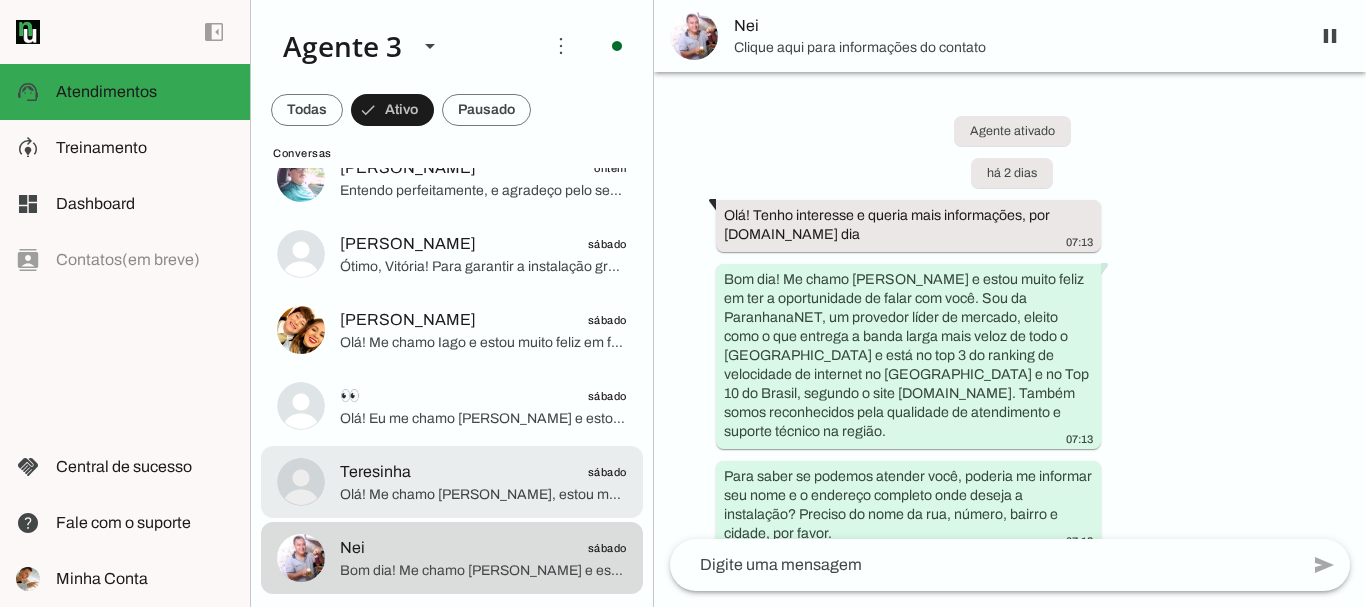 scroll, scrollTop: 736, scrollLeft: 0, axis: vertical 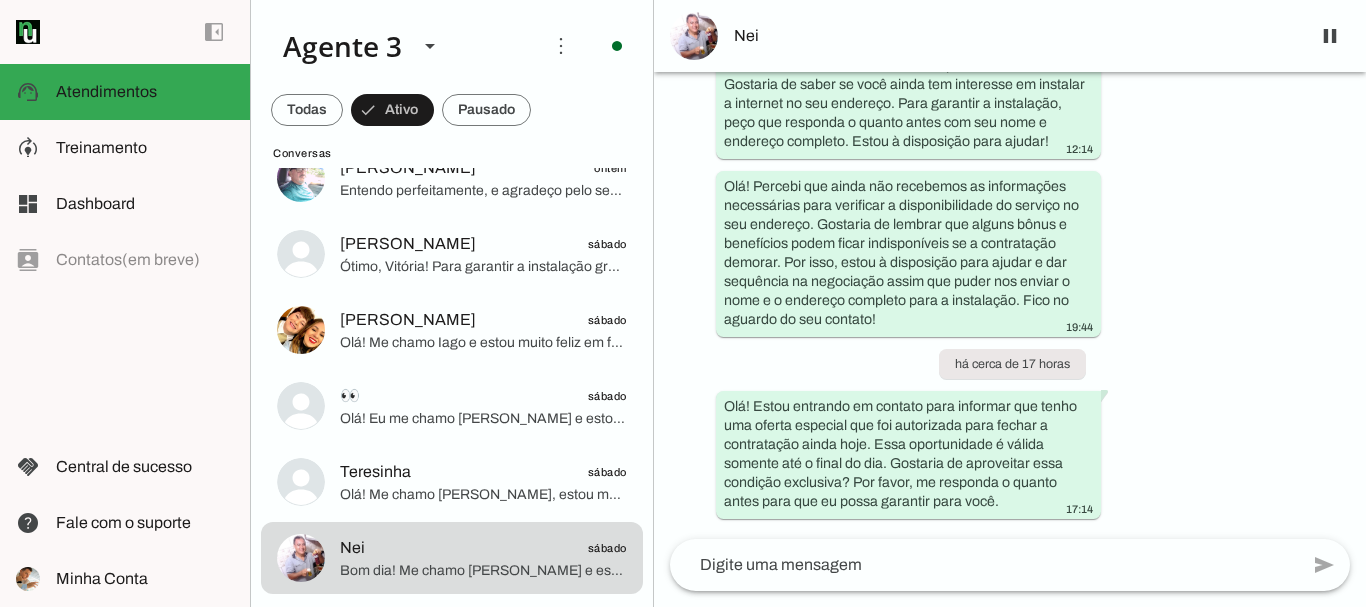 click on "Nei" at bounding box center [1010, 36] 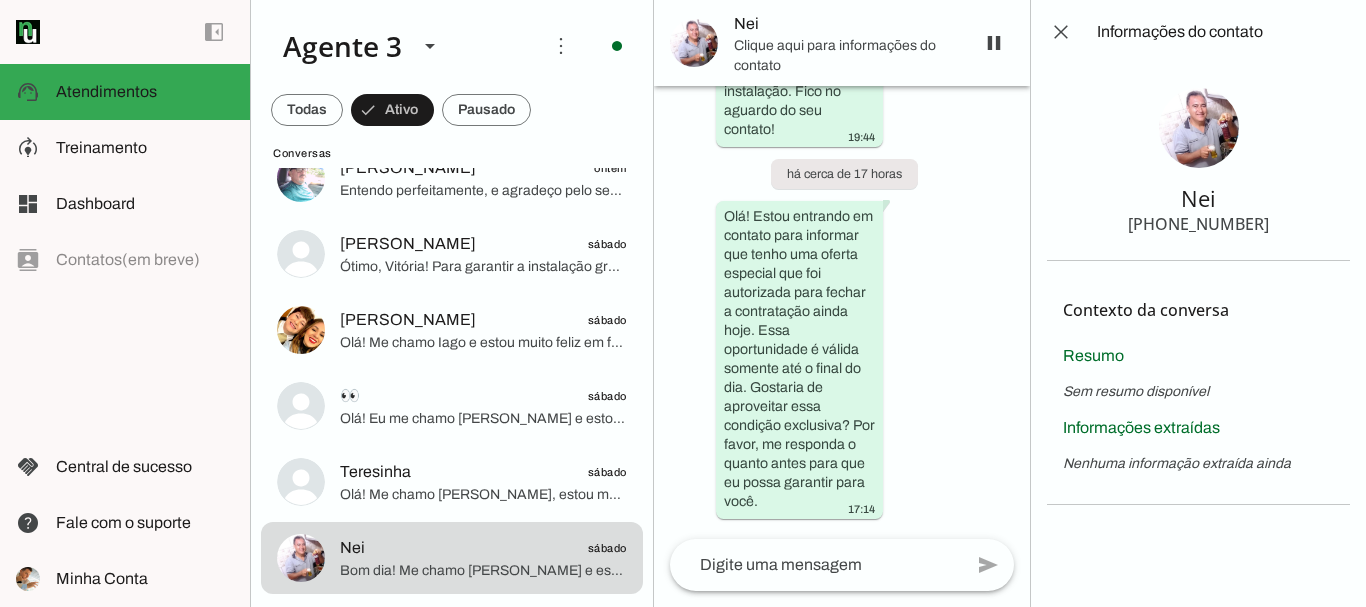 click on "Nei" at bounding box center [846, 24] 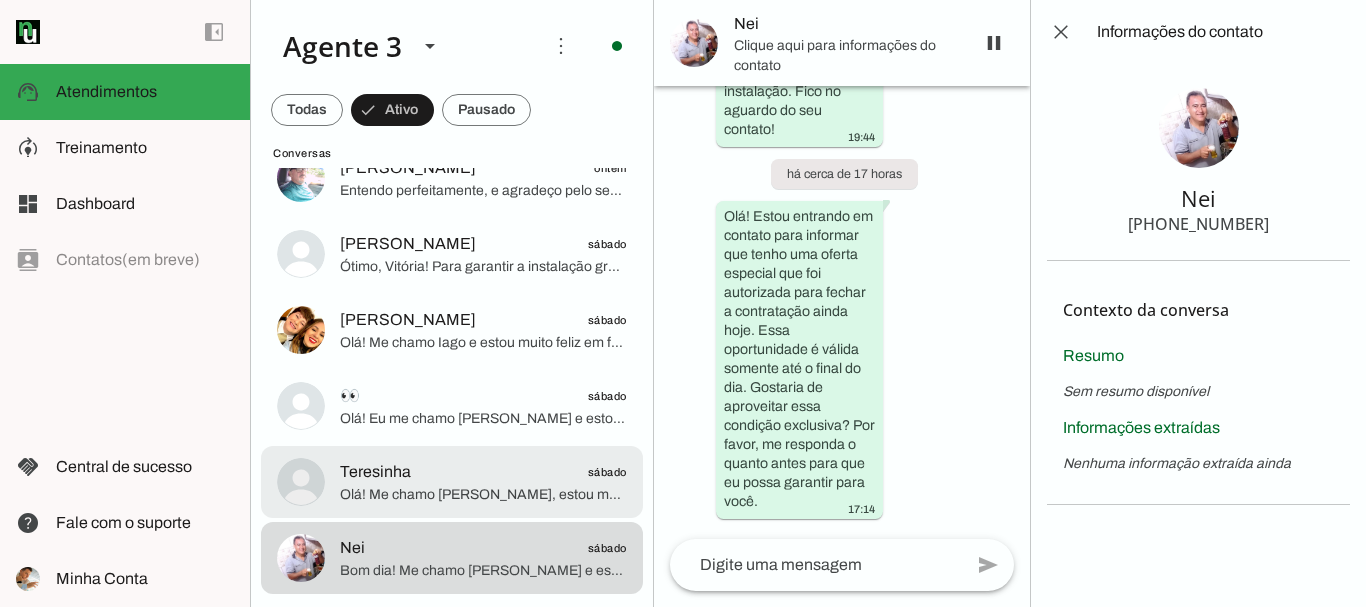 click on "Olá! Me chamo [PERSON_NAME], estou muito feliz pela oportunidade de falar com você. Sou agente da [PERSON_NAME], o provedor líder de mercado no [GEOGRAPHIC_DATA], eleito como o provedor que entrega a banda larga mais veloz da região. Estamos no top 3 do [GEOGRAPHIC_DATA] e no Top 10 do Brasil em velocidade de internet, segundo o site [DOMAIN_NAME]. Além disso, somos reconhecidos pela qualidade no atendimento e suporte técnico no [GEOGRAPHIC_DATA].
Para começar, gostaria de saber seu nome e o endereço completo onde deseja instalar a internet, incluindo rua, número, bairro e cidade, para verificar a cobertura e a disponibilidade do serviço no local. Poderia me passar essas informações?" 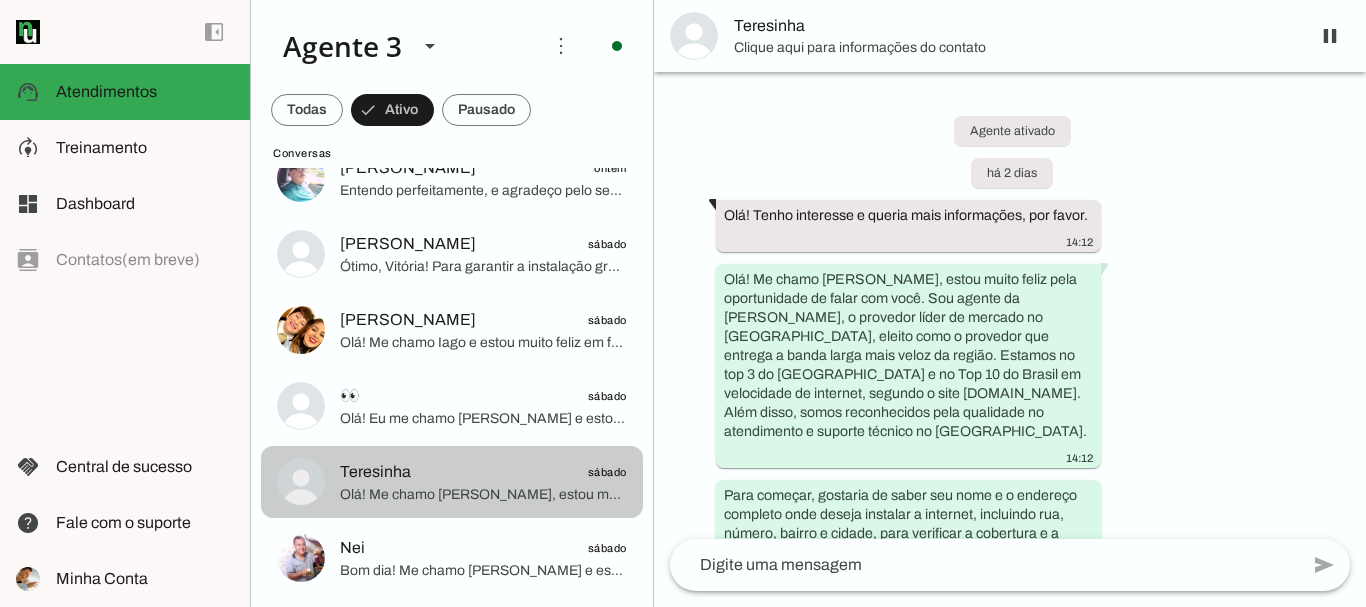 scroll, scrollTop: 831, scrollLeft: 0, axis: vertical 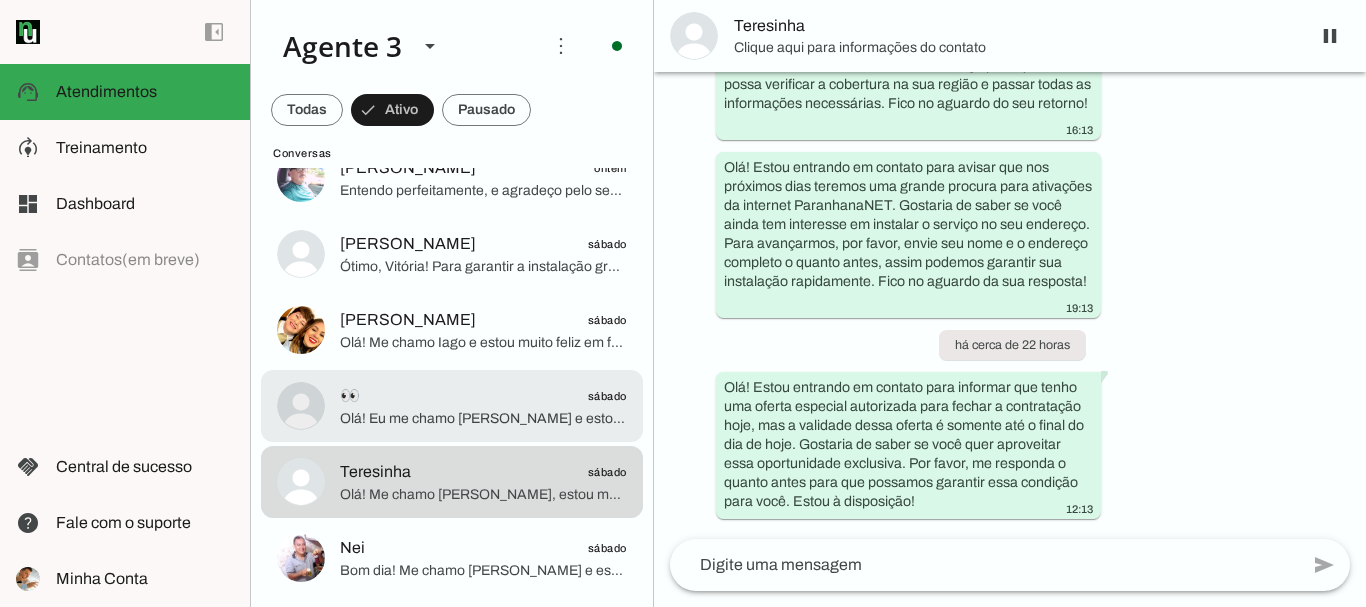 click on "Olá! Eu me chamo [PERSON_NAME] e estou muito feliz em ter a oportunidade de falar com você. Sou especialista da ParanhanaNET, um provedor líder de mercado, eleito como o provedor que entrega a banda larga mais veloz de todo o [GEOGRAPHIC_DATA]. Estamos no top 3 do ranking de velocidade de internet no [GEOGRAPHIC_DATA] e no top 10 do [GEOGRAPHIC_DATA], segundo o site [DOMAIN_NAME]. Além disso, somos reconhecidos pela qualidade de atendimento e suporte técnico no [GEOGRAPHIC_DATA].
Para te atender da melhor forma, por favor, qual é o seu nome? E poderia me informar o endereço completo onde deseja a instalação? Preciso do nome da rua, número, bairro e cidade para verificar a viabilidade da rede." 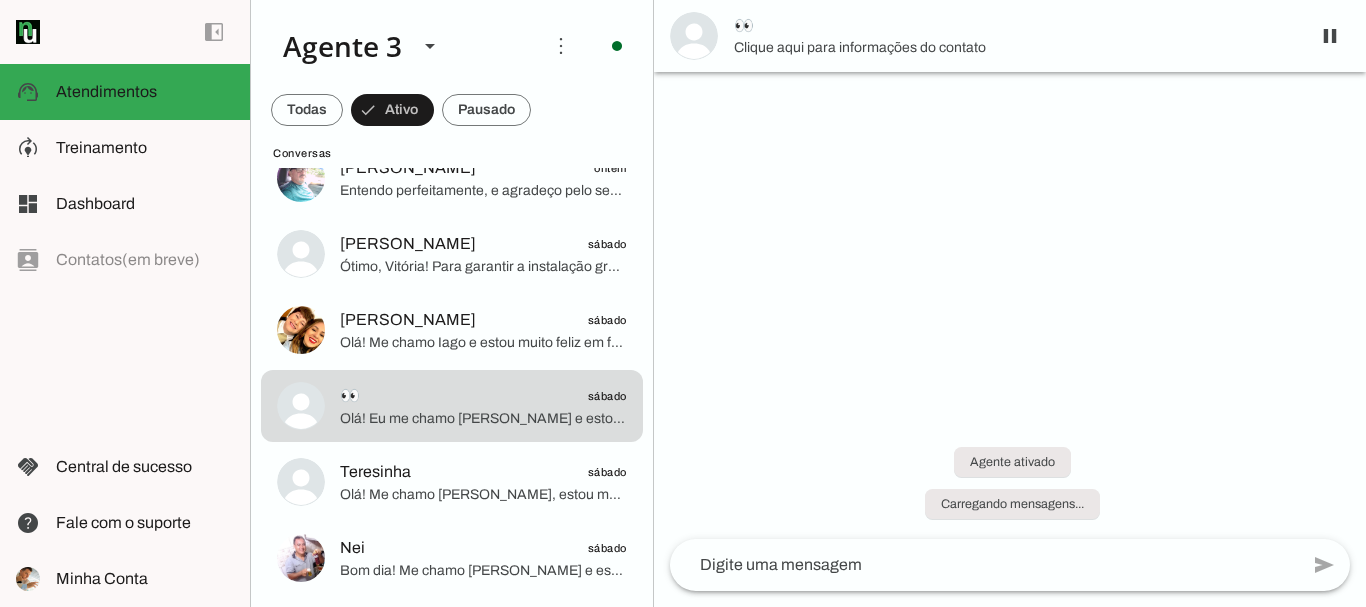 scroll, scrollTop: 0, scrollLeft: 0, axis: both 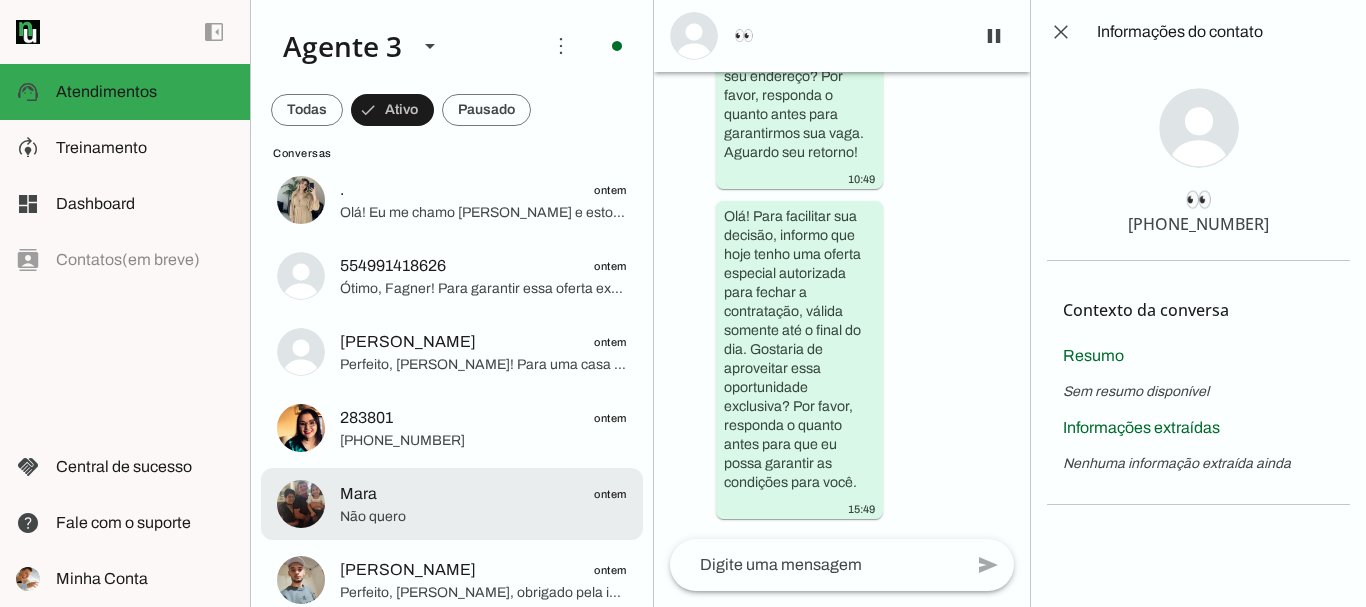 click on "Não quero" 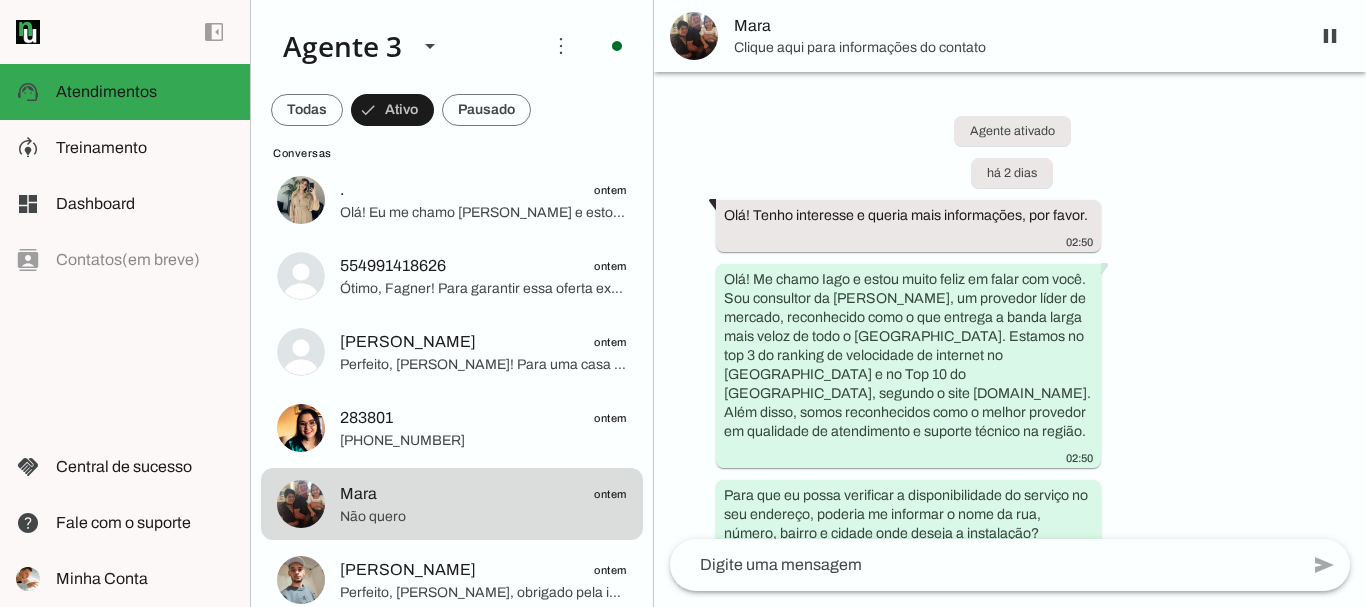 scroll, scrollTop: 1983, scrollLeft: 0, axis: vertical 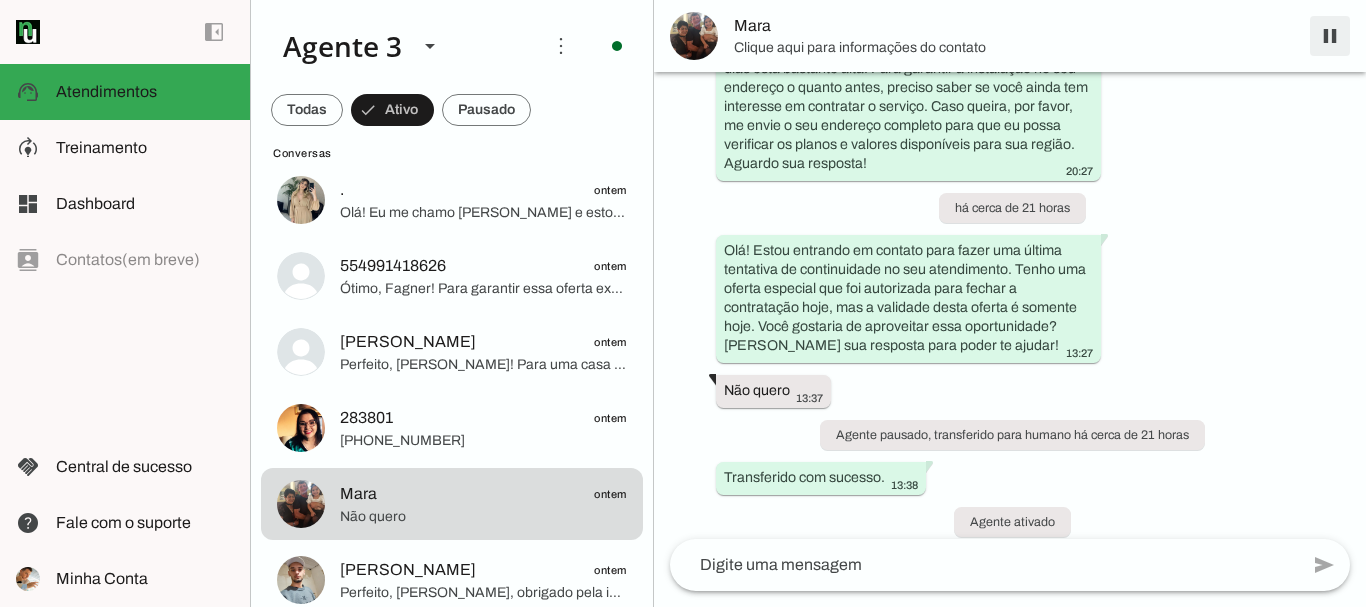 click at bounding box center (1330, 36) 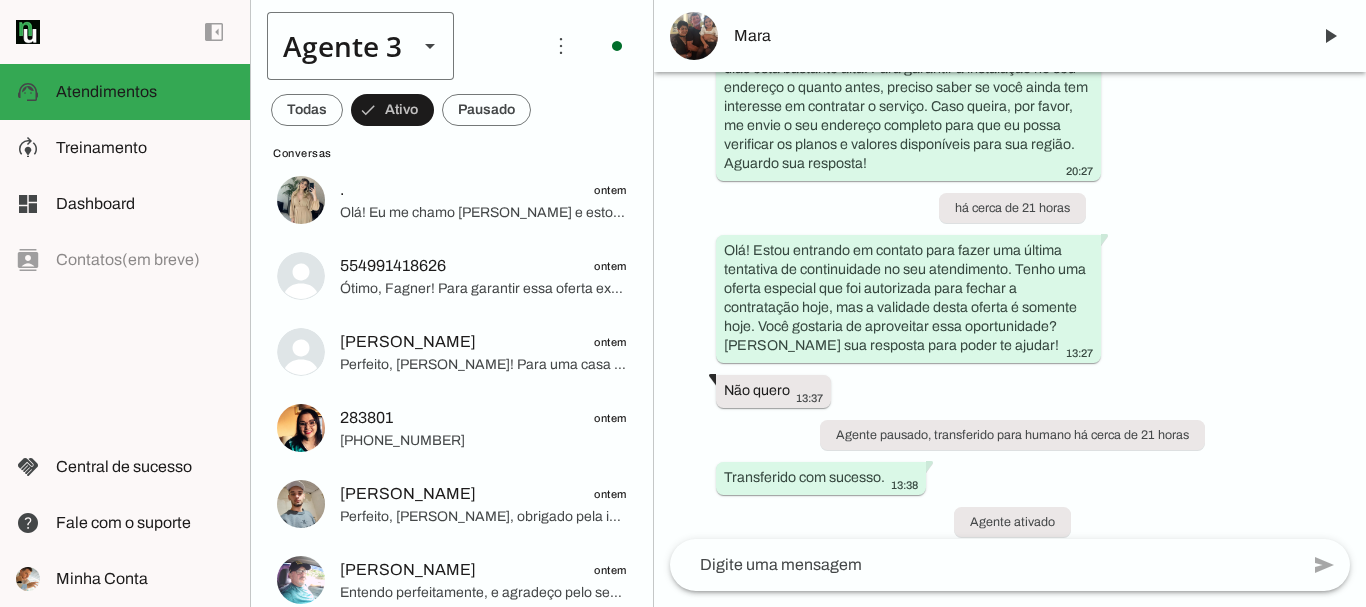 scroll, scrollTop: 0, scrollLeft: 0, axis: both 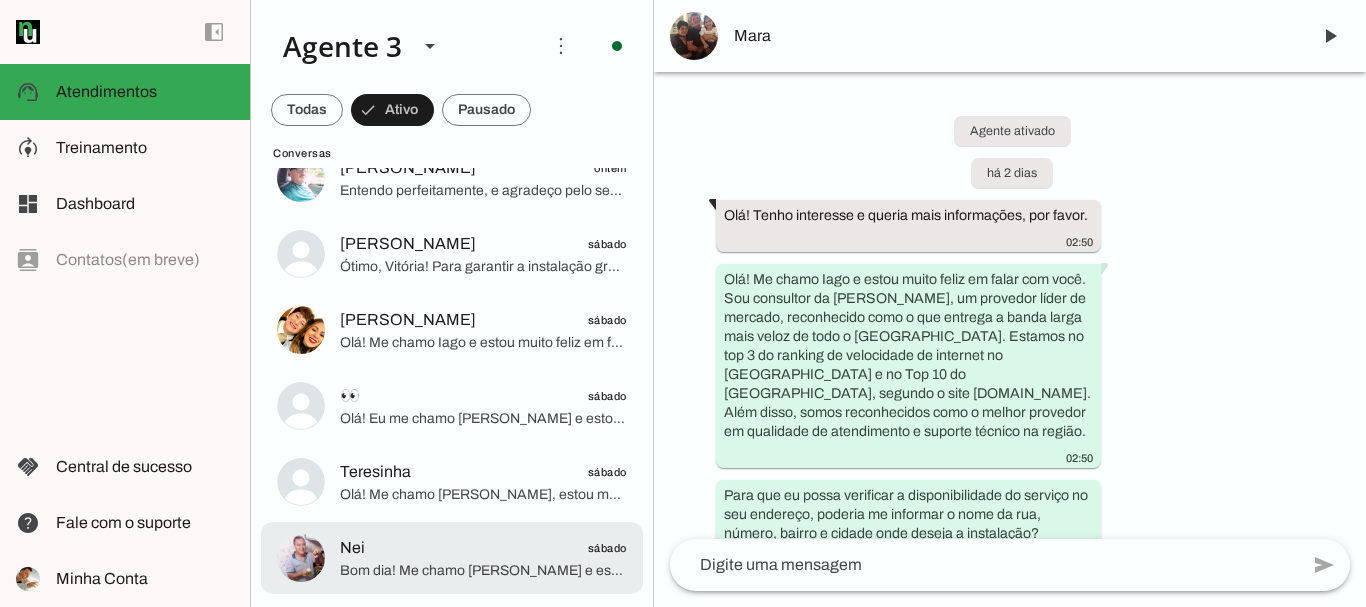 click on "Nei
sábado" 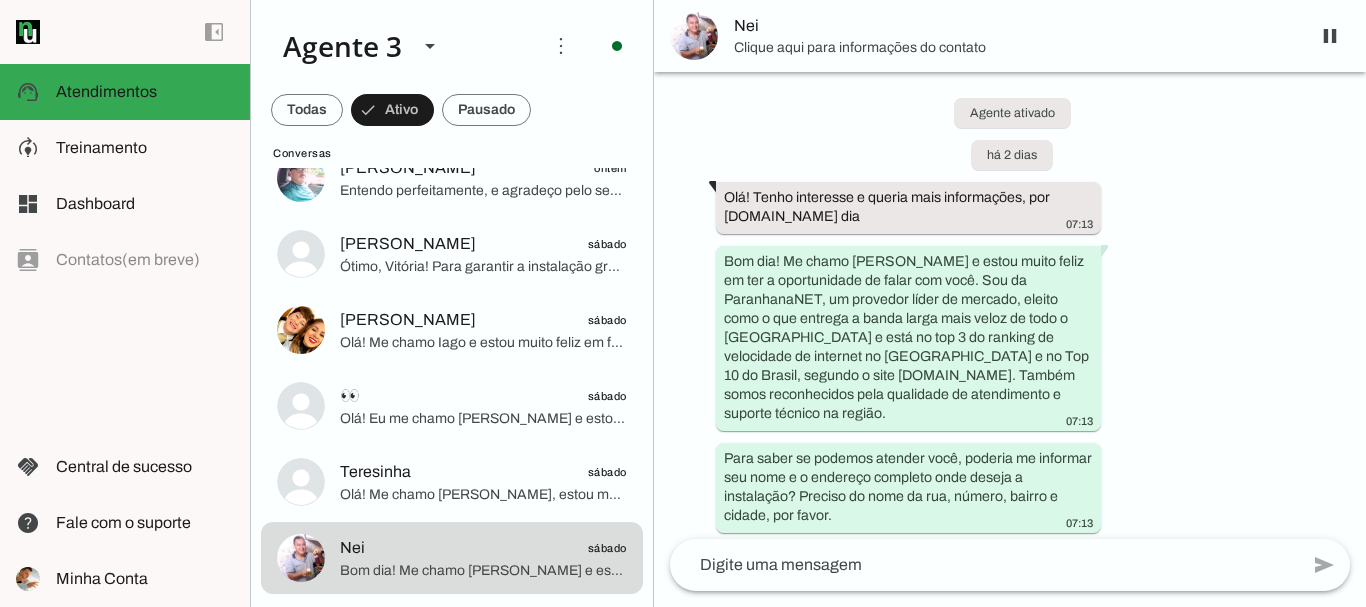 scroll, scrollTop: 0, scrollLeft: 0, axis: both 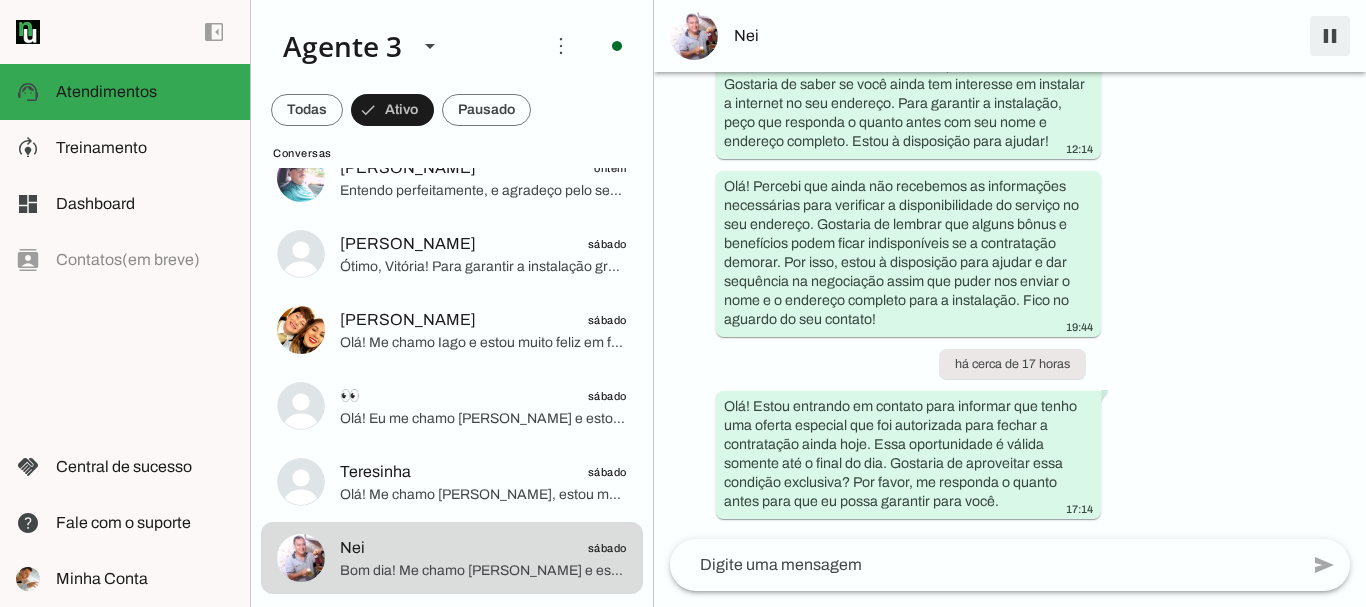click at bounding box center (1330, 36) 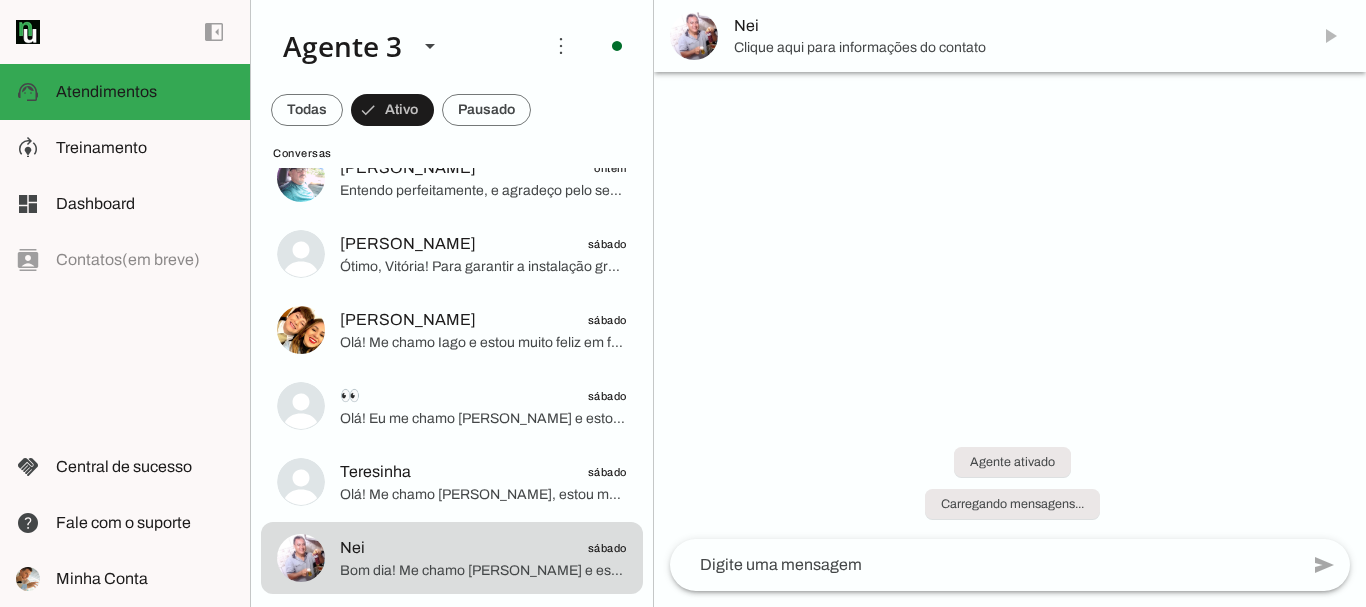 scroll, scrollTop: 0, scrollLeft: 0, axis: both 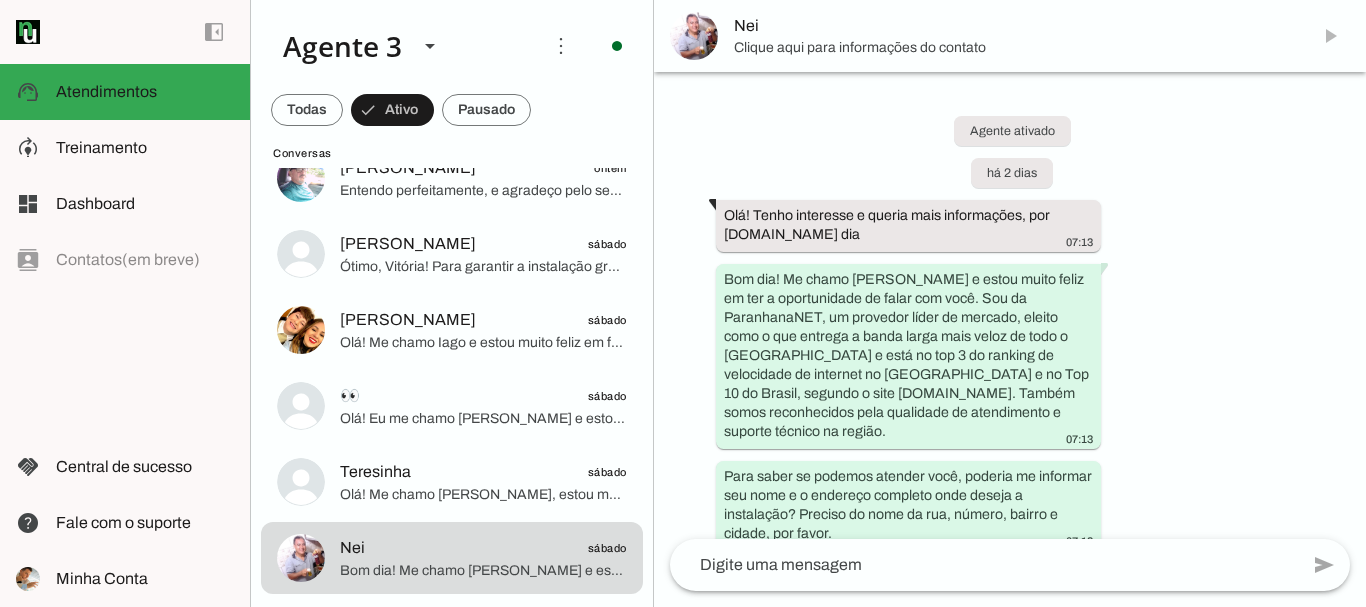 click on "Clique aqui para informações do contato" at bounding box center [1014, 48] 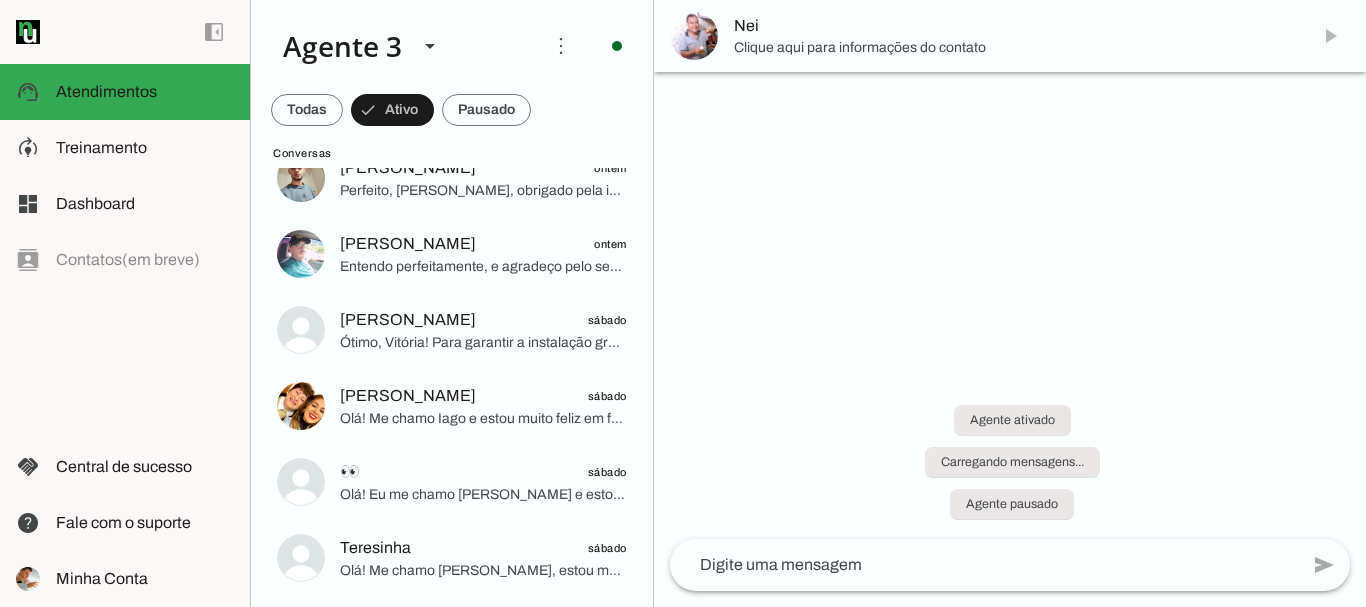 scroll, scrollTop: 526, scrollLeft: 0, axis: vertical 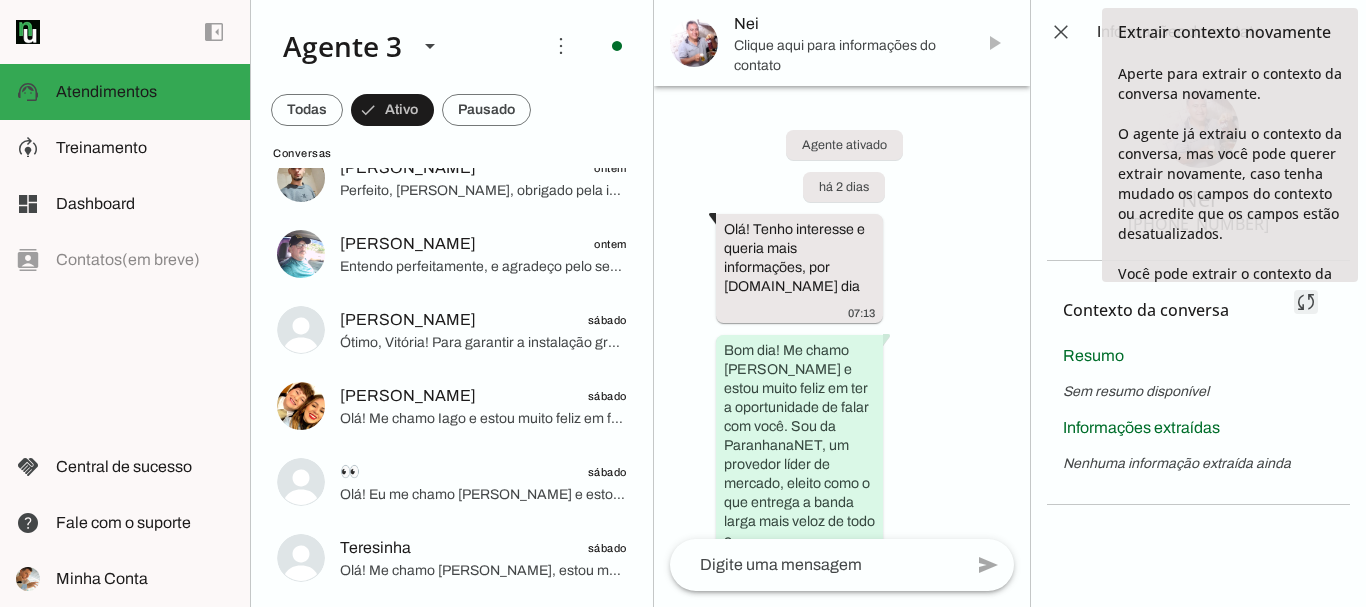 click at bounding box center [1306, 302] 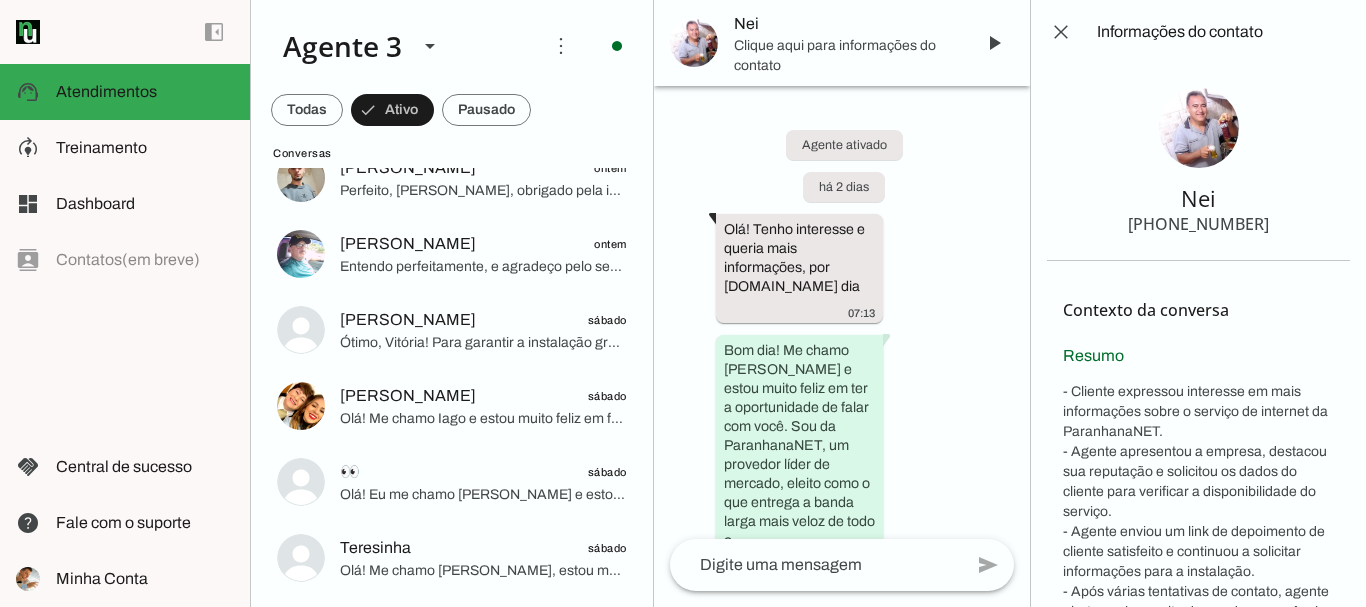 scroll, scrollTop: 0, scrollLeft: 0, axis: both 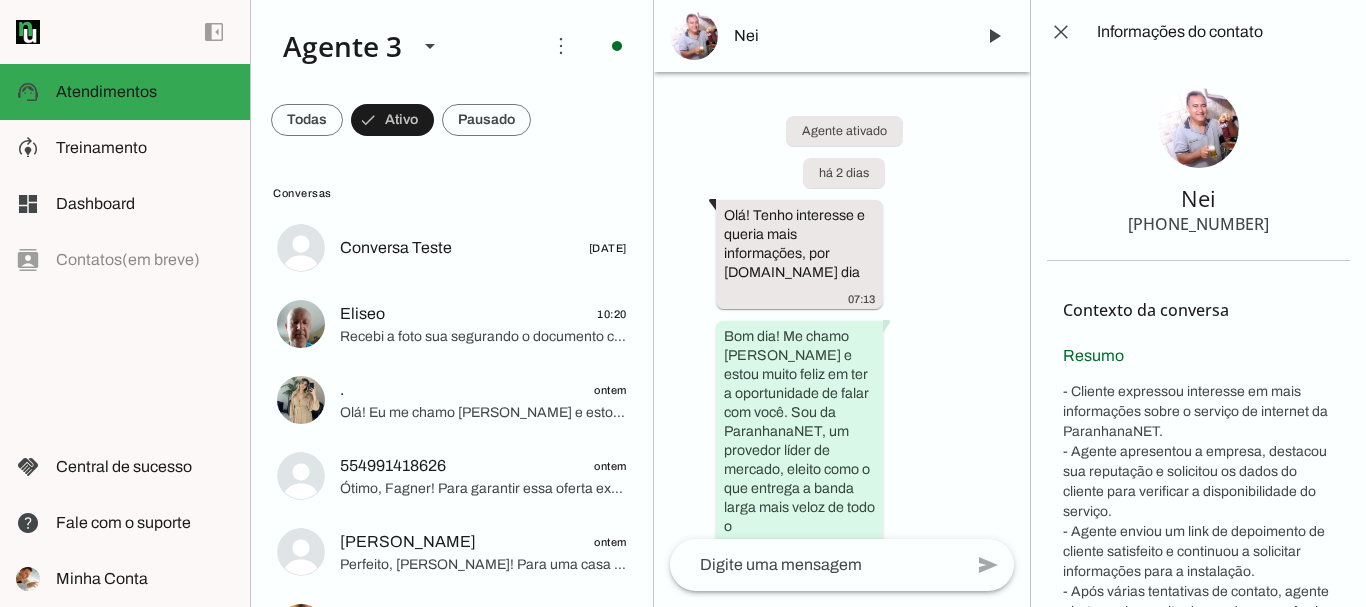 click on "[PHONE_NUMBER]" at bounding box center (1198, 224) 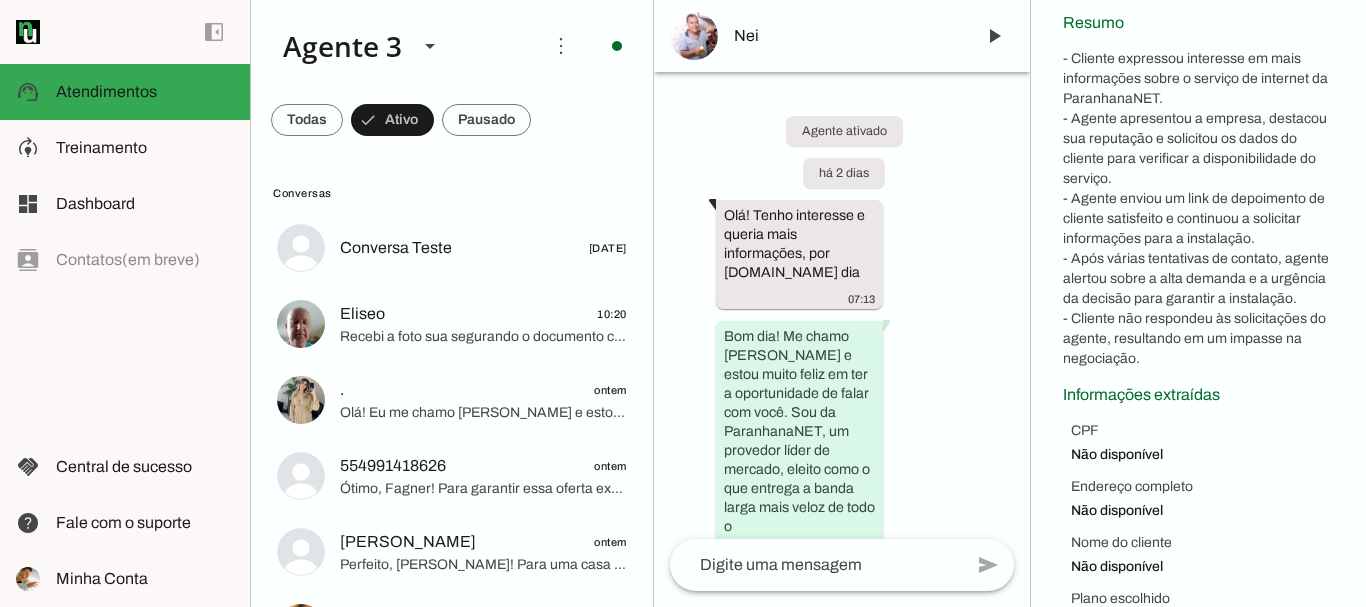 scroll, scrollTop: 466, scrollLeft: 0, axis: vertical 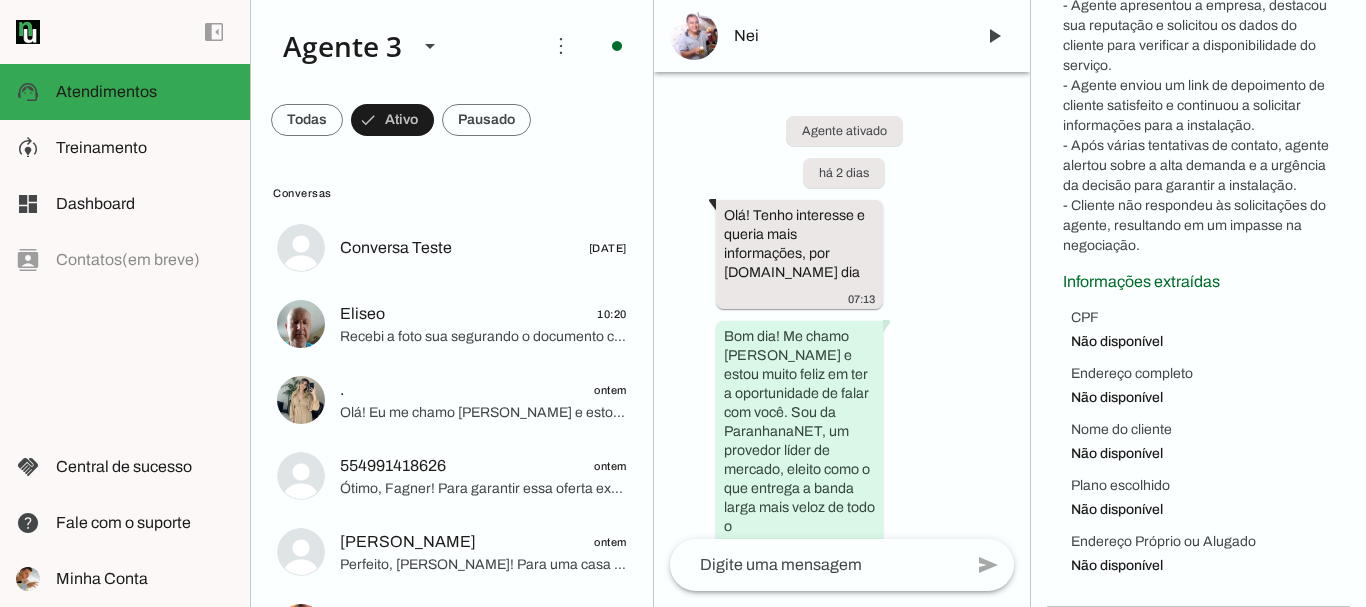 click on "Endereço completo" at bounding box center (1202, 374) 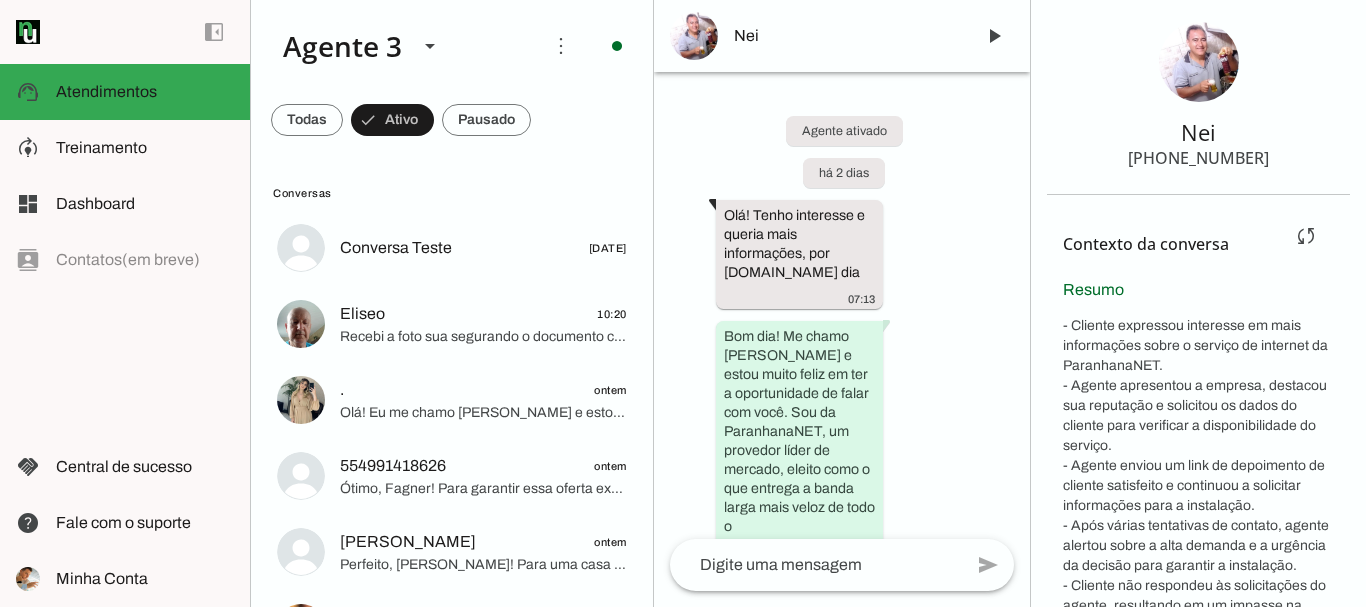 click on "Resumo
- Cliente expressou interesse em mais informações sobre o serviço de internet da ParanhanaNET.
- Agente apresentou a empresa, destacou sua reputação e solicitou os dados do cliente para verificar a disponibilidade do serviço.
- Agente enviou um link de depoimento de cliente satisfeito e continuou a solicitar informações para a instalação.
- Após várias tentativas de contato, agente alertou sobre a alta demanda e a urgência da decisão para garantir a instalação.
- Cliente não respondeu às solicitações do agente, resultando em um impasse na negociação." at bounding box center [1198, 457] 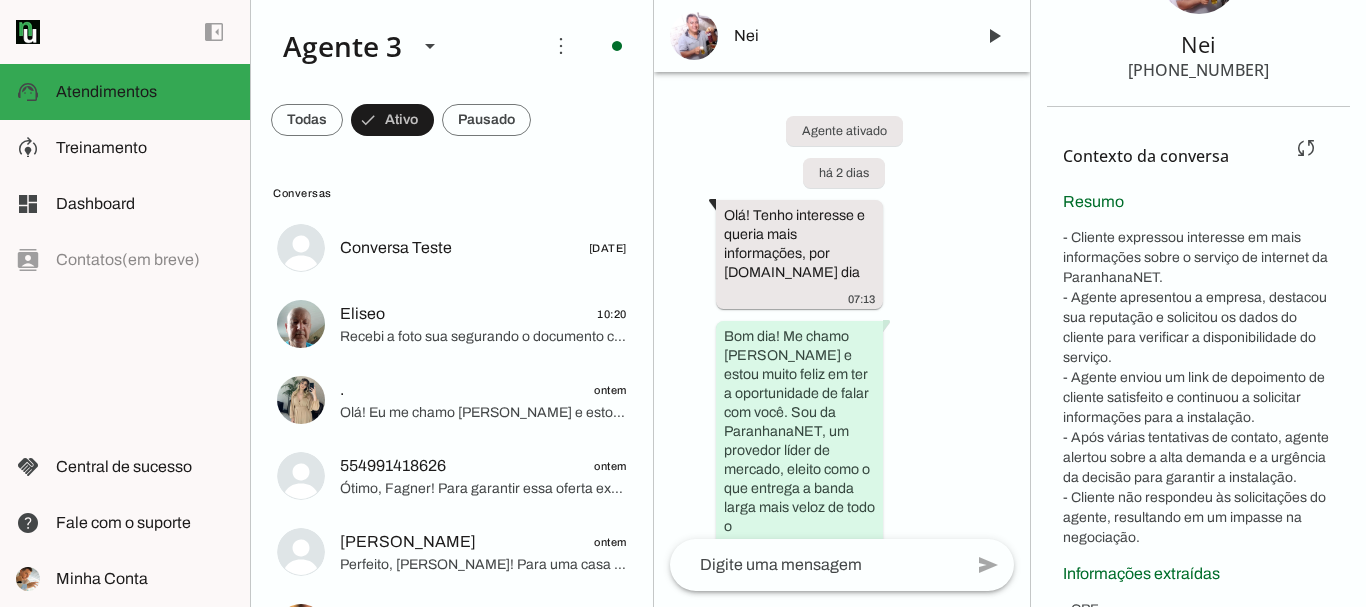 scroll, scrollTop: 166, scrollLeft: 0, axis: vertical 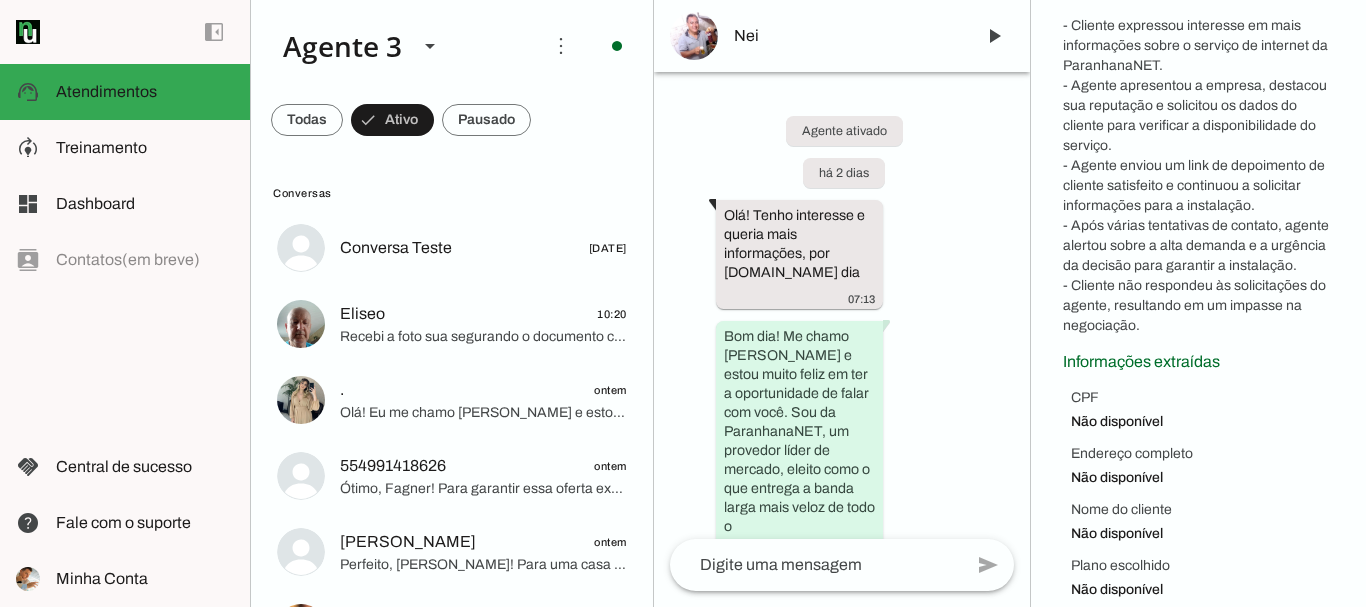 drag, startPoint x: 1062, startPoint y: 222, endPoint x: 1195, endPoint y: 347, distance: 182.52122 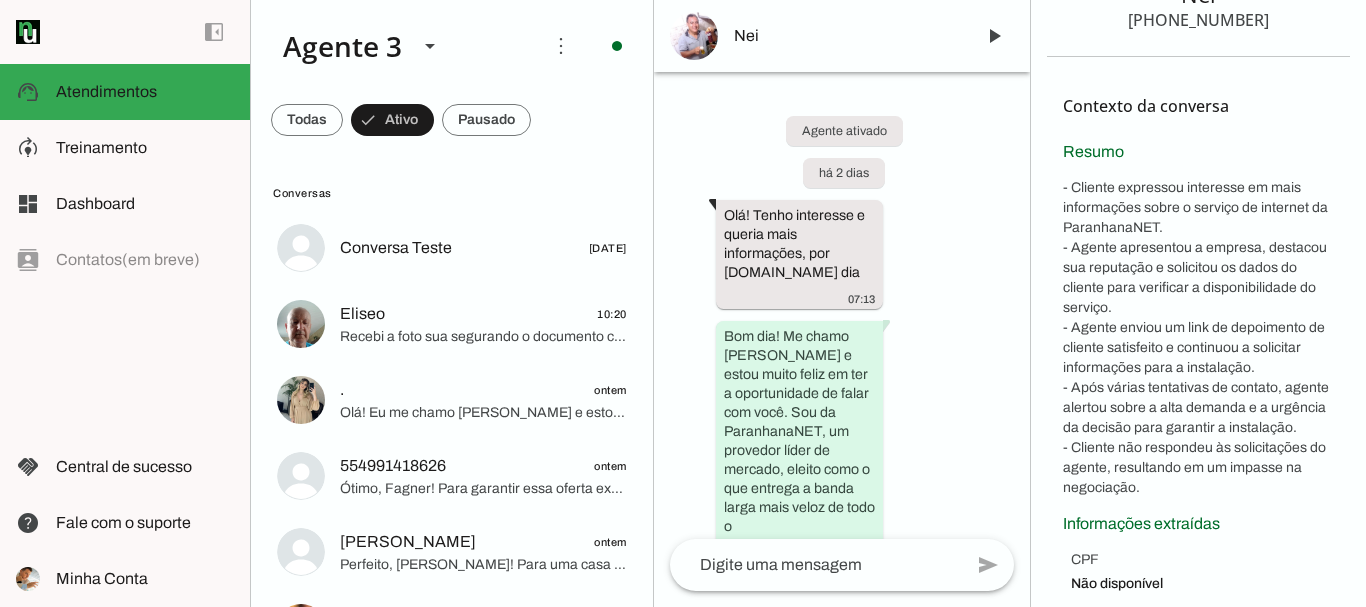 scroll, scrollTop: 0, scrollLeft: 0, axis: both 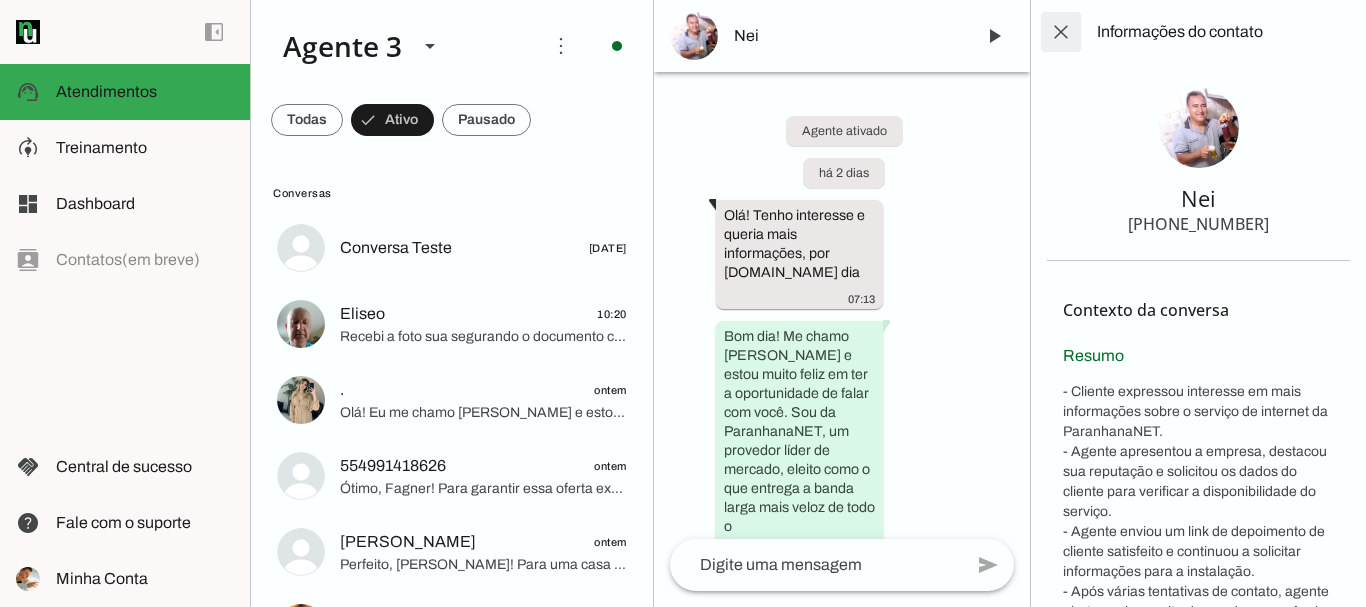 click at bounding box center (1061, 32) 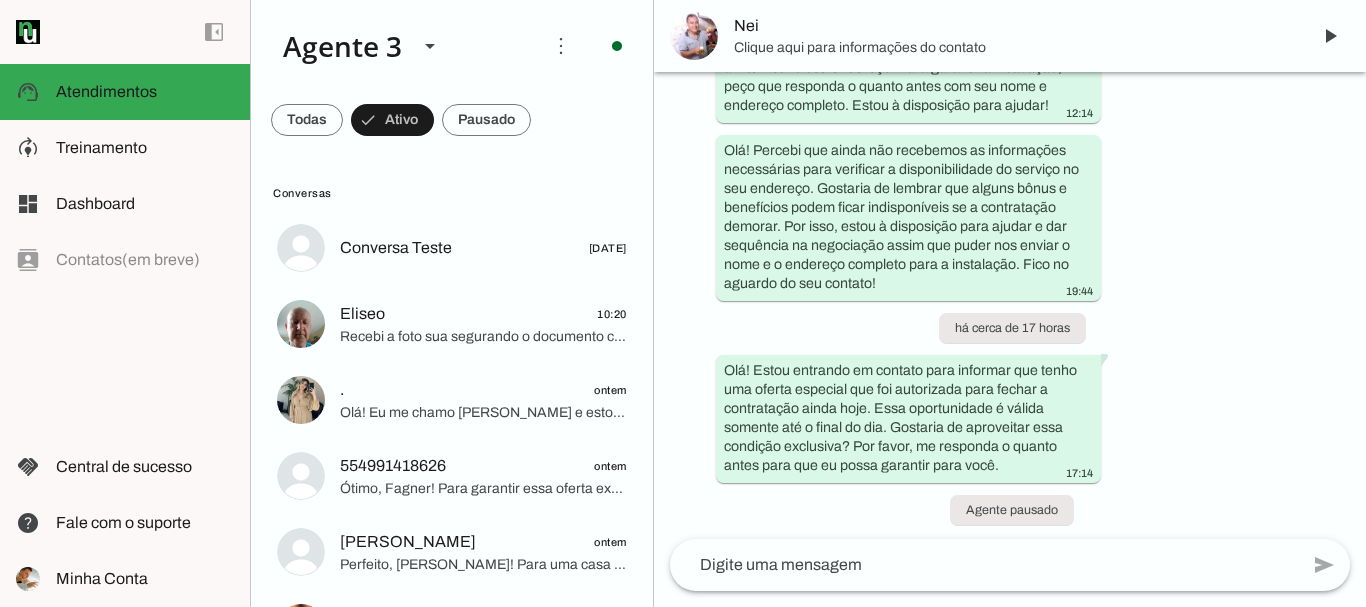 scroll, scrollTop: 778, scrollLeft: 0, axis: vertical 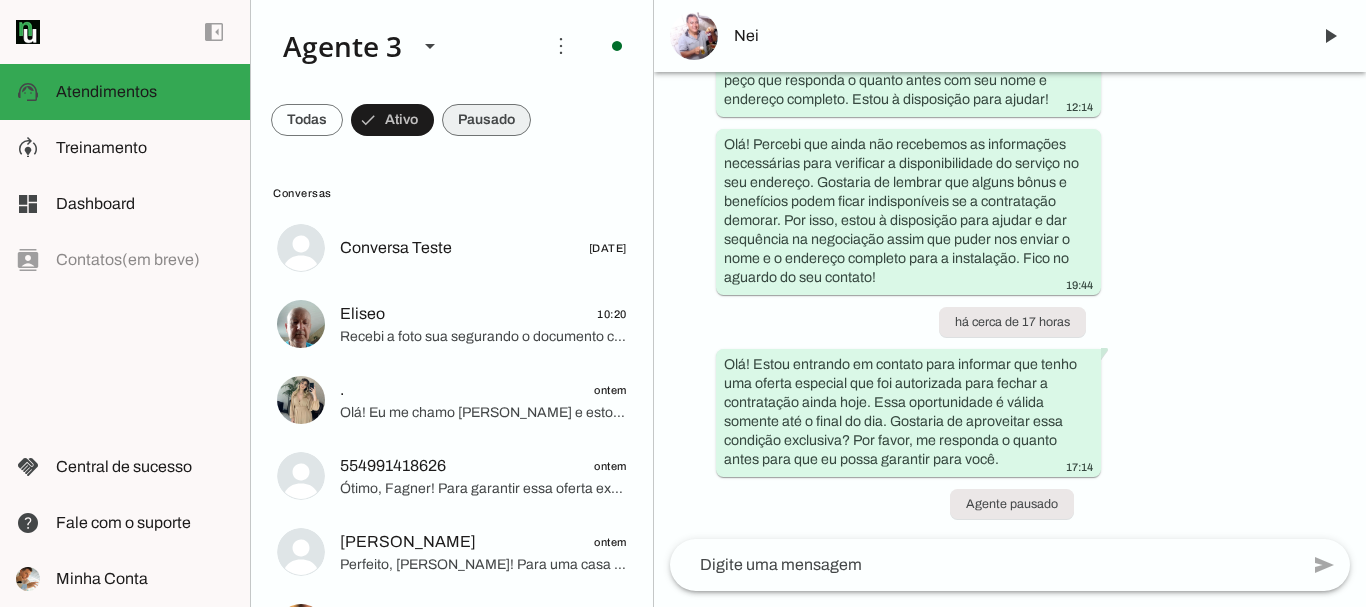 click at bounding box center (307, 120) 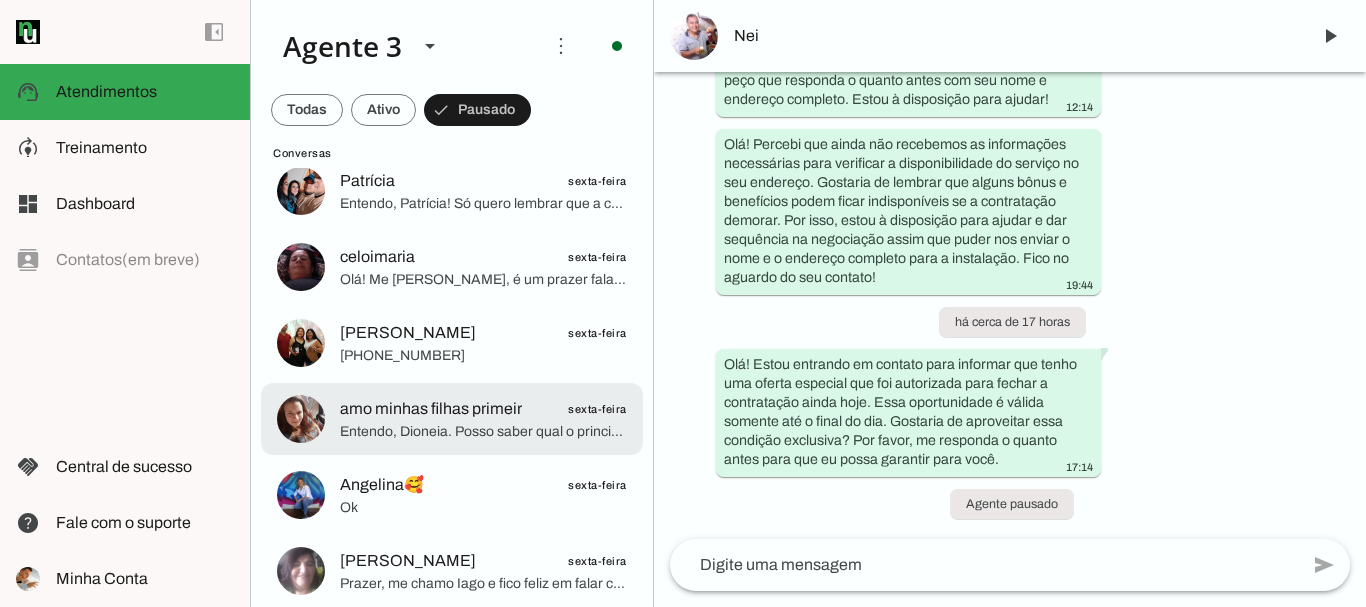 scroll, scrollTop: 900, scrollLeft: 0, axis: vertical 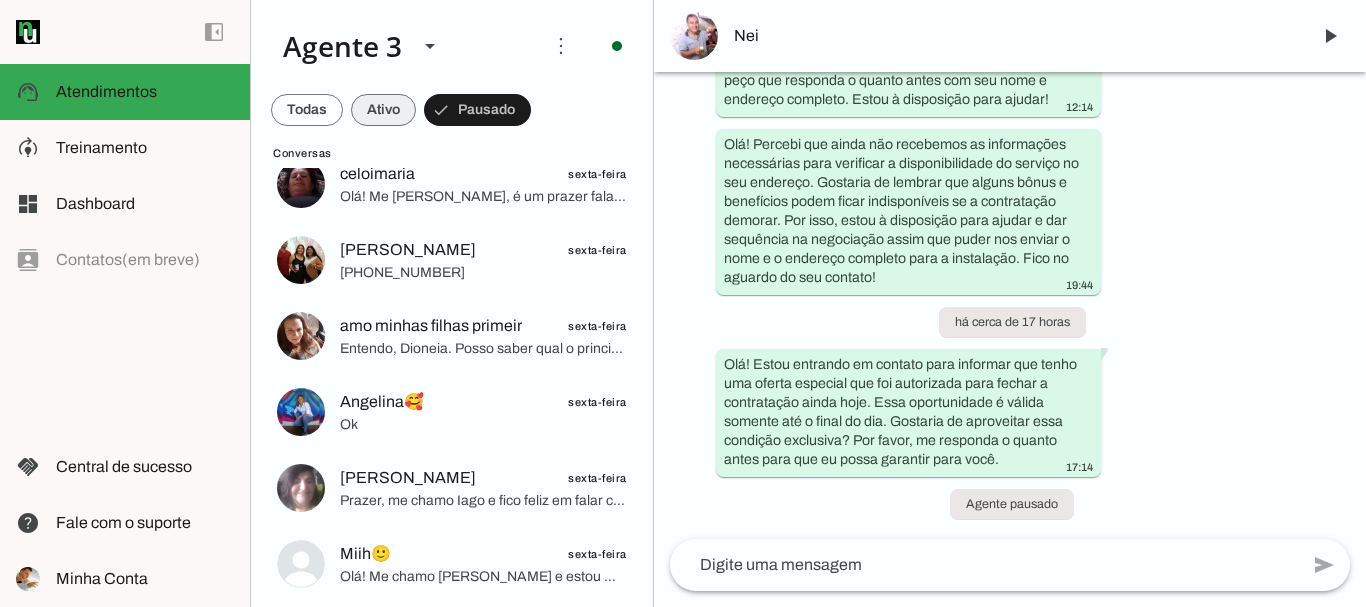 click at bounding box center [307, 110] 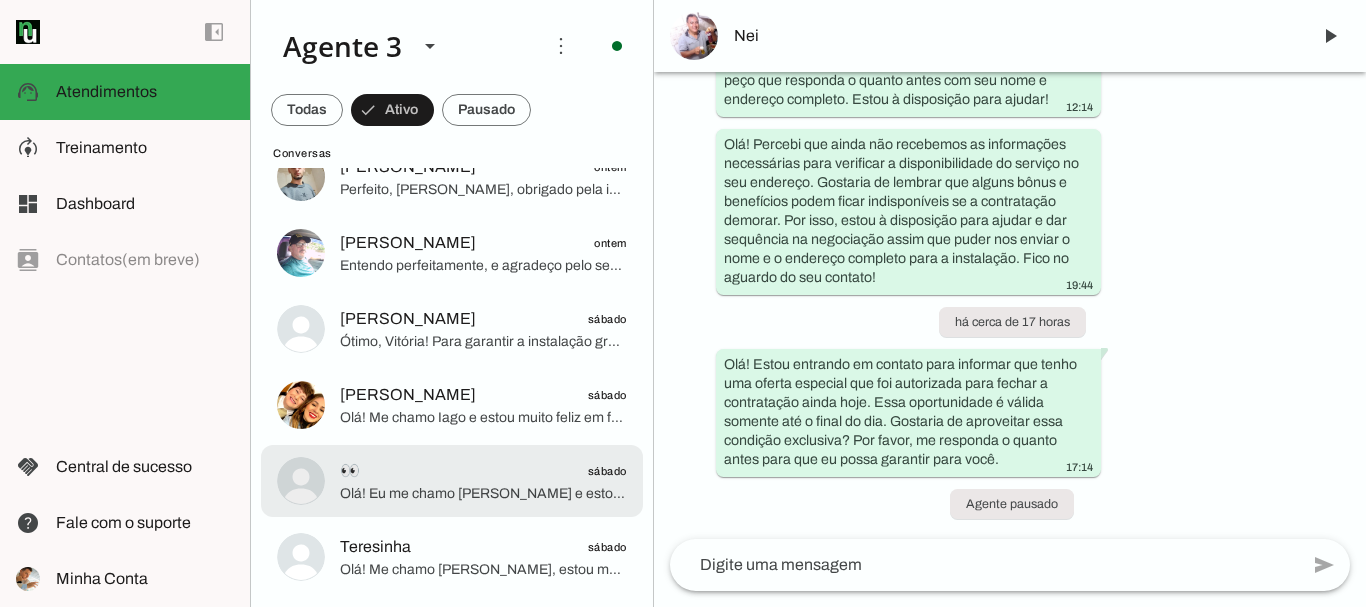 click on "👀
sábado" 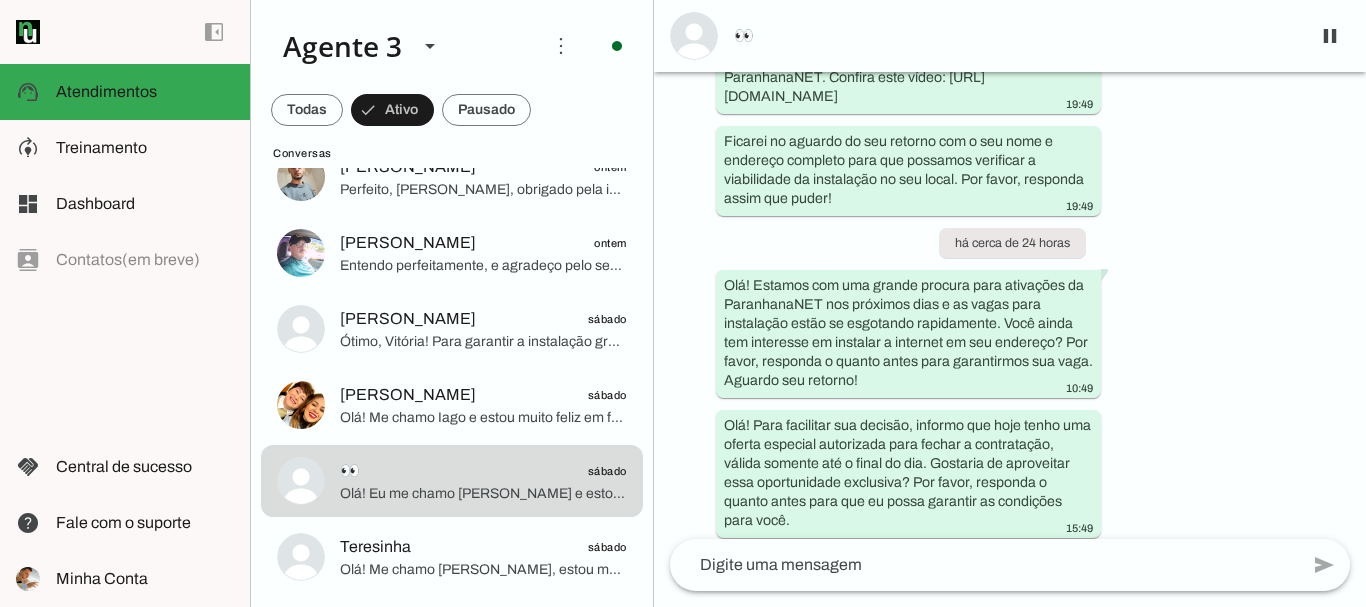 click on "👀" at bounding box center (1010, 36) 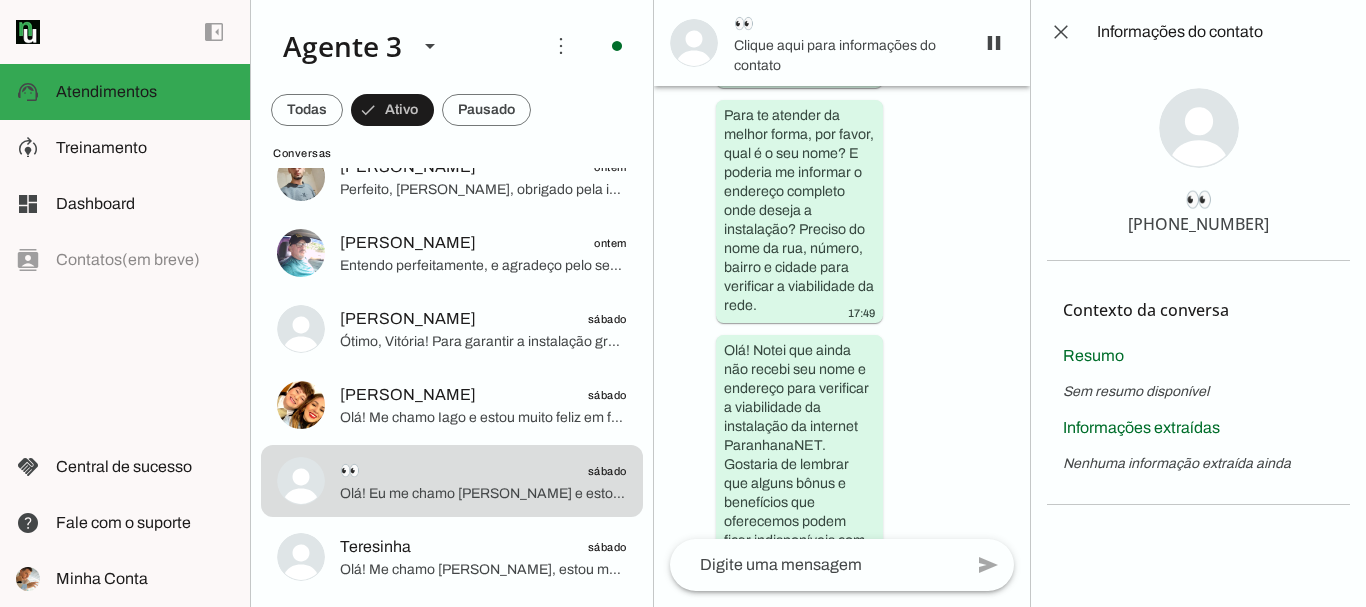 click on "👀" at bounding box center [846, 24] 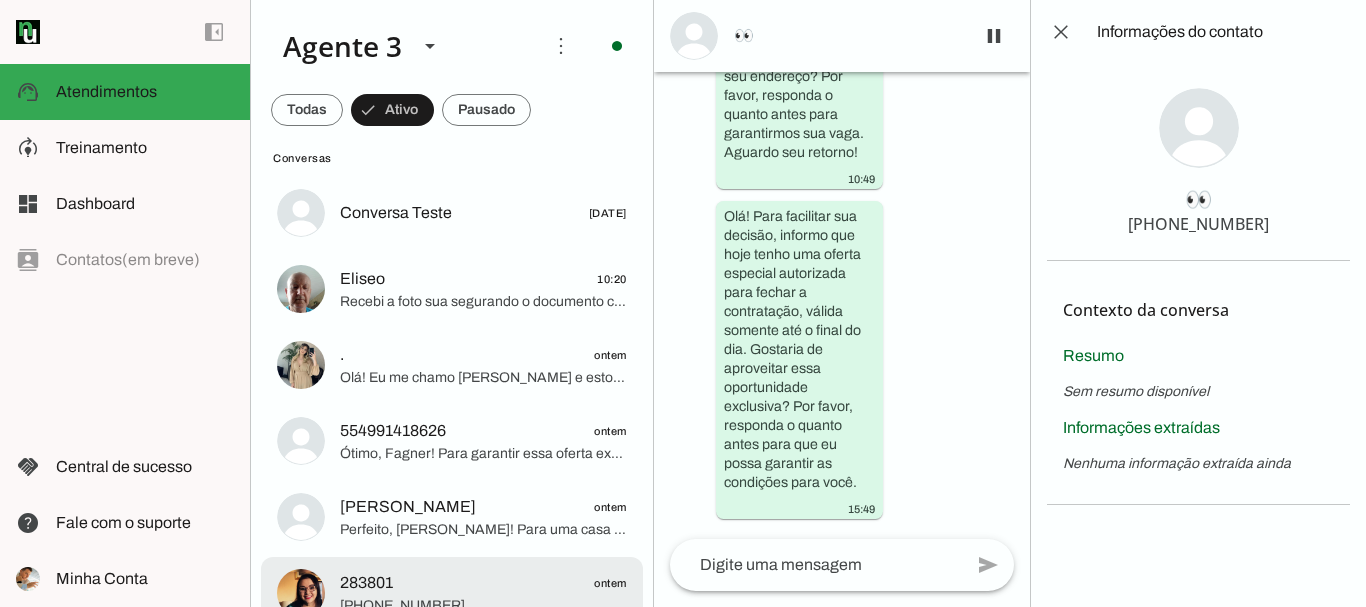 scroll, scrollTop: 27, scrollLeft: 0, axis: vertical 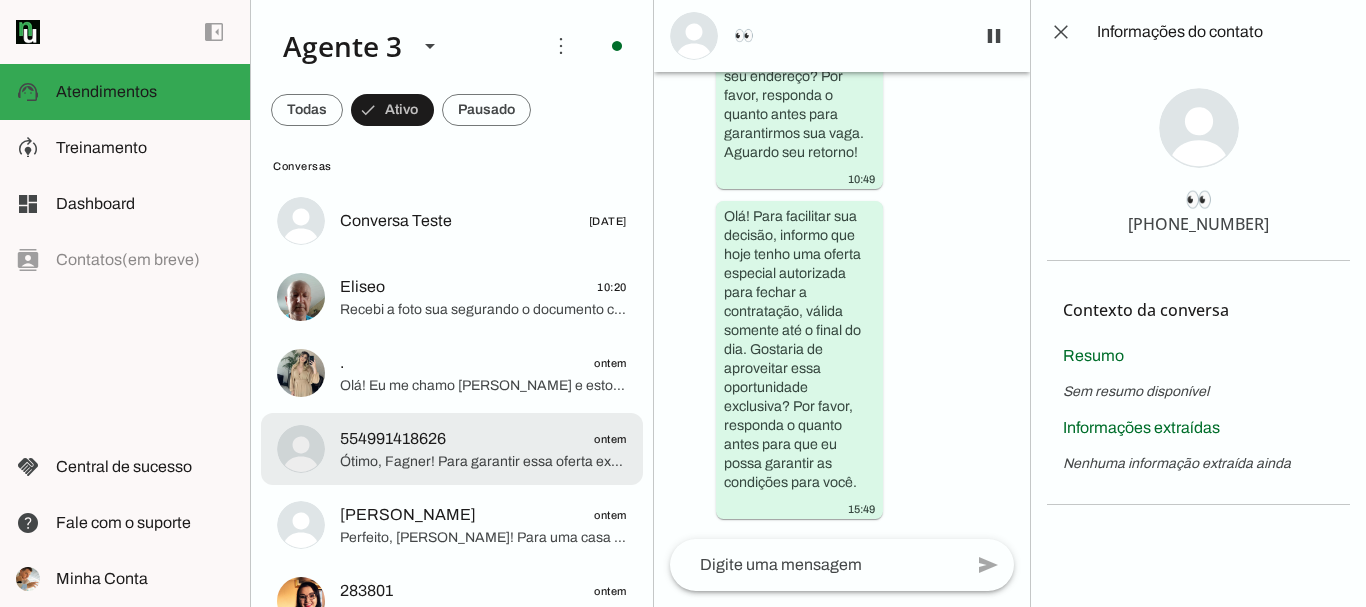 click on "Ótimo, Fagner! Para garantir essa oferta exclusiva, preciso confirmar alguns detalhes. O endereço de instalação é realmente [STREET_ADDRESS][PERSON_NAME]? E você poderia me informar se o imóvel é próprio ou alugado? Além disso, por favor, informe seu CPF para que eu possa registrar corretamente o pedido e garantir os bônus da instalação gratuita." 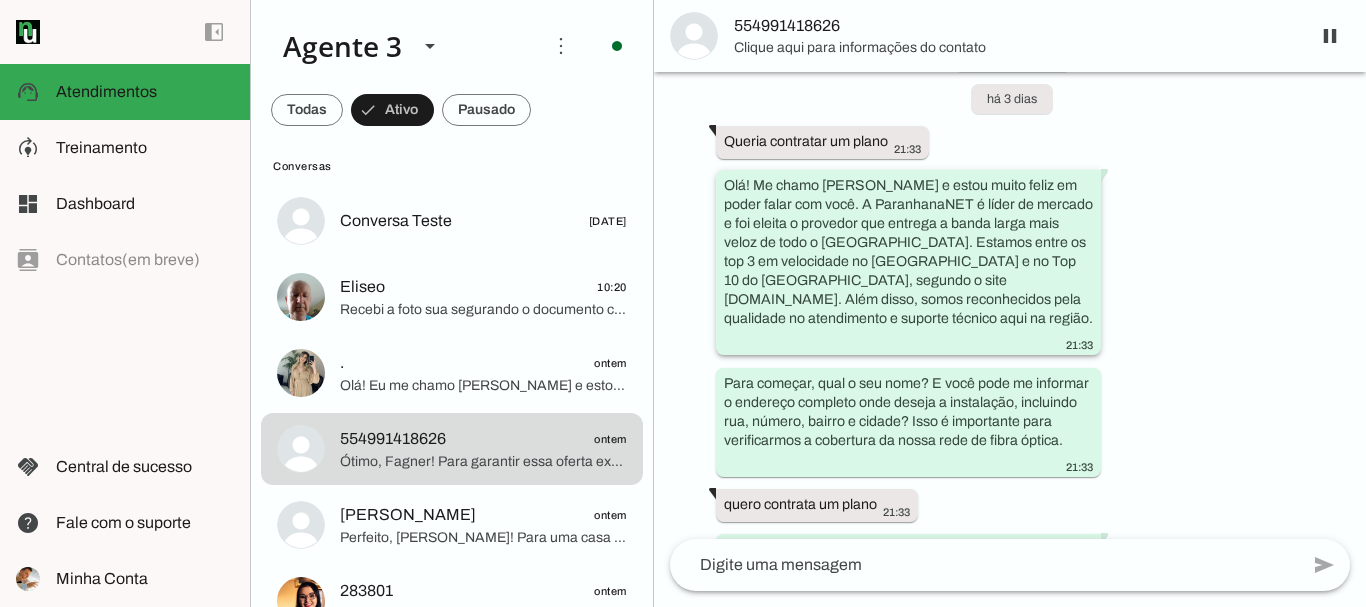 scroll, scrollTop: 0, scrollLeft: 0, axis: both 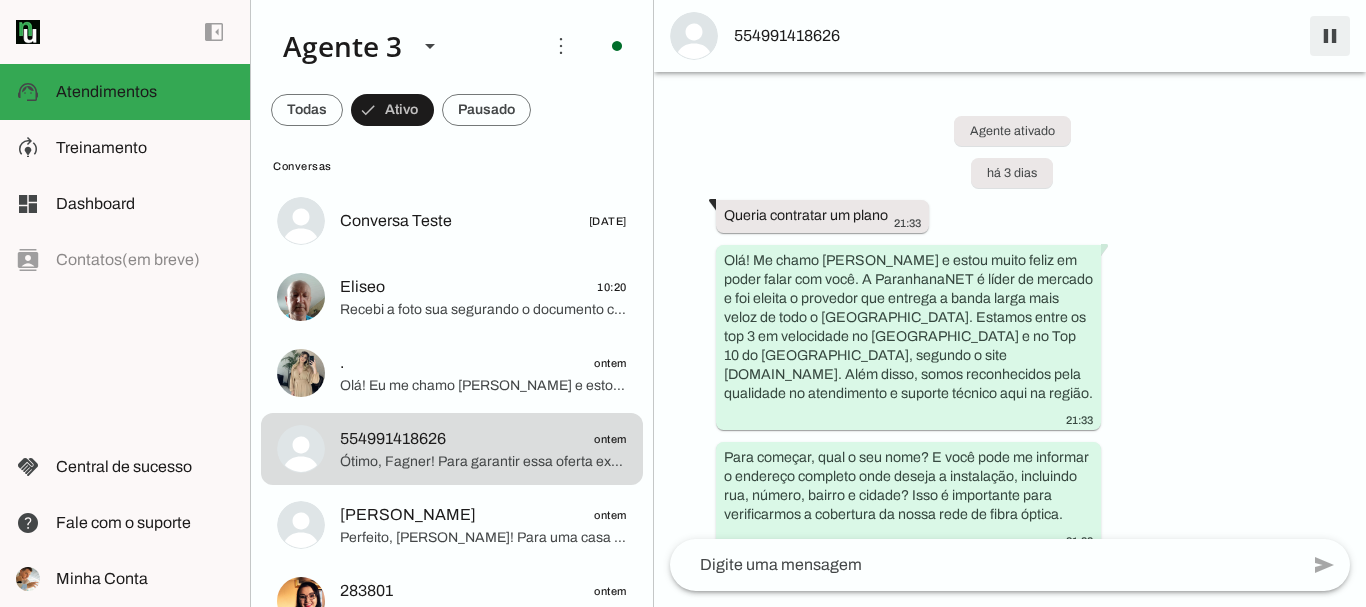 click at bounding box center (1330, 36) 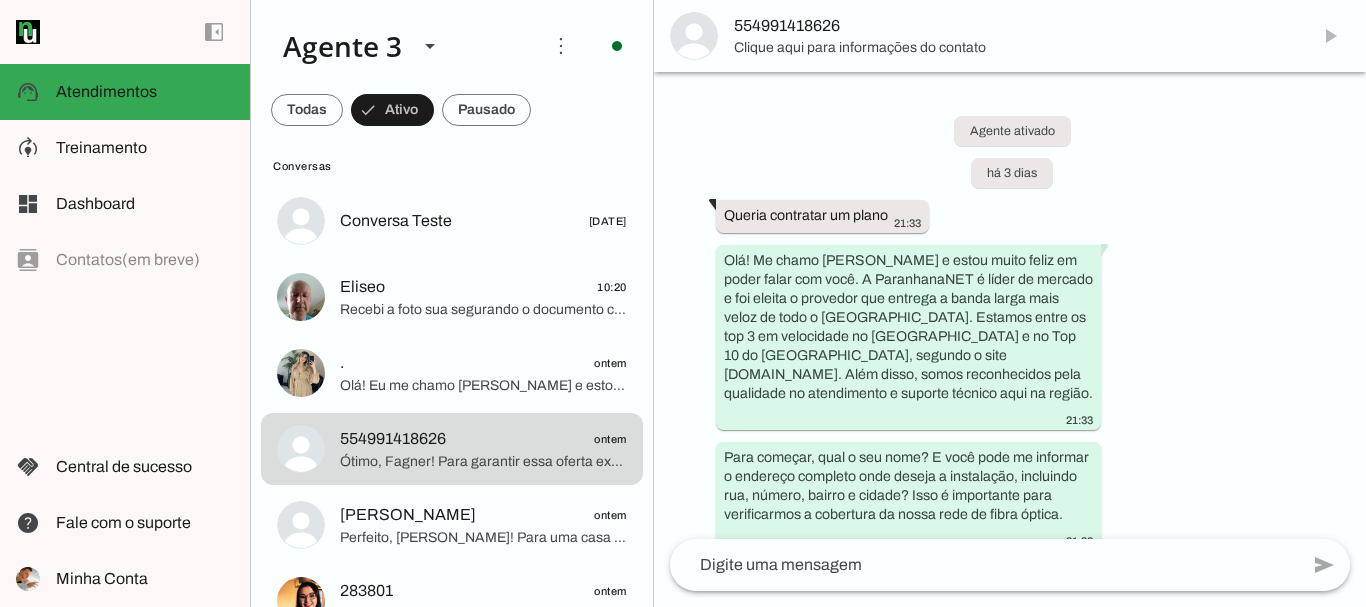 click on "Clique aqui para informações do contato" at bounding box center [1014, 48] 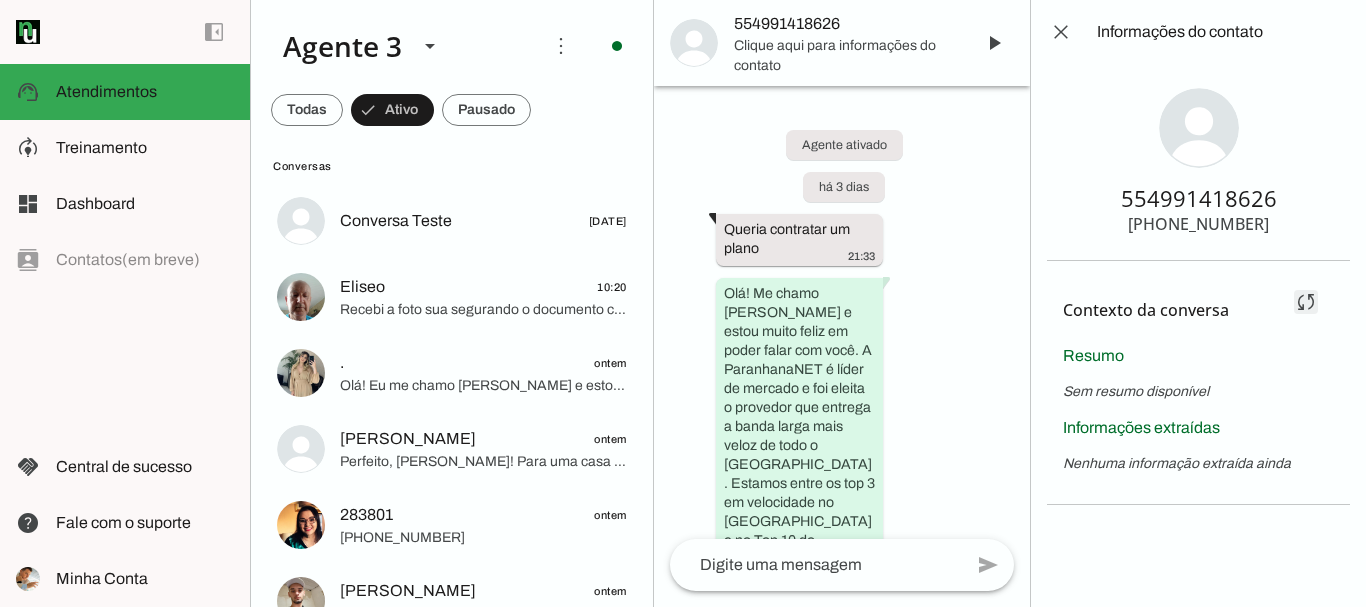click at bounding box center [1306, 302] 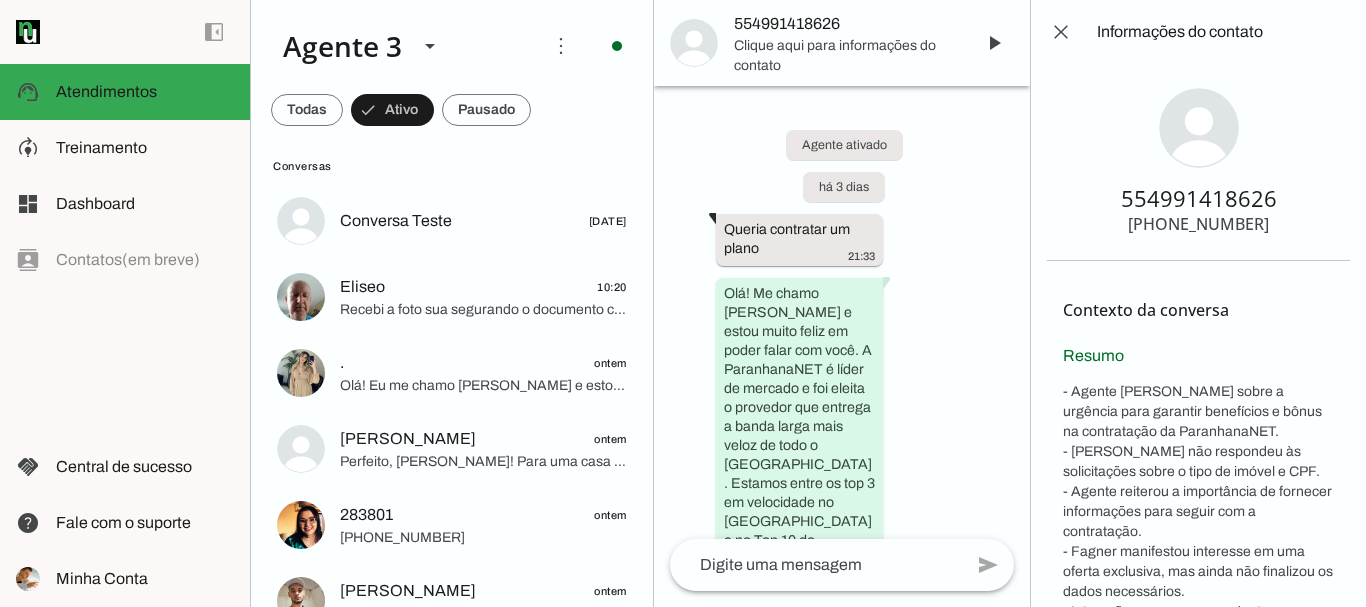 scroll, scrollTop: 0, scrollLeft: 0, axis: both 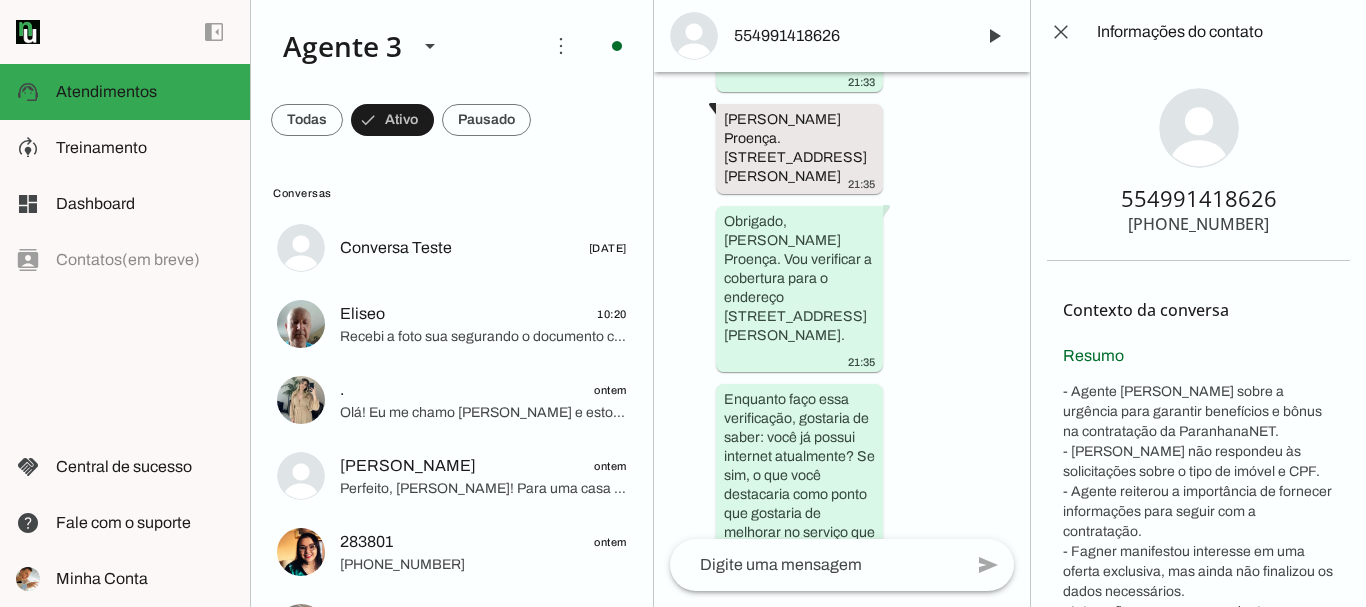 click on "[PHONE_NUMBER]" at bounding box center (1198, 224) 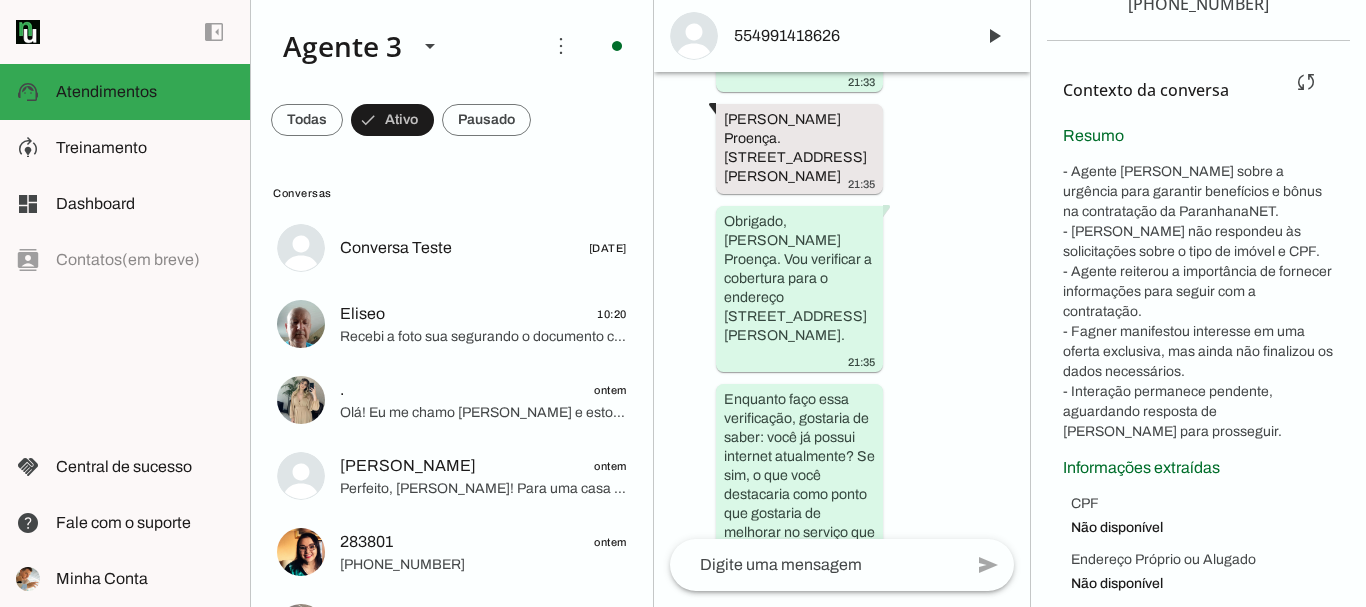 scroll, scrollTop: 426, scrollLeft: 0, axis: vertical 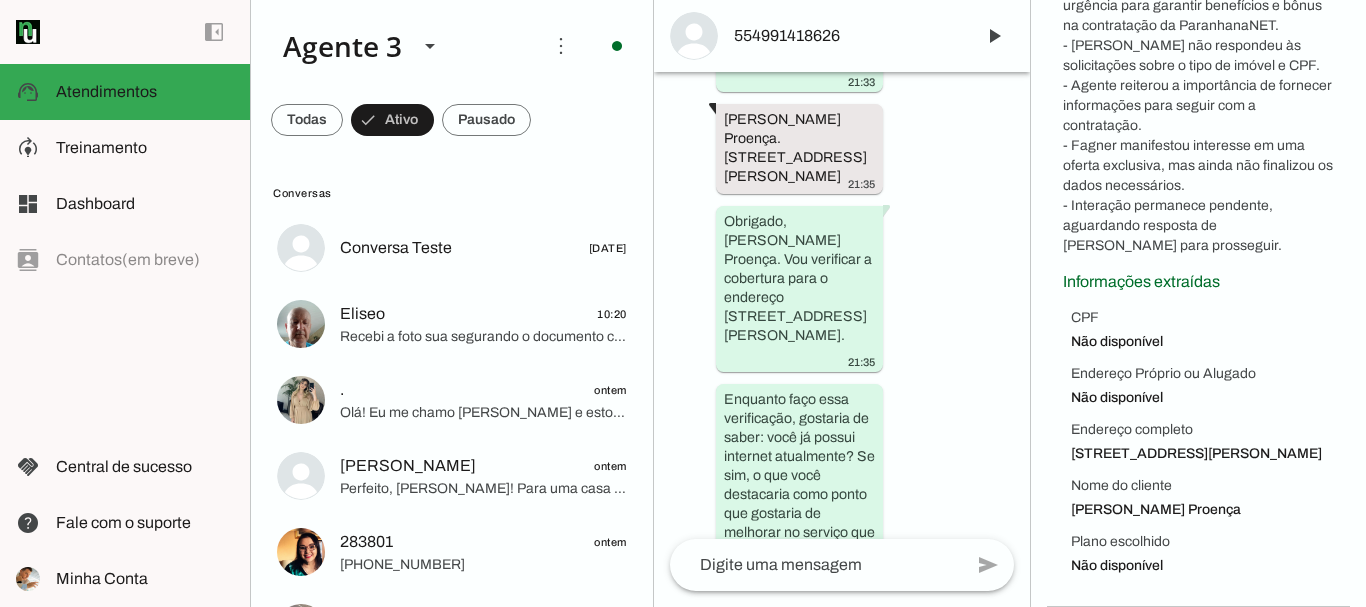 drag, startPoint x: 1071, startPoint y: 298, endPoint x: 1191, endPoint y: 568, distance: 295.46573 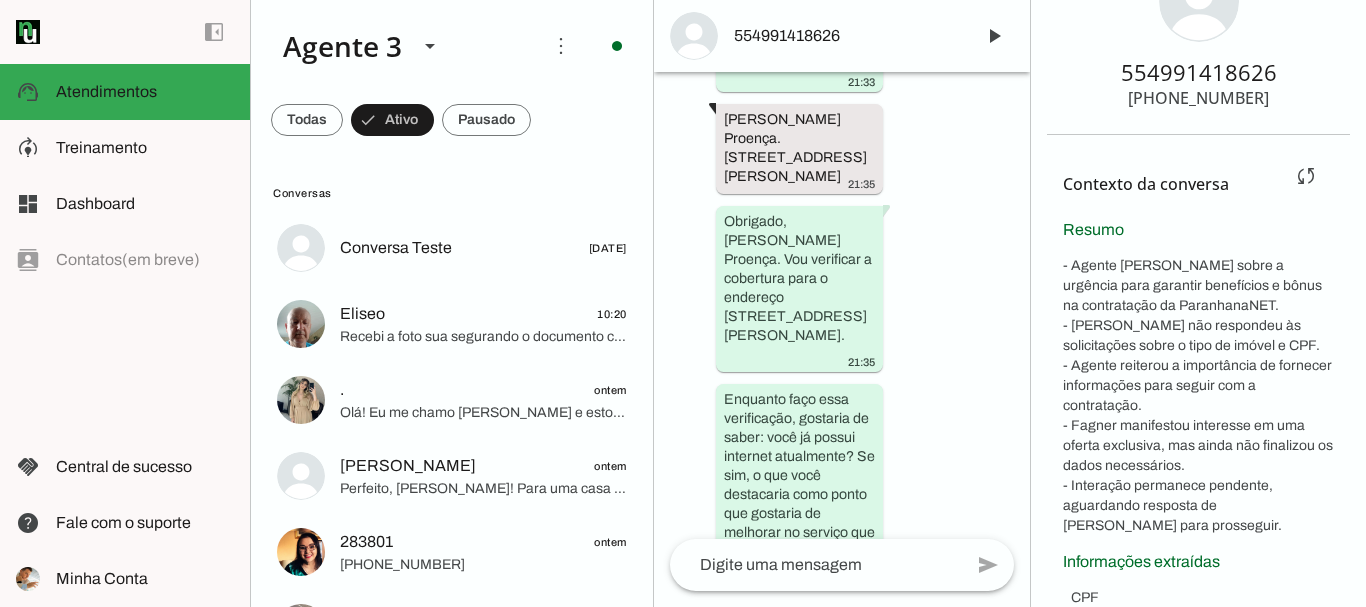 click on "- Agente lembrou Fagner sobre a urgência para garantir benefícios e bônus na contratação da ParanhanaNET.
- Fagner não respondeu às solicitações sobre o tipo de imóvel e CPF.
- Agente reiterou a importância de fornecer informações para seguir com a contratação.
- Fagner manifestou interesse em uma oferta exclusiva, mas ainda não finalizou os dados necessários.
- Interação permanece pendente, aguardando resposta de Fagner para prosseguir." at bounding box center (1198, 396) 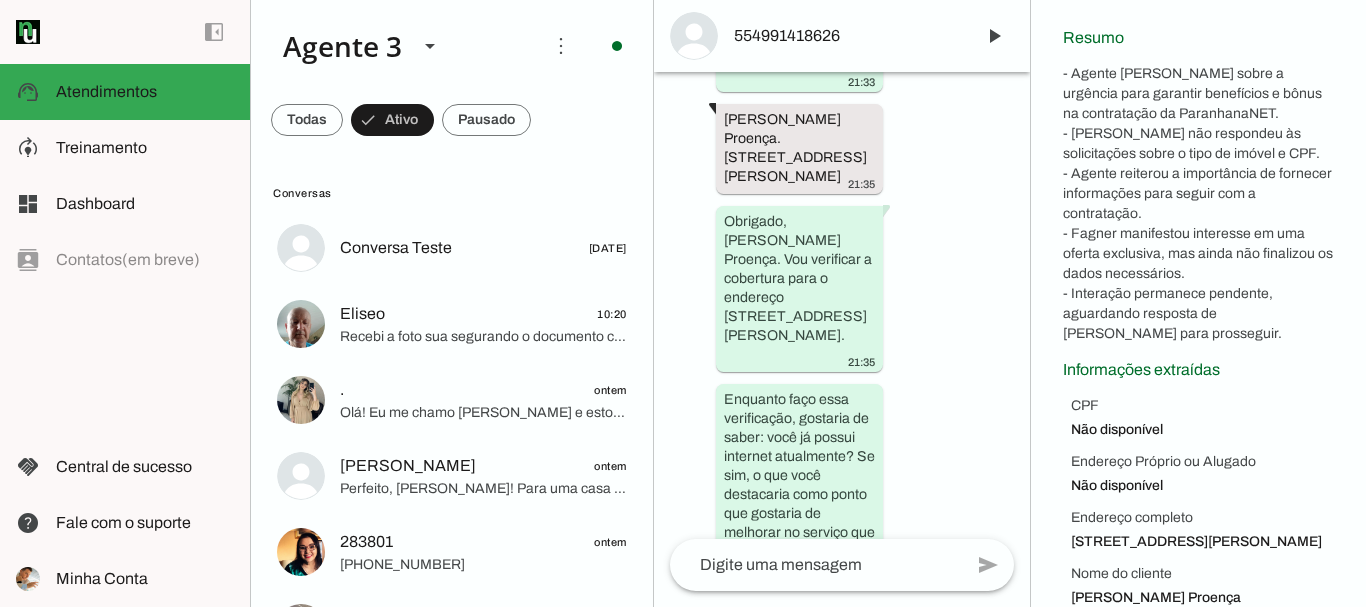 scroll, scrollTop: 326, scrollLeft: 0, axis: vertical 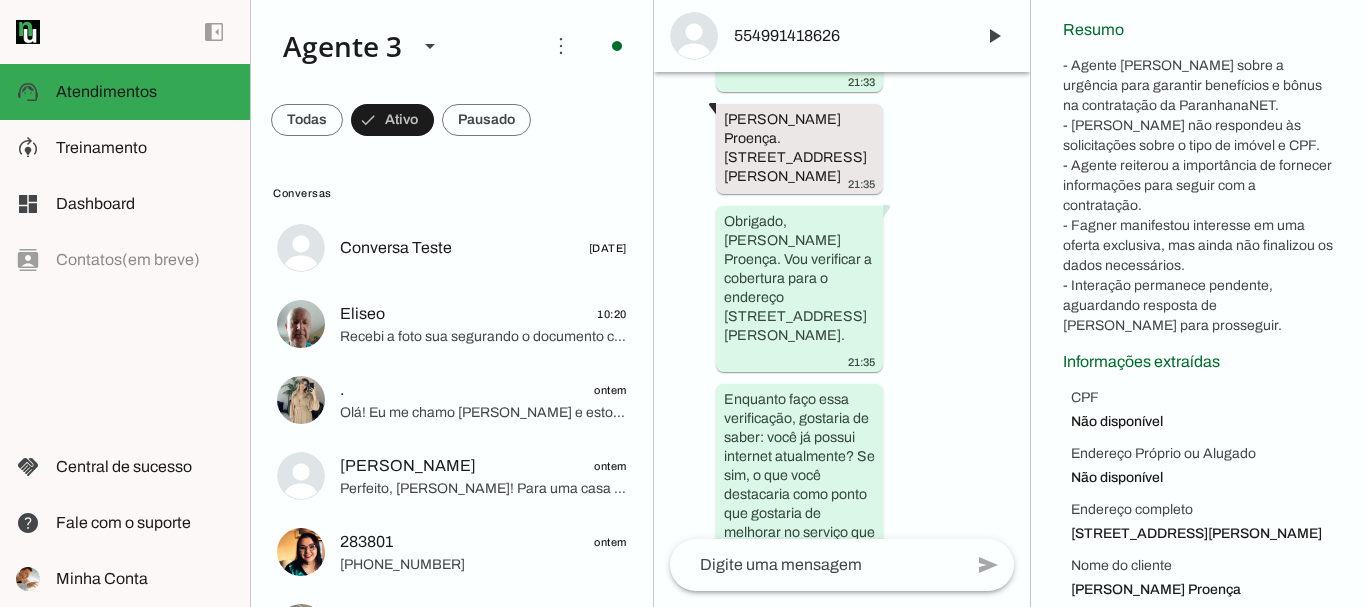 drag, startPoint x: 1059, startPoint y: 70, endPoint x: 1197, endPoint y: 325, distance: 289.94653 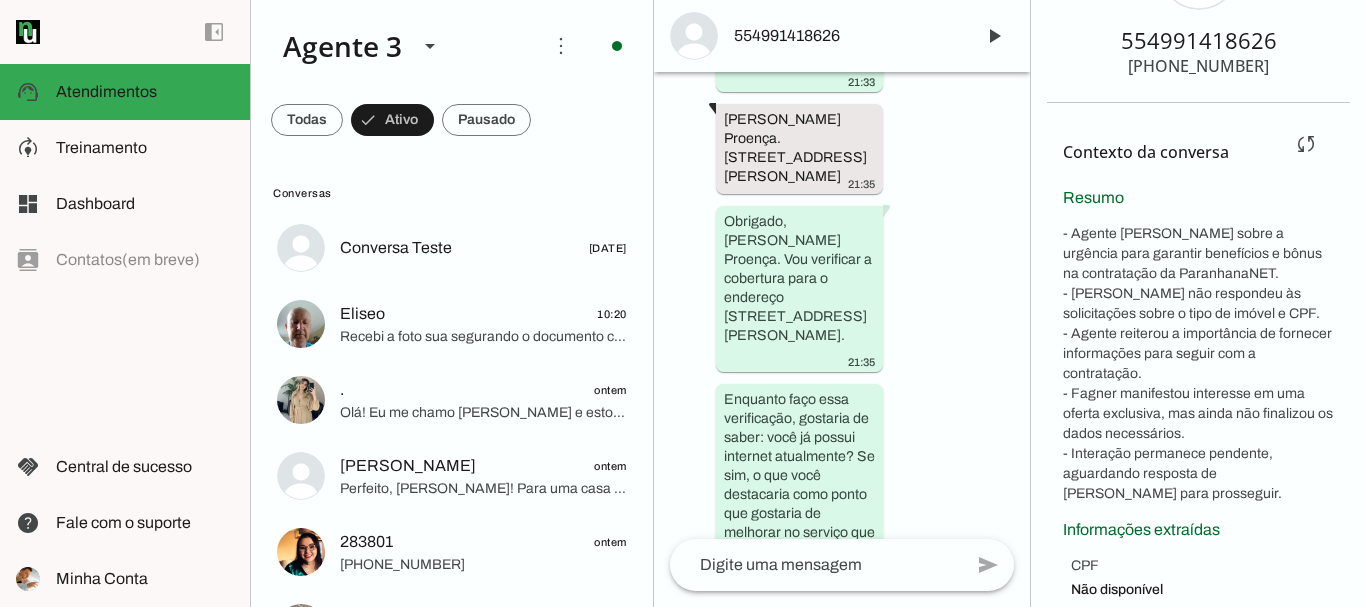 scroll, scrollTop: 0, scrollLeft: 0, axis: both 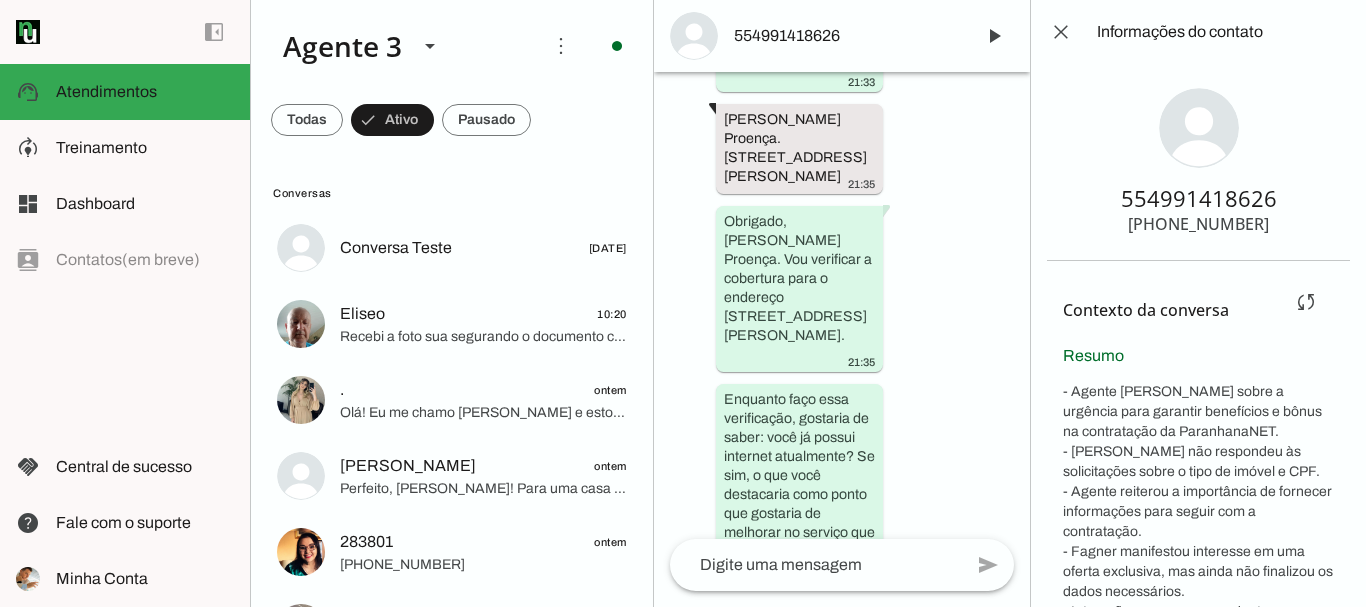 click on "Contexto da conversa
Extrair contexto novamente
Aperte para extrair o contexto da conversa novamente.
O agente já extraiu o contexto da conversa, mas você pode querer
extrair novamente, caso tenha mudado os campos do contexto ou acredite
que os campos estão desatualizados.
Você pode extrair o contexto da conversa manualmente a cada 5
minutos." at bounding box center (1170, 310) 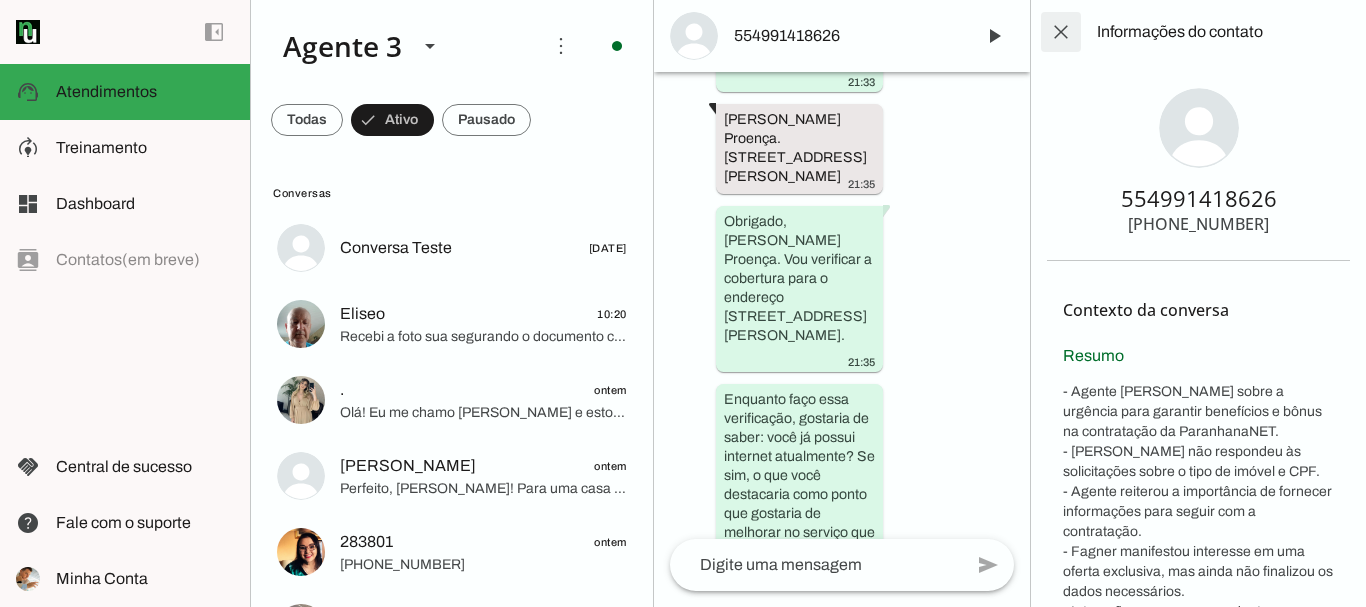 click at bounding box center [1061, 32] 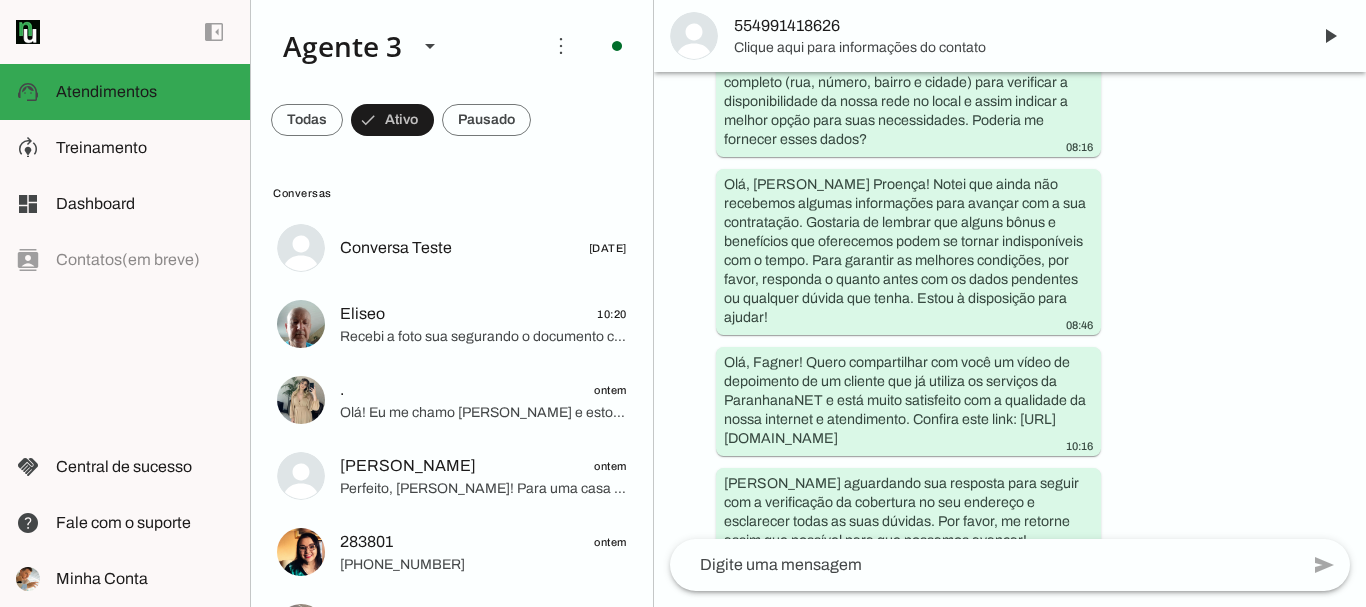 scroll, scrollTop: 0, scrollLeft: 0, axis: both 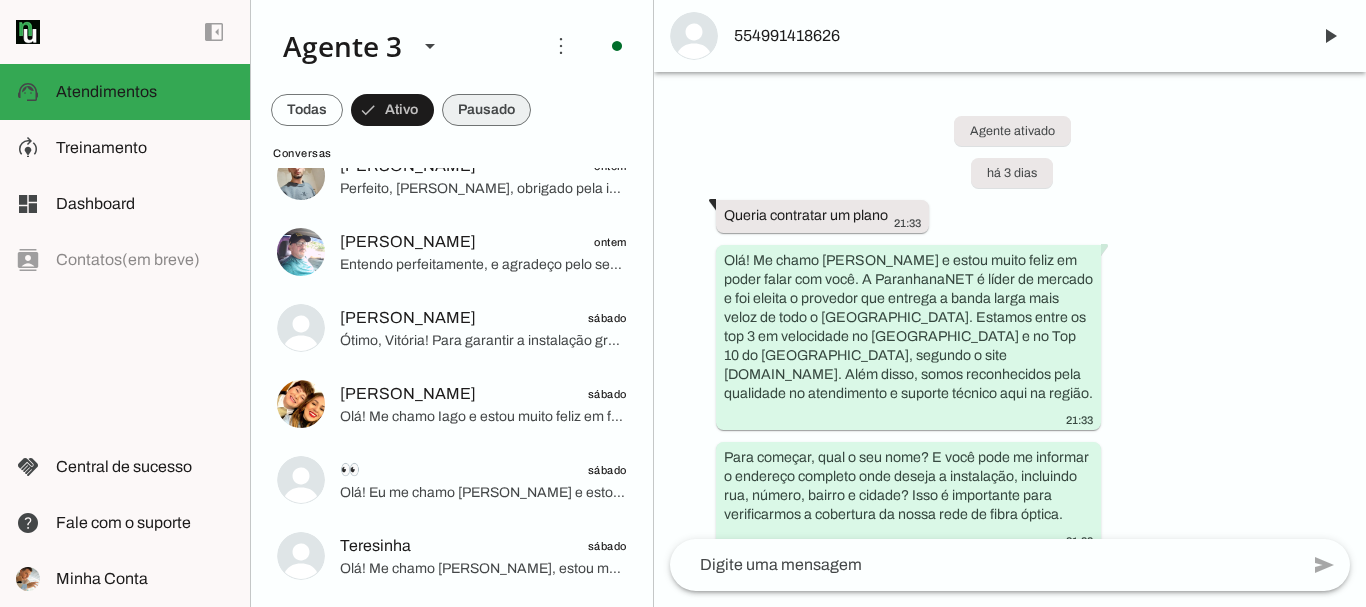 click at bounding box center [307, 110] 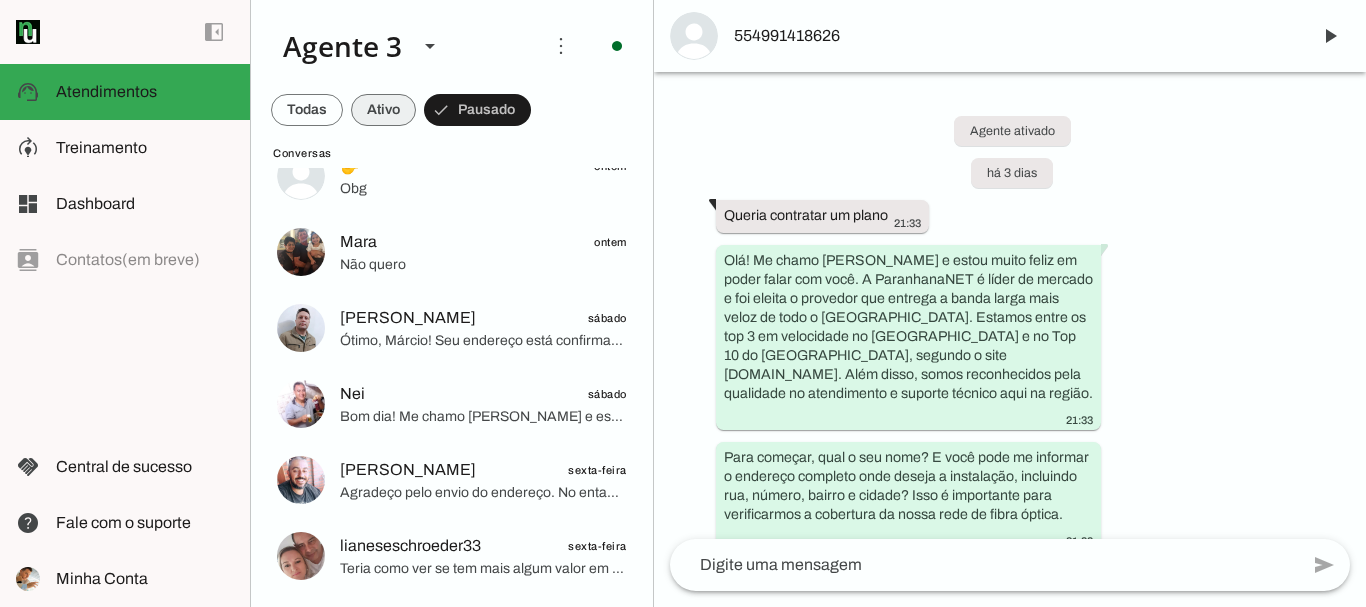 click at bounding box center (307, 110) 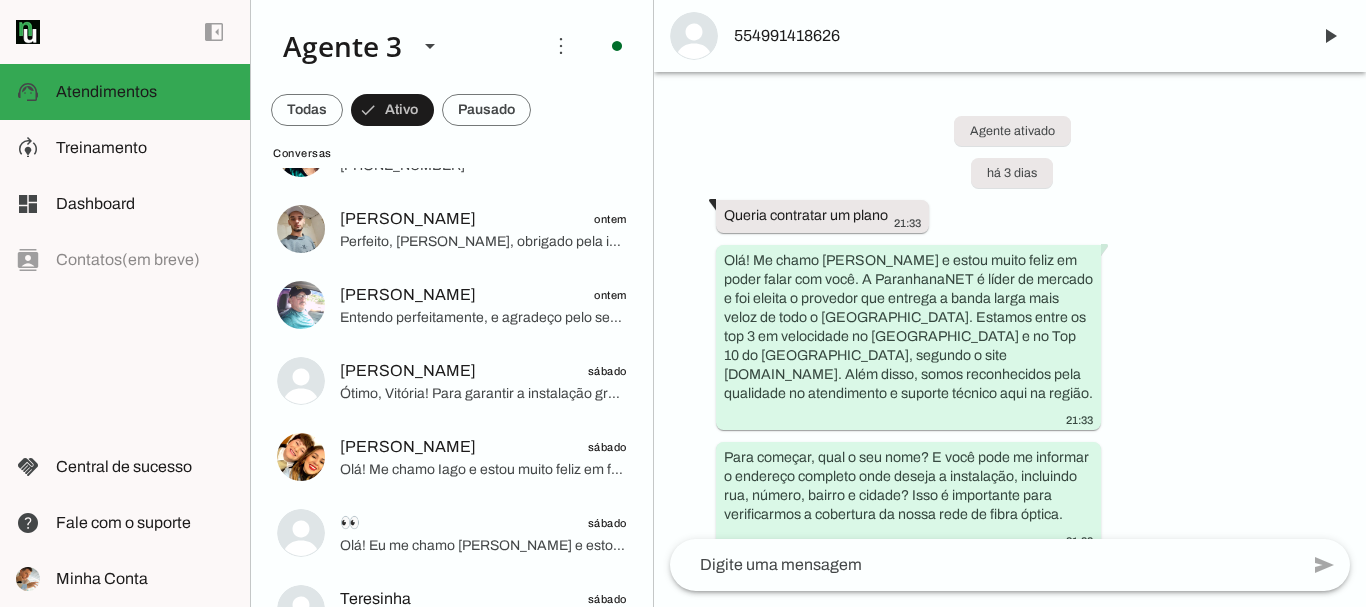 scroll, scrollTop: 452, scrollLeft: 0, axis: vertical 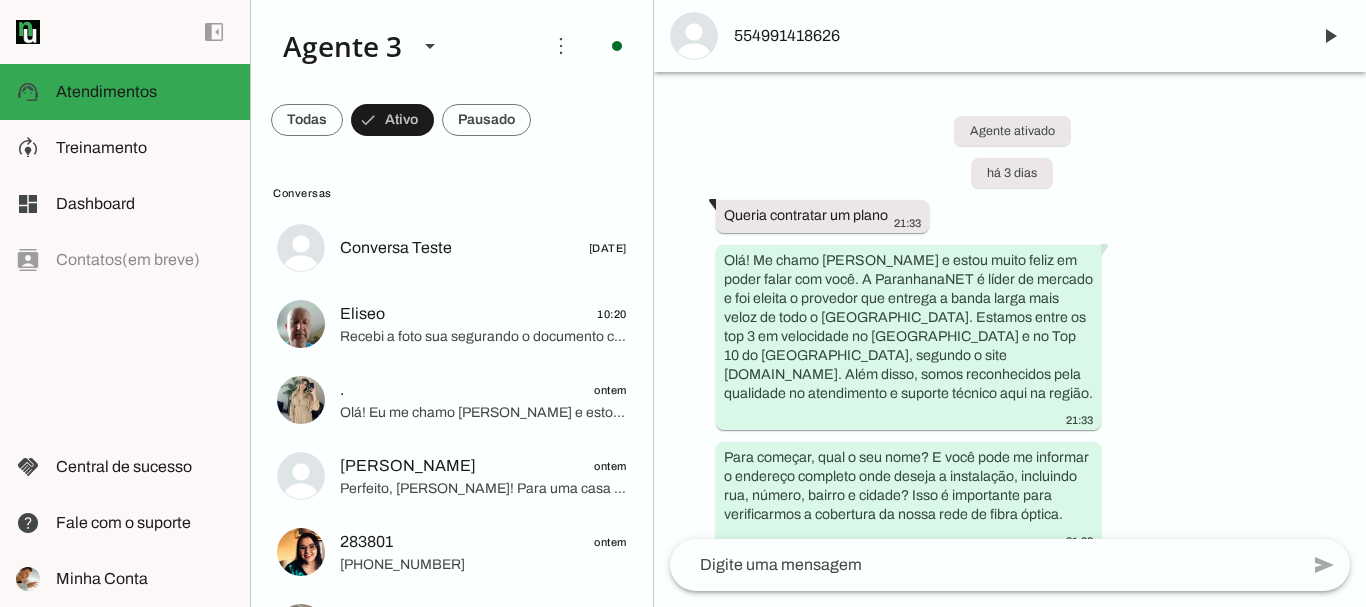 click on "Agente ativado
há 3 dias
Queria contratar um plano 21:33
Olá! Me chamo Iago e estou muito feliz em poder falar com você. A ParanhanaNET é líder de mercado e foi eleita o provedor que entrega a banda larga mais veloz de todo o Vale do Paranhana. Estamos entre os top 3 em velocidade no Rio Grande do Sul e no Top 10 do Brasil, segundo o site minhaconexao.com.br. Além disso, somos reconhecidos pela qualidade no atendimento e suporte técnico aqui na região. 21:33 Para começar, qual o seu nome? E você pode me informar o endereço completo onde deseja a instalação, incluindo rua, número, bairro e cidade? Isso é importante para verificarmos a cobertura da nossa rede de fibra óptica. 21:33
quero contrata um plano 21:33
21:33
Fagner Oliveira Proença. Rua hugo fischer, 23
Eldorado-Taquara/RS
cep: 95613-108 21:35
21:35 21:35
08:16" at bounding box center (1010, 305) 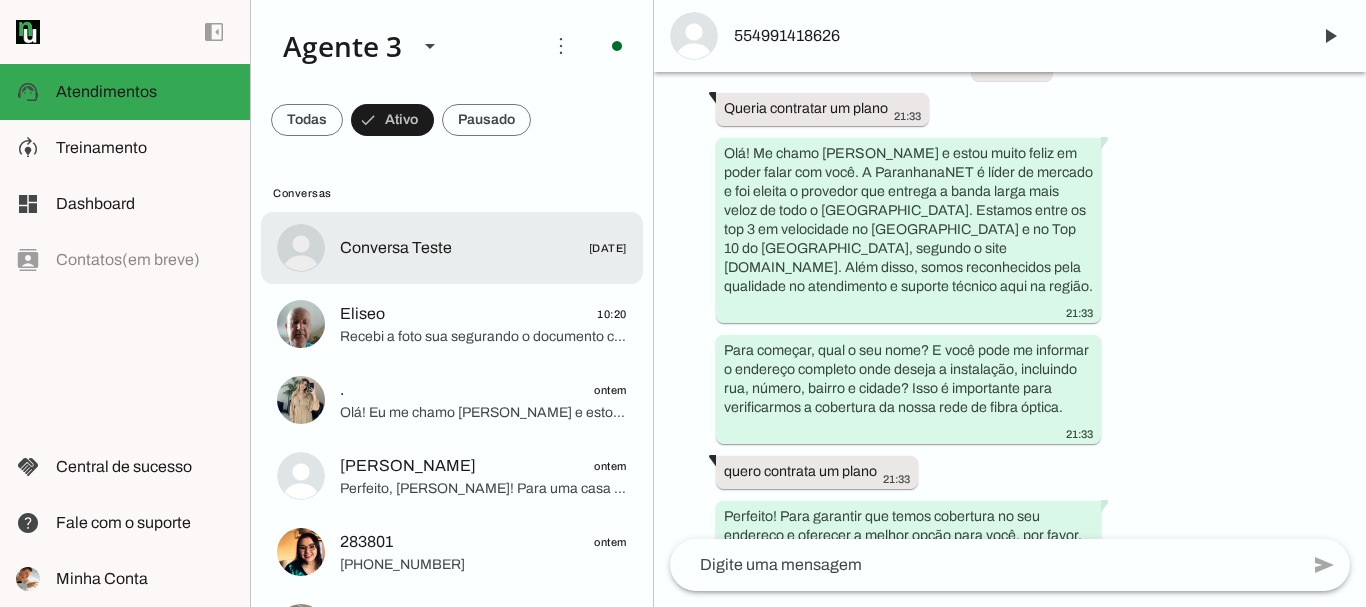 scroll, scrollTop: 119, scrollLeft: 0, axis: vertical 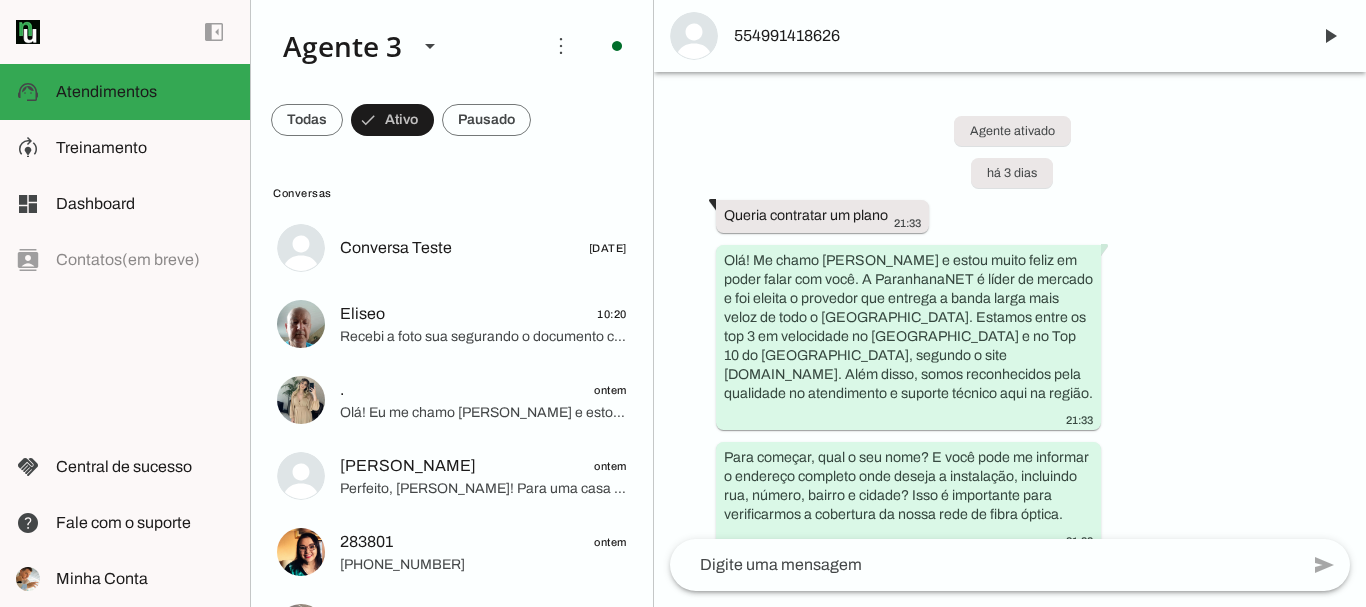click on "Agente ativado
há 3 dias
Queria contratar um plano 21:33
Olá! Me chamo Iago e estou muito feliz em poder falar com você. A ParanhanaNET é líder de mercado e foi eleita o provedor que entrega a banda larga mais veloz de todo o Vale do Paranhana. Estamos entre os top 3 em velocidade no Rio Grande do Sul e no Top 10 do Brasil, segundo o site minhaconexao.com.br. Além disso, somos reconhecidos pela qualidade no atendimento e suporte técnico aqui na região. 21:33 Para começar, qual o seu nome? E você pode me informar o endereço completo onde deseja a instalação, incluindo rua, número, bairro e cidade? Isso é importante para verificarmos a cobertura da nossa rede de fibra óptica. 21:33
quero contrata um plano 21:33
21:33
Fagner Oliveira Proença. Rua hugo fischer, 23
Eldorado-Taquara/RS
cep: 95613-108 21:35
21:35 21:35
08:16" at bounding box center [1010, 305] 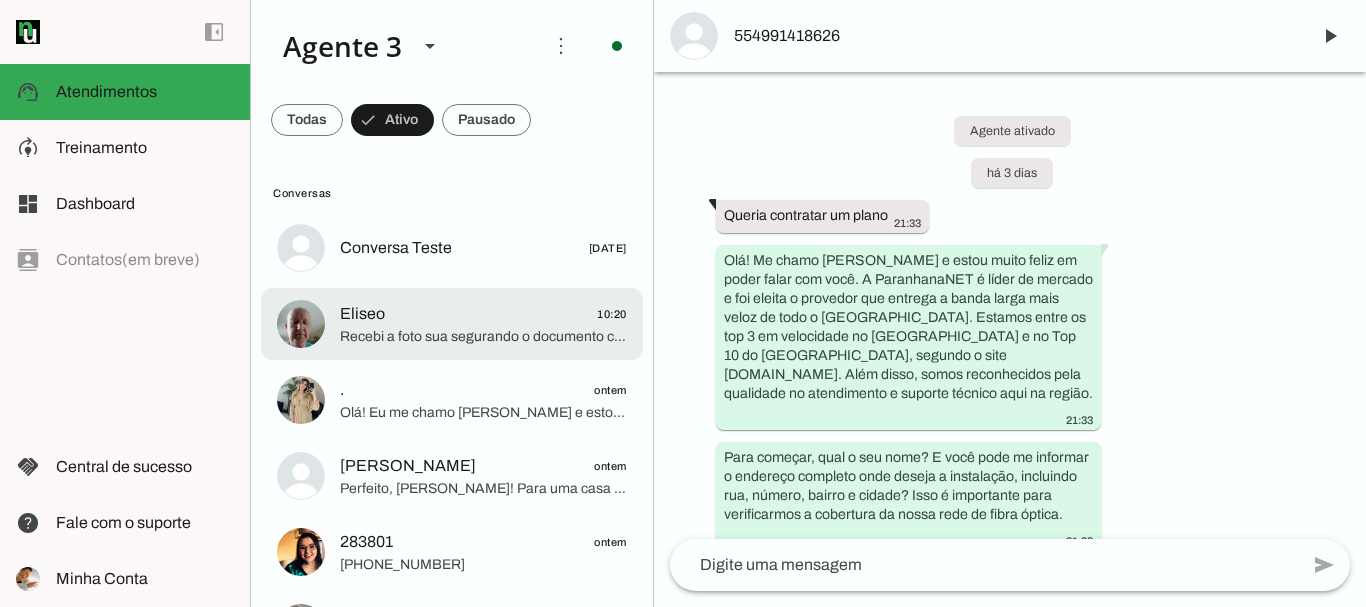 click on "Recebi a foto sua segurando o documento com foto, Eliseo. Agora seu cadastro está completo e vou encaminhar para o setor financeiro para aprovação, garantindo a isenção da taxa de instalação de R$ 700.
Em breve a equipe entrará em contato para confirmar o melhor dia e horário para realizar a instalação da internet no seu endereço.
Fique tranquilo que estamos aqui para garantir um serviço de alta qualidade e suporte dedicado sempre que precisar.
Se tiver qualquer dúvida, é só me chamar!" 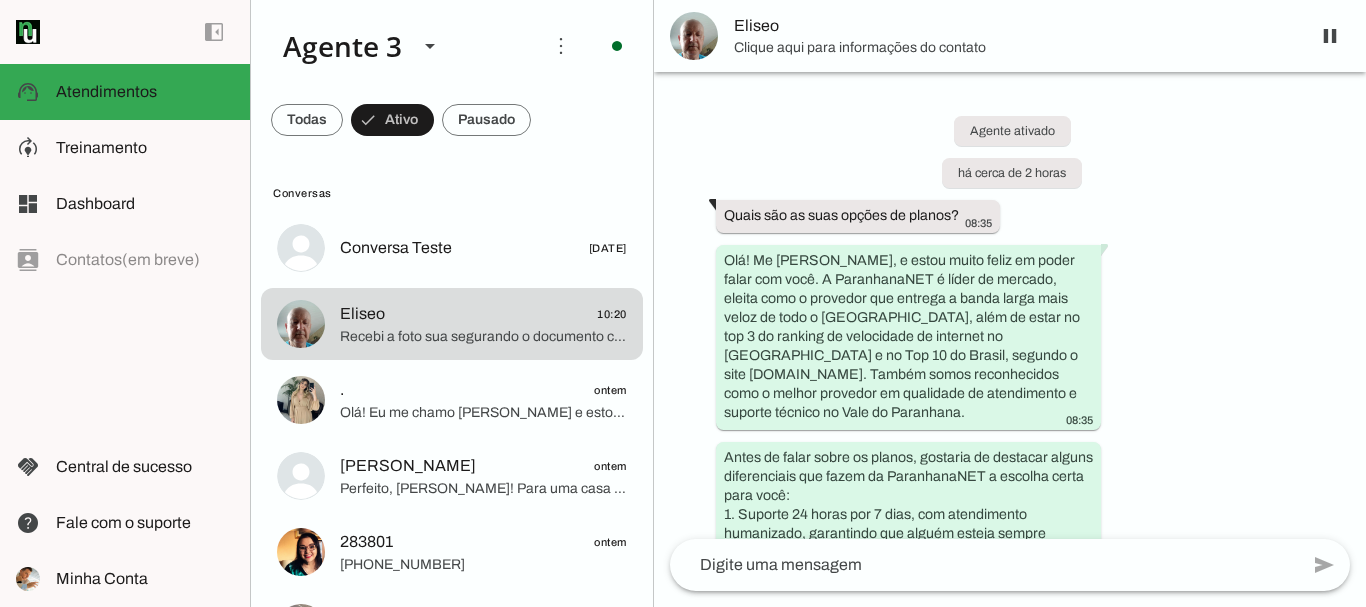 scroll, scrollTop: 6959, scrollLeft: 0, axis: vertical 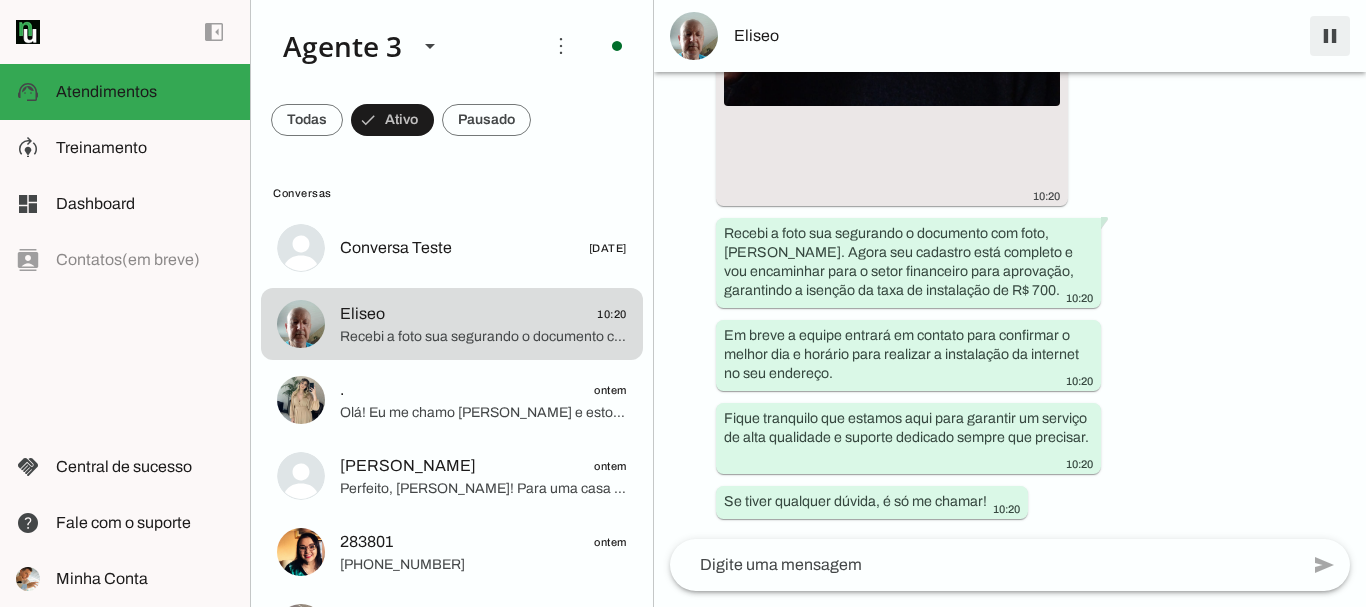 click at bounding box center (1330, 36) 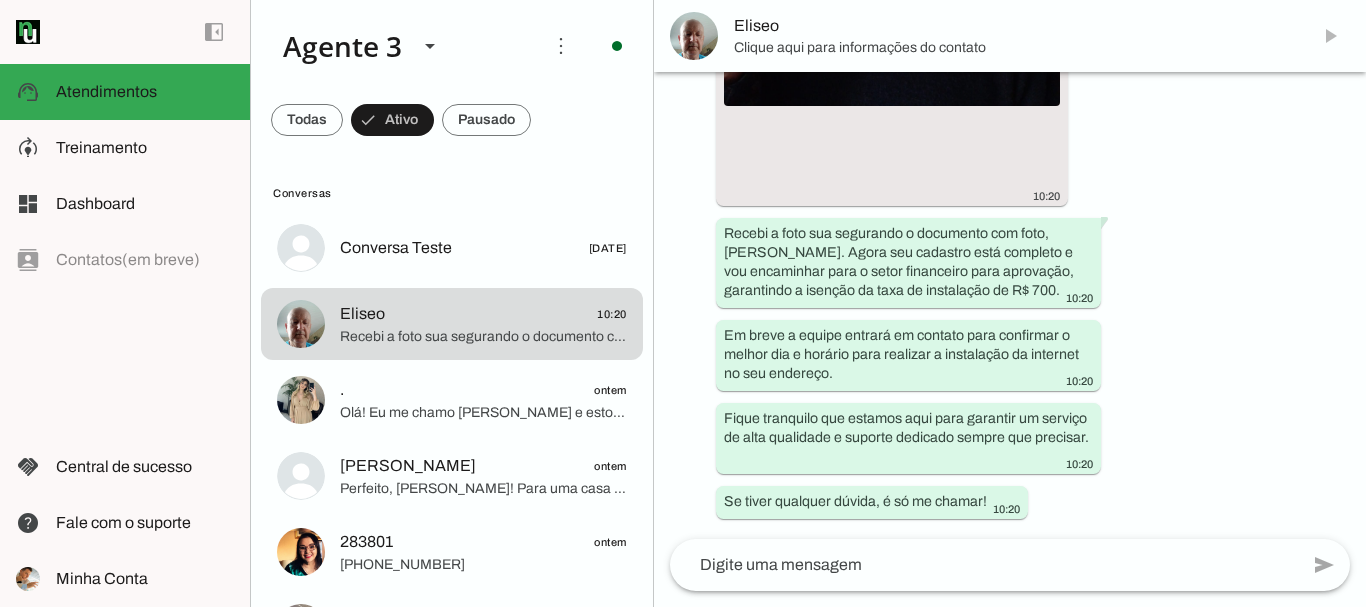 scroll, scrollTop: 0, scrollLeft: 0, axis: both 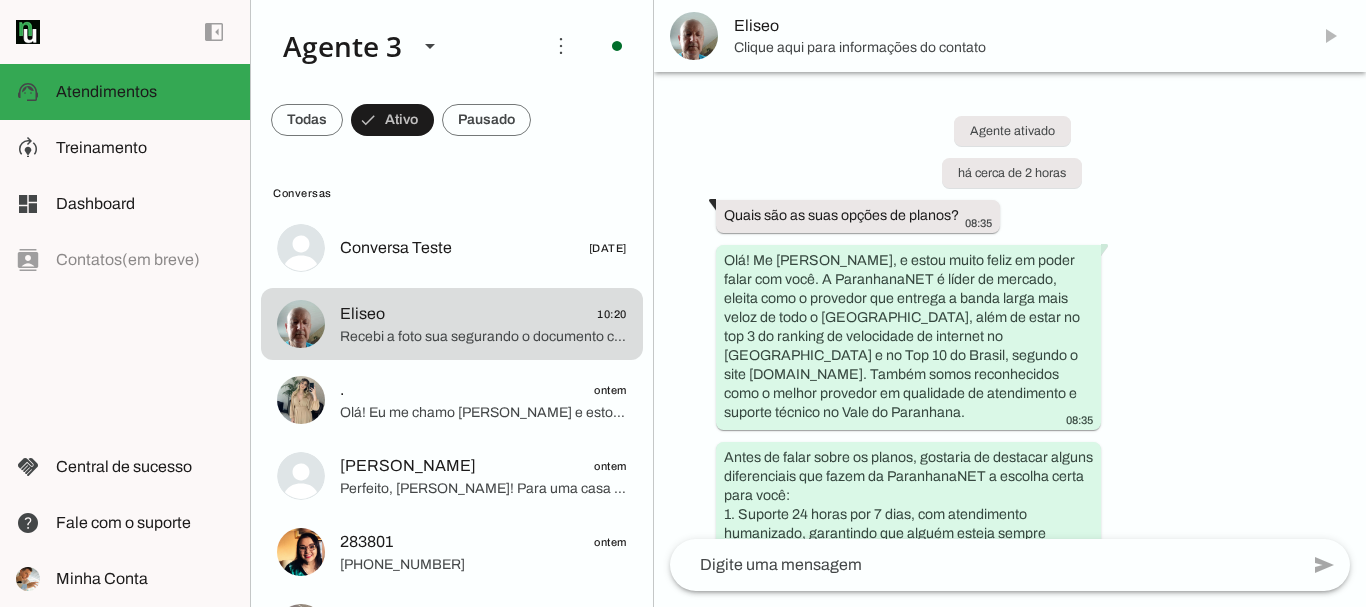 click on "Agente ativado
há cerca de 2 horas
Quais são as suas opções de planos? 08:35
Olá! Me chamo Iago, e estou muito feliz em poder falar com você. A ParanhanaNET é líder de mercado, eleita como o provedor que entrega a banda larga mais veloz de todo o Vale do Paranhana, além de estar no top 3 do ranking de velocidade de internet no Rio Grande do Sul e no Top 10 do Brasil, segundo o site www.minhaconexao.com.br. Também somos reconhecidos como o melhor provedor em qualidade de atendimento e suporte técnico no Vale do Paranhana. 08:35 08:35 Agora, para que eu possa te indicar os planos que melhor atendem suas necessidades, me conte um pouco sobre seu uso de internet: sua casa tem muitos cômodos ou andares? Quantas pessoas e dispositivos costumam usar a internet simultaneamente? 08:35
Casa 2 pessoas usar em 2 Telefones 1 TV 5 comodos 08:42
08:42 08:42
08:47 08:47" at bounding box center (1010, 305) 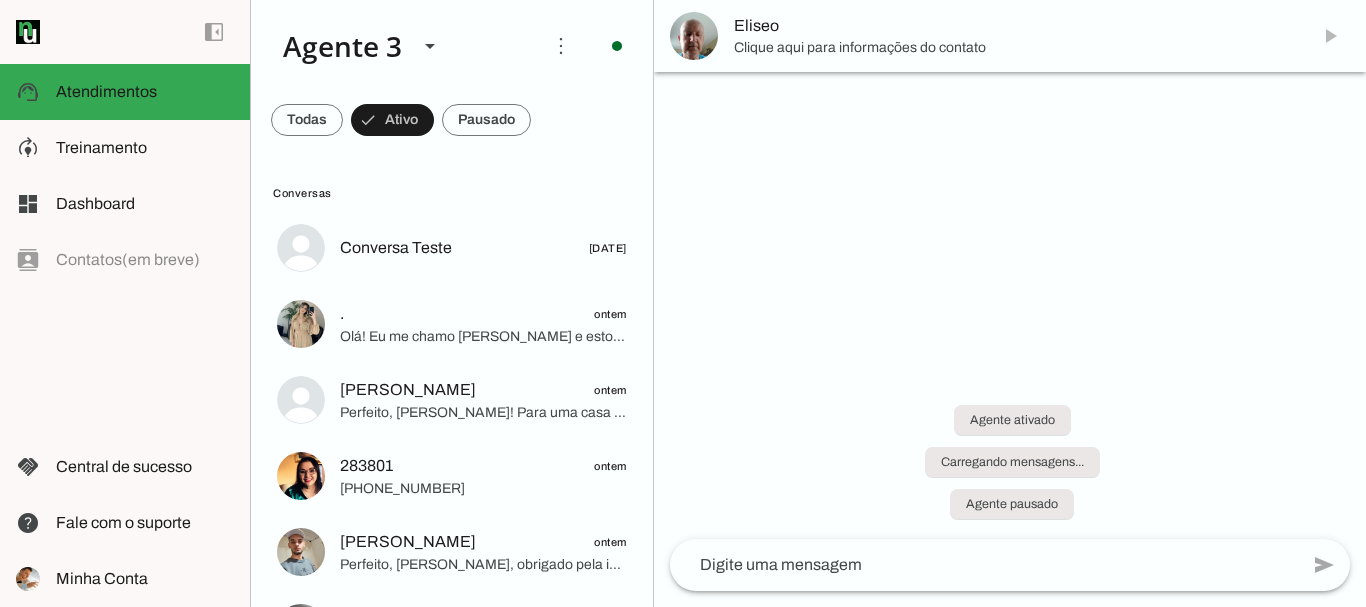 click at bounding box center (1010, 303) 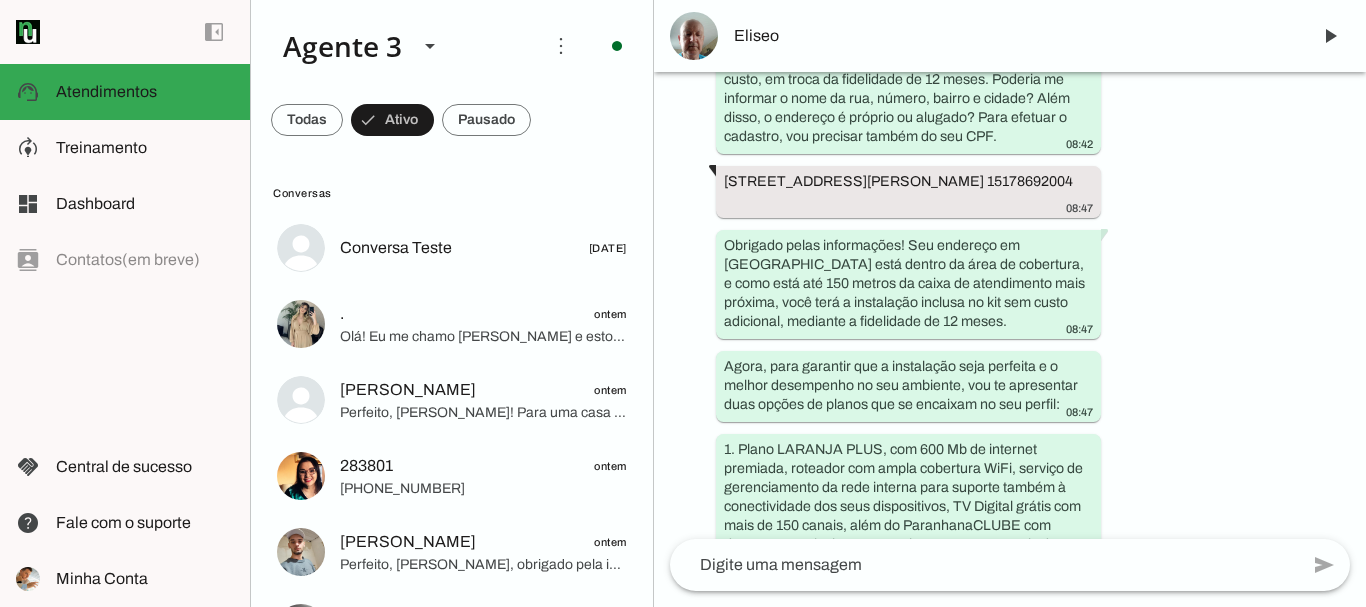 scroll, scrollTop: 1128, scrollLeft: 0, axis: vertical 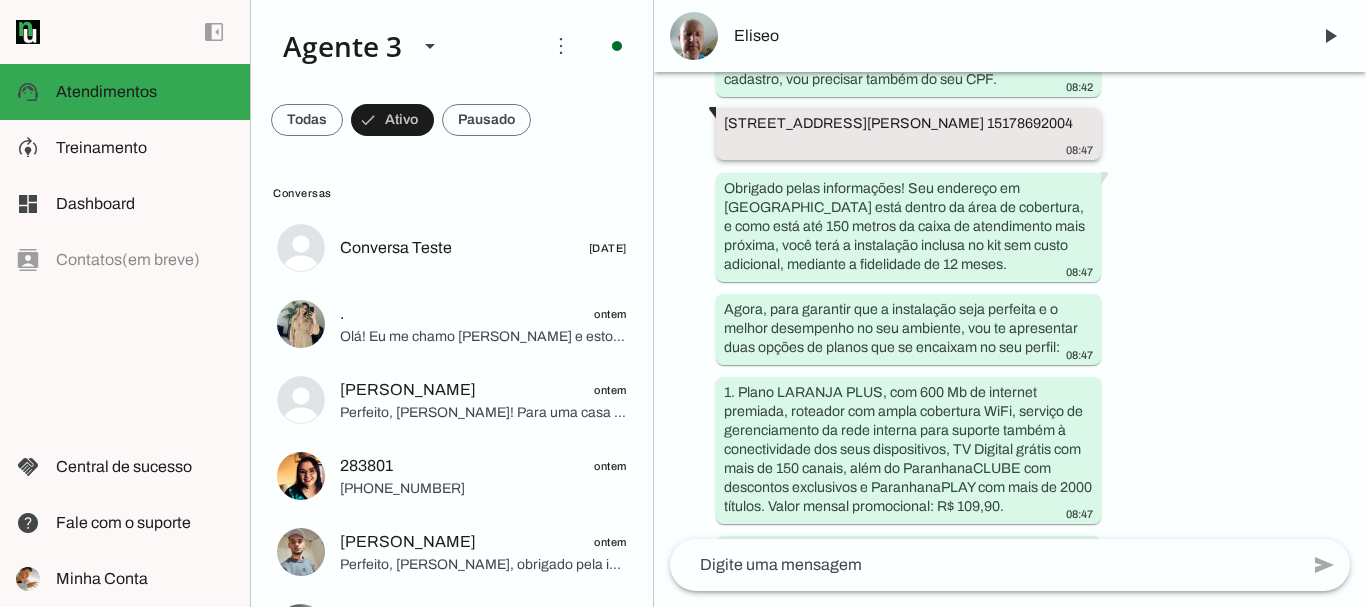 click on "[STREET_ADDRESS][PERSON_NAME] 15178692004" 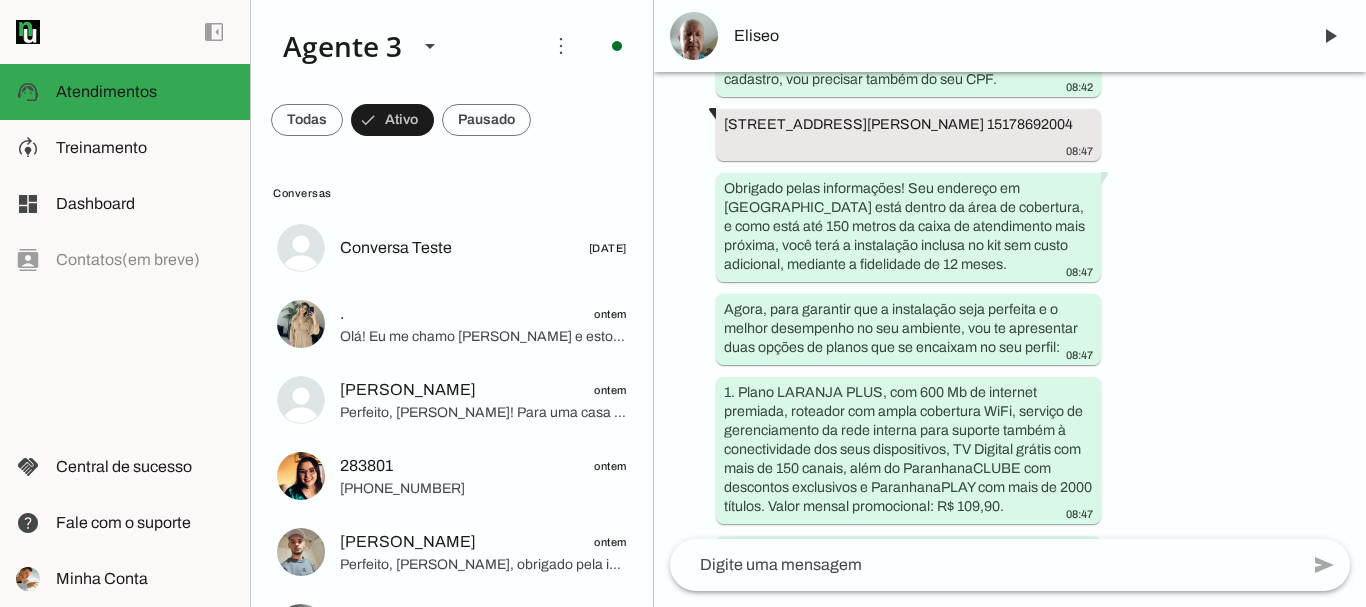 click on "Agente ativado
há cerca de 2 horas
Quais são as suas opções de planos? 08:35
Olá! Me chamo Iago, e estou muito feliz em poder falar com você. A ParanhanaNET é líder de mercado, eleita como o provedor que entrega a banda larga mais veloz de todo o Vale do Paranhana, além de estar no top 3 do ranking de velocidade de internet no Rio Grande do Sul e no Top 10 do Brasil, segundo o site www.minhaconexao.com.br. Também somos reconhecidos como o melhor provedor em qualidade de atendimento e suporte técnico no Vale do Paranhana. 08:35 08:35 Agora, para que eu possa te indicar os planos que melhor atendem suas necessidades, me conte um pouco sobre seu uso de internet: sua casa tem muitos cômodos ou andares? Quantas pessoas e dispositivos costumam usar a internet simultaneamente? 08:35
Casa 2 pessoas usar em 2 Telefones 1 TV 5 comodos 08:42
08:42 08:42
08:47 08:47" at bounding box center [1010, 305] 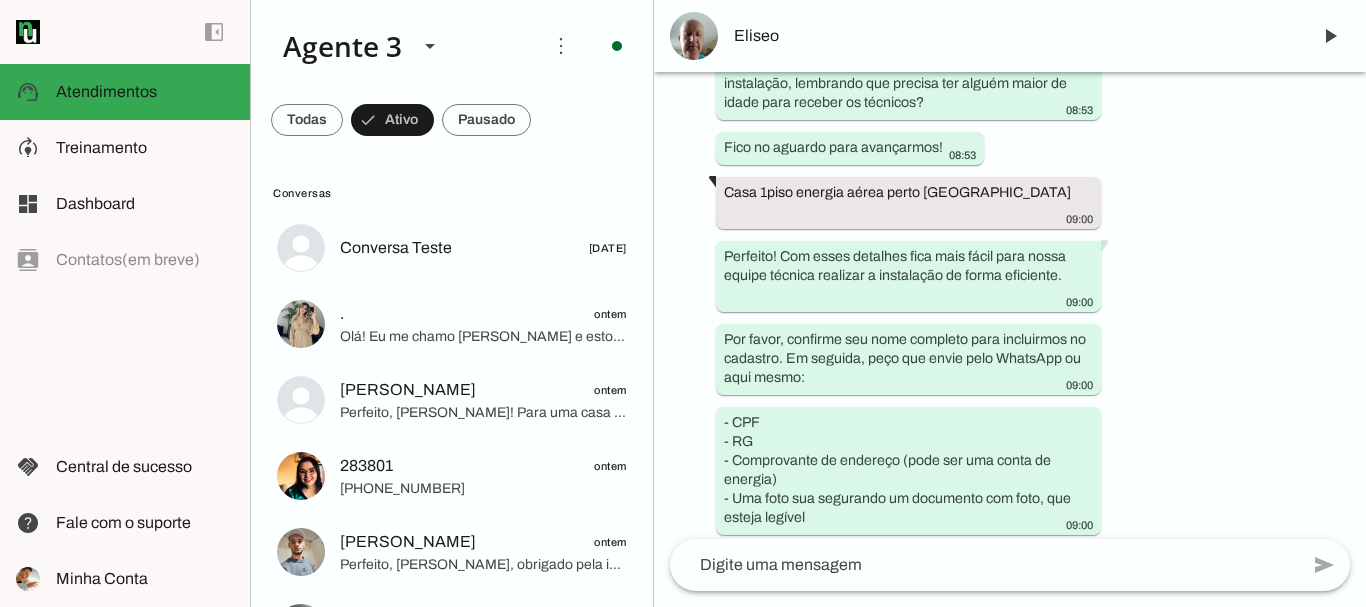 scroll, scrollTop: 2685, scrollLeft: 0, axis: vertical 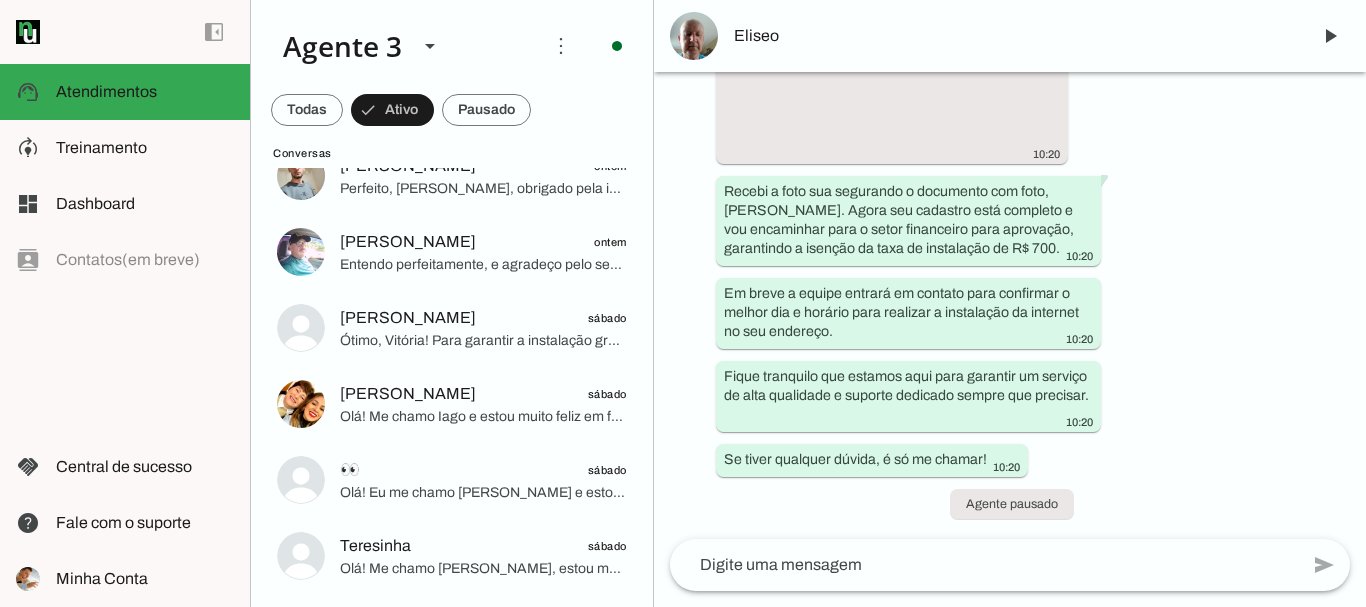 click on "Eliseo" at bounding box center (1014, 36) 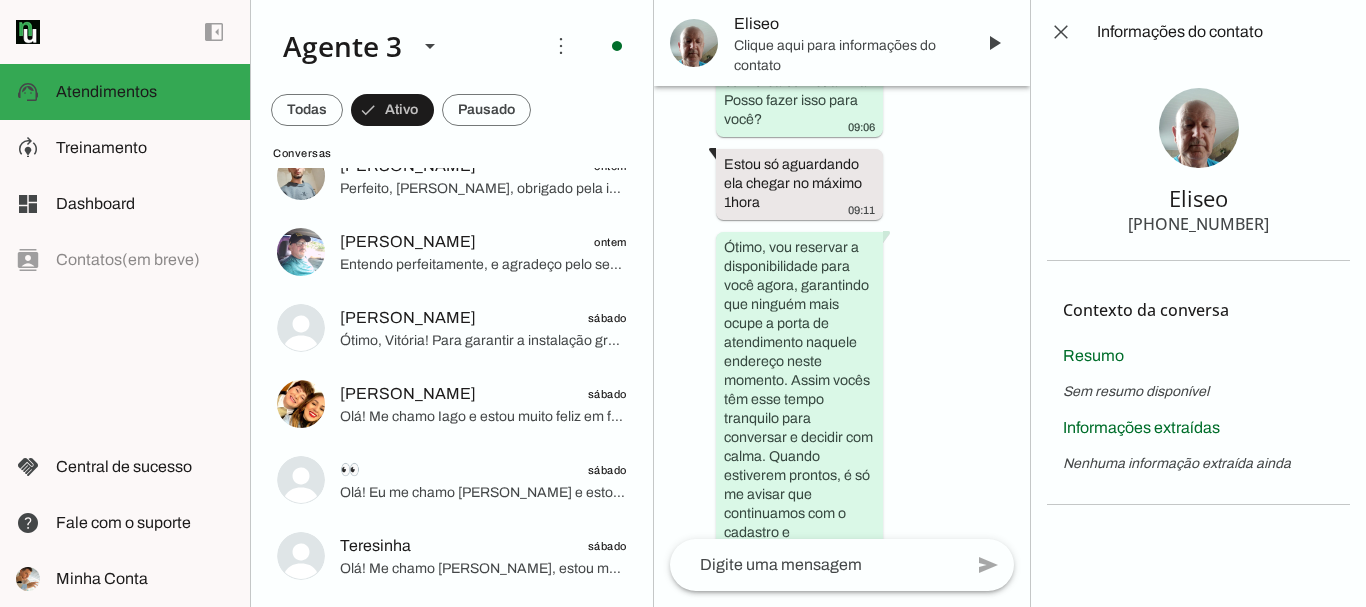 scroll, scrollTop: 12869, scrollLeft: 0, axis: vertical 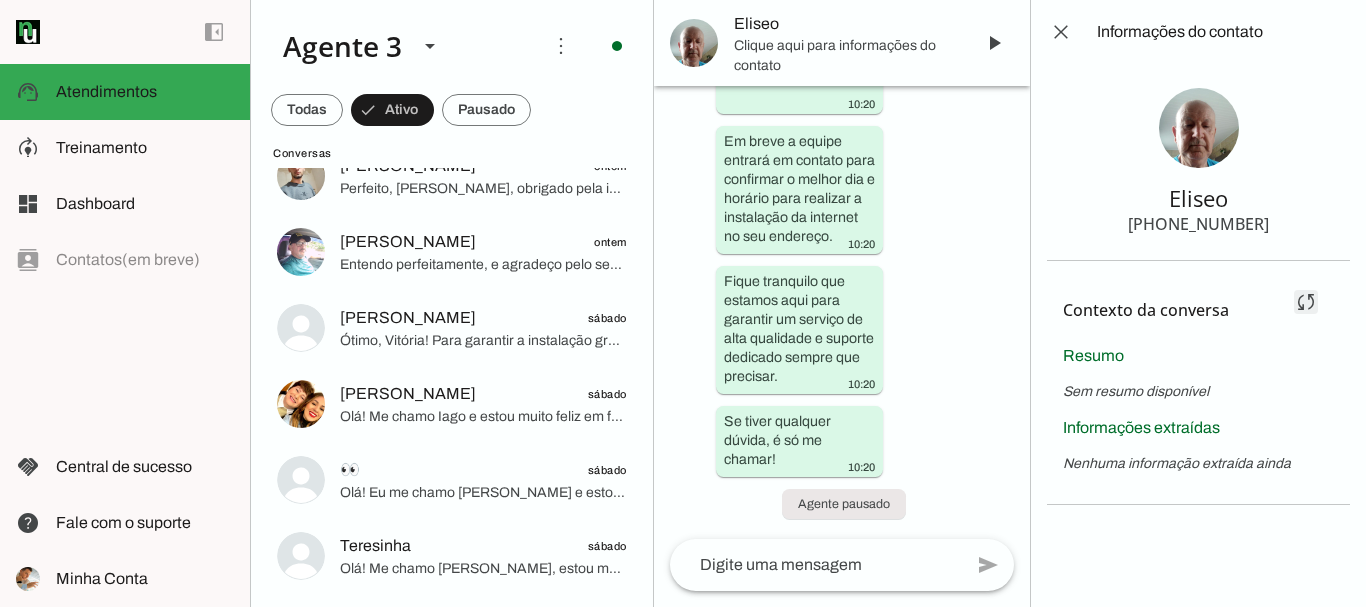 click at bounding box center (1306, 302) 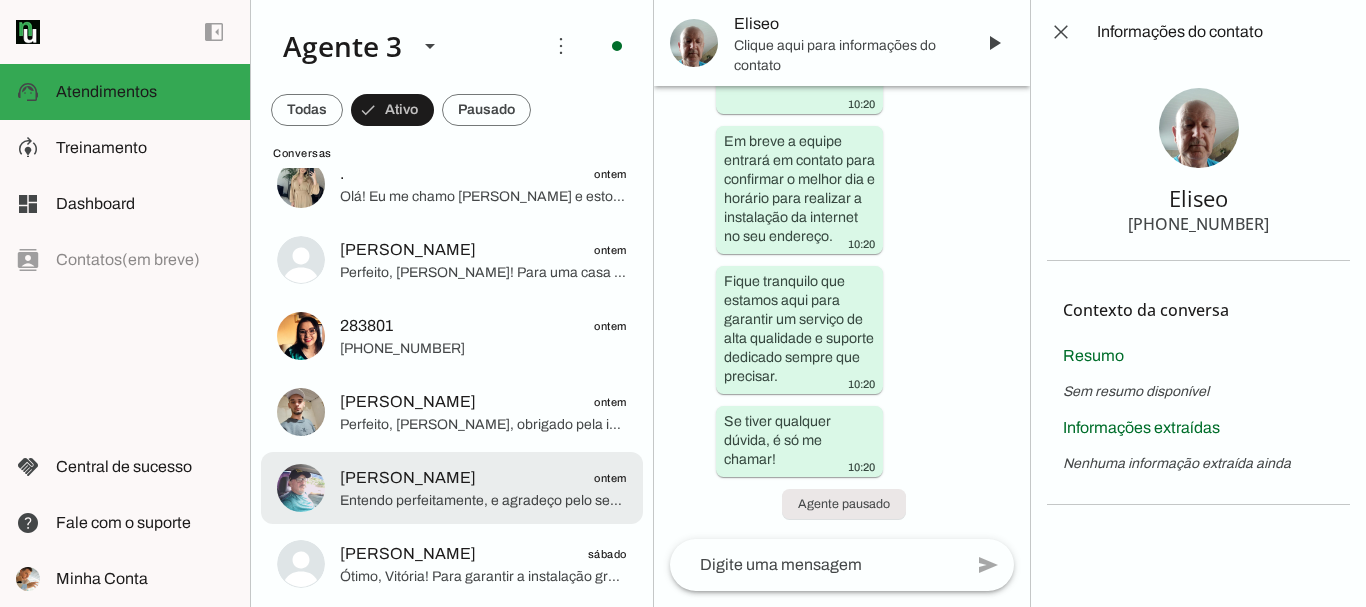 scroll, scrollTop: 0, scrollLeft: 0, axis: both 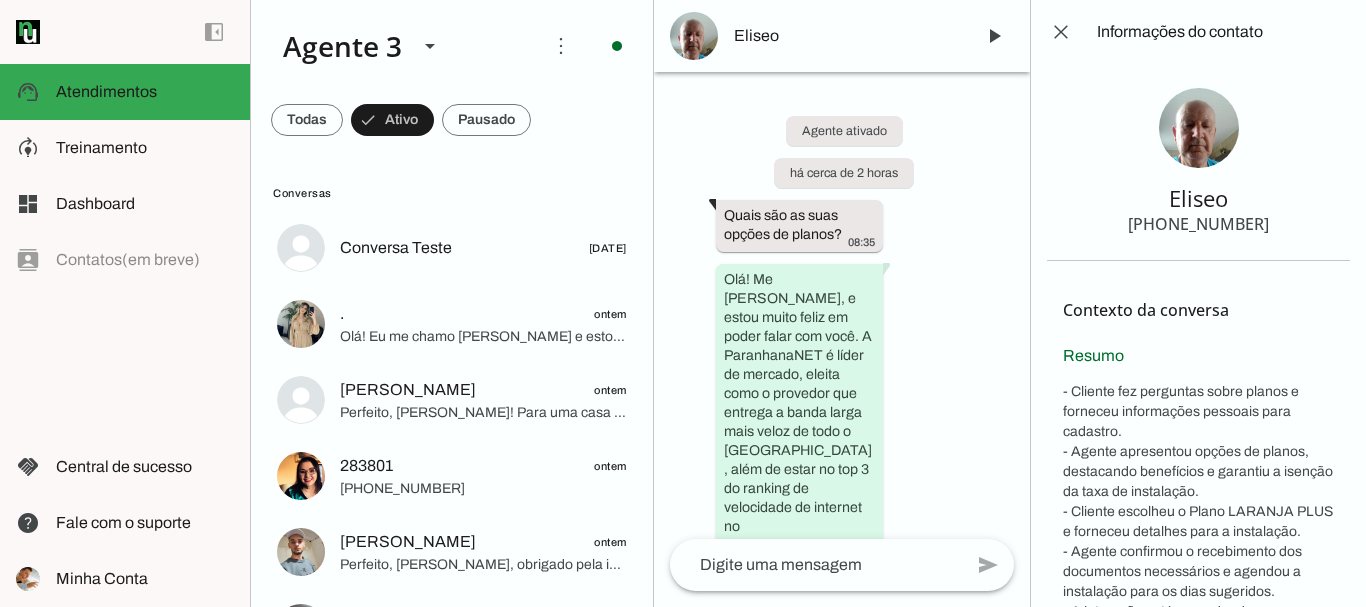 click on "[PHONE_NUMBER]" at bounding box center [1198, 224] 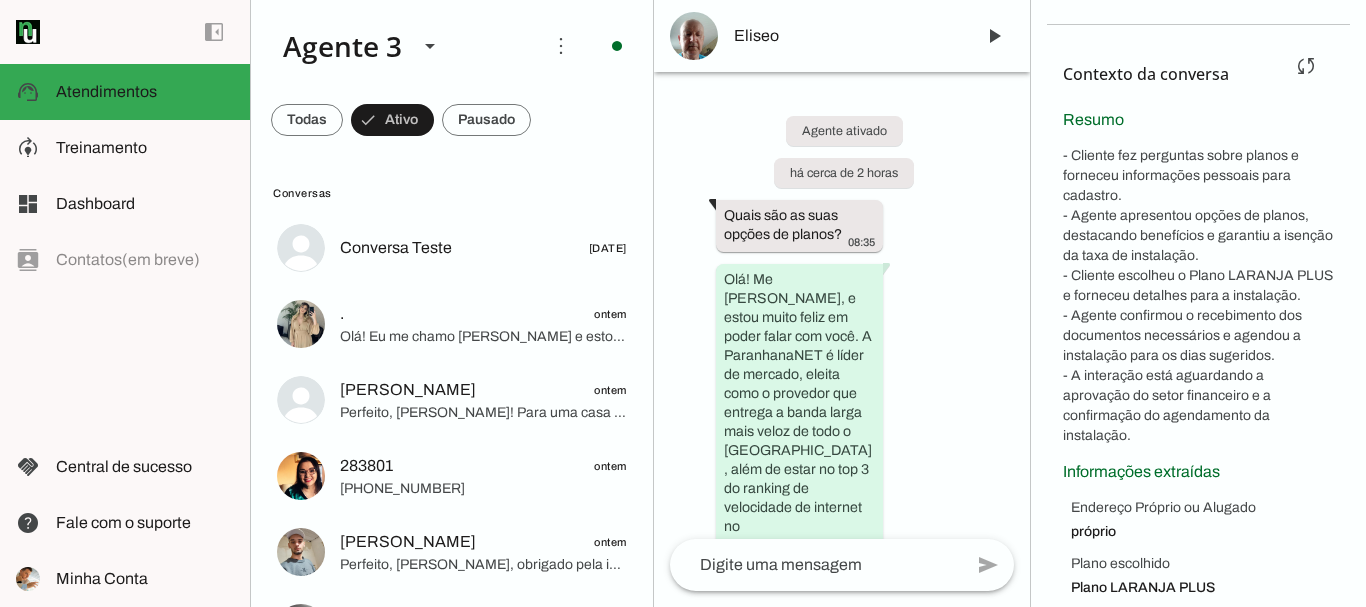 scroll, scrollTop: 466, scrollLeft: 0, axis: vertical 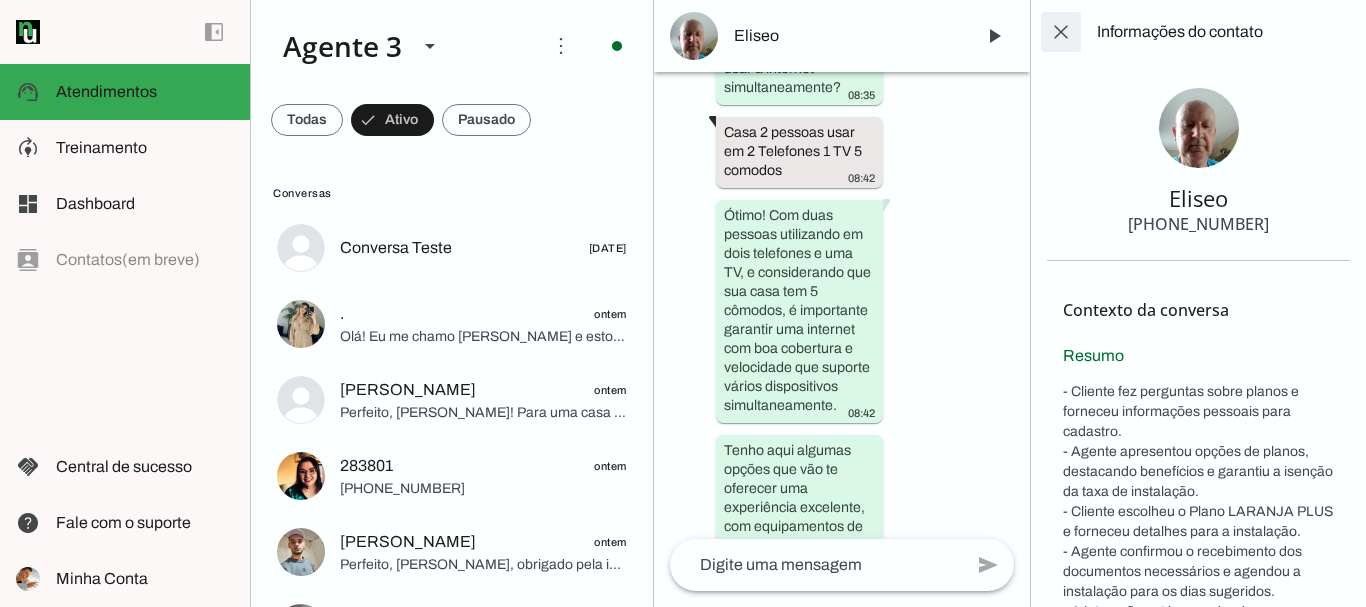 click at bounding box center [1061, 32] 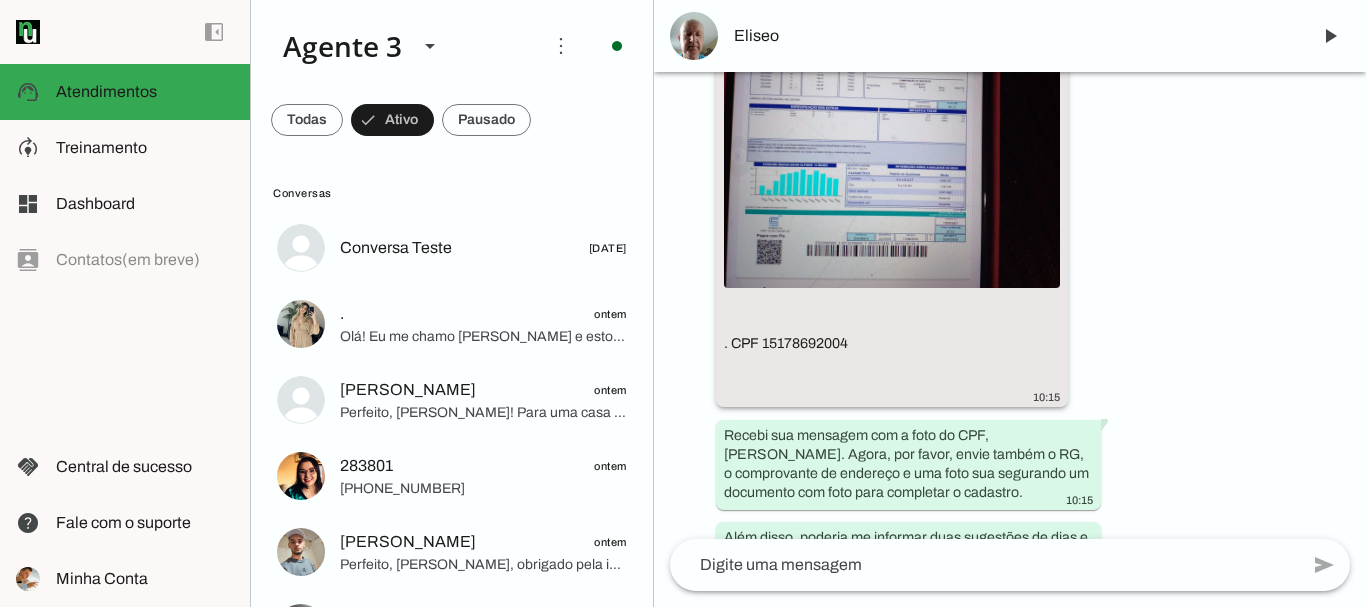 scroll, scrollTop: 4770, scrollLeft: 0, axis: vertical 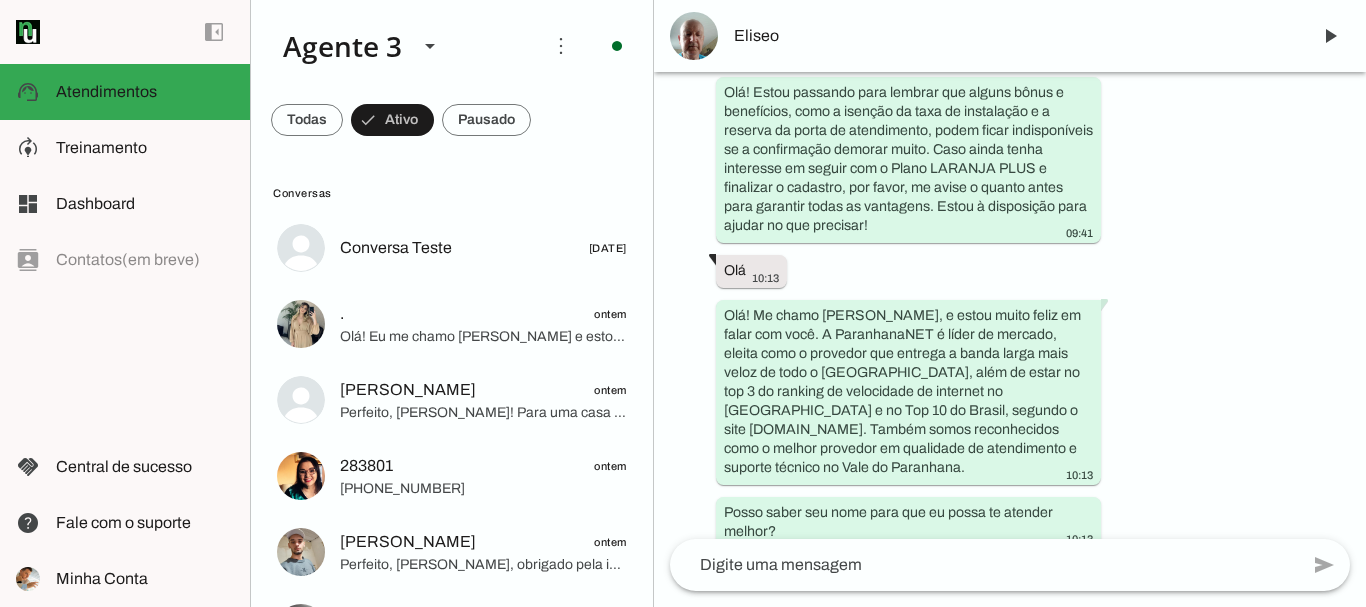 click on "Eliseo" at bounding box center [1014, 36] 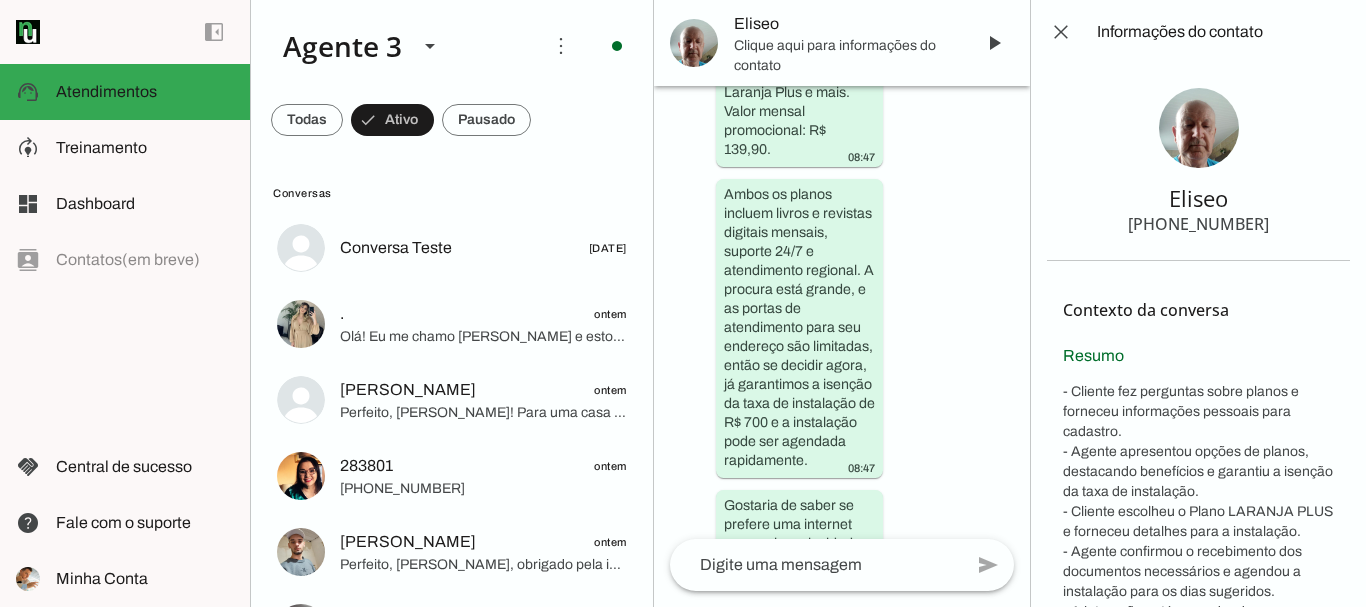 scroll, scrollTop: 9540, scrollLeft: 0, axis: vertical 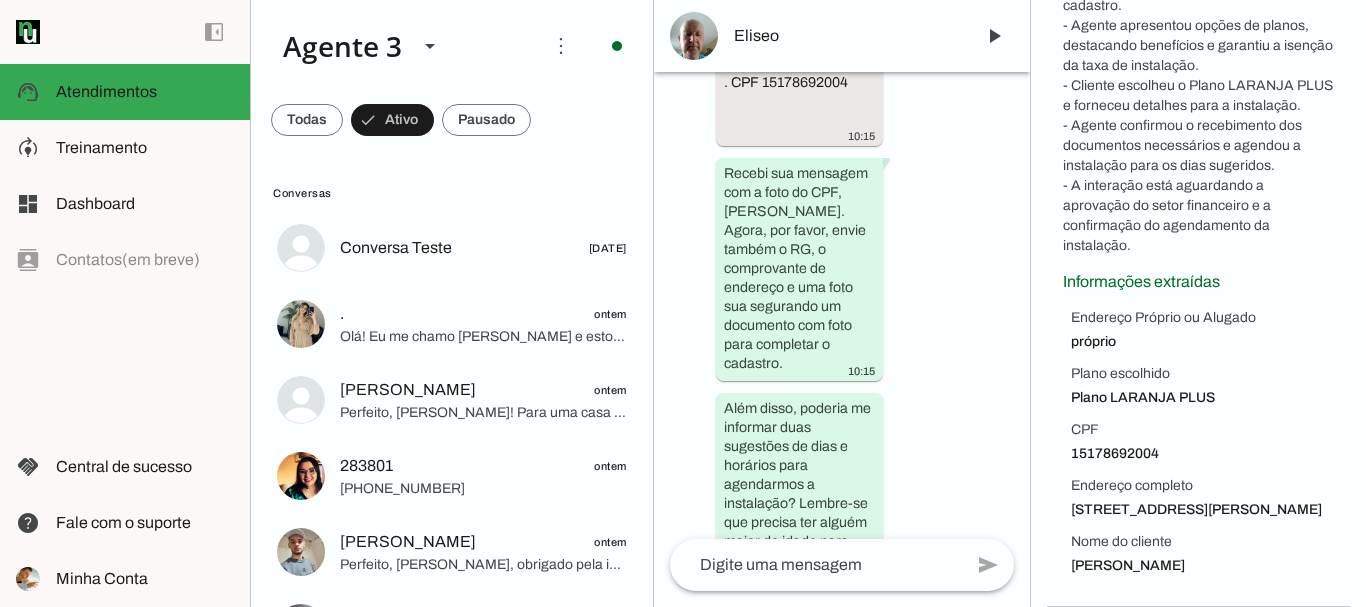 drag, startPoint x: 1054, startPoint y: 290, endPoint x: 1224, endPoint y: 567, distance: 325.00616 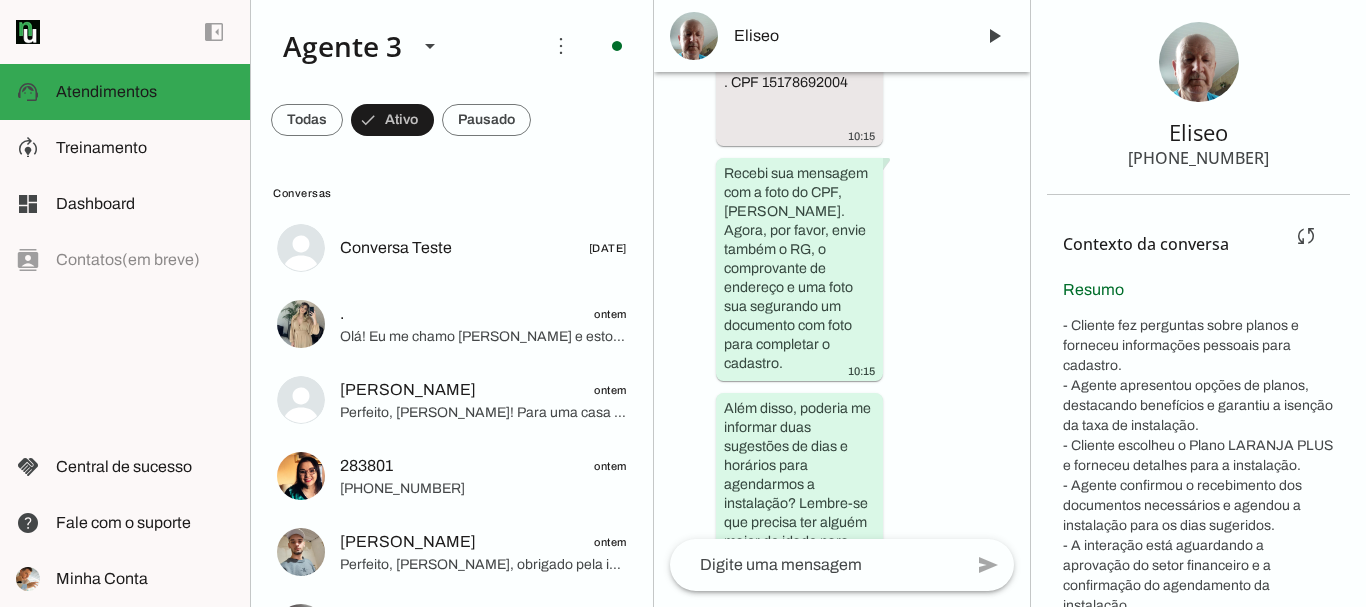 click on "Resumo
- Cliente fez perguntas sobre planos e forneceu informações pessoais para cadastro.
- Agente apresentou opções de planos, destacando benefícios e garantiu a isenção da taxa de instalação.
- Cliente escolheu o Plano LARANJA PLUS e forneceu detalhes para a instalação.
- Agente confirmou o recebimento dos documentos necessários e agendou a instalação para os dias sugeridos.
- A interação está aguardando a aprovação do setor financeiro e a confirmação do agendamento da instalação." at bounding box center [1198, 447] 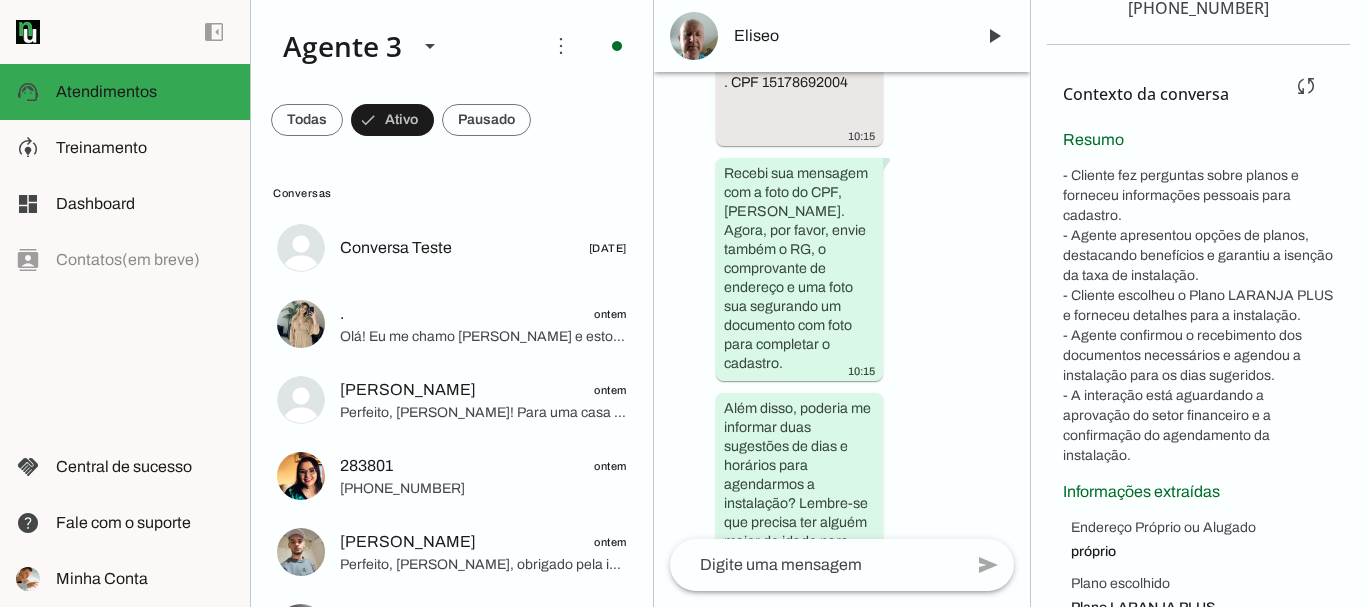 scroll, scrollTop: 266, scrollLeft: 0, axis: vertical 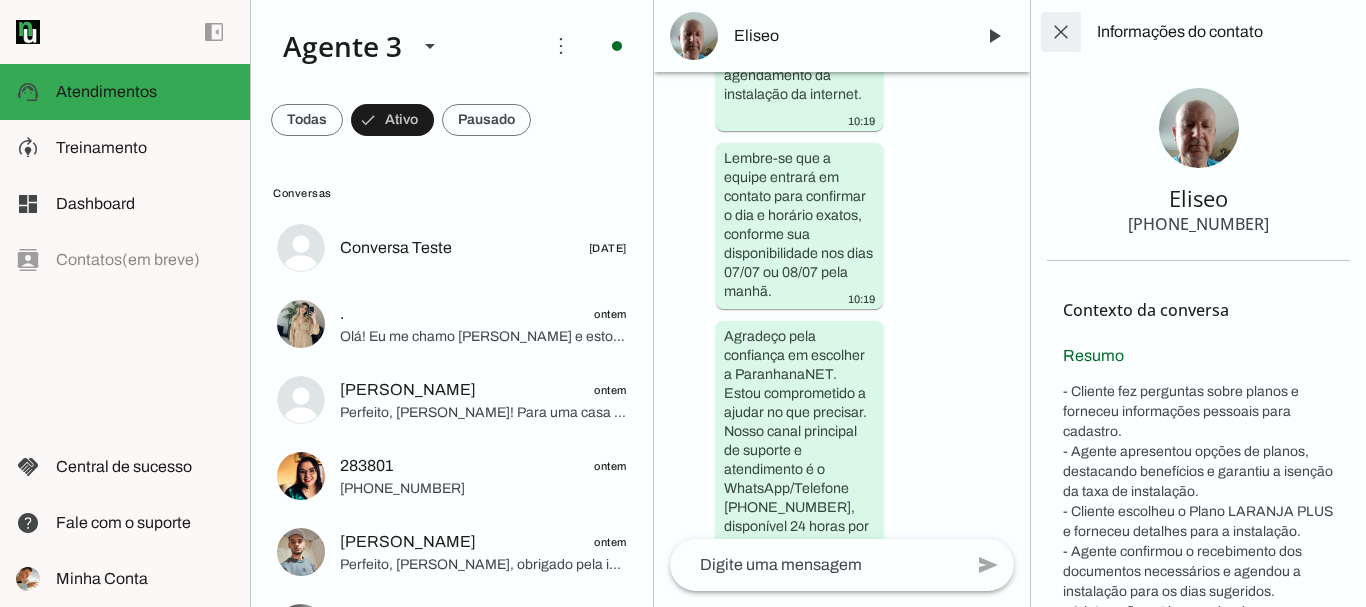 click at bounding box center [1061, 32] 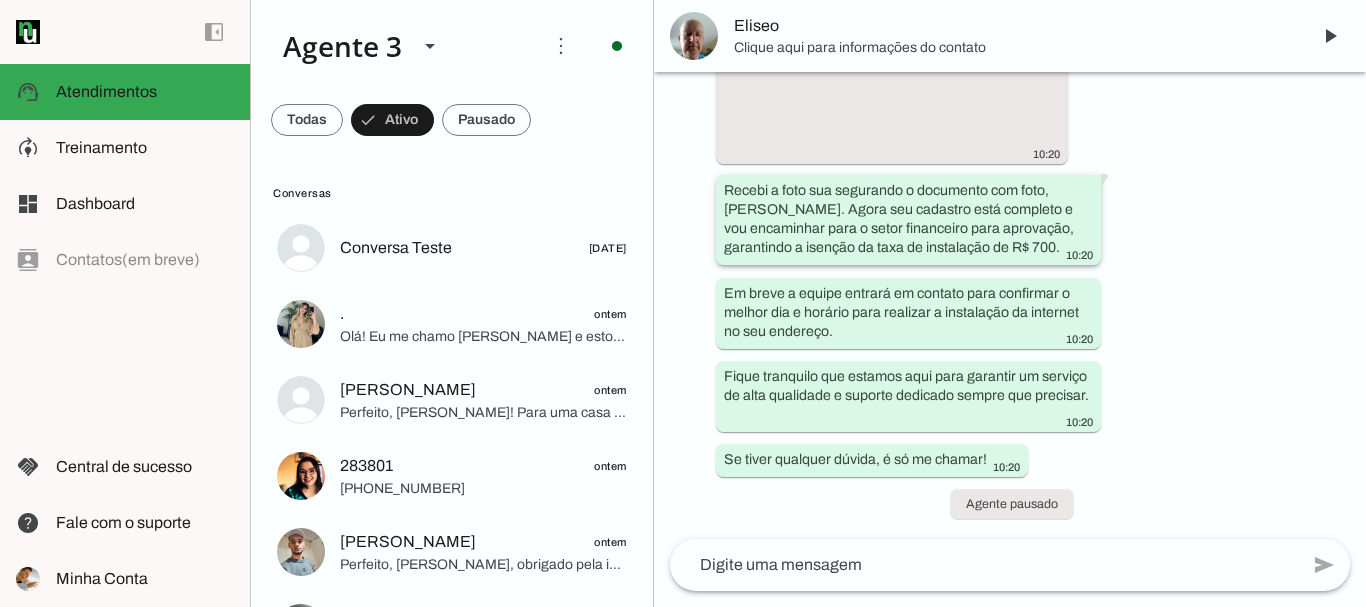 scroll, scrollTop: 7001, scrollLeft: 0, axis: vertical 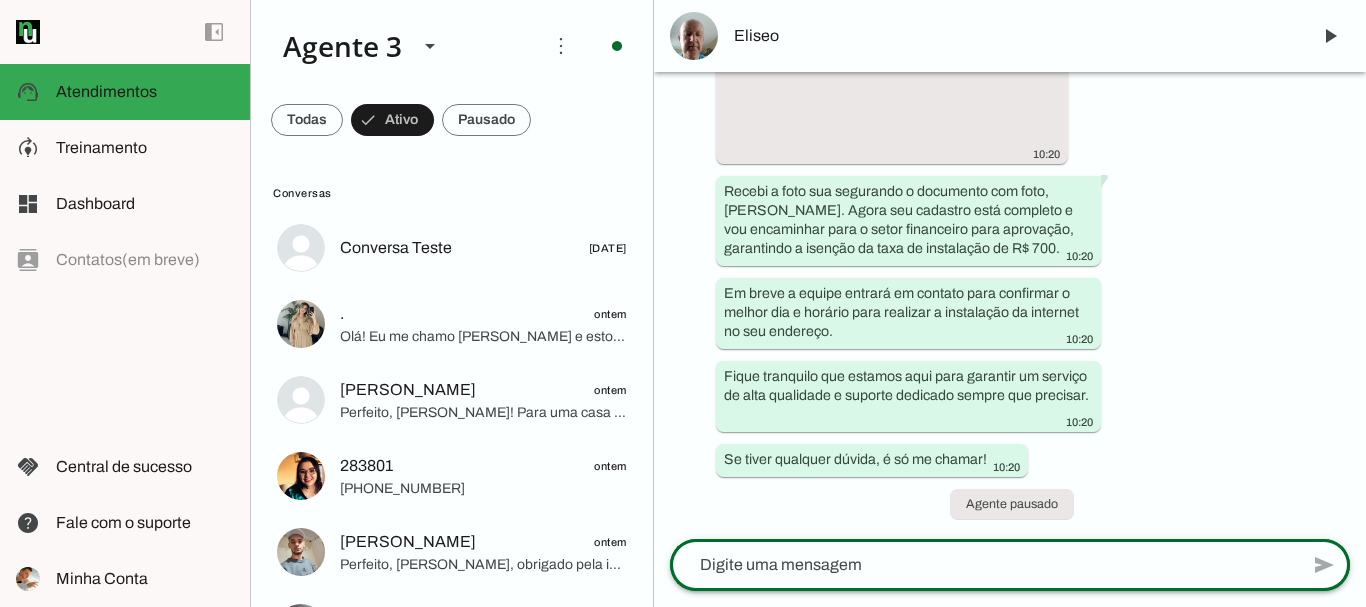 click on "send" 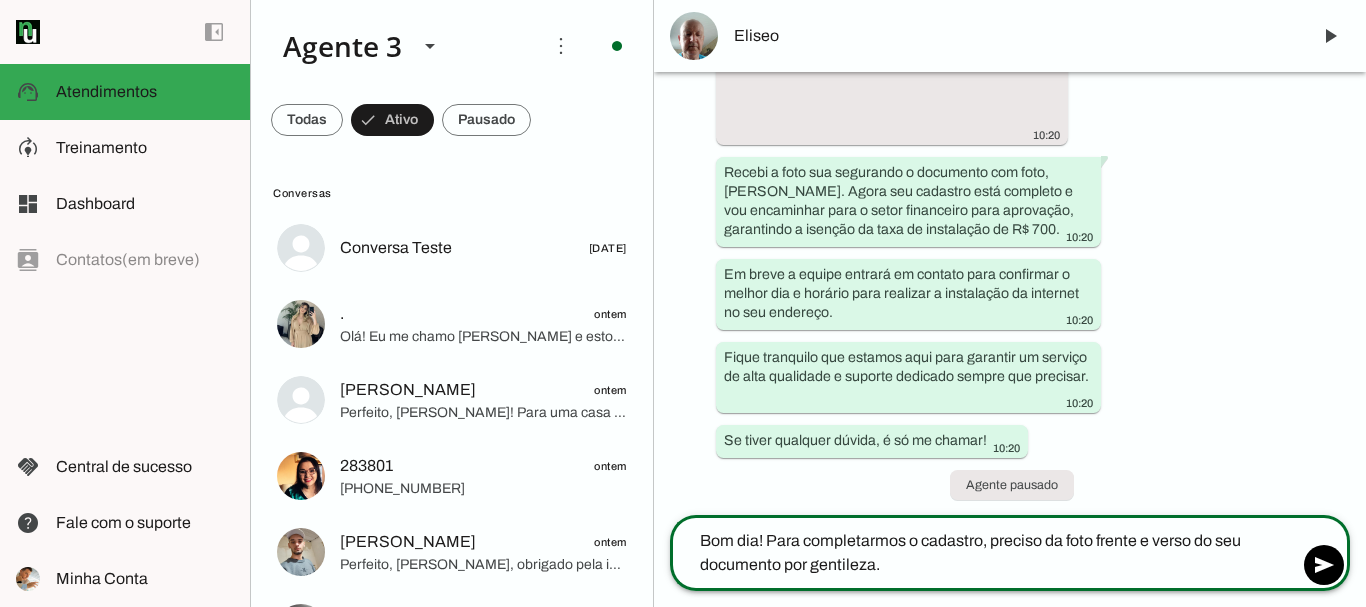 type on "Bom dia! Para completarmos o cadastro, preciso da foto frente e verso do seu documento por gentileza." 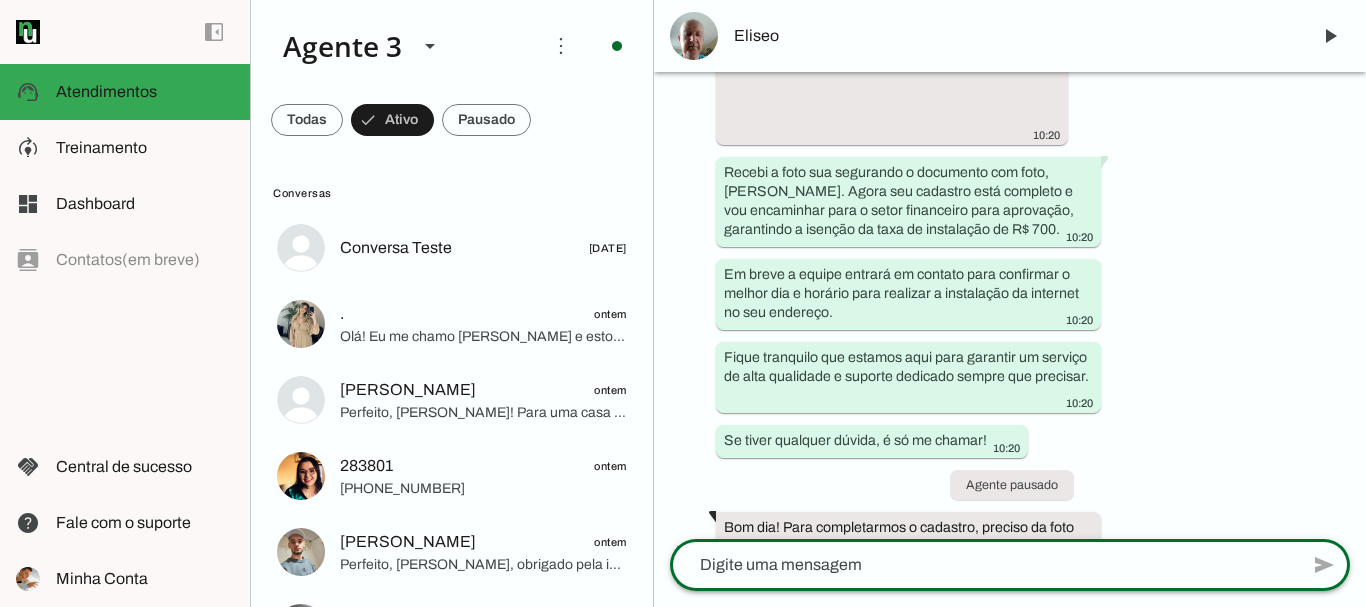 scroll, scrollTop: 7065, scrollLeft: 0, axis: vertical 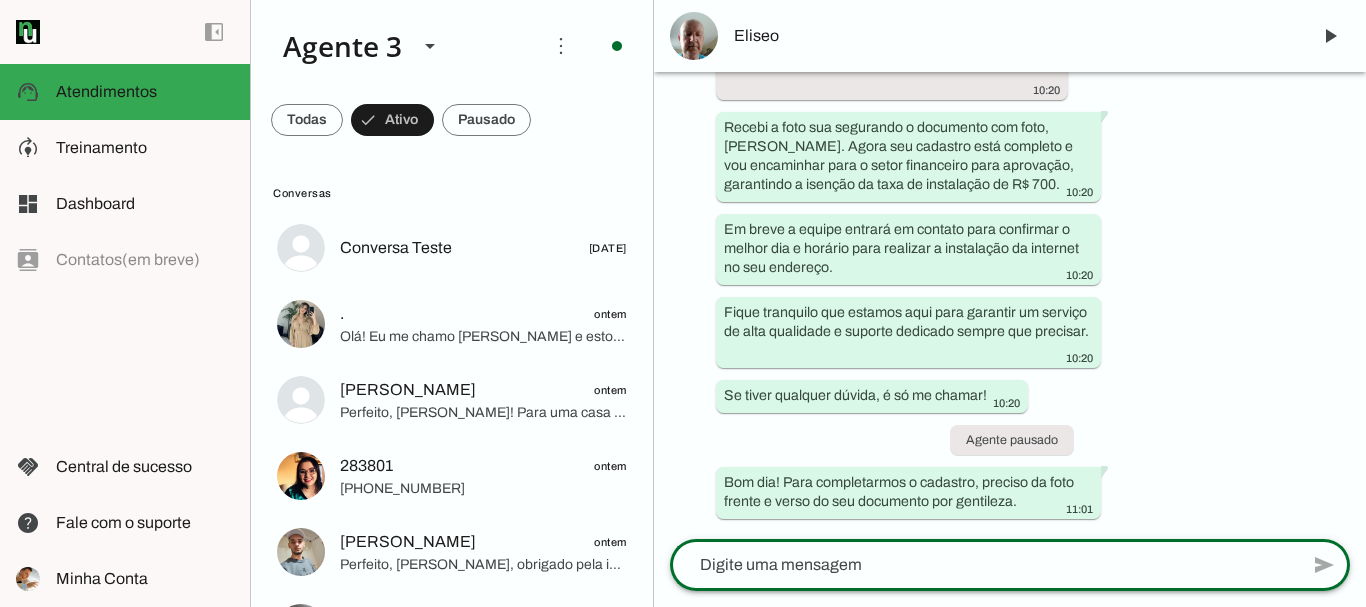 click 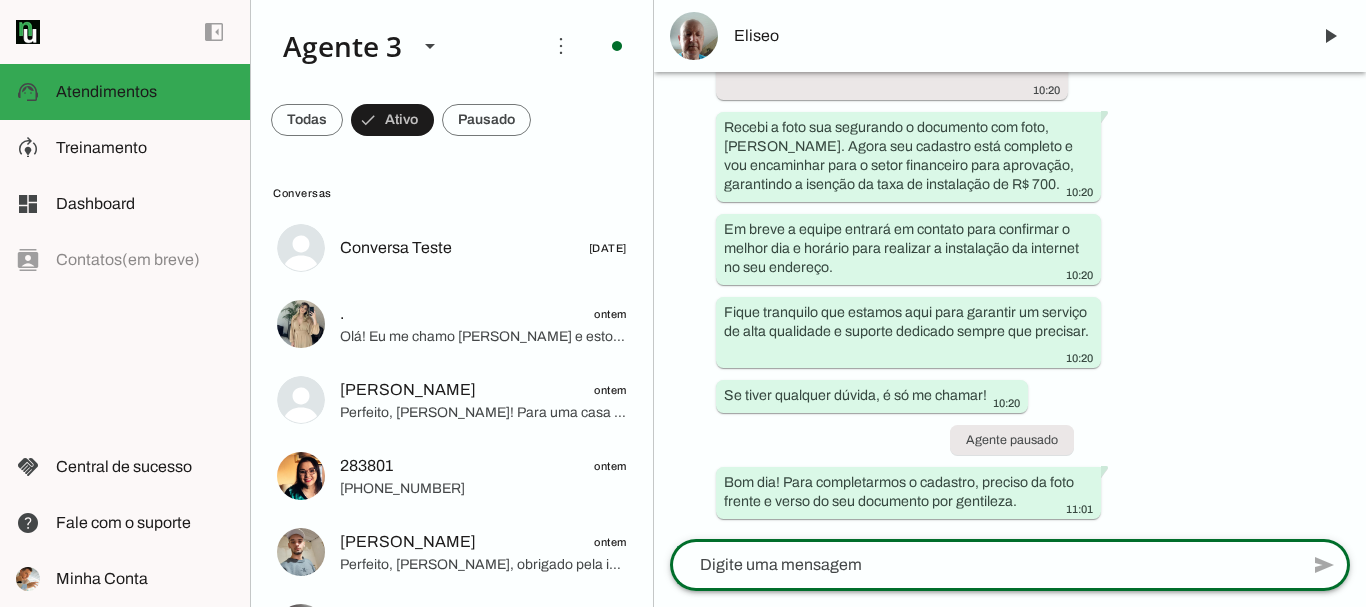 click 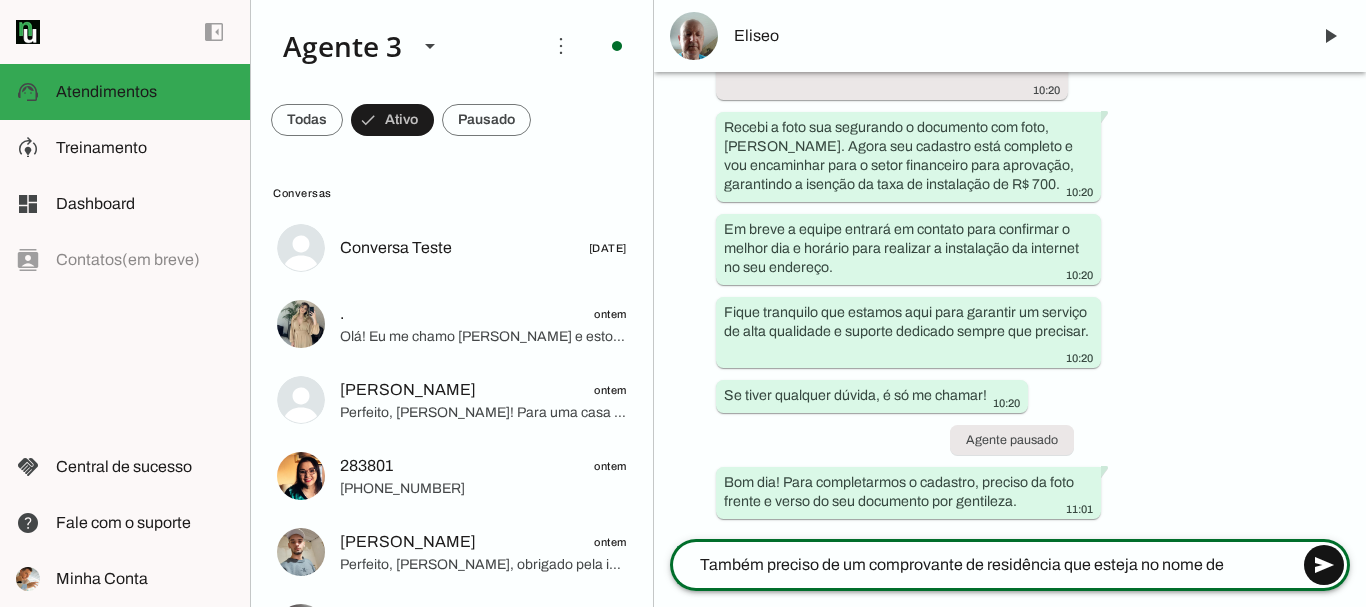 type on "Também preciso de um comprovante de residência que esteja no nome de ELISEO" 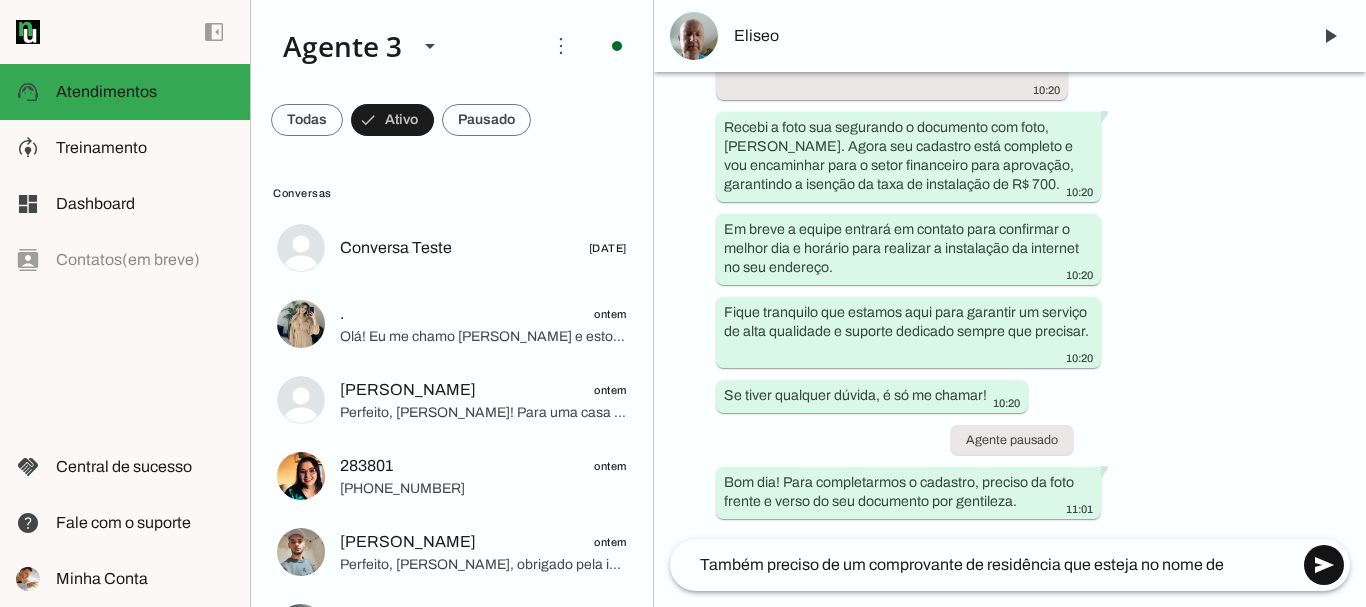 click at bounding box center (1324, 565) 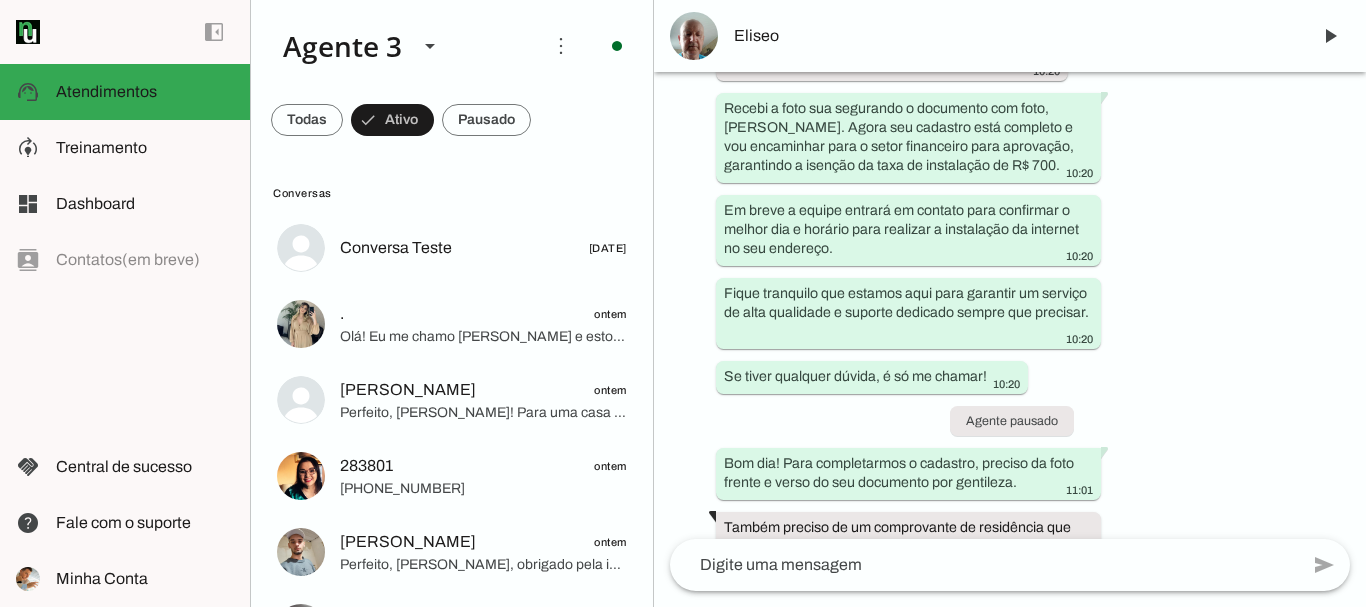 scroll, scrollTop: 7129, scrollLeft: 0, axis: vertical 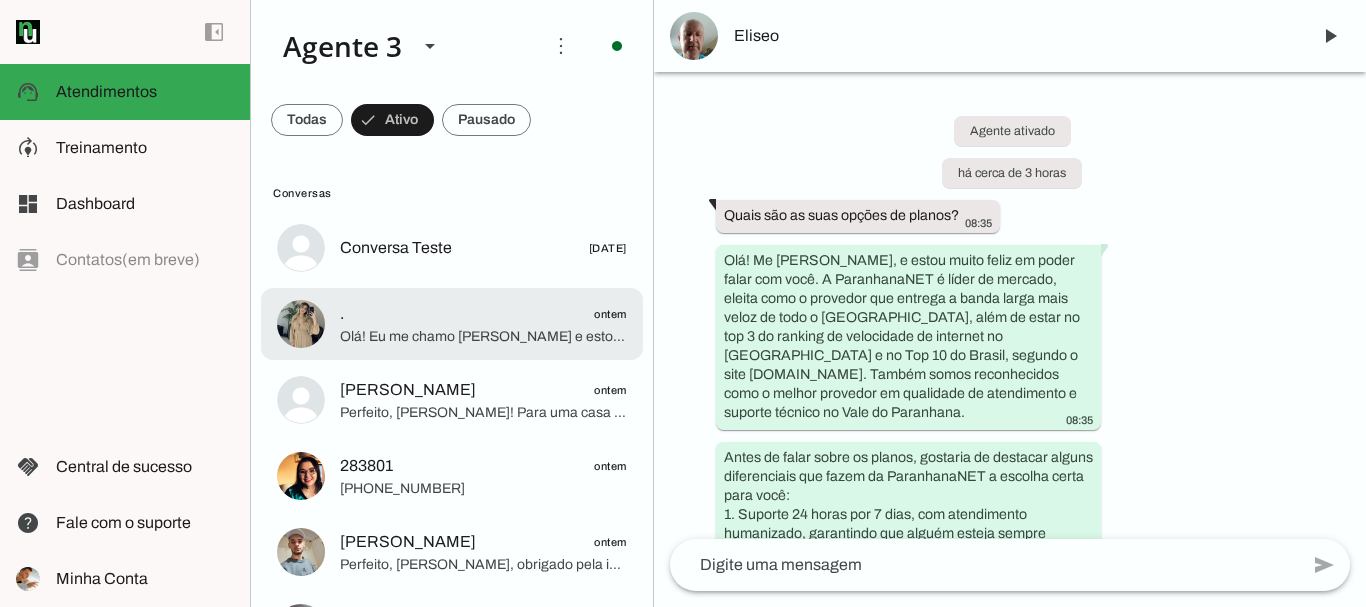 click on ".
ontem" 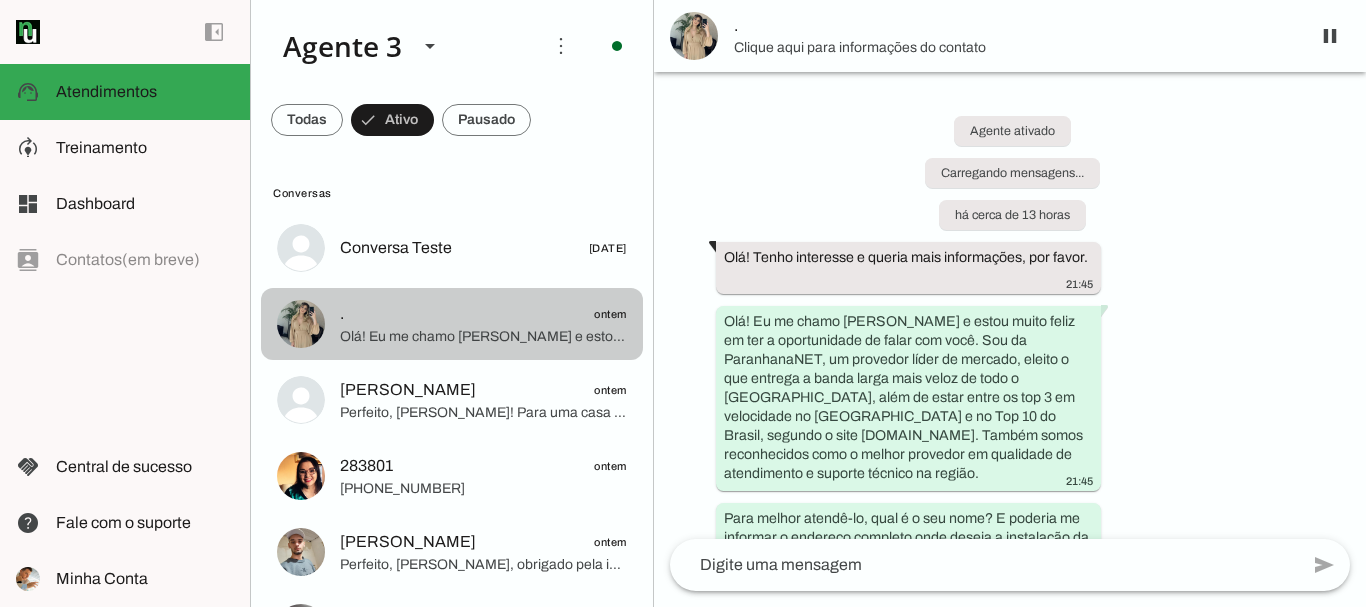 scroll, scrollTop: 271, scrollLeft: 0, axis: vertical 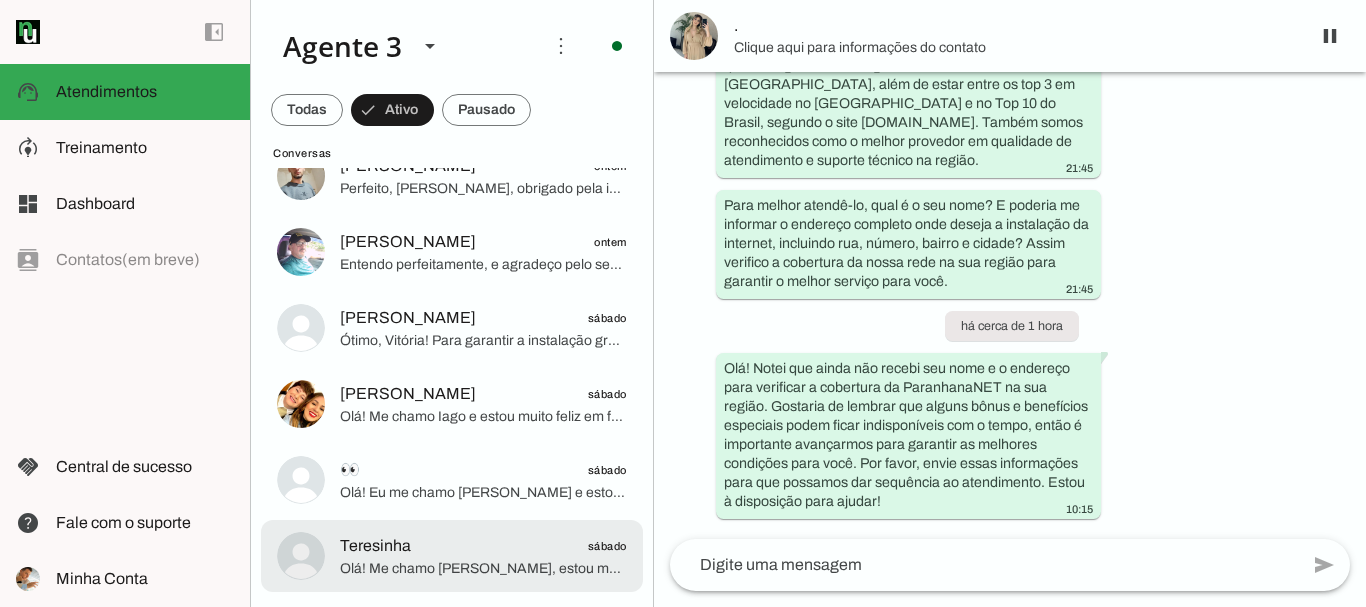 click on "Teresinha
sábado" 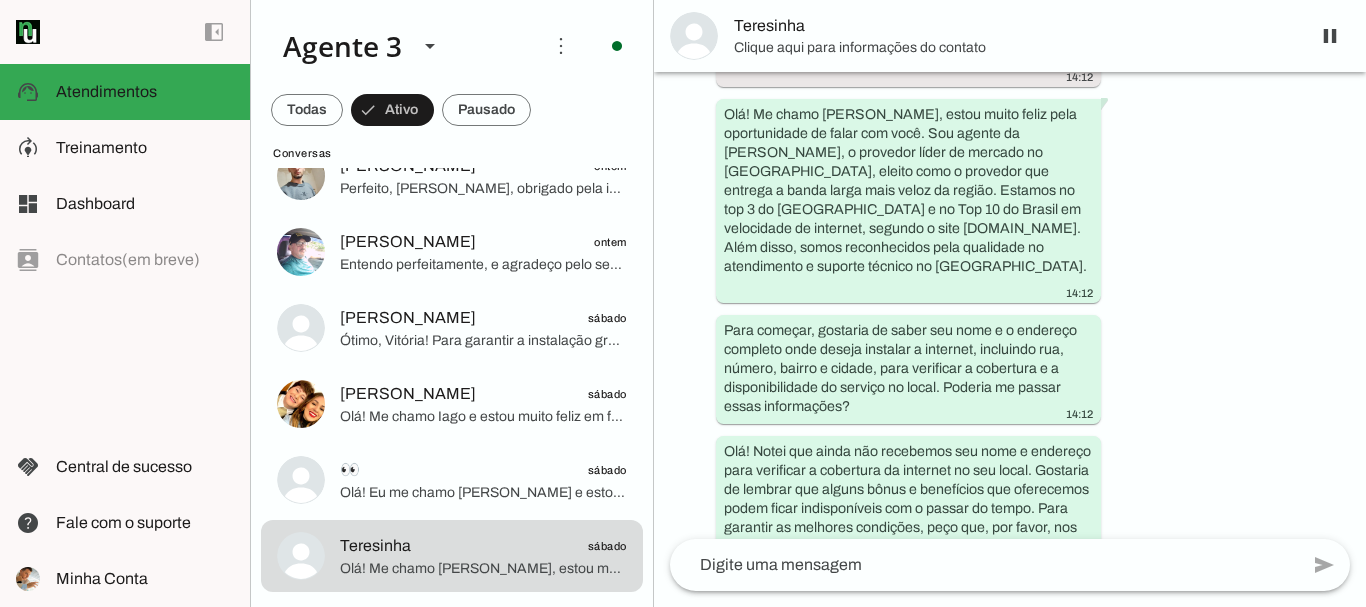 scroll, scrollTop: 0, scrollLeft: 0, axis: both 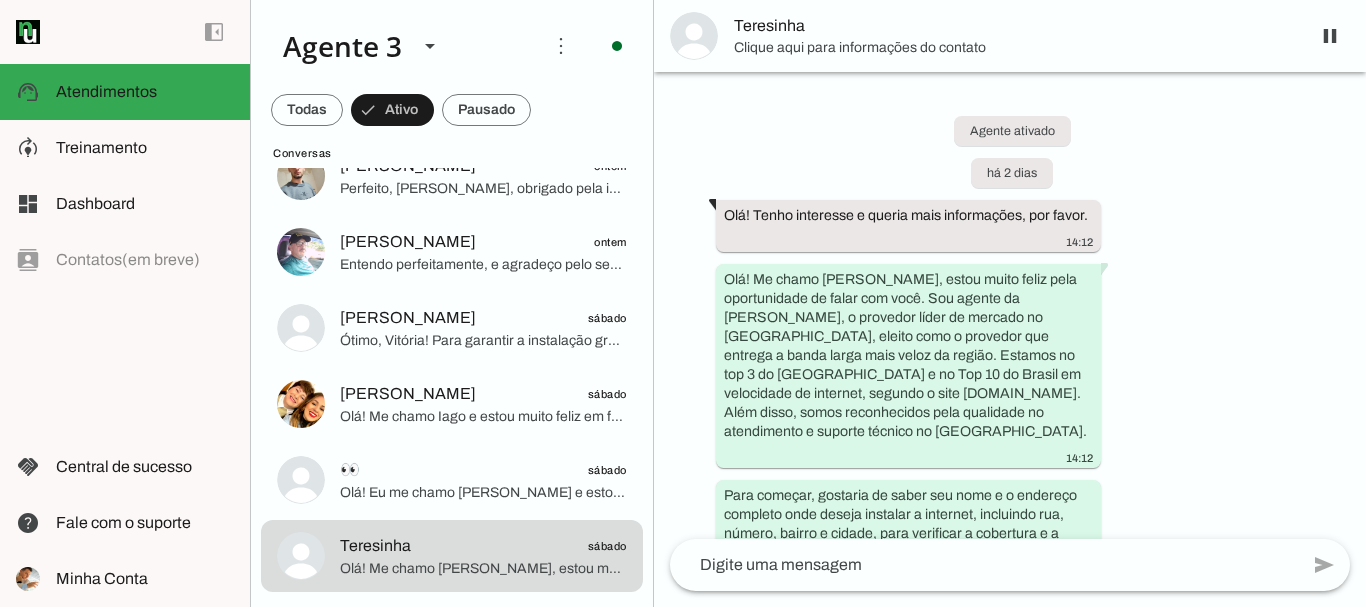 click on "Clique aqui para informações do contato" at bounding box center (1014, 48) 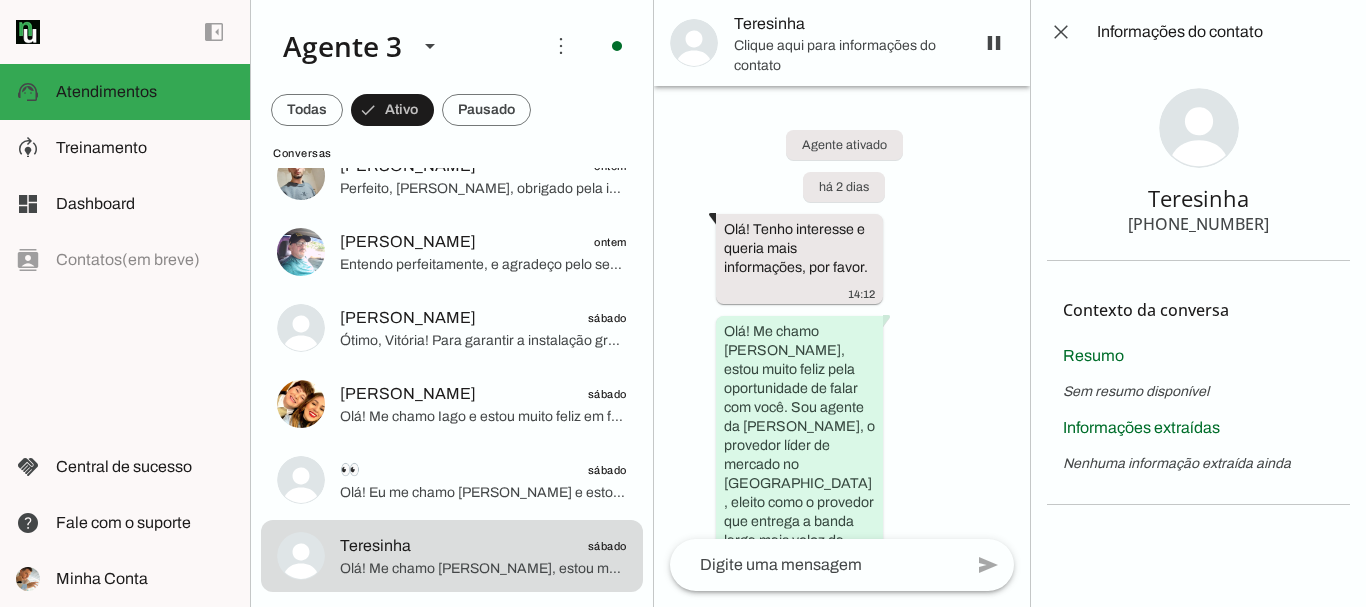 click on "Teresinha" at bounding box center [1198, 198] 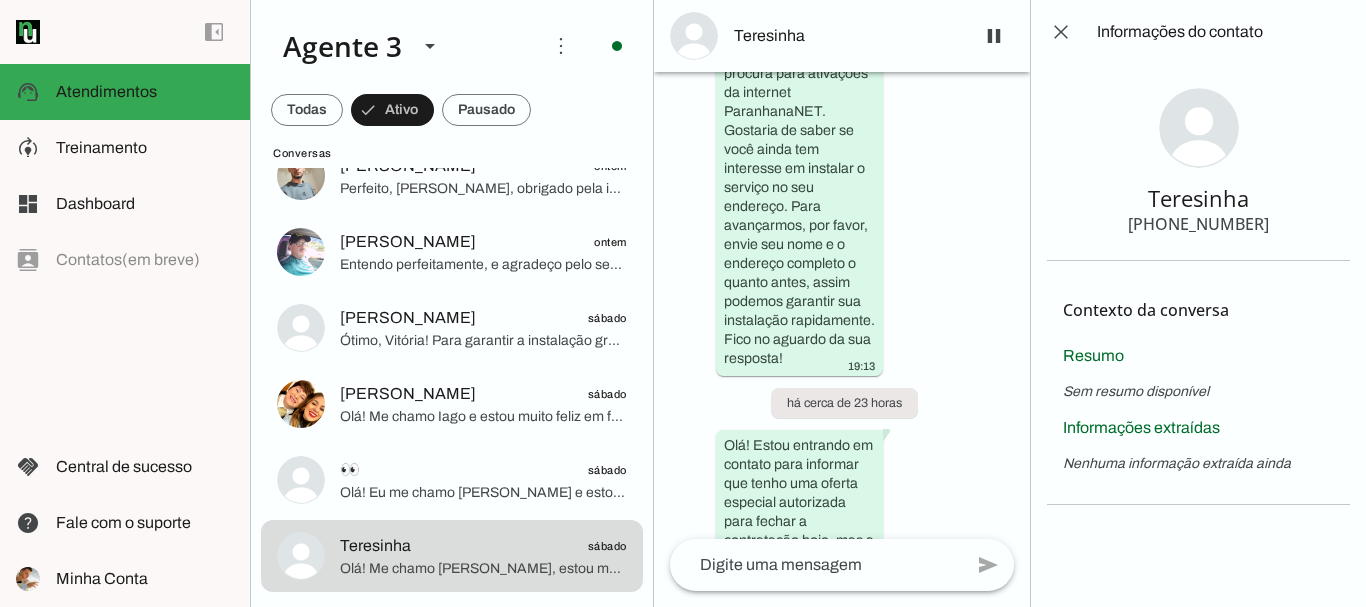 scroll, scrollTop: 2275, scrollLeft: 0, axis: vertical 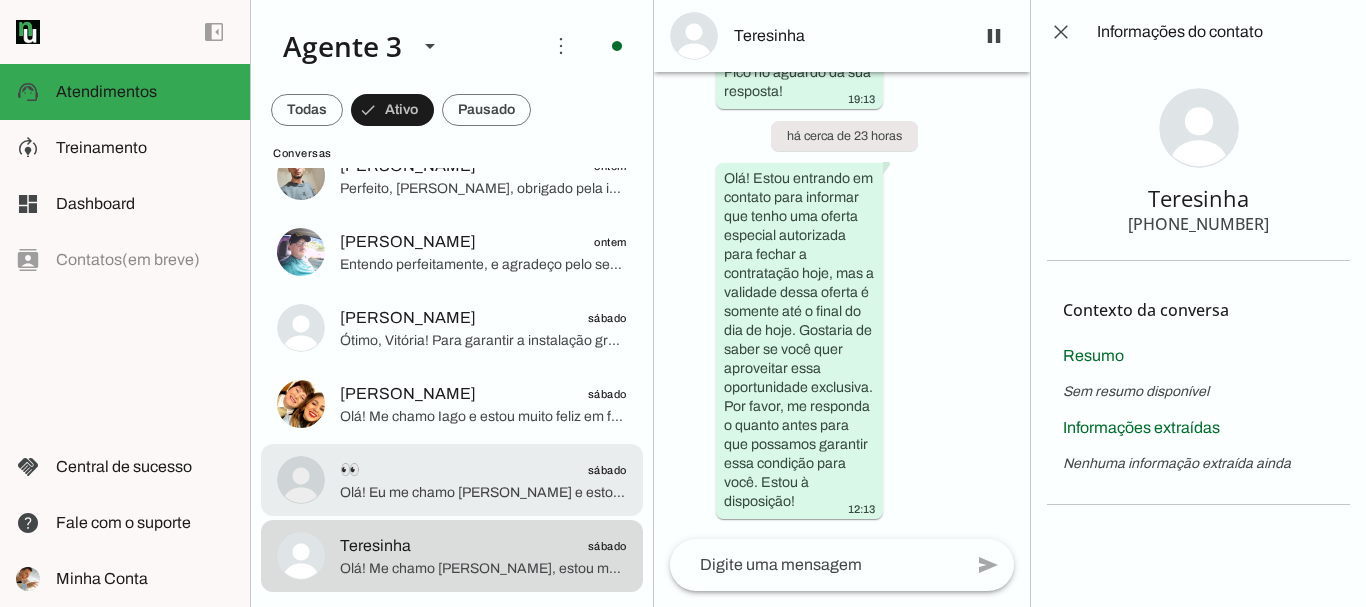 click on "👀
sábado
Olá! Eu me chamo Iago e estou muito feliz em ter a oportunidade de falar com você. Sou especialista da ParanhanaNET, um provedor líder de mercado, eleito como o provedor que entrega a banda larga mais veloz de todo o Vale do Paranhana. Estamos no top 3 do ranking de velocidade de internet no Rio Grande do Sul e no top 10 do Brasil, segundo o site minhaconexao.com.br. Além disso, somos reconhecidos pela qualidade de atendimento e suporte técnico no Vale do Paranhana.
Para te atender da melhor forma, por favor, qual é o seu nome? E poderia me informar o endereço completo onde deseja a instalação? Preciso do nome da rua, número, bairro e cidade para verificar a viabilidade da rede." at bounding box center (452, -128) 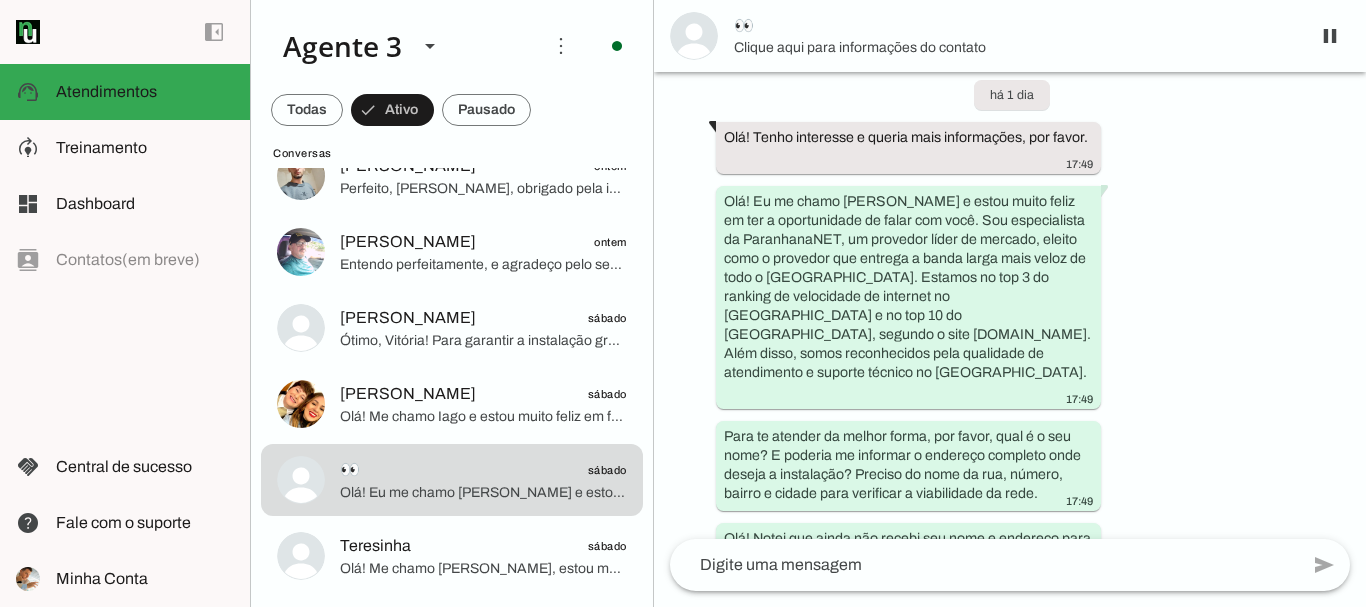 scroll, scrollTop: 0, scrollLeft: 0, axis: both 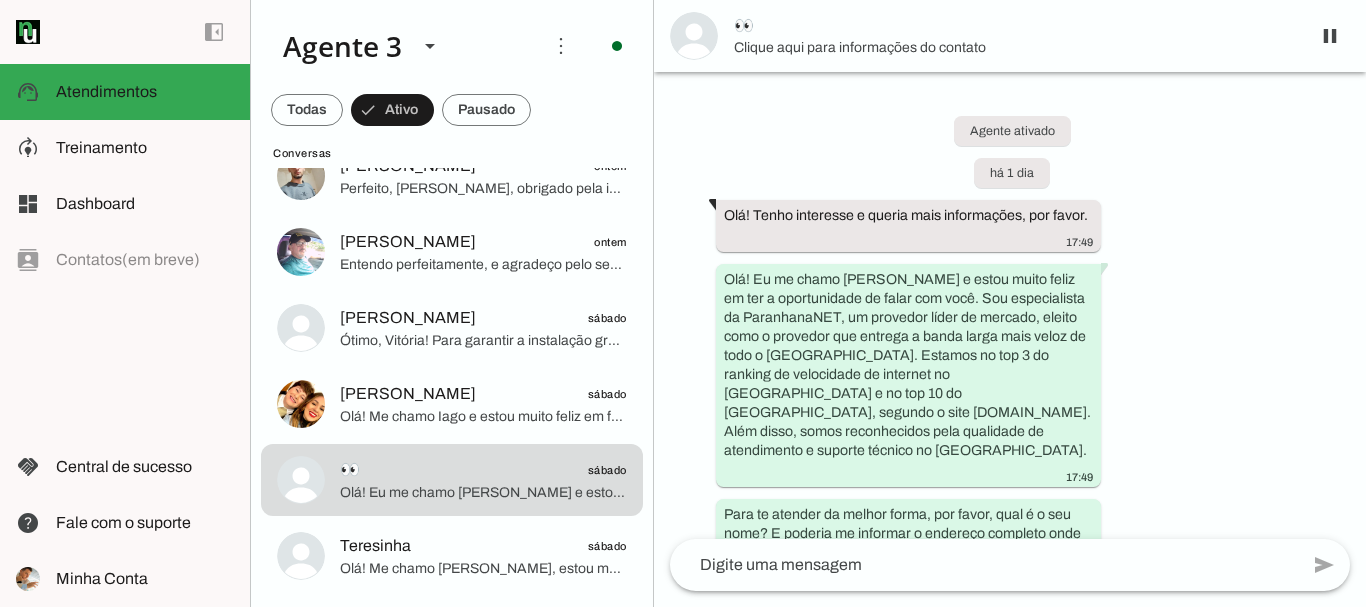click on "👀" at bounding box center [1014, 26] 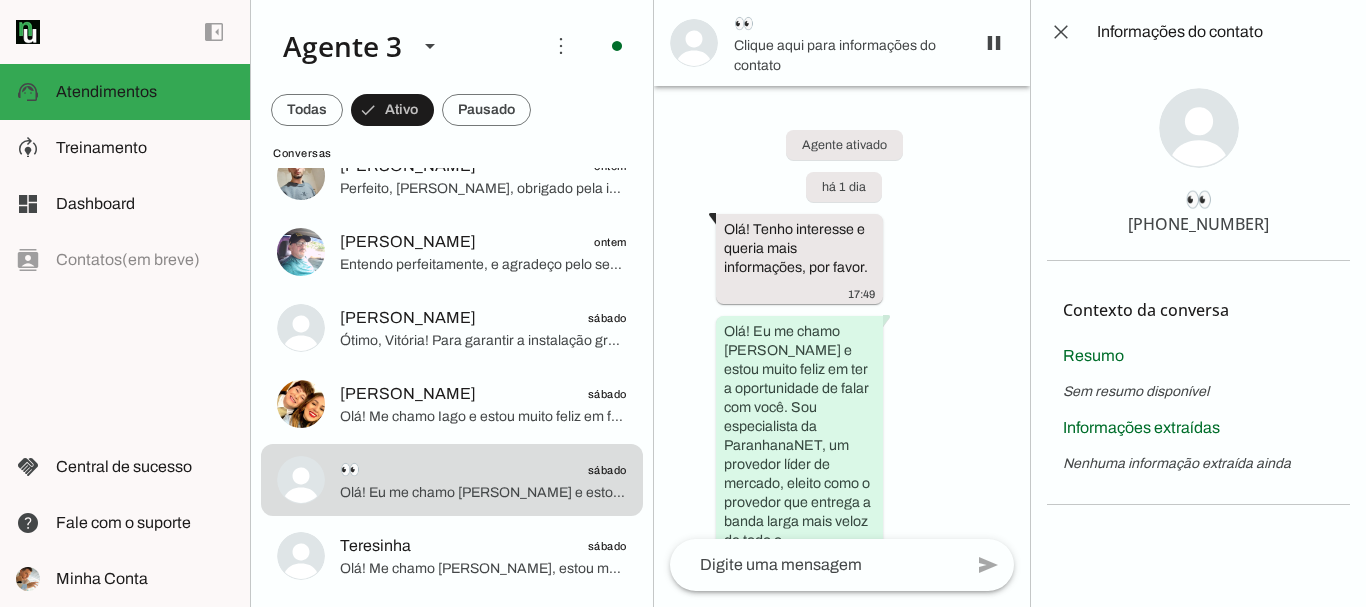 click on "[PHONE_NUMBER]" at bounding box center [1198, 224] 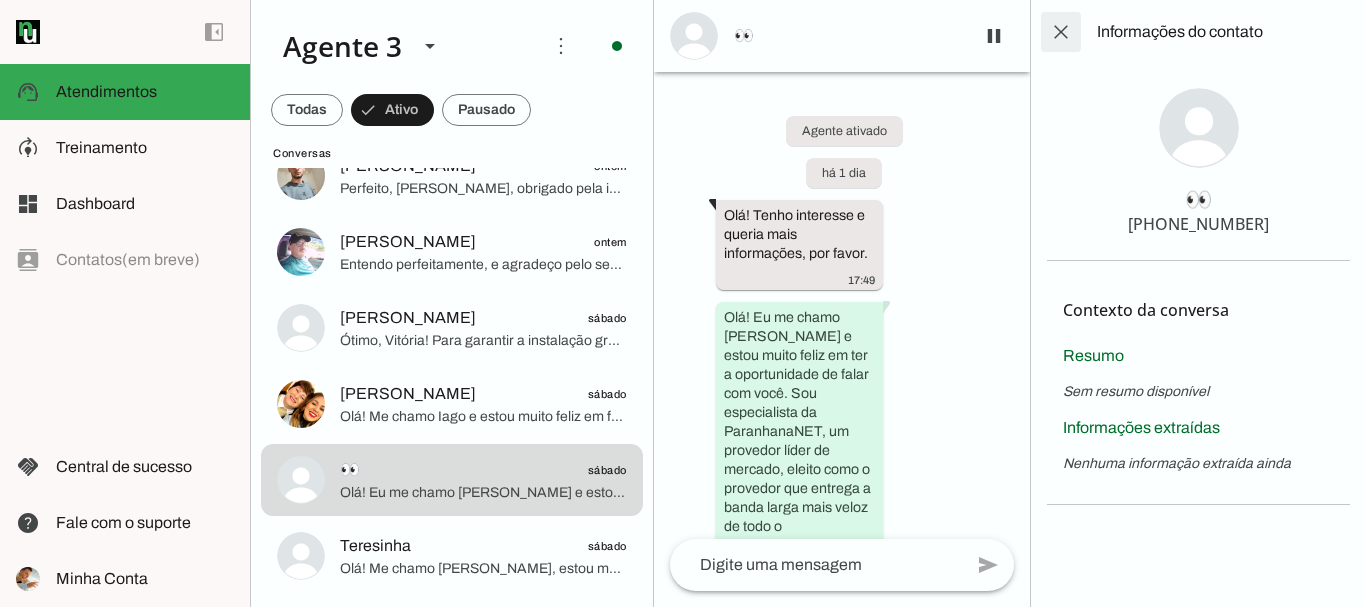 click at bounding box center [1061, 32] 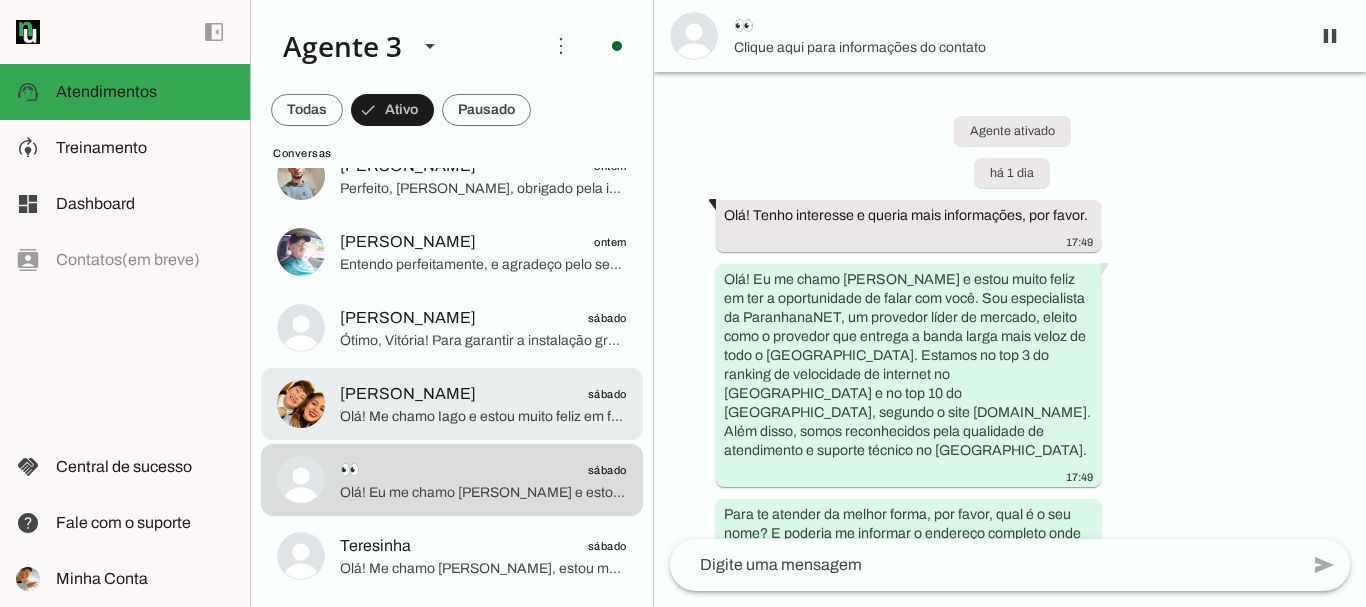 click on "[PERSON_NAME]" 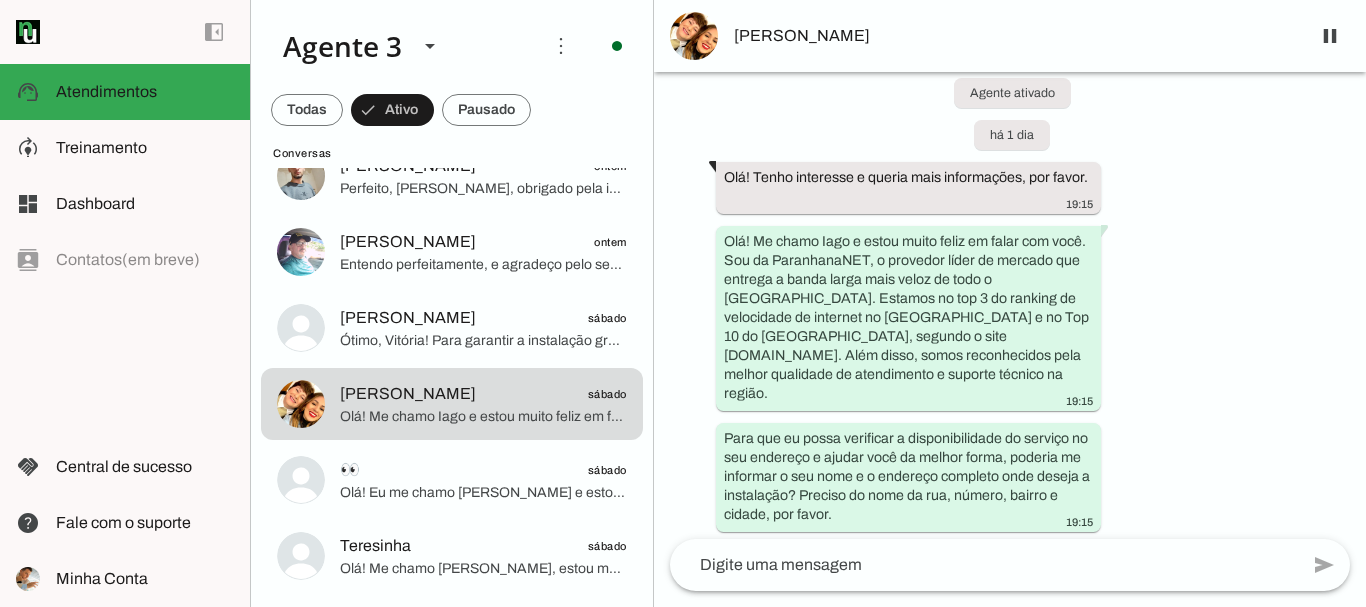 click on "[PERSON_NAME]" at bounding box center (1014, 36) 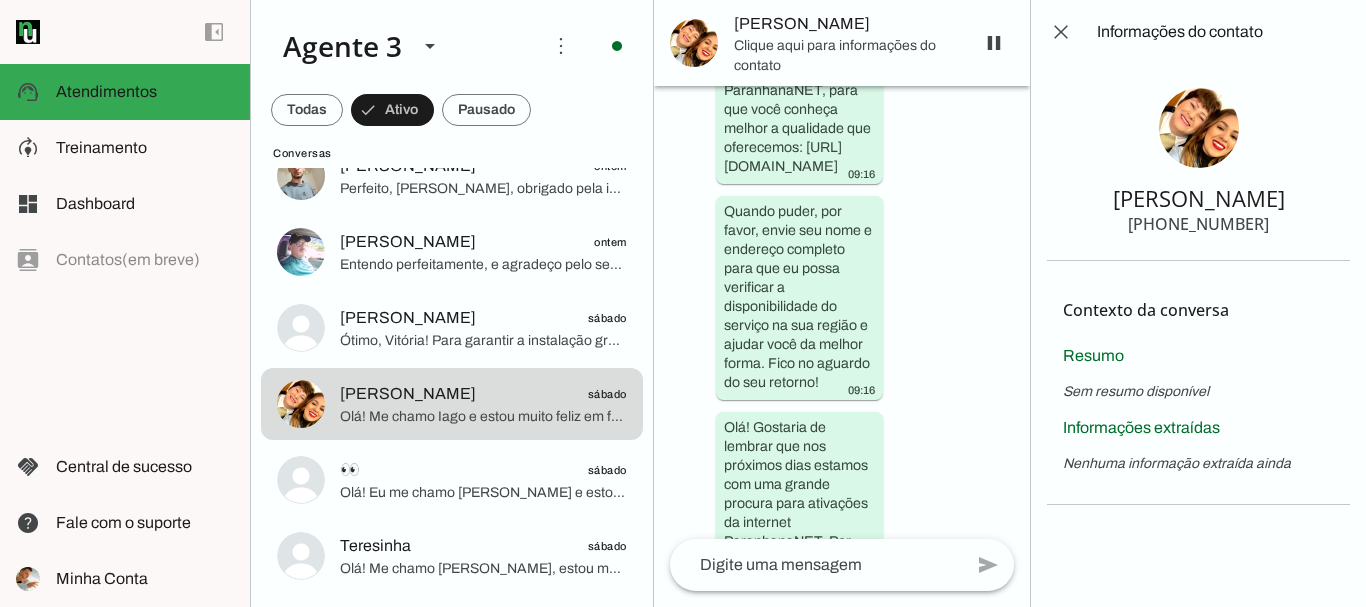 click on "+55 5199747250" at bounding box center [1198, 224] 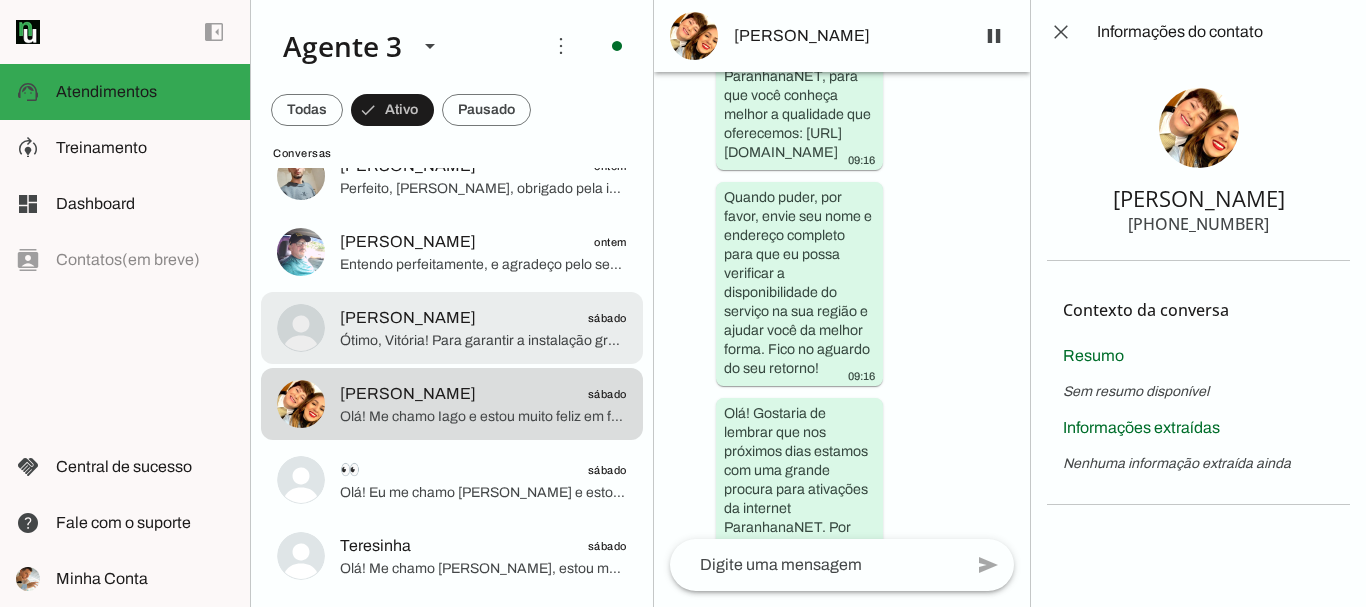 click on "Ótimo, Vitória! Para garantir a instalação grátis e reservar sua vaga, preciso confirmar alguns dados finais:
1. Confirme, por favor, se o endereço é uma casa ou apartamento?
2. Se for casa, é de um único piso ou mais?
3. Você tem alguma sugestão de dias e horários em que terá algum responsável maior de idade para receber a equipe no local da instalação?
Além disso, para dar continuidade, preciso do seu nome completo e CPF, e posteriormente você enviará também CPF, RG, comprovante de endereço e uma foto sua segurando um documento com foto, legível.
Assim que recebermos esses dados, encaminharemos para aprovação financeira e agendamento da instalação, que normalmente ocorre em até 7 dias, podendo ser antecipada para até 72 horas sem custo adicional, se fechar o pedido agora.
Por favor, me informe as informações solicitadas para prosseguirmos!" 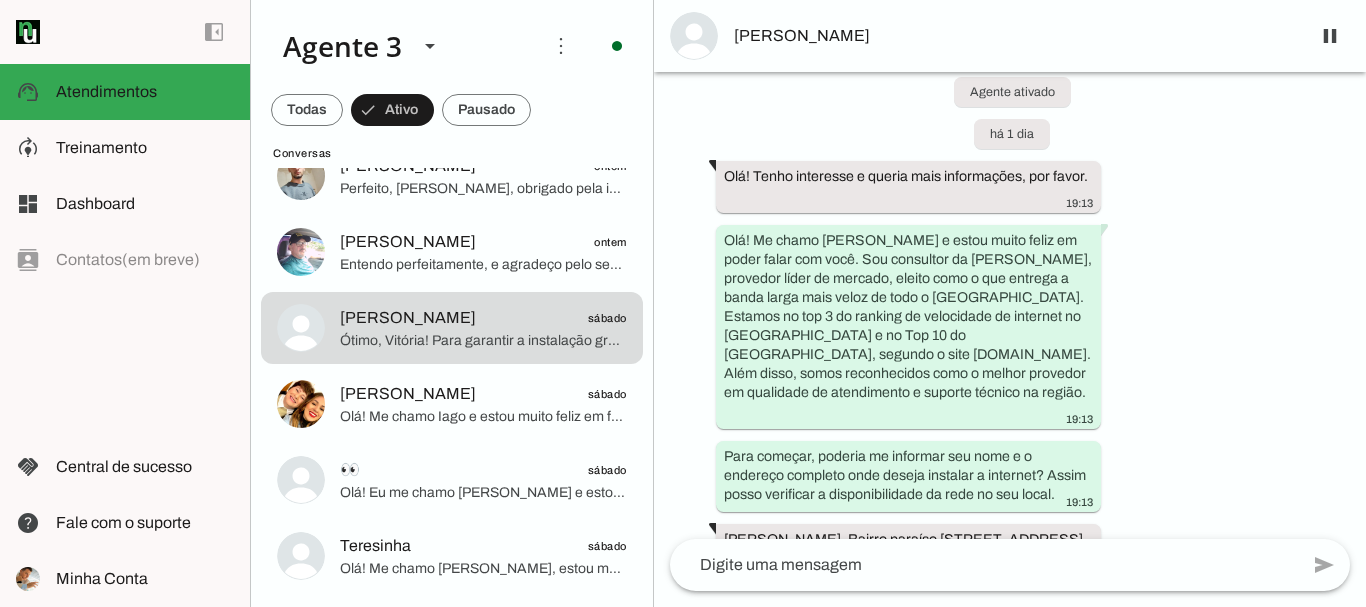 scroll, scrollTop: 0, scrollLeft: 0, axis: both 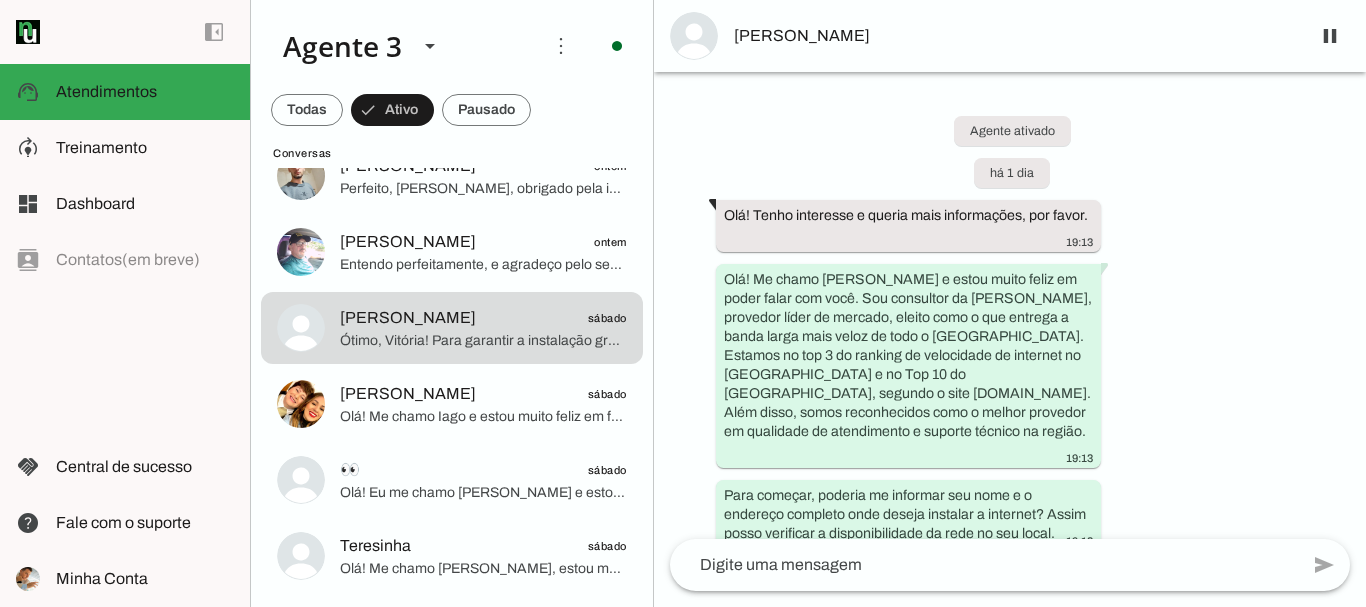 click on "[PERSON_NAME]" at bounding box center [1014, 36] 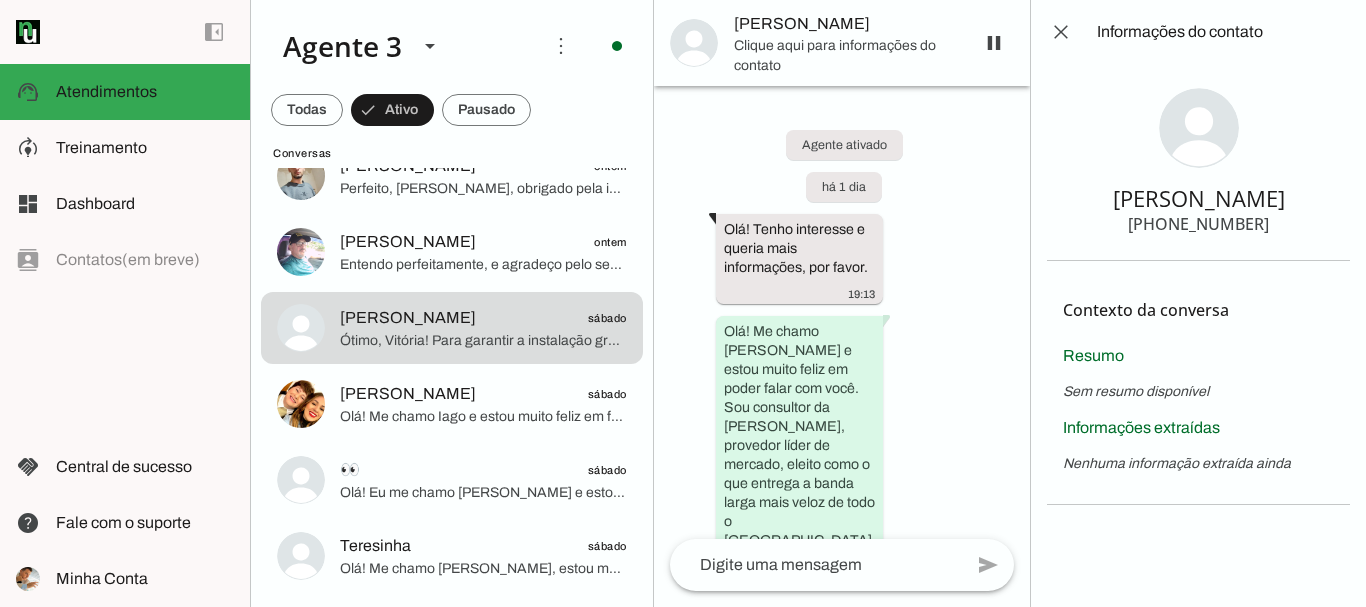click on "+55 5180522664" at bounding box center (1198, 224) 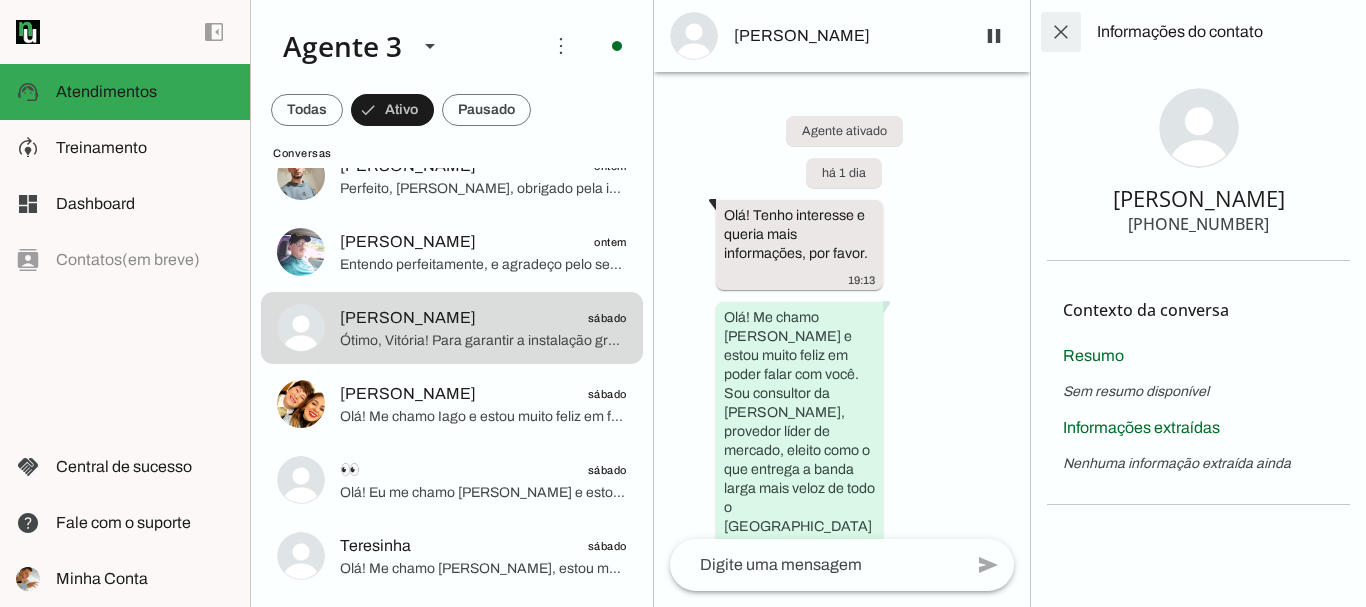 click at bounding box center [1061, 32] 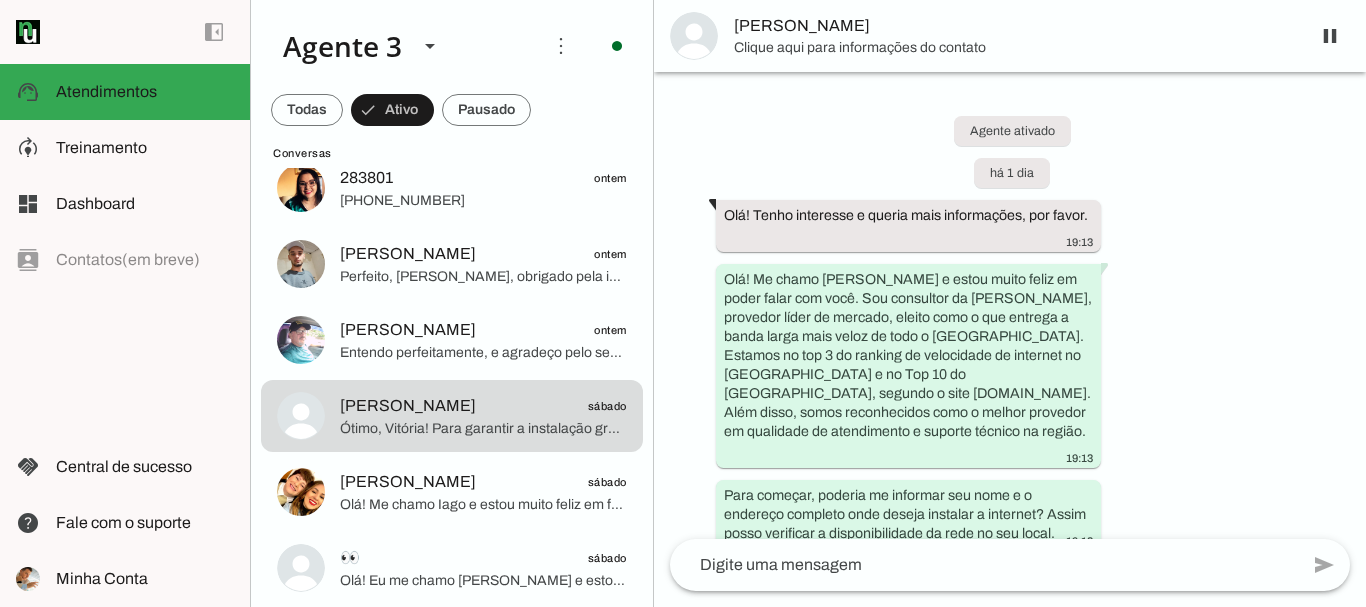 scroll, scrollTop: 276, scrollLeft: 0, axis: vertical 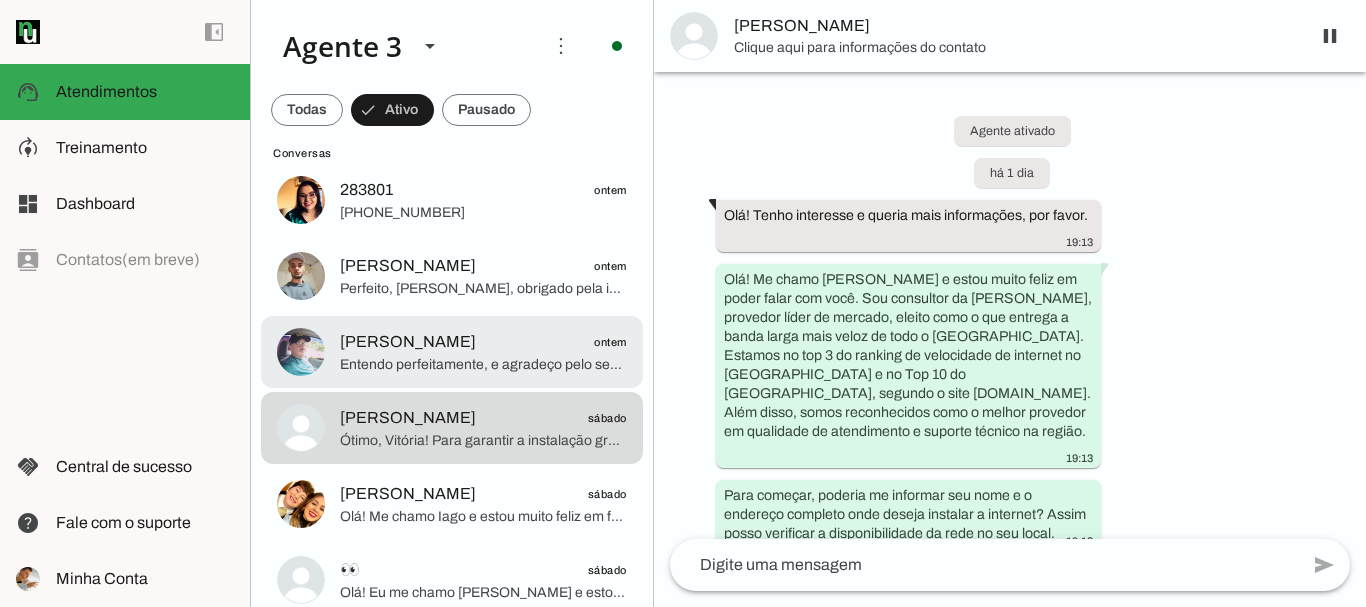 click on "Entendo perfeitamente, e agradeço pelo seu tempo até aqui. Quando estiver pronto para conversar sobre internet de alta qualidade e todos os benefícios que a ParanhanaNET oferece, estarei aqui para ajudar você.
Se preferir, posso deixar seu contato em nossa lista para avisar quando houver novidades ou promoções especiais, assim você não perde nada.
Fique à vontade para me chamar quando desejar. Tenha um ótimo dia!" 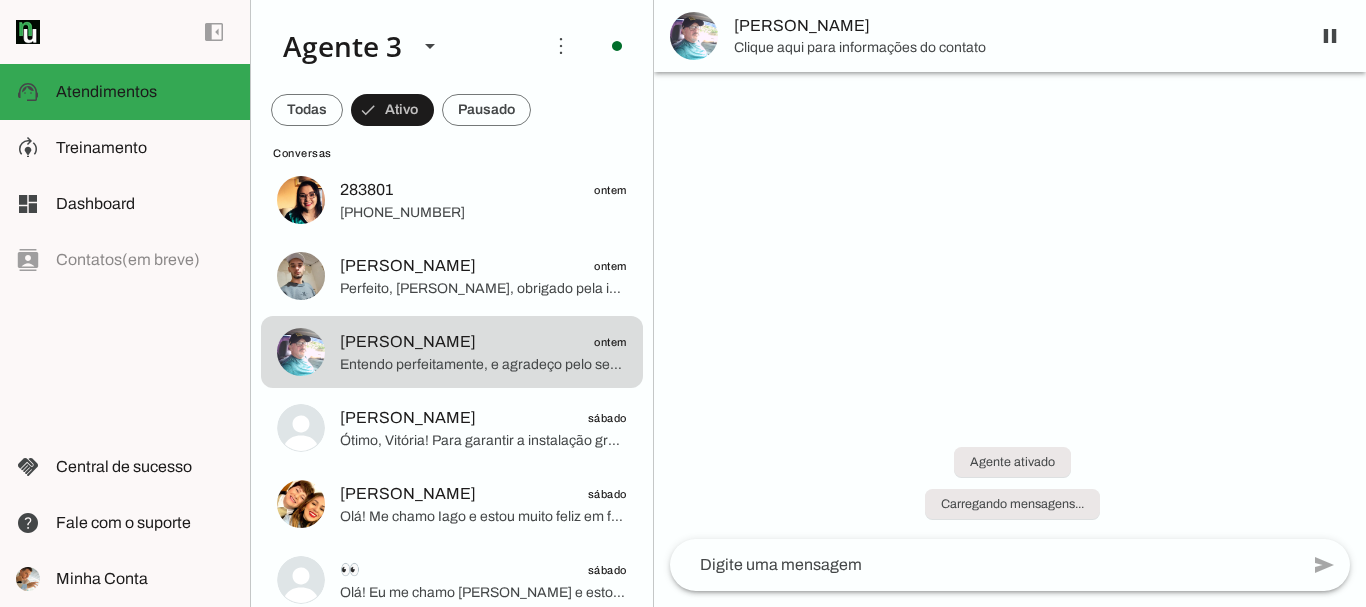click on "[PERSON_NAME]" at bounding box center [1014, 26] 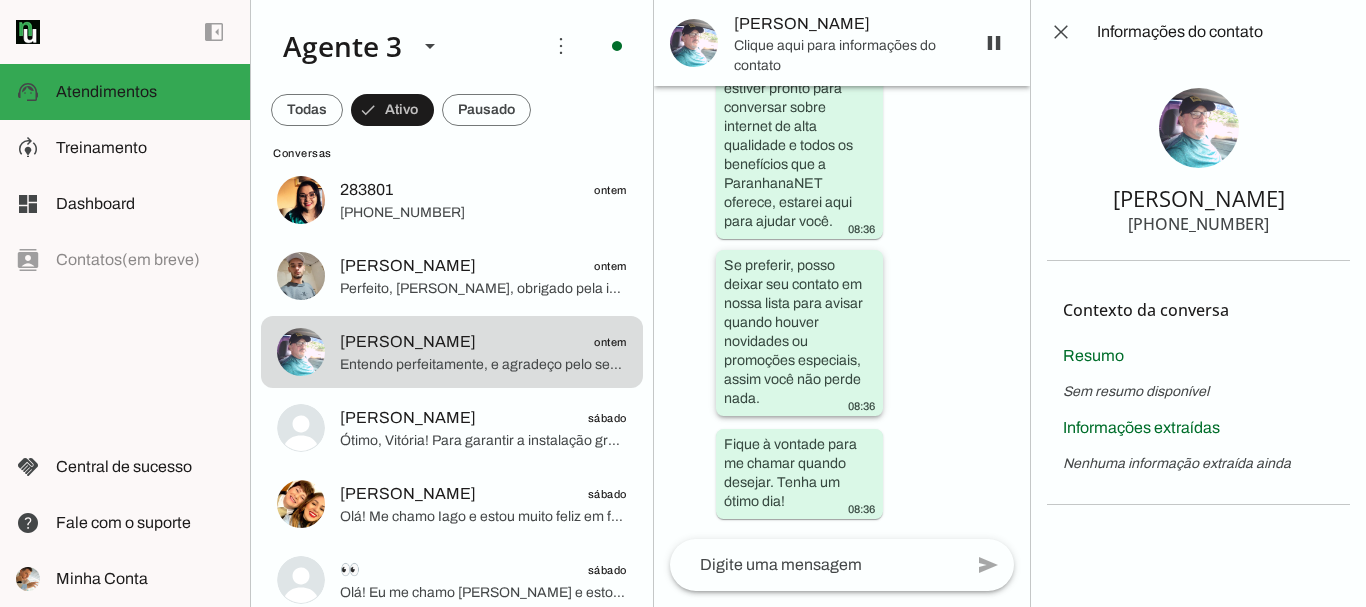 scroll, scrollTop: 6056, scrollLeft: 0, axis: vertical 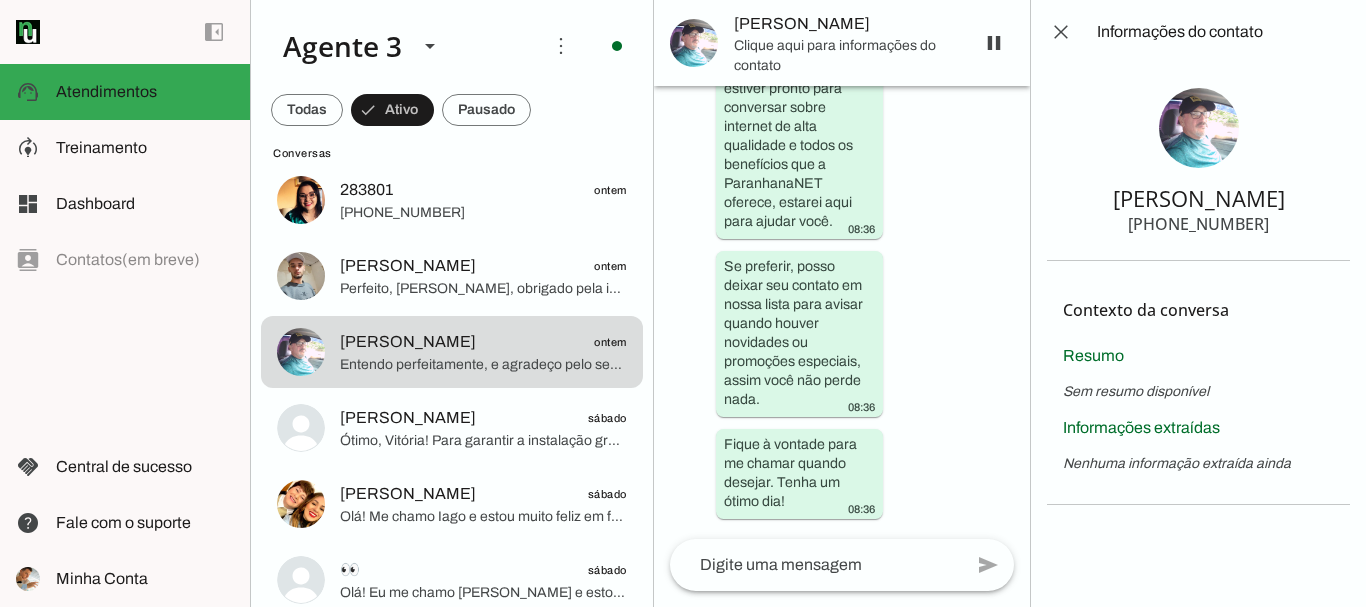 click on "+55 5195715823" at bounding box center [1198, 224] 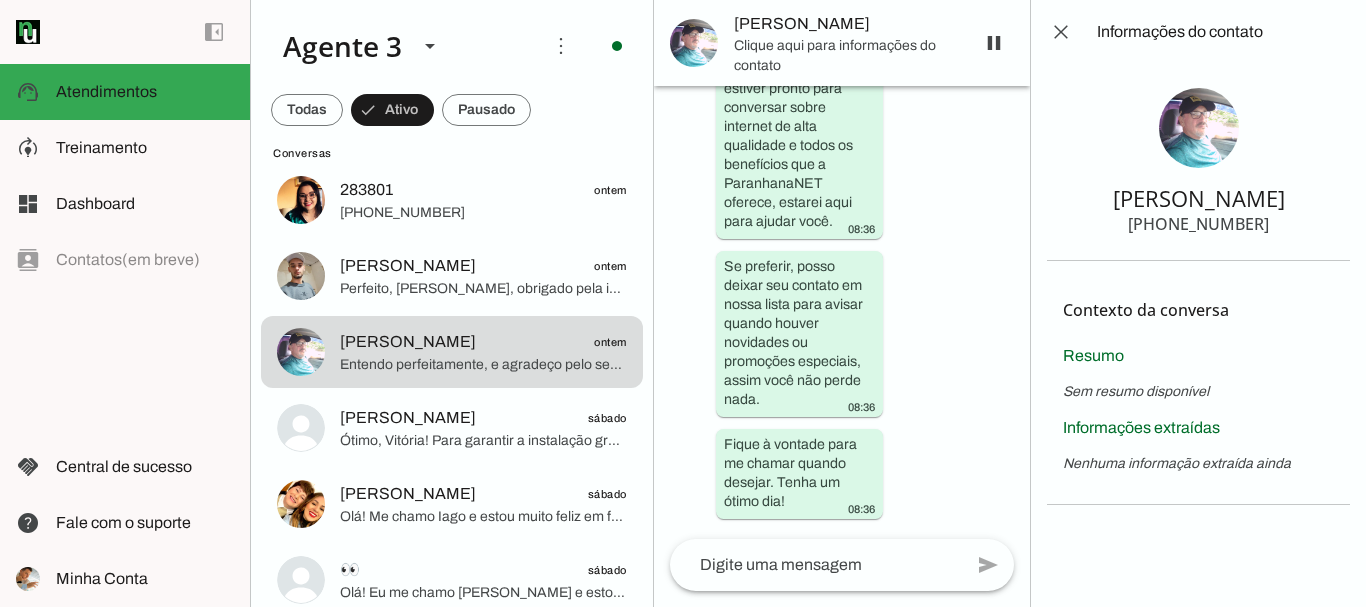 scroll, scrollTop: 6042, scrollLeft: 0, axis: vertical 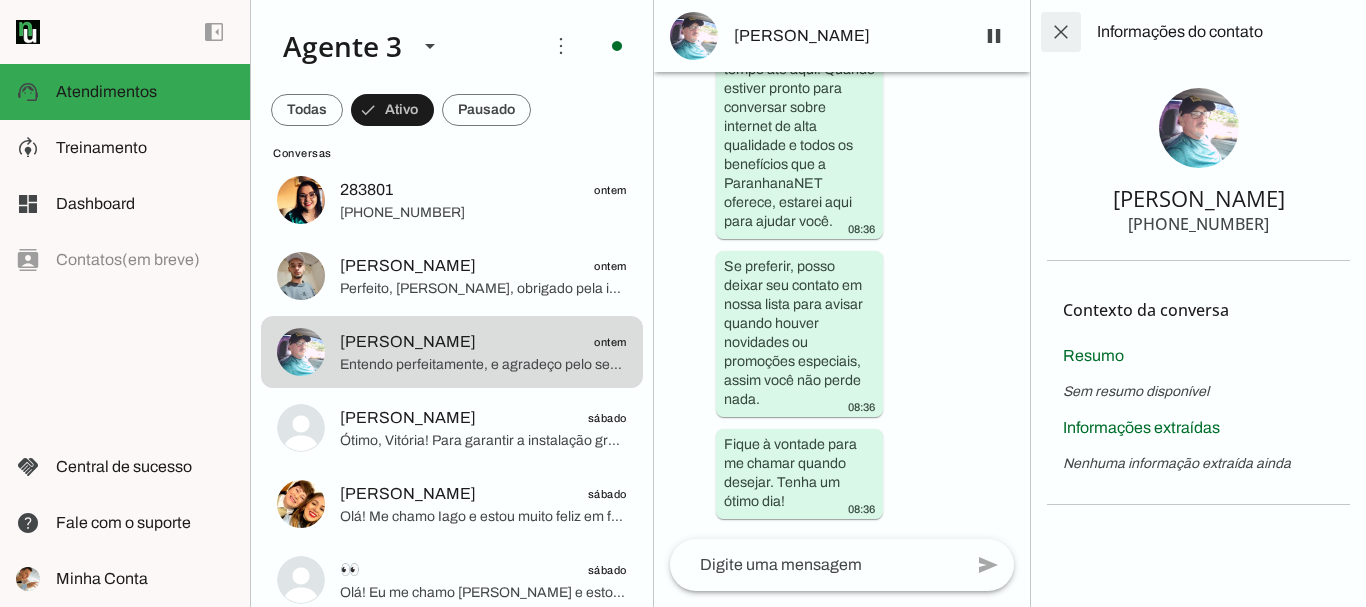 click at bounding box center [1061, 32] 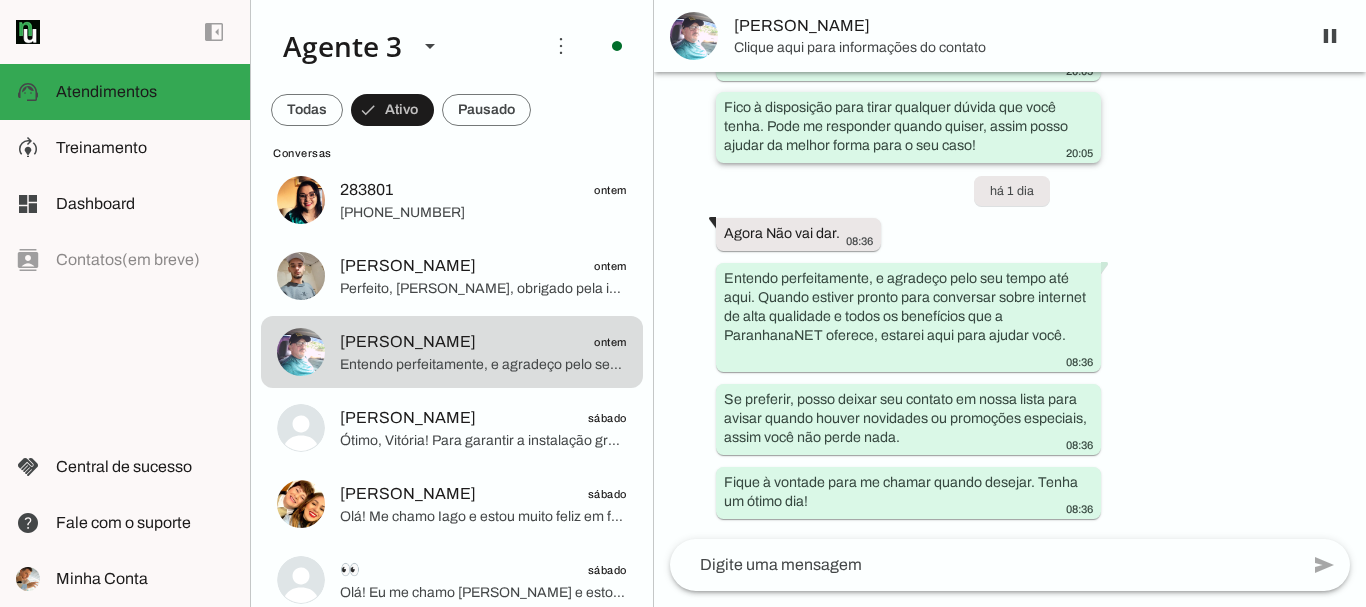 scroll, scrollTop: 2584, scrollLeft: 0, axis: vertical 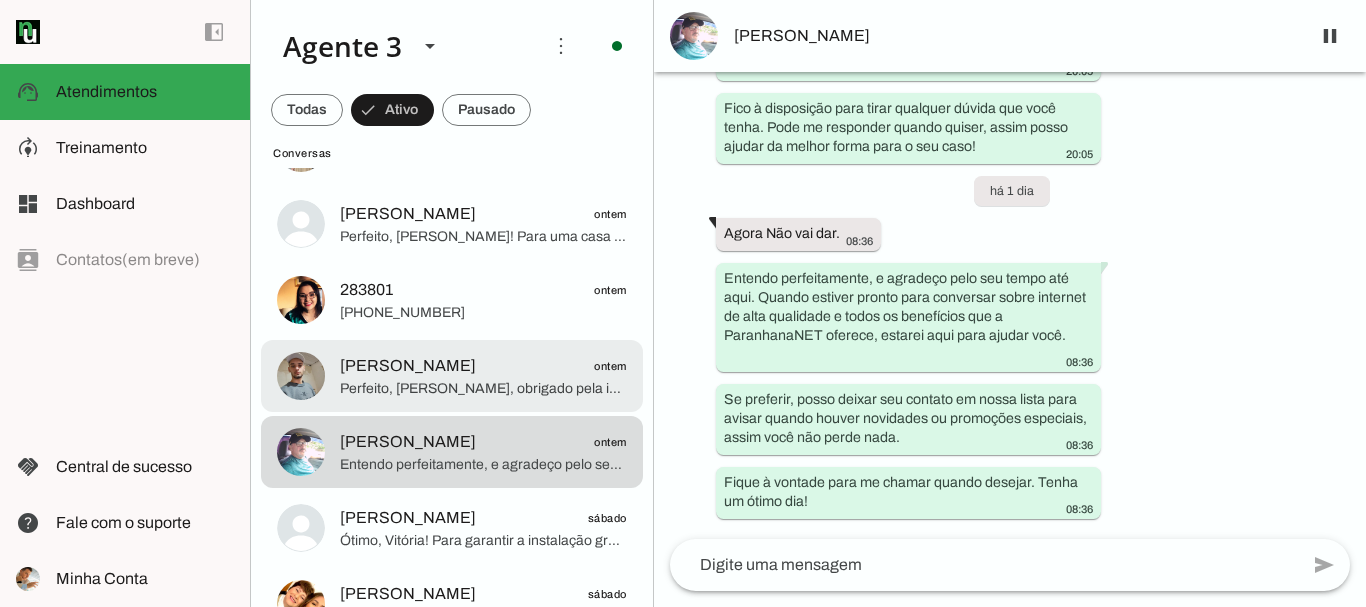 click on "João Vitor
ontem" 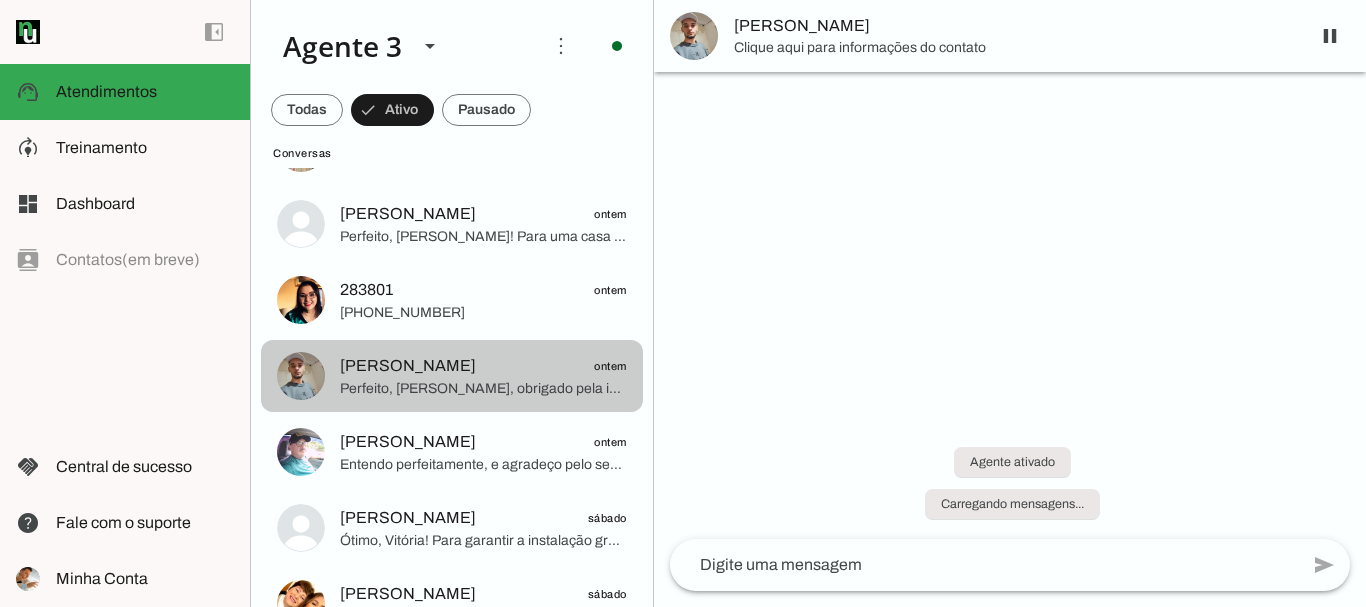 scroll, scrollTop: 0, scrollLeft: 0, axis: both 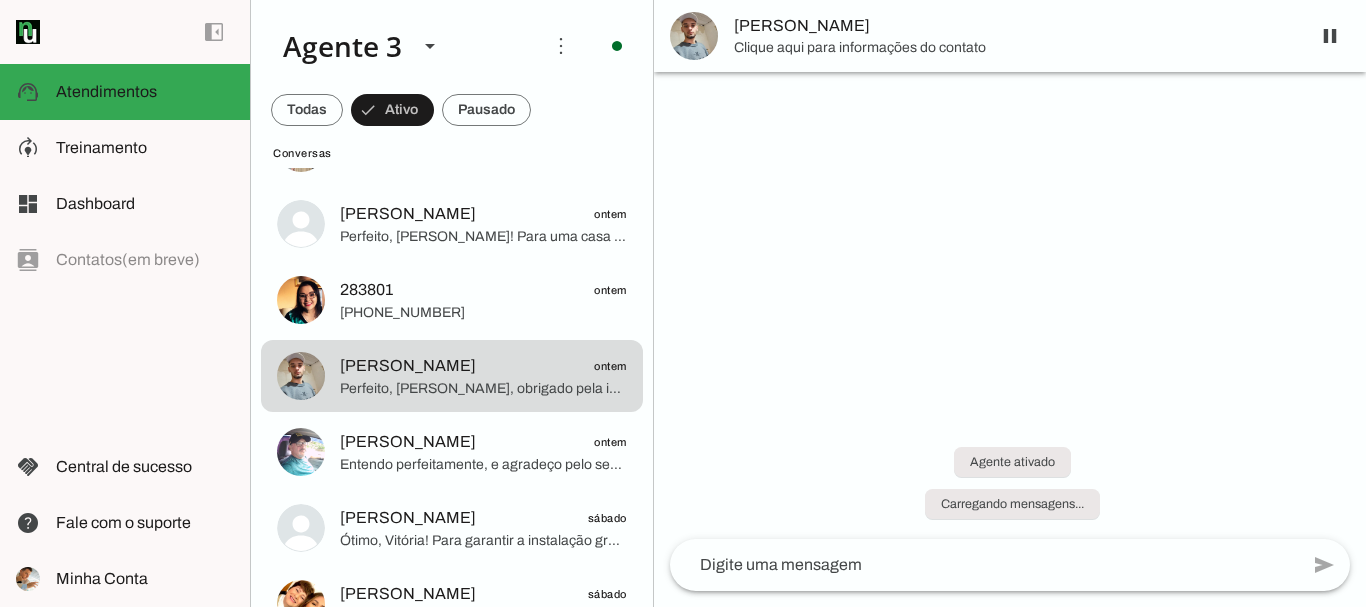 click on "[PERSON_NAME]" at bounding box center [1014, 26] 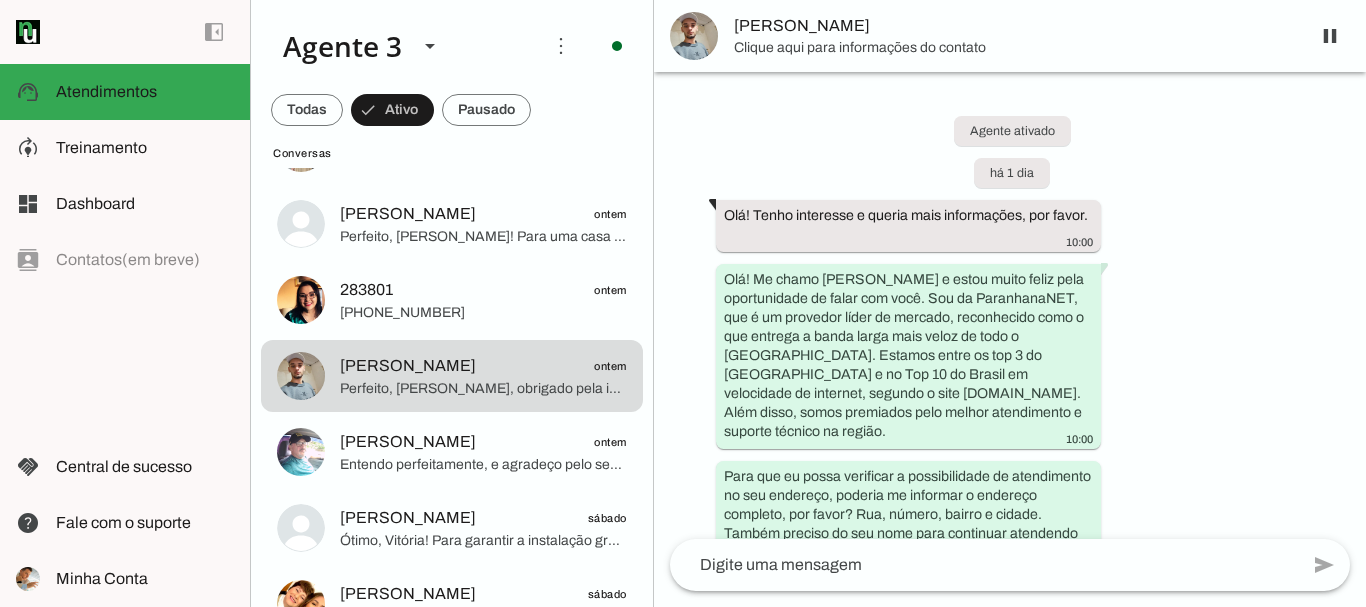 scroll, scrollTop: 11853, scrollLeft: 0, axis: vertical 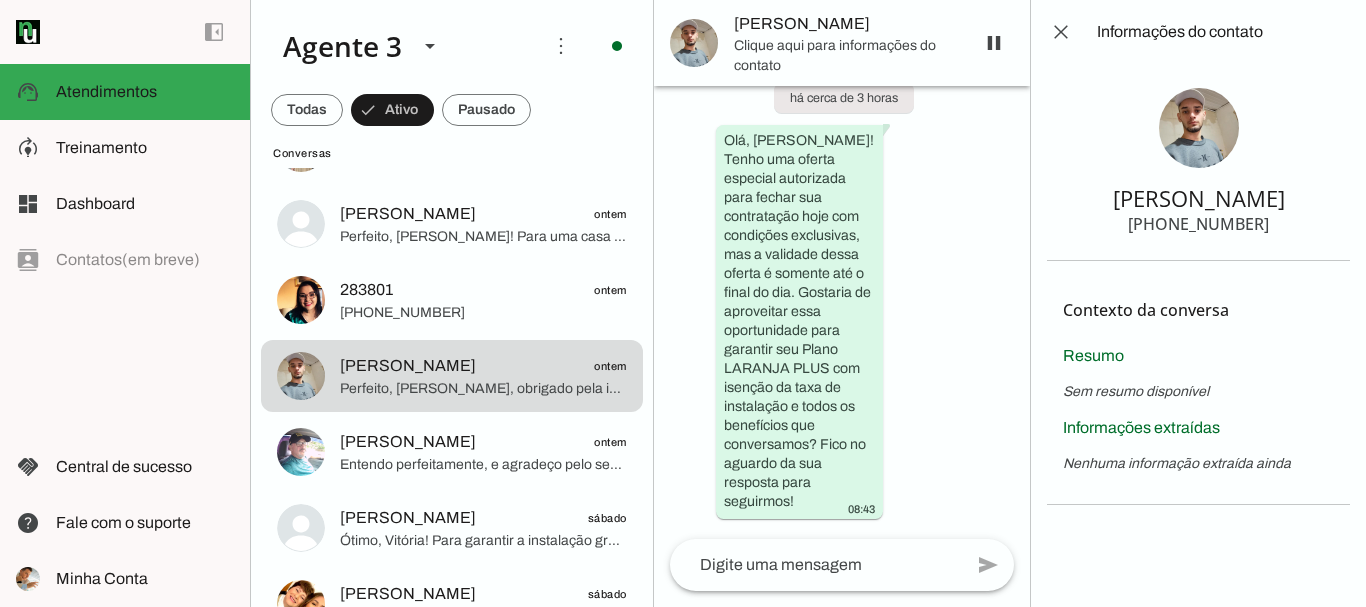 click on "+55 5199908139" at bounding box center (1198, 224) 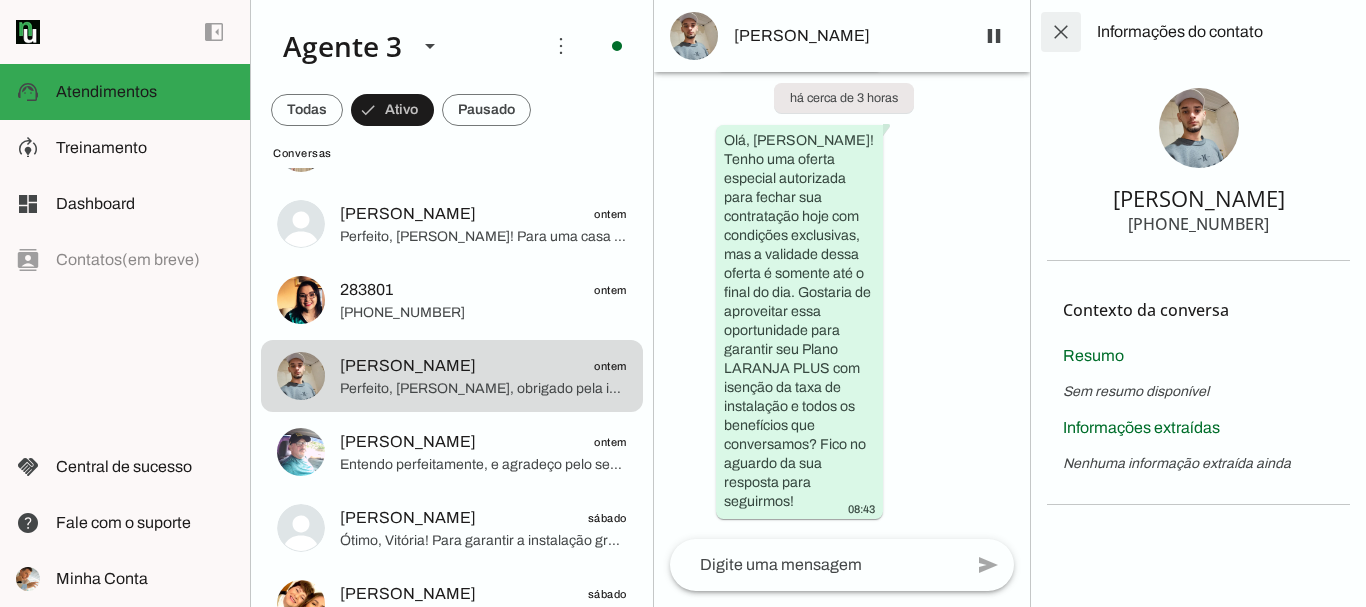 click at bounding box center [1061, 32] 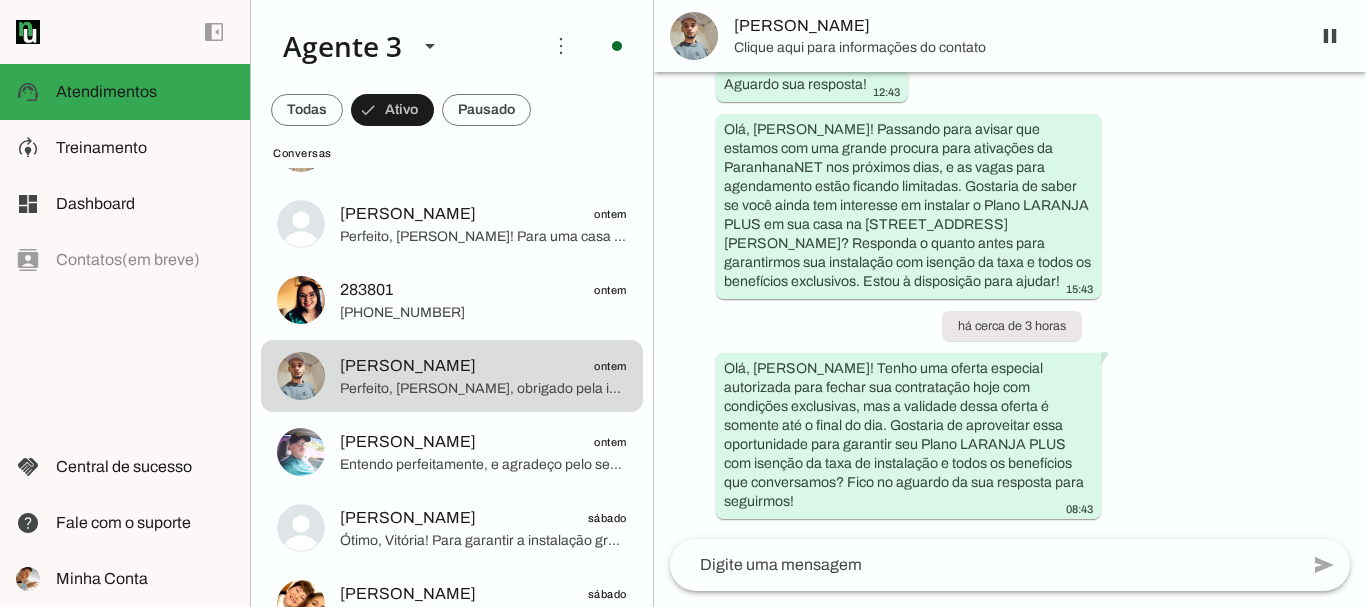 scroll, scrollTop: 5298, scrollLeft: 0, axis: vertical 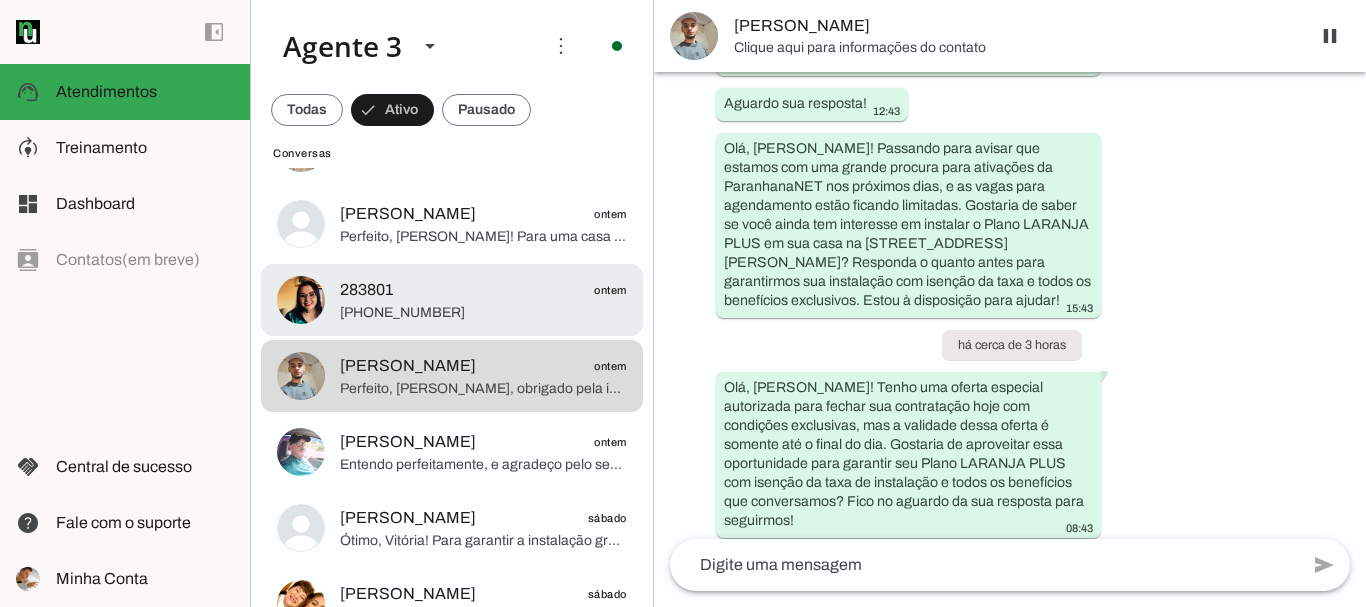click on "[PHONE_NUMBER]" 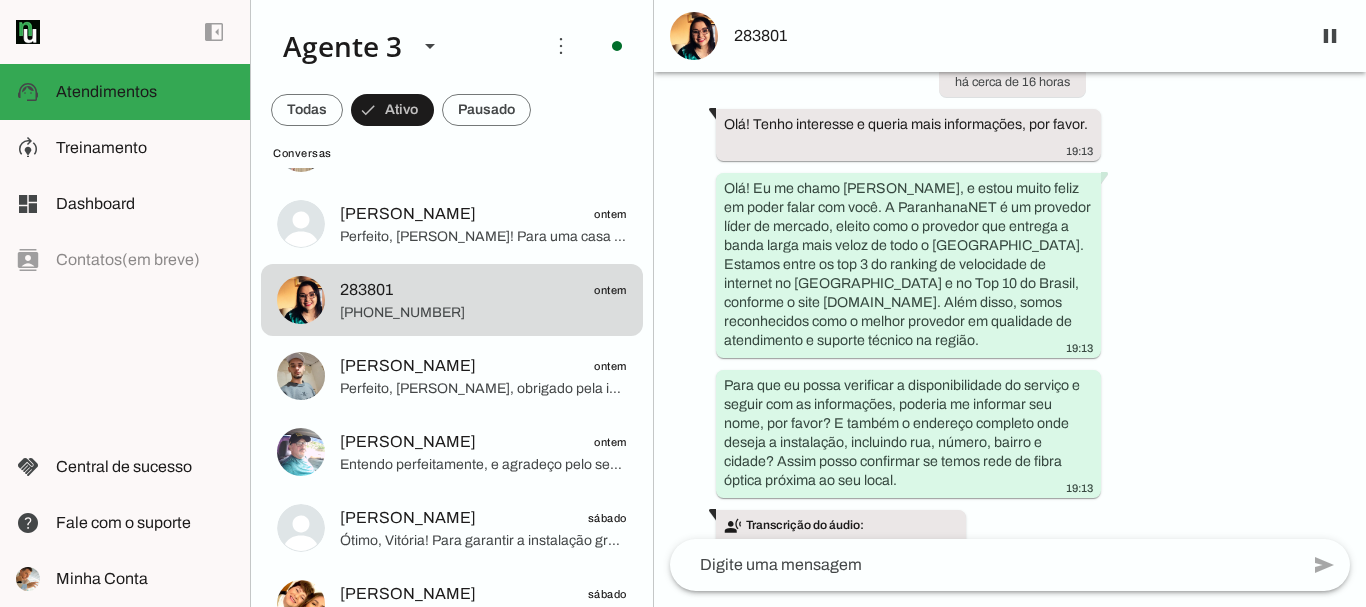 scroll, scrollTop: 0, scrollLeft: 0, axis: both 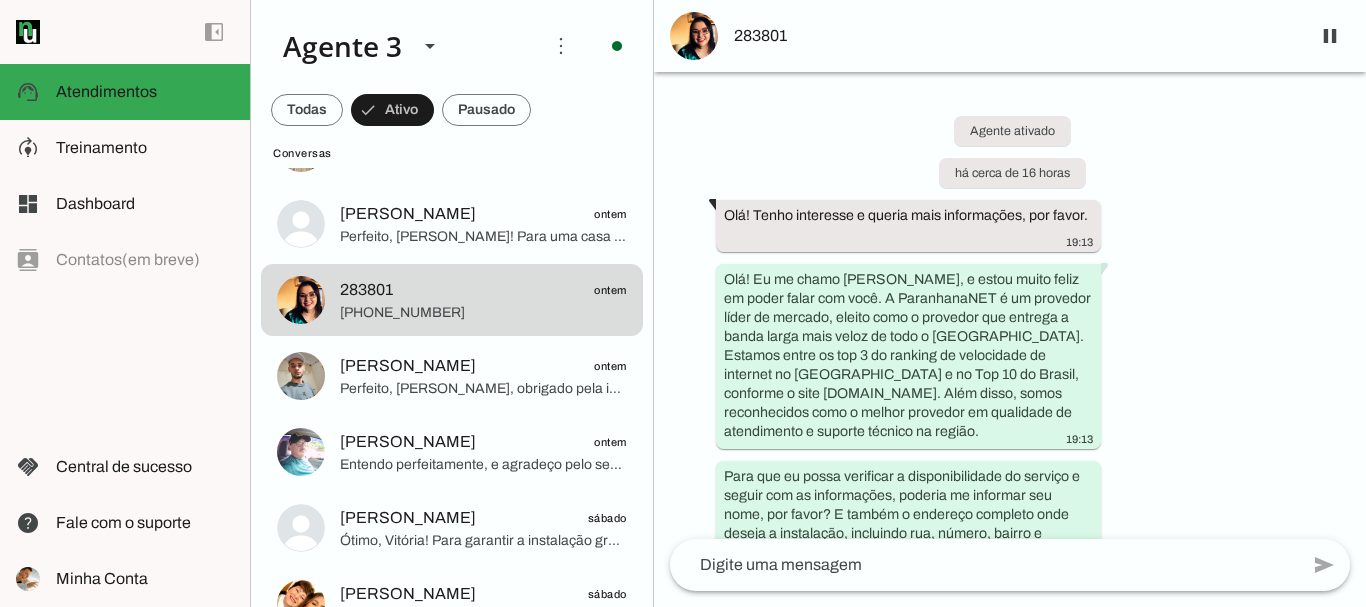 click on "283801" at bounding box center [1014, 36] 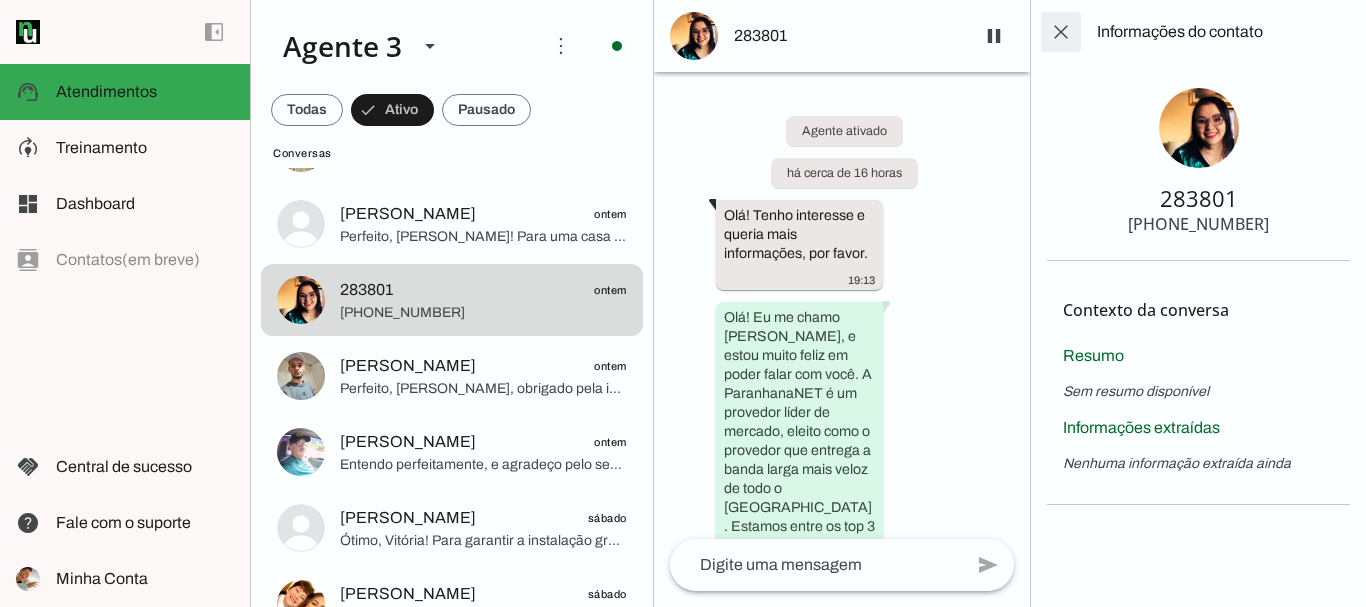 click at bounding box center (1061, 32) 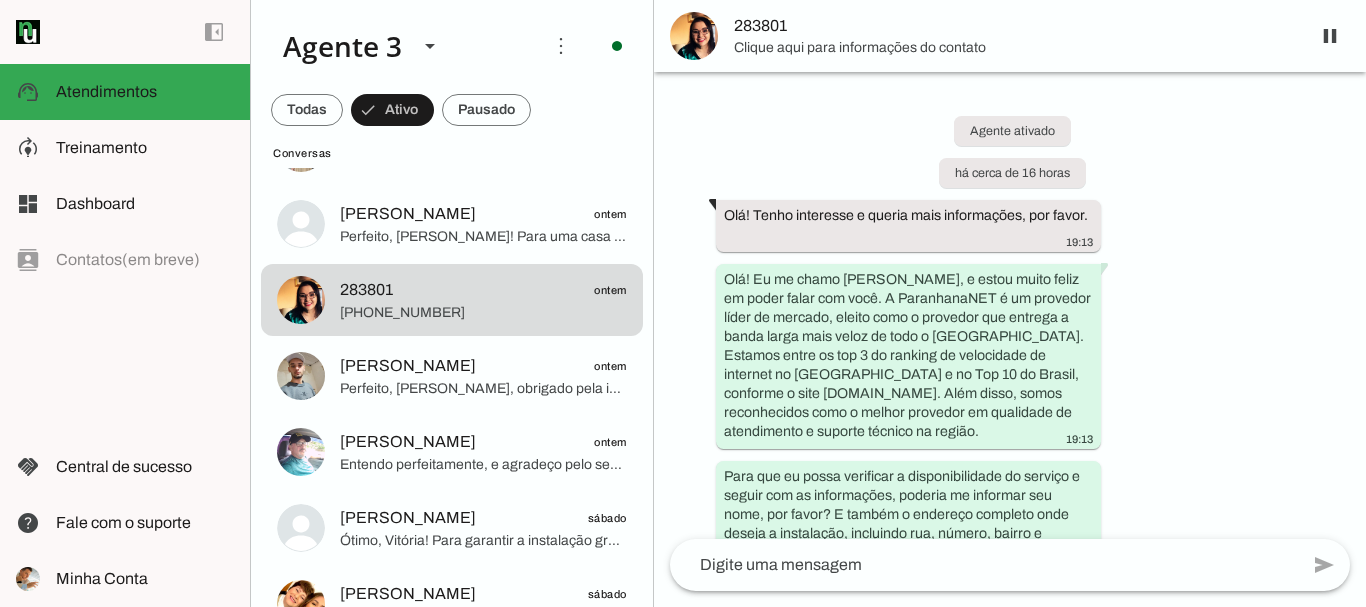 click on "283801" at bounding box center (1014, 26) 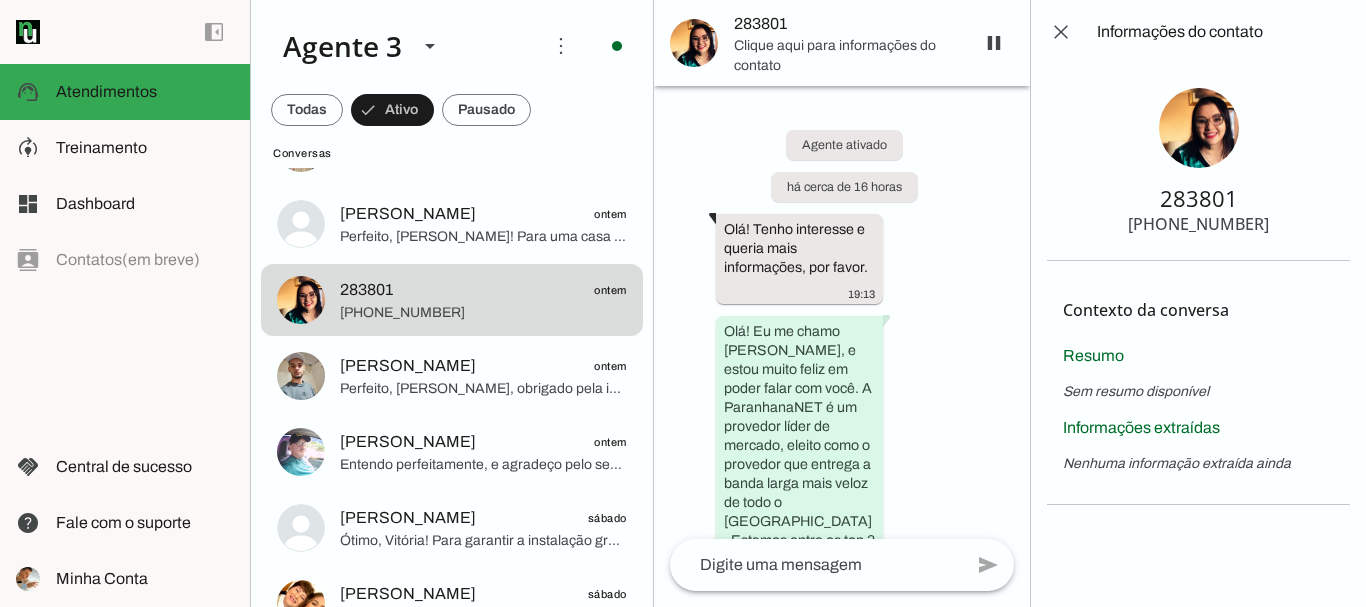 click on "[PHONE_NUMBER]" at bounding box center (1198, 224) 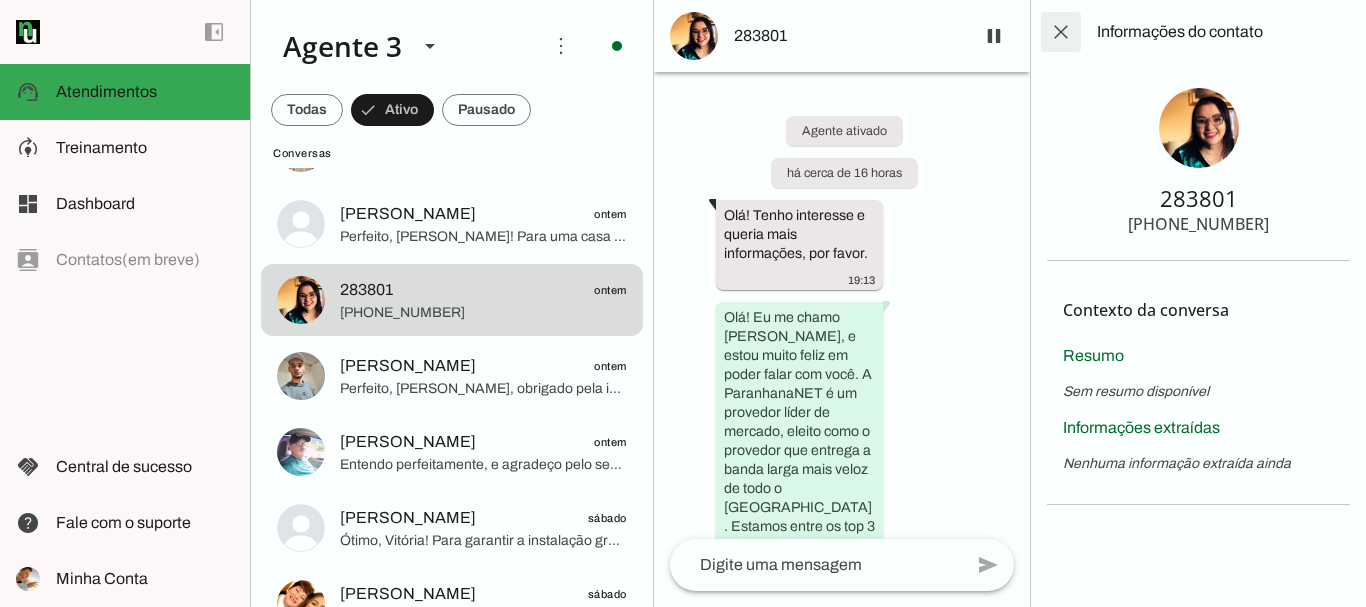 click at bounding box center (1061, 32) 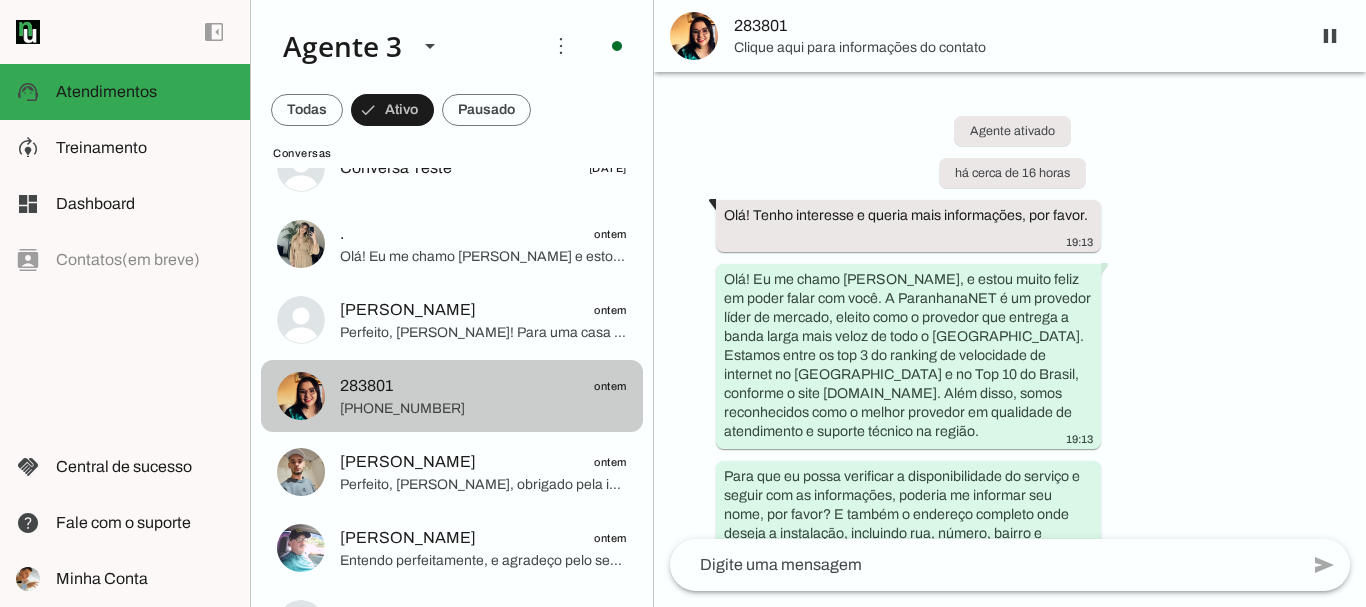 scroll, scrollTop: 0, scrollLeft: 0, axis: both 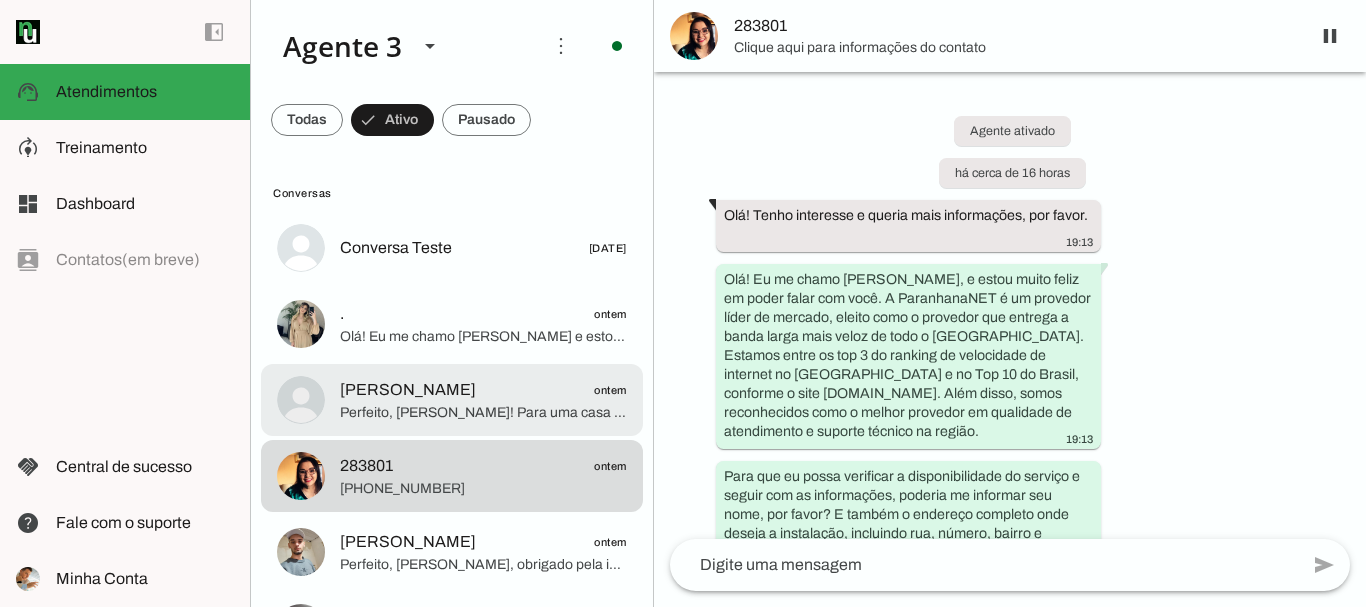 click on "Carina Lehmann
ontem
Perfeito, João Pedro! Para uma casa ampla, especialmente com dois pisos, é fundamental um plano com equipamentos que ofereçam cobertura Wi-Fi ampla e estável por toda a residência, evitando pontos mortos.
Na ParanhanaNET, nossos roteadores são de última geração e em planos superiores, oferecemos até duas unidades interligadas em rede Mesh, que ampliam significativamente o alcance e a qualidade do Wi-Fi, garantindo conexão estável em todos os cômodos e pisos.
Vou preparar as opções de planos mais adequados para sua casa ampla, com equipamentos que garantem essa cobertura. Posso te apresentar duas opções com benefícios completos e internet premiada para que você escolha a que melhor se encaixa?" at bounding box center [452, 248] 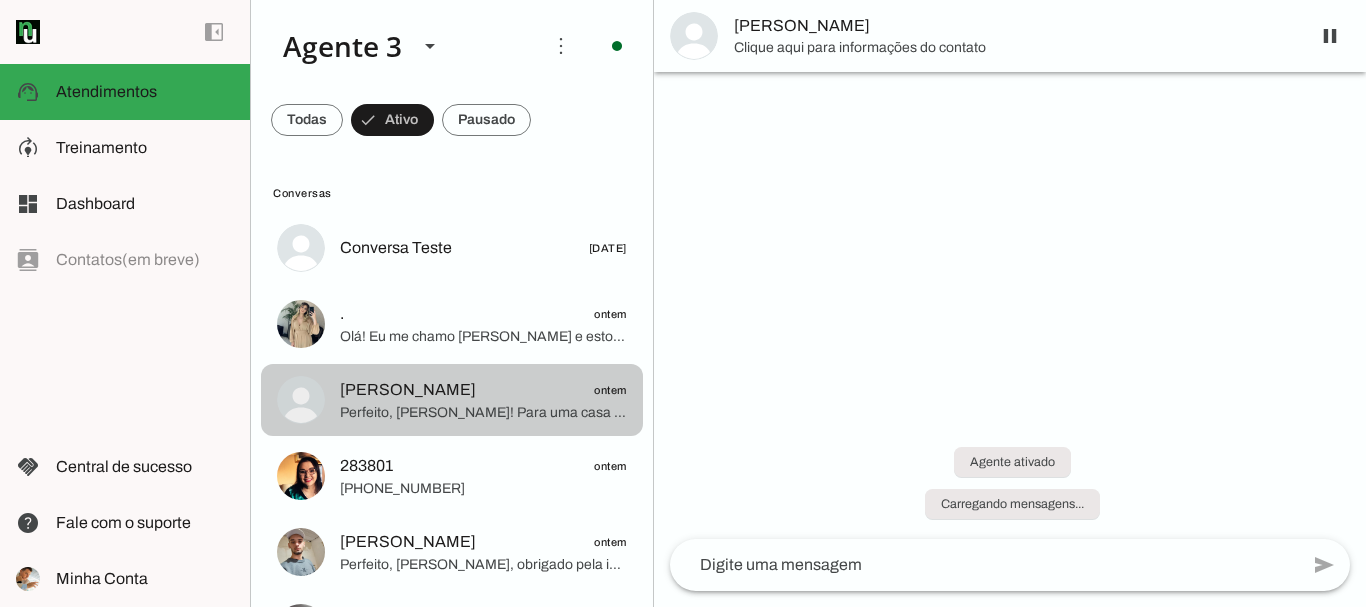 click on "[PERSON_NAME]" at bounding box center (1010, 36) 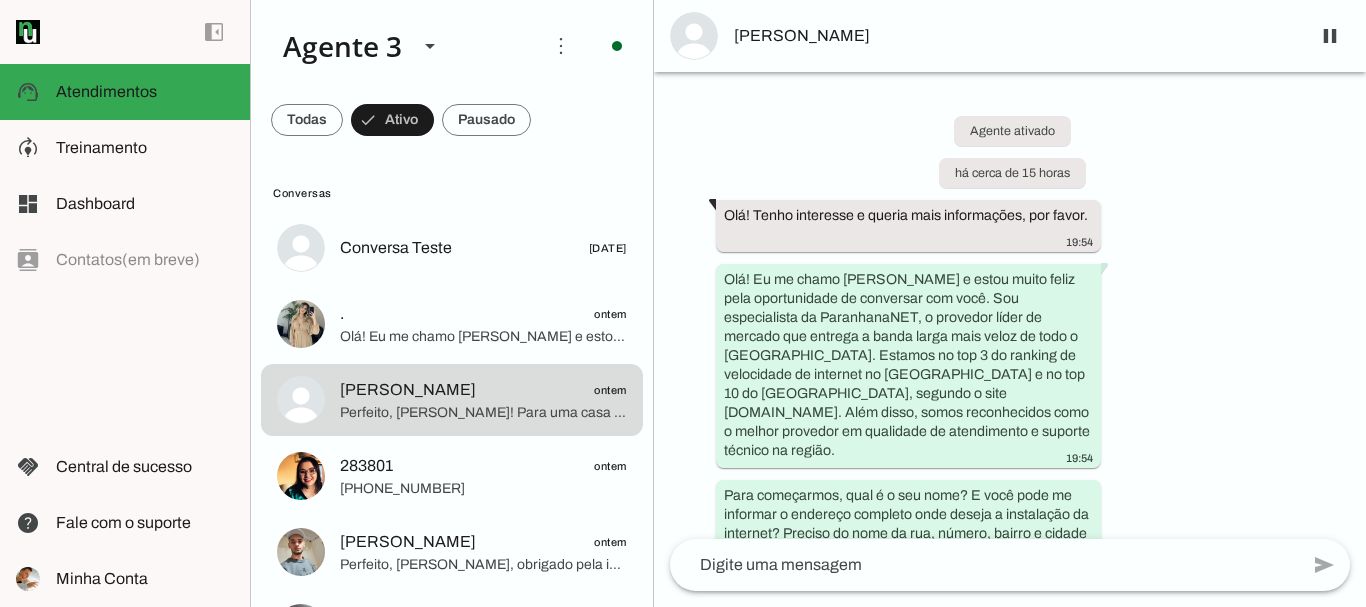 scroll, scrollTop: 12864, scrollLeft: 0, axis: vertical 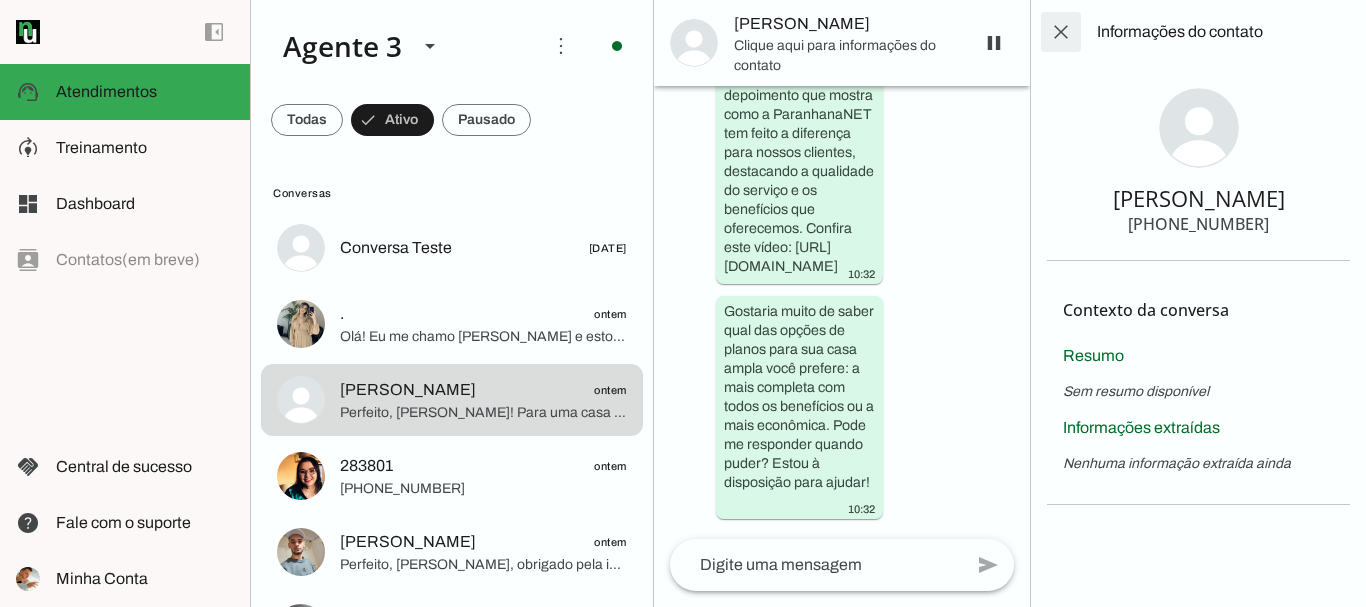 click at bounding box center [1061, 32] 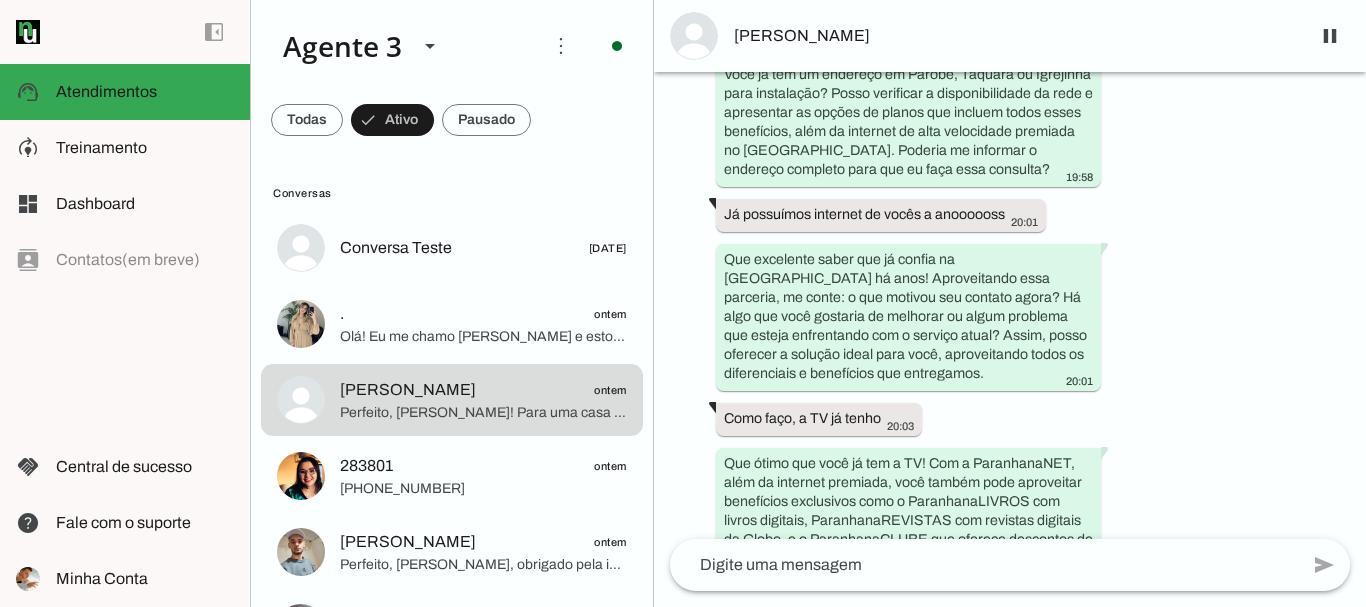 scroll, scrollTop: 1200, scrollLeft: 0, axis: vertical 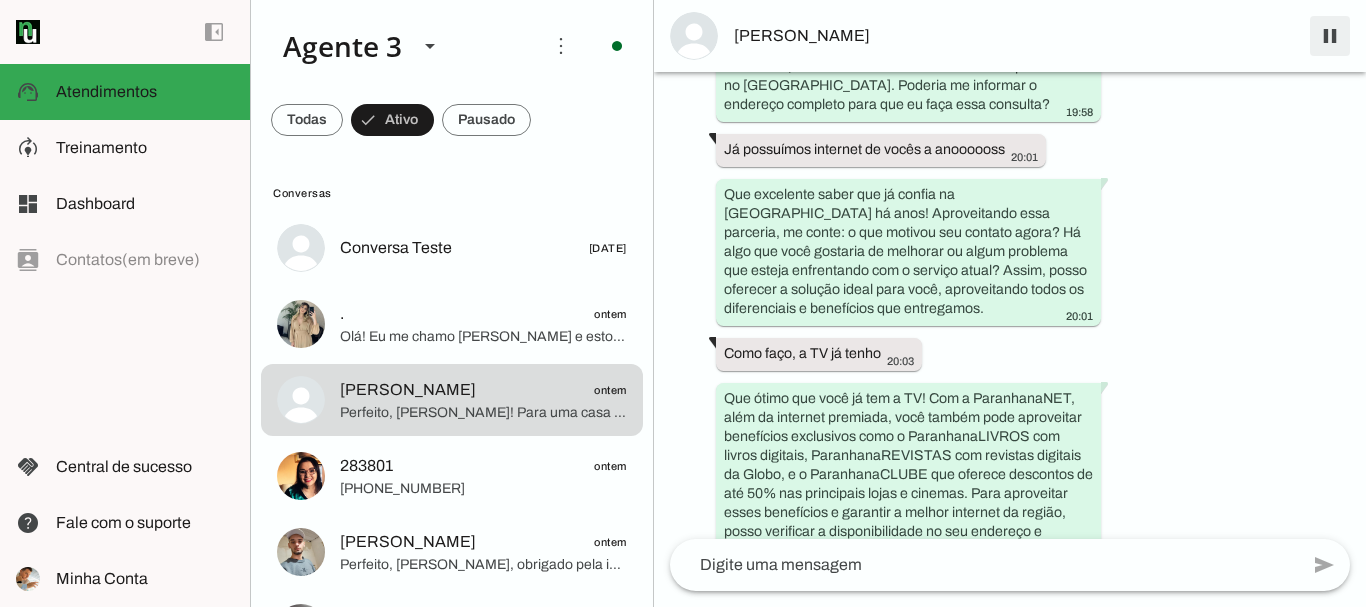 click at bounding box center (1330, 36) 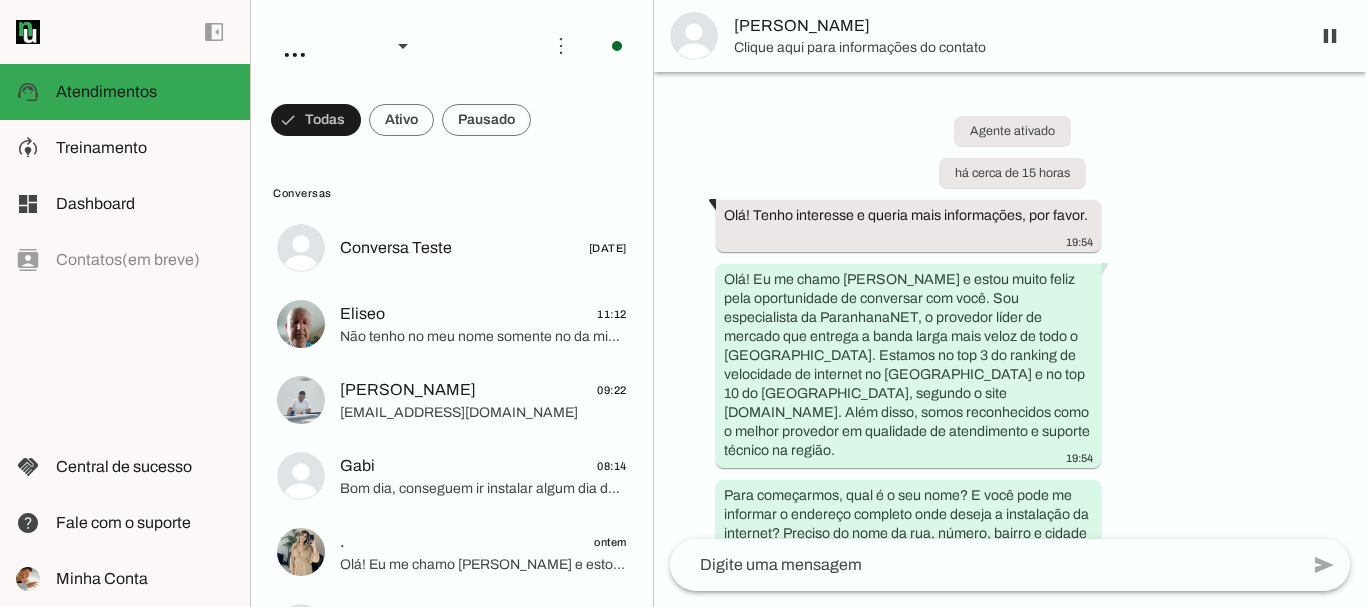 scroll, scrollTop: 0, scrollLeft: 0, axis: both 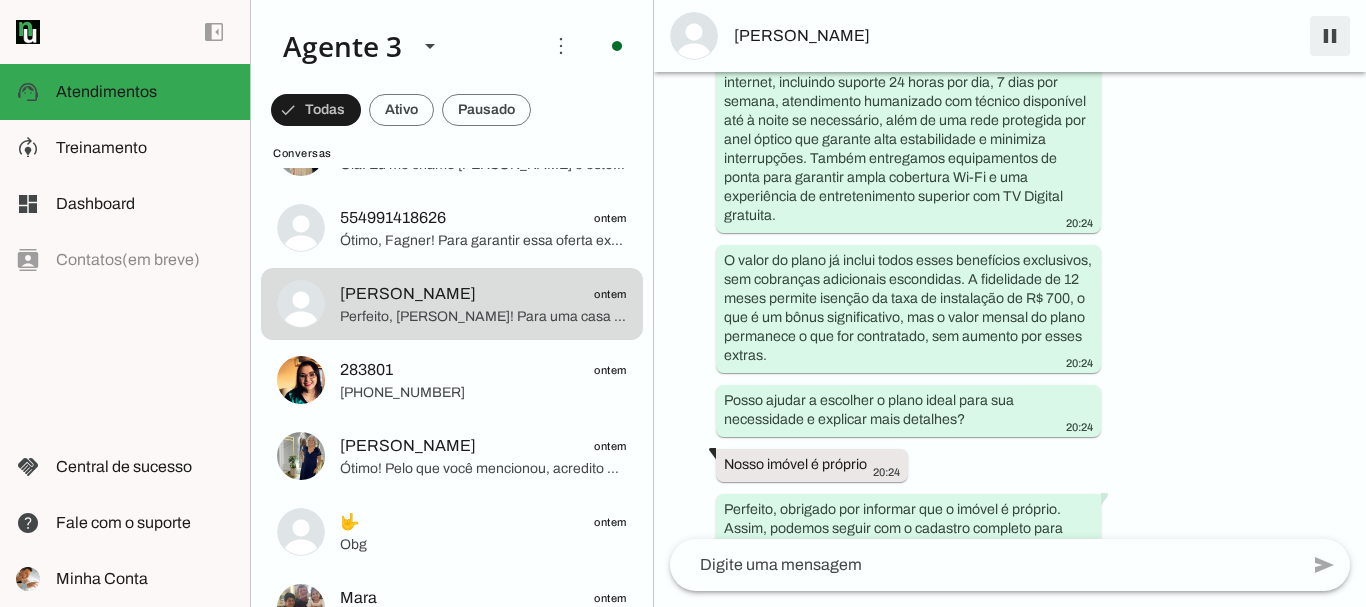 click at bounding box center (1330, 36) 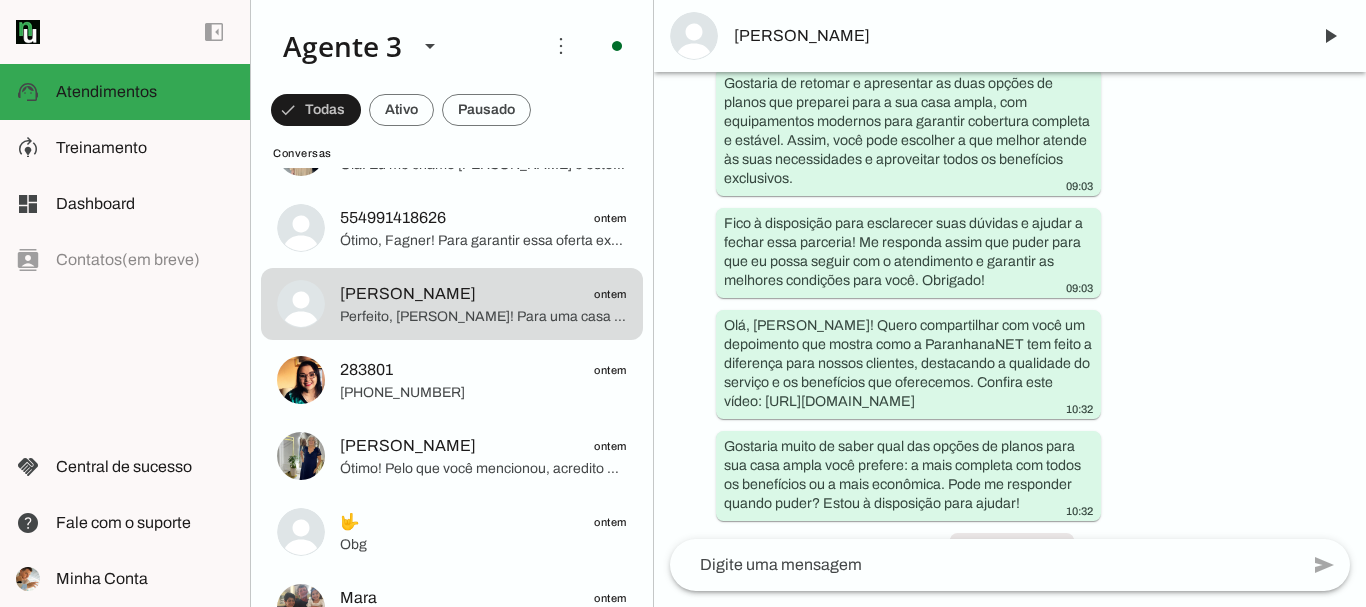 scroll, scrollTop: 5914, scrollLeft: 0, axis: vertical 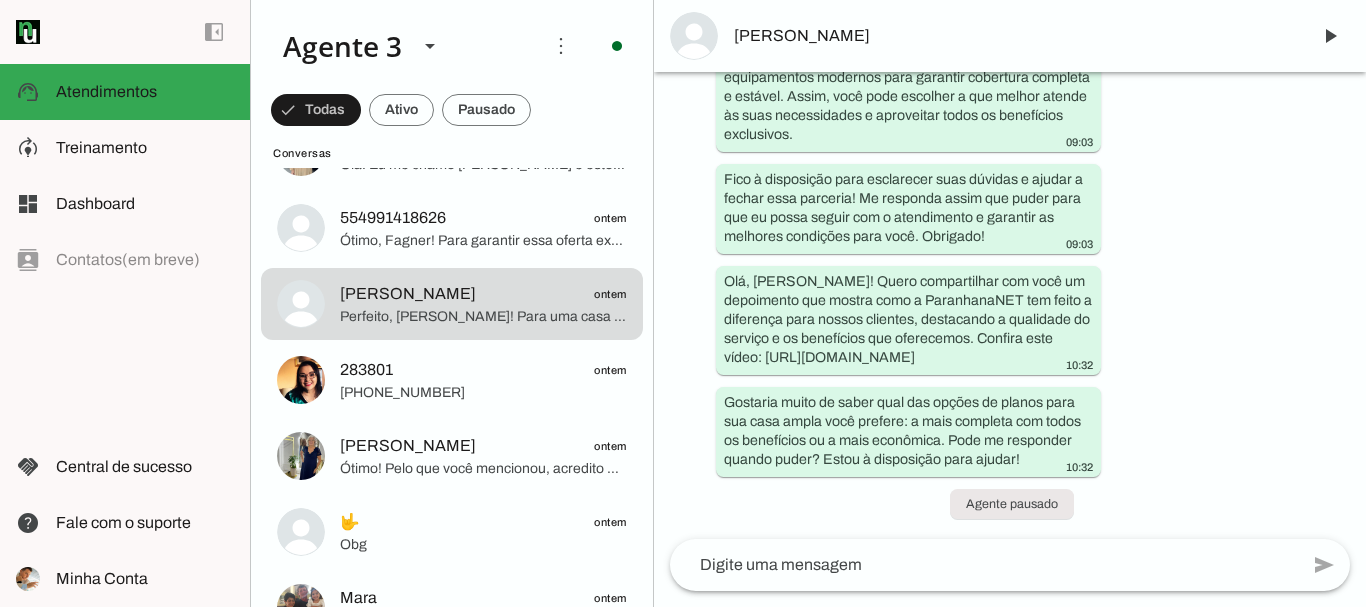 click 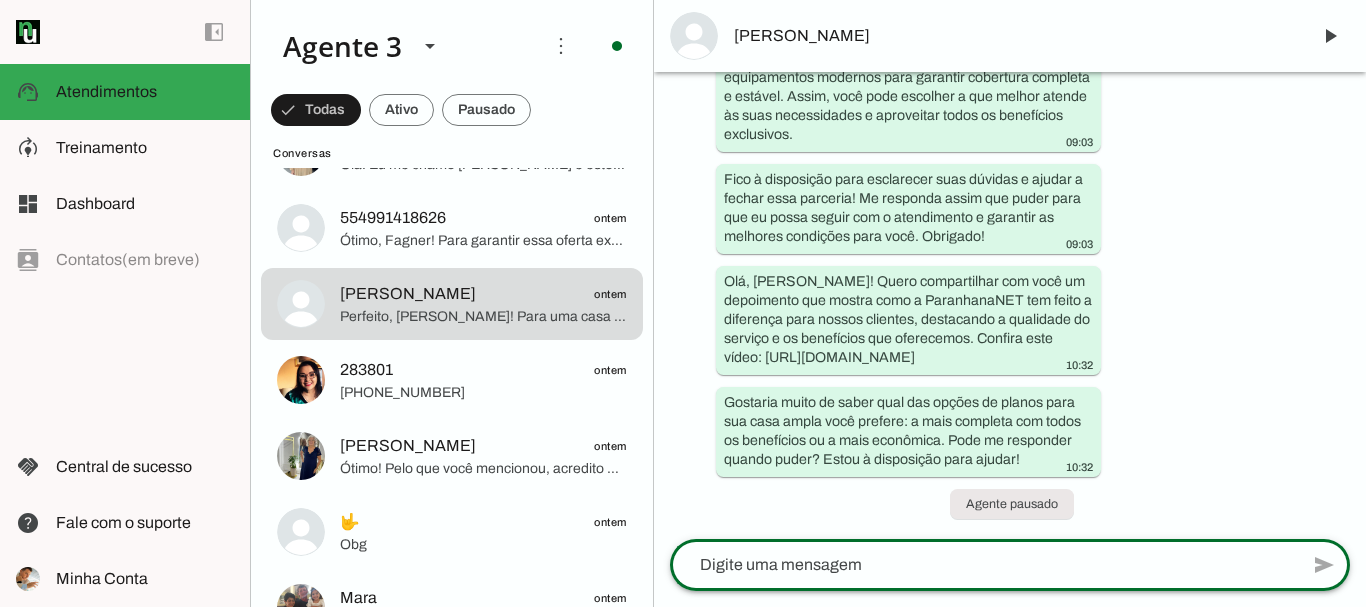 type on "b" 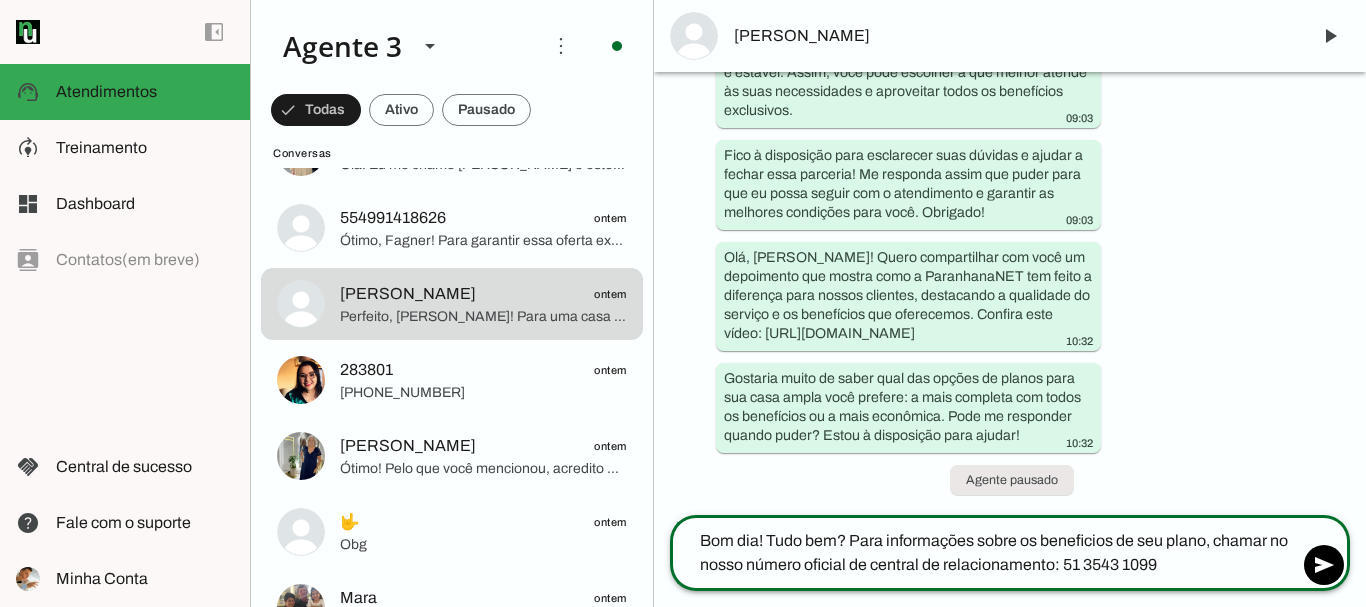 click on "Bom dia! Tudo bem? Para informações sobre os beneficios de seu plano, chamar no nosso número oficial de central de relacionamento: 51 3543 1099" 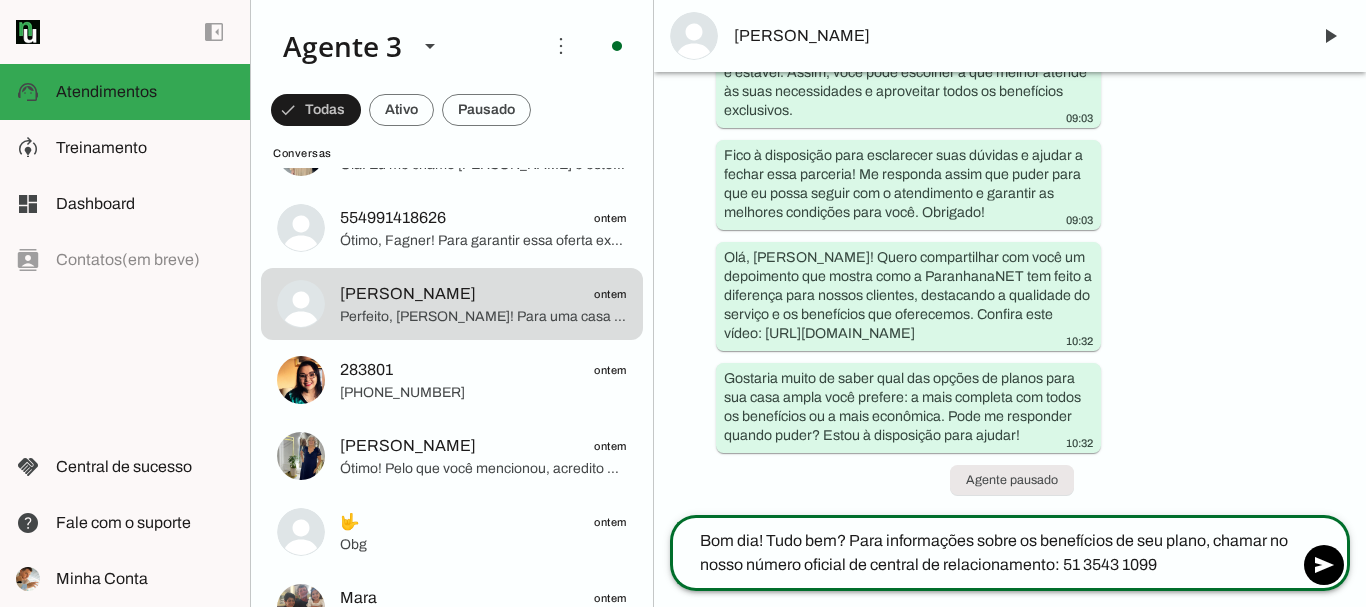 click on "Bom dia! Tudo bem? Para informações sobre os benefícios de seu plano, chamar no nosso número oficial de central de relacionamento: 51 3543 1099" 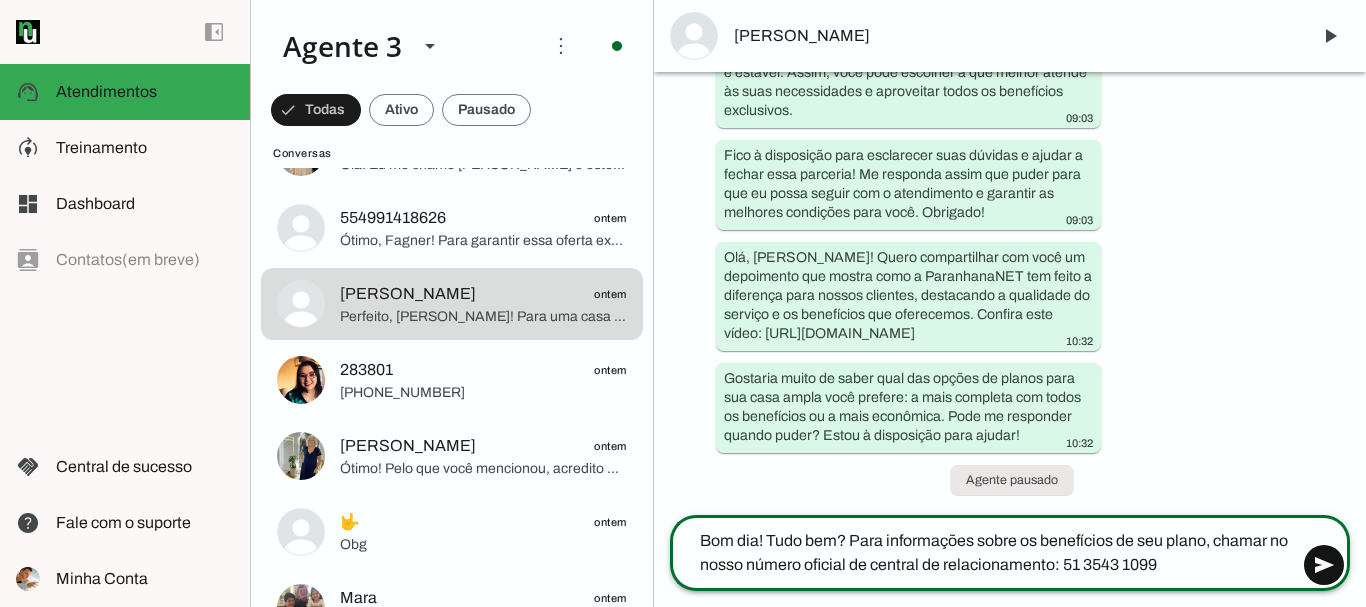 type on "Bom dia! Tudo bem? Para informações sobre os benefícios de seu plano, chamar no nosso número oficial de central de relacionamento: 51 3543 1099" 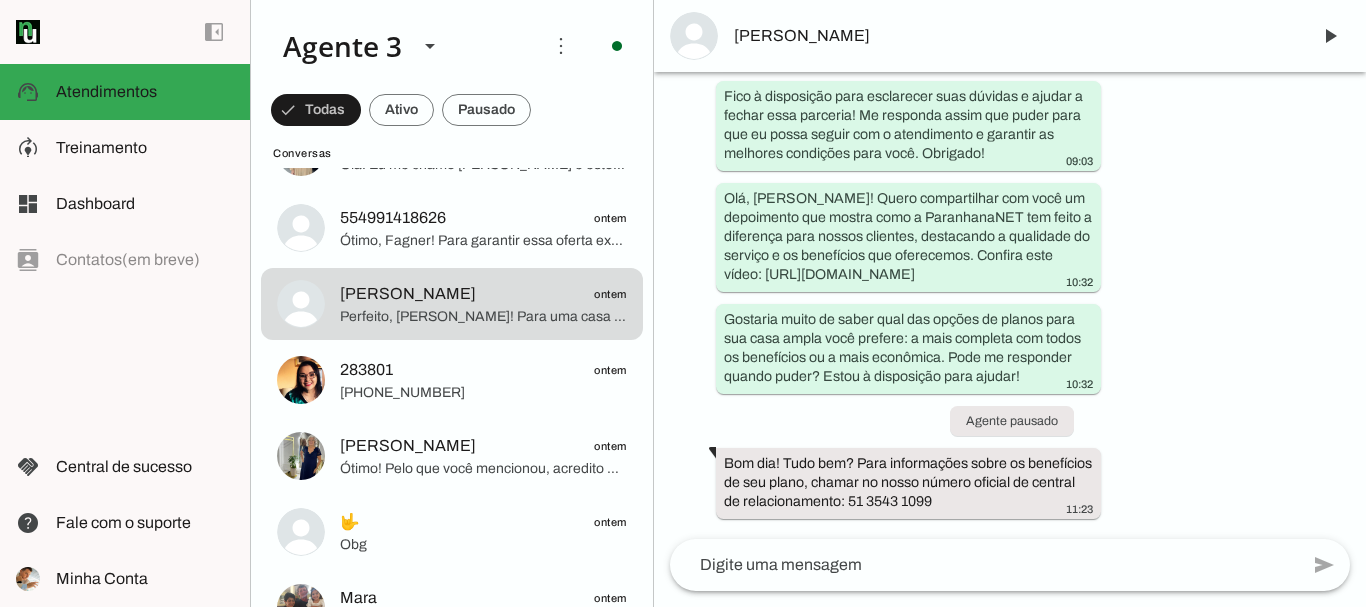scroll, scrollTop: 5997, scrollLeft: 0, axis: vertical 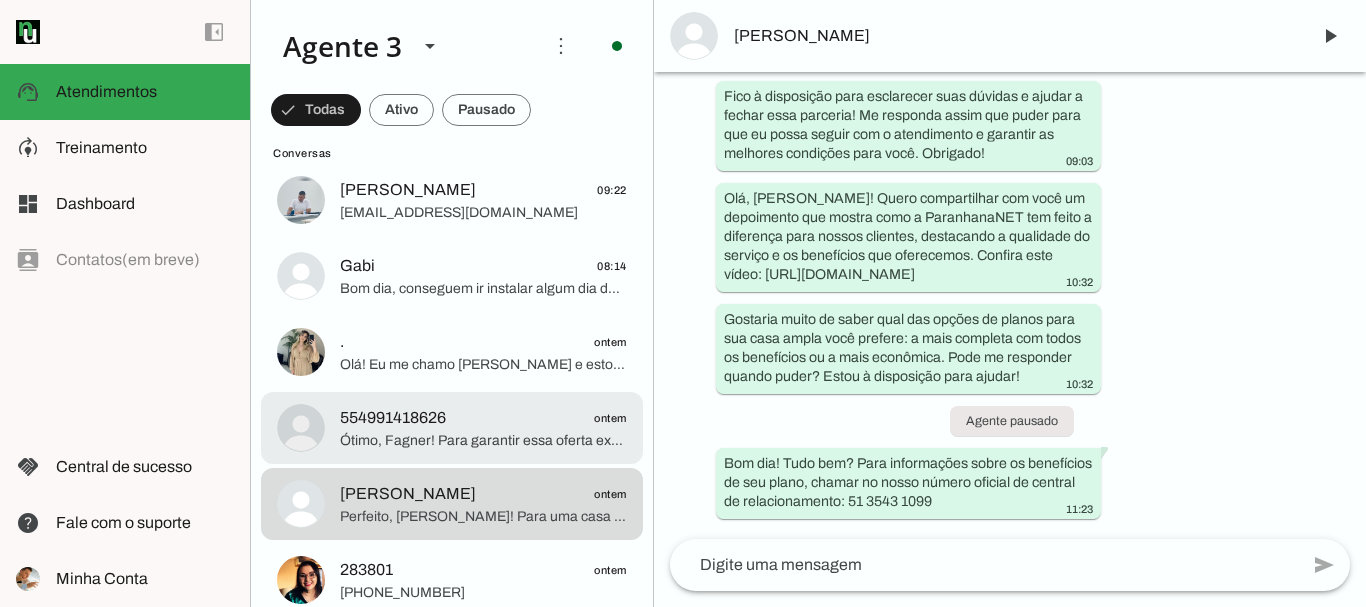 click on "554991418626
ontem" 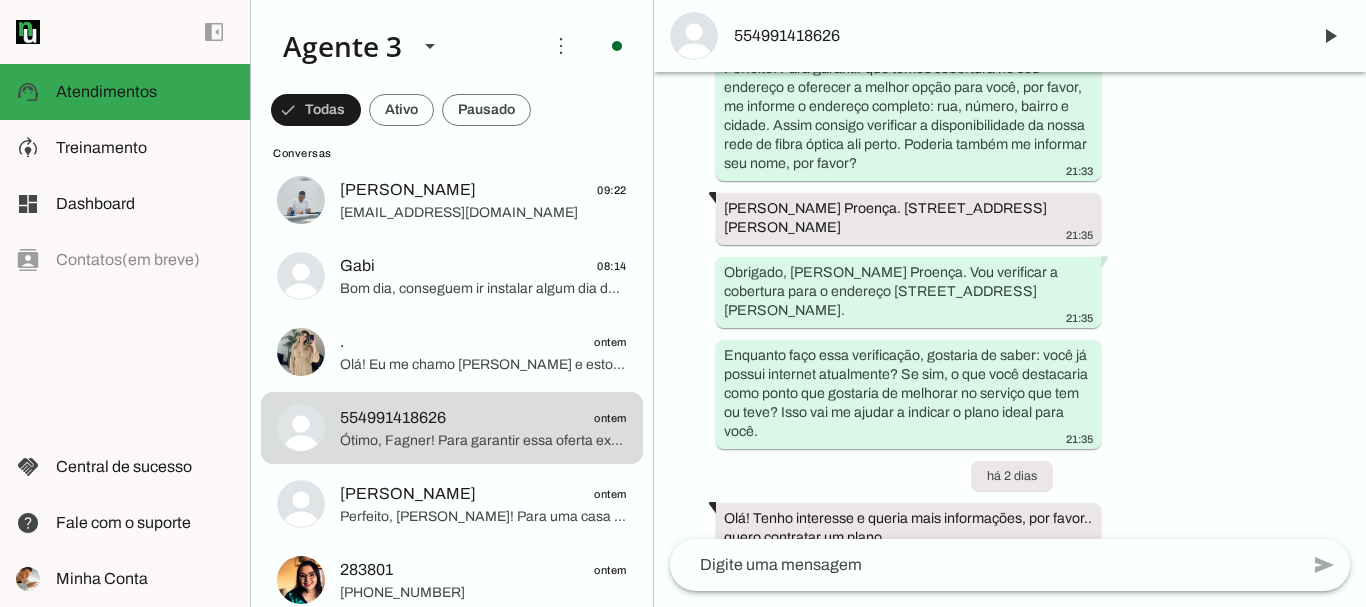 scroll, scrollTop: 574, scrollLeft: 0, axis: vertical 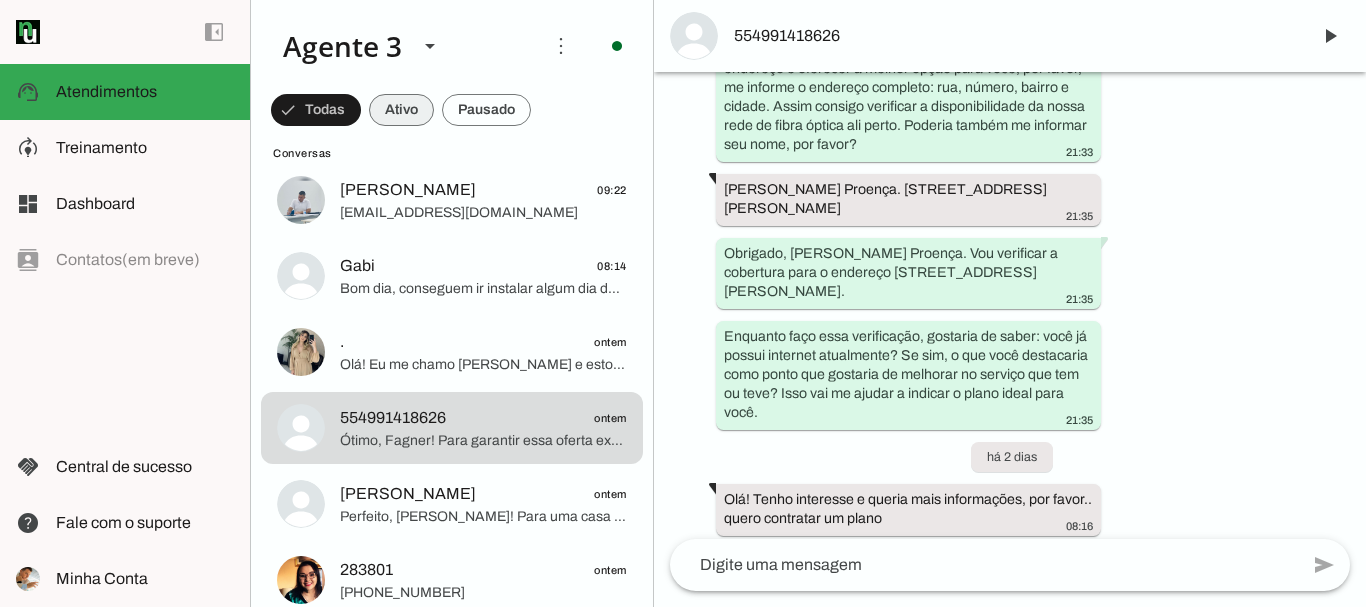 click at bounding box center (316, 110) 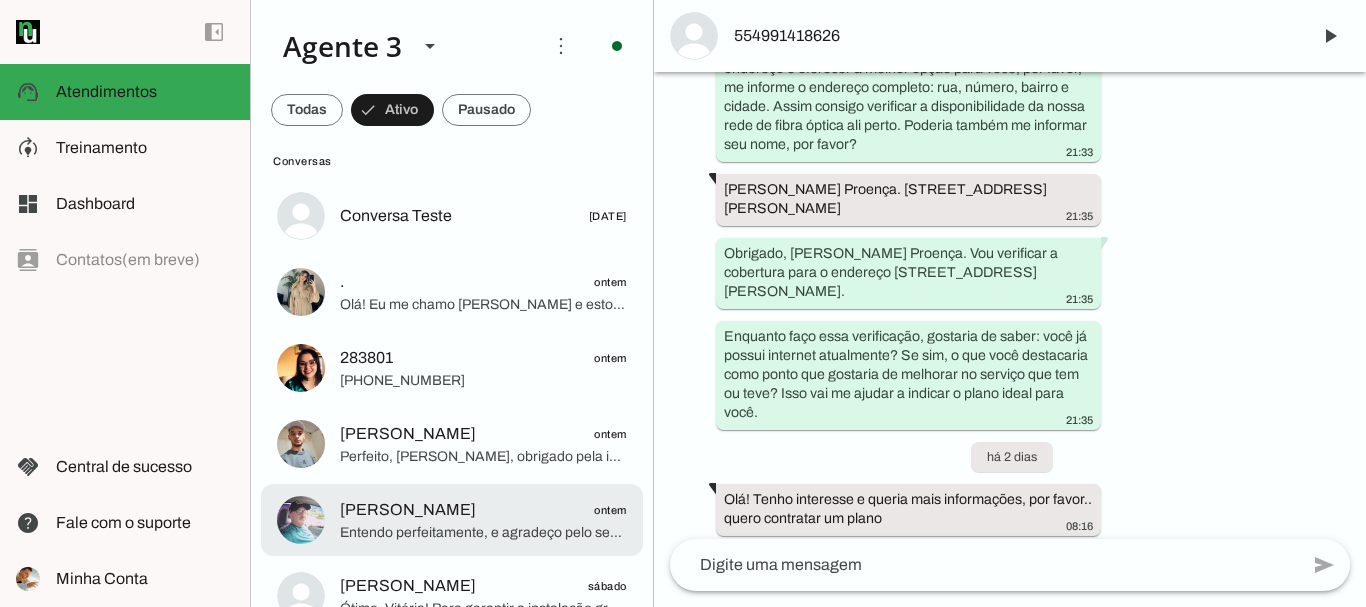 scroll, scrollTop: 0, scrollLeft: 0, axis: both 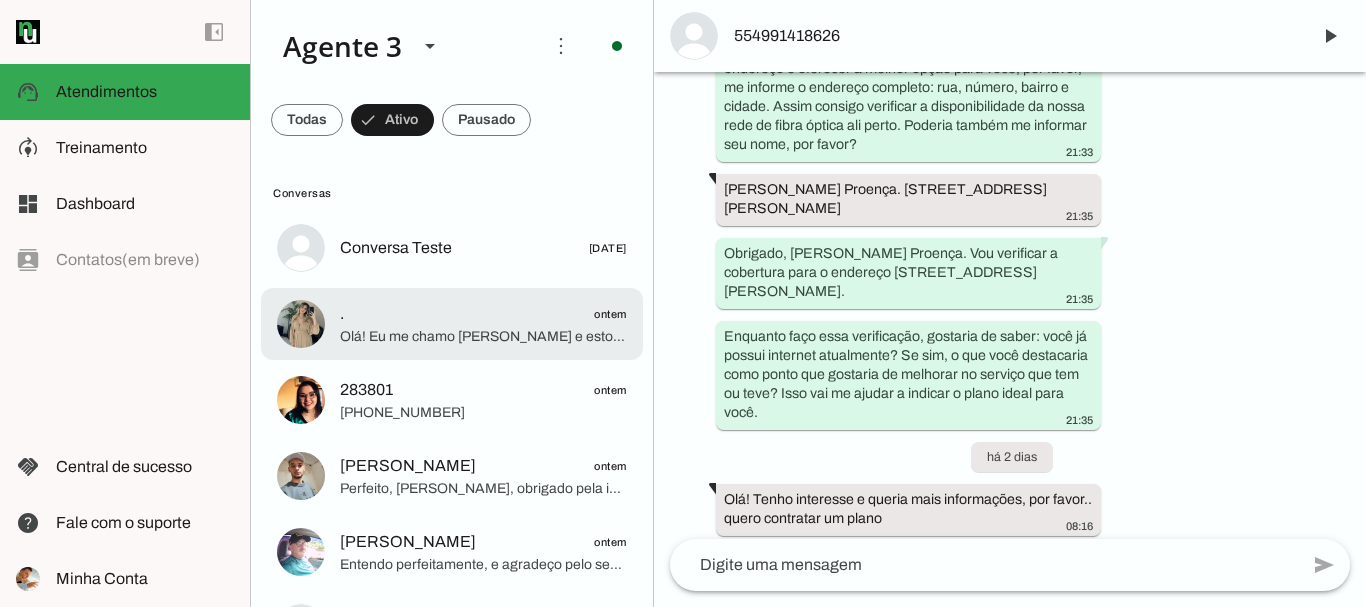 click on "Olá! Eu me chamo [PERSON_NAME] e estou muito feliz em ter a oportunidade de falar com você. Sou da ParanhanaNET, um provedor líder de mercado, eleito o que entrega a banda larga mais veloz de todo o [GEOGRAPHIC_DATA], além de estar entre os top 3 em velocidade no [GEOGRAPHIC_DATA] e no Top 10 do Brasil, segundo o site [DOMAIN_NAME]. Também somos reconhecidos como o melhor provedor em qualidade de atendimento e suporte técnico na região.
Para melhor atendê-lo, qual é o seu nome? E poderia me informar o endereço completo onde deseja a instalação da internet, incluindo rua, número, bairro e cidade? Assim verifico a cobertura da nossa rede na sua região para garantir o melhor serviço para você." 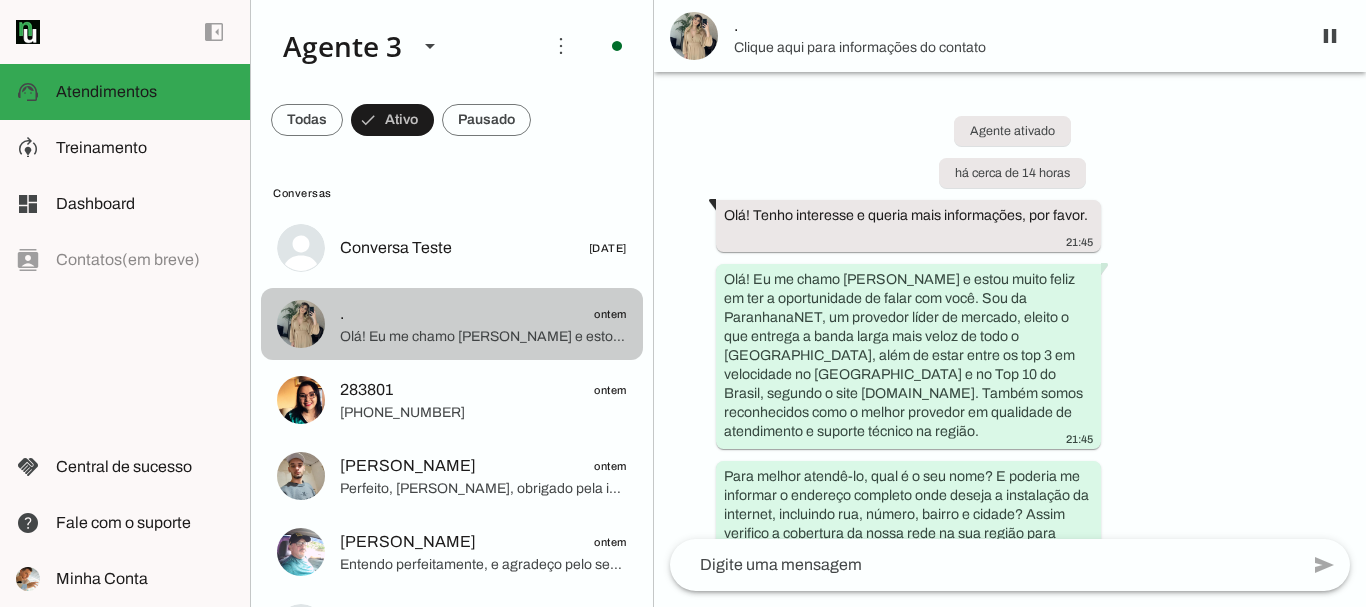 scroll, scrollTop: 271, scrollLeft: 0, axis: vertical 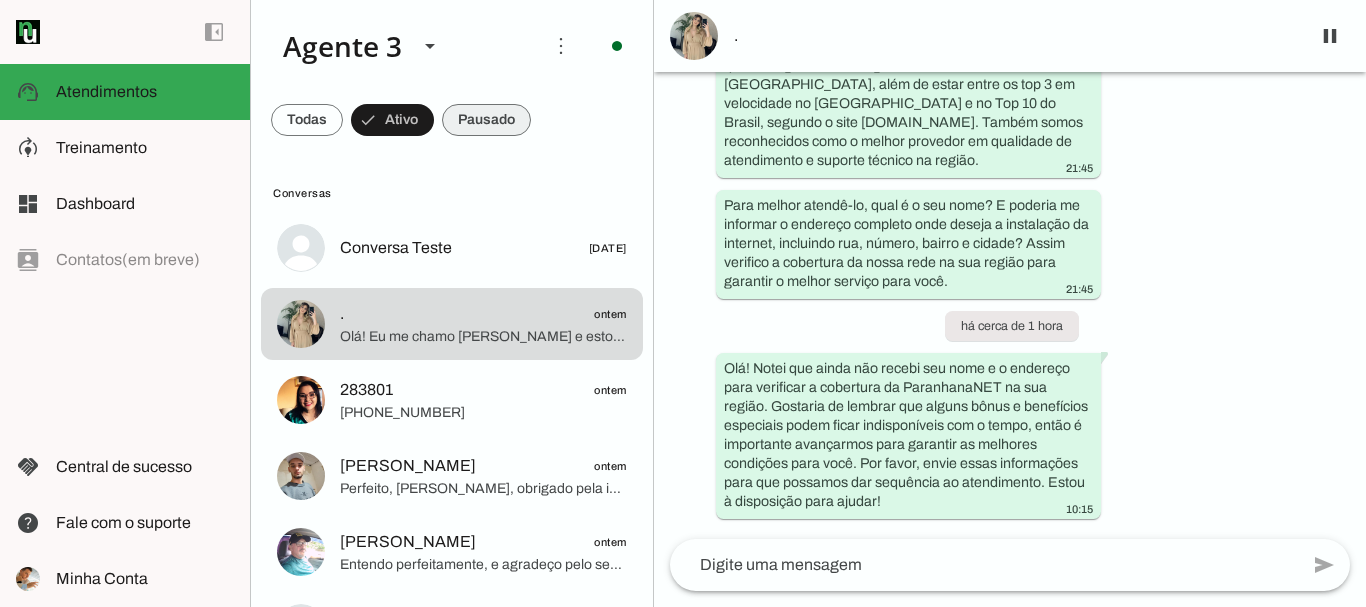 click at bounding box center [307, 120] 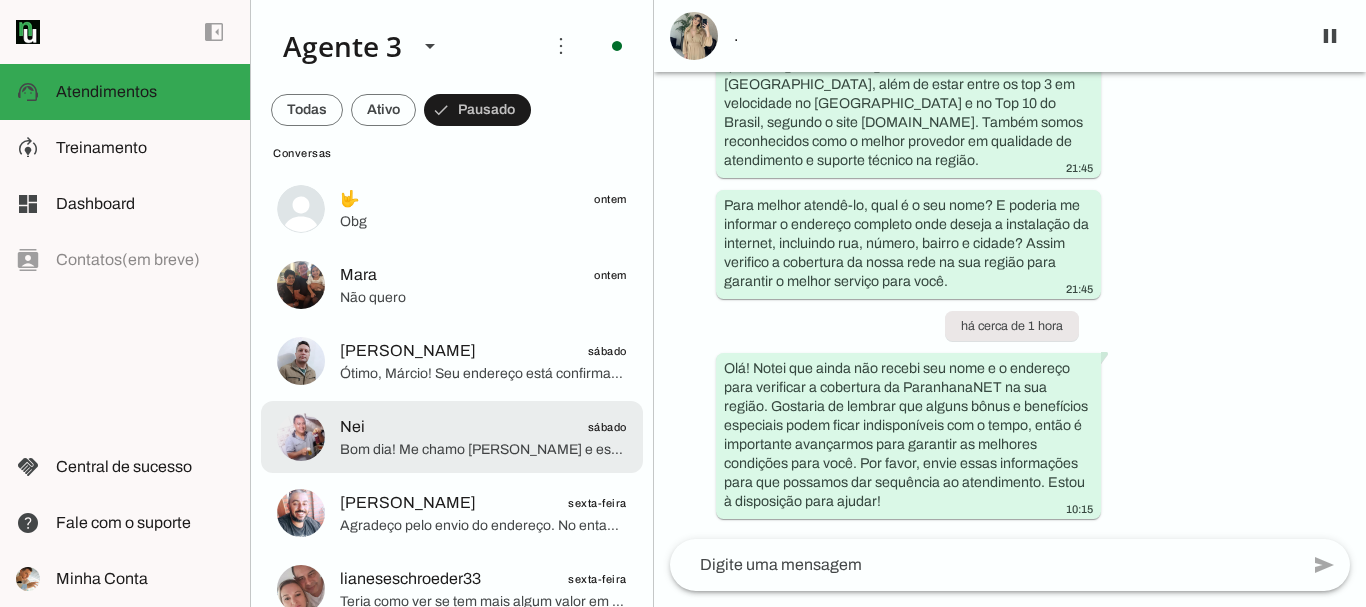 scroll, scrollTop: 600, scrollLeft: 0, axis: vertical 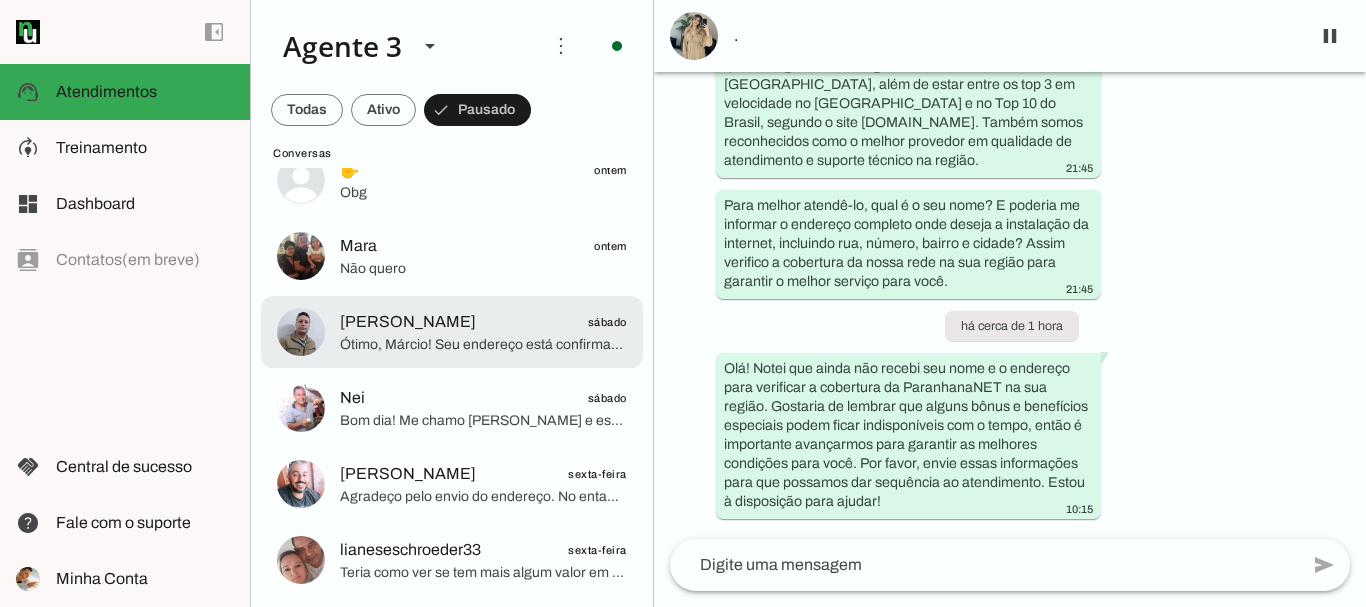 click on "[PERSON_NAME]
sábado" 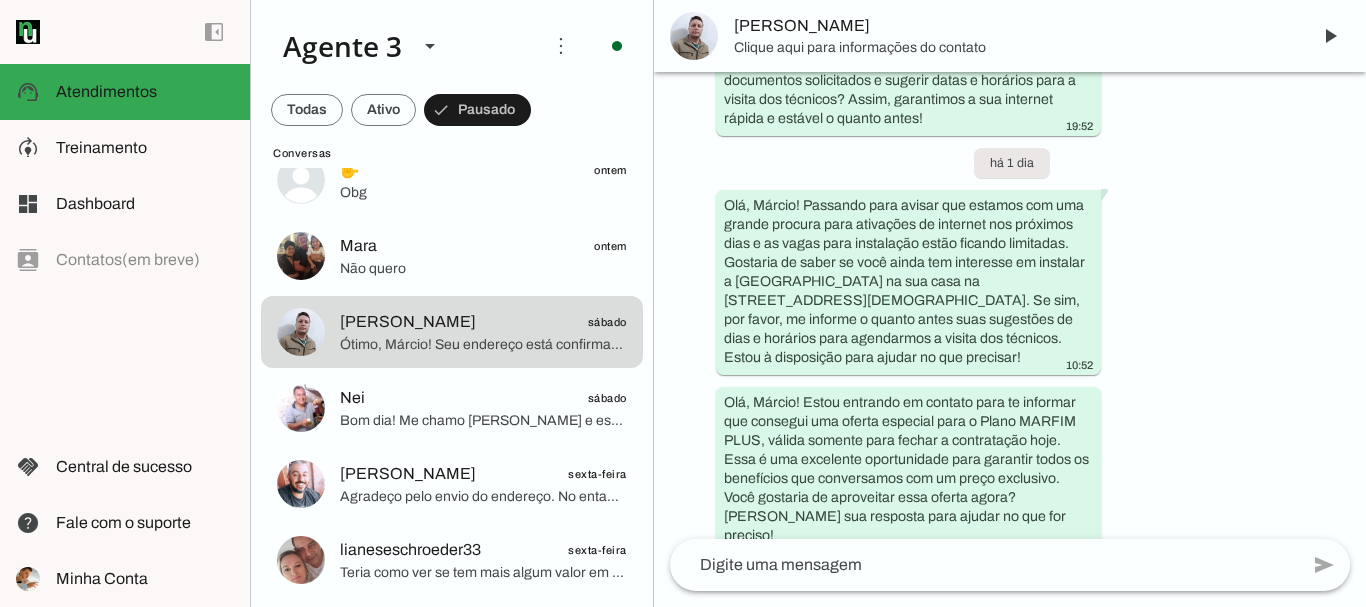 click on "[PERSON_NAME]" at bounding box center [1014, 26] 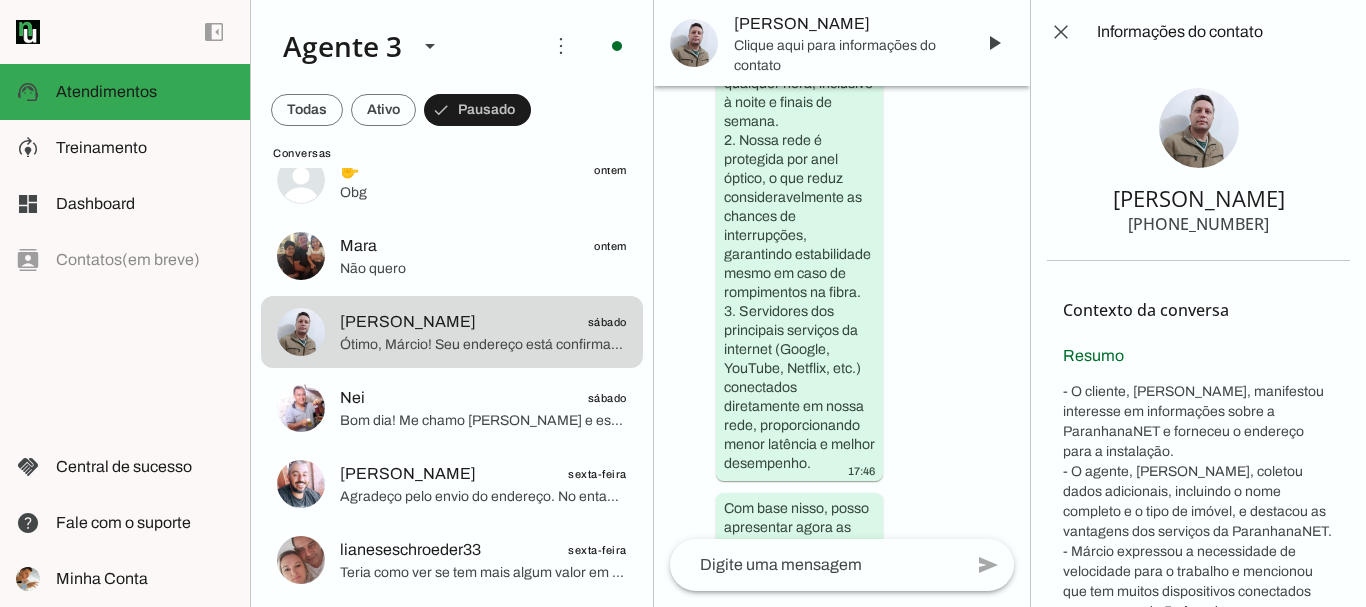 scroll, scrollTop: 12042, scrollLeft: 0, axis: vertical 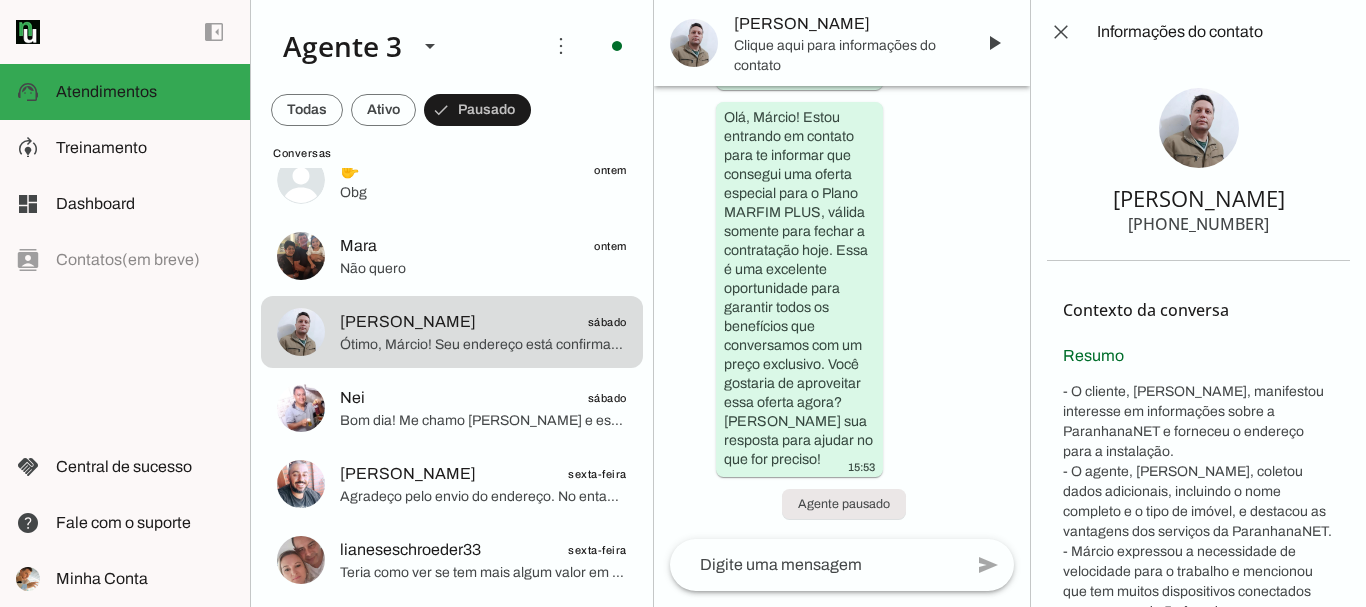 drag, startPoint x: 1106, startPoint y: 187, endPoint x: 1281, endPoint y: 233, distance: 180.94475 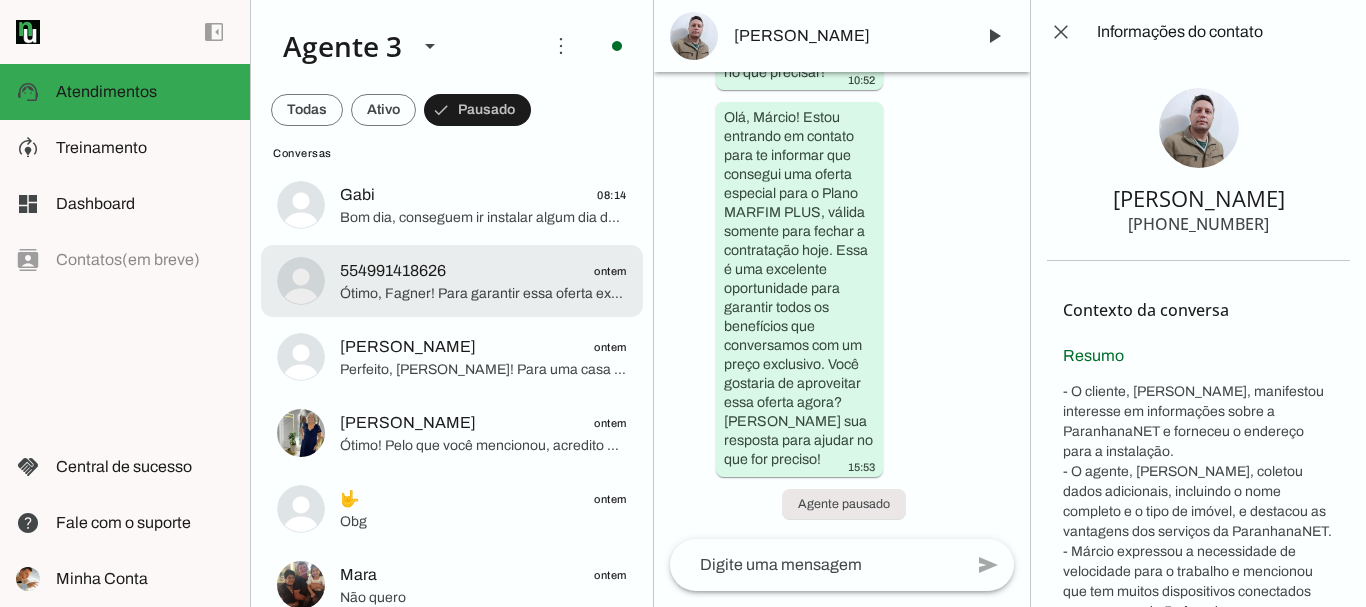 scroll, scrollTop: 300, scrollLeft: 0, axis: vertical 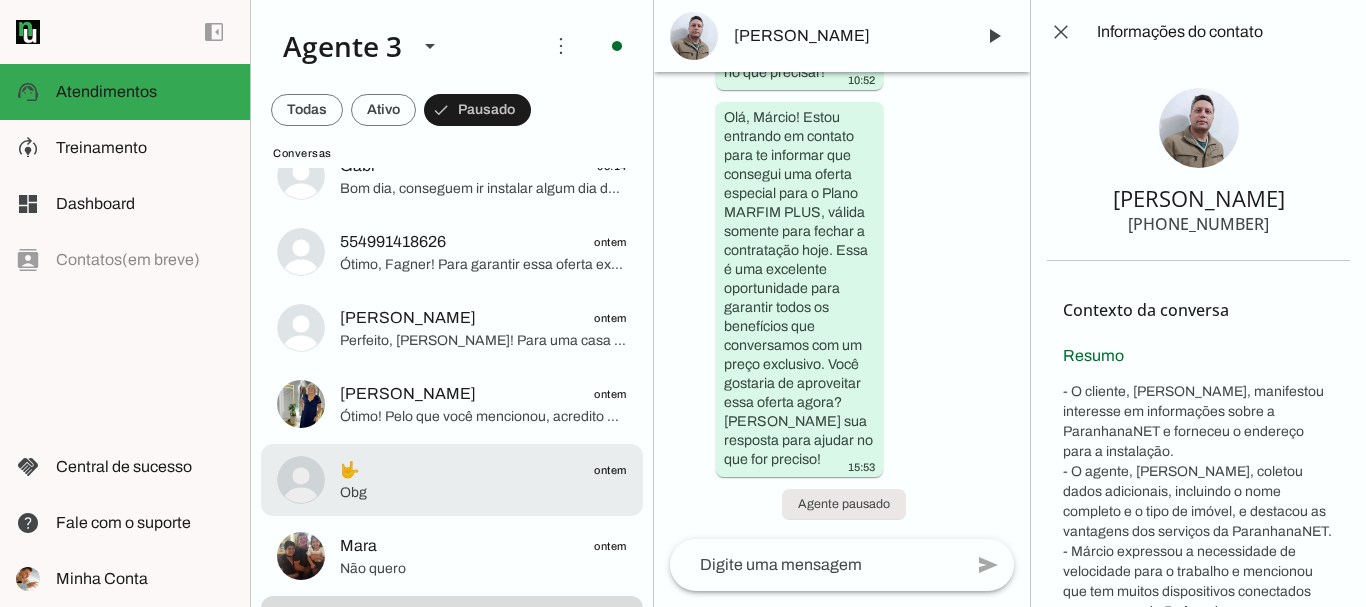 click on "🤟
ontem" 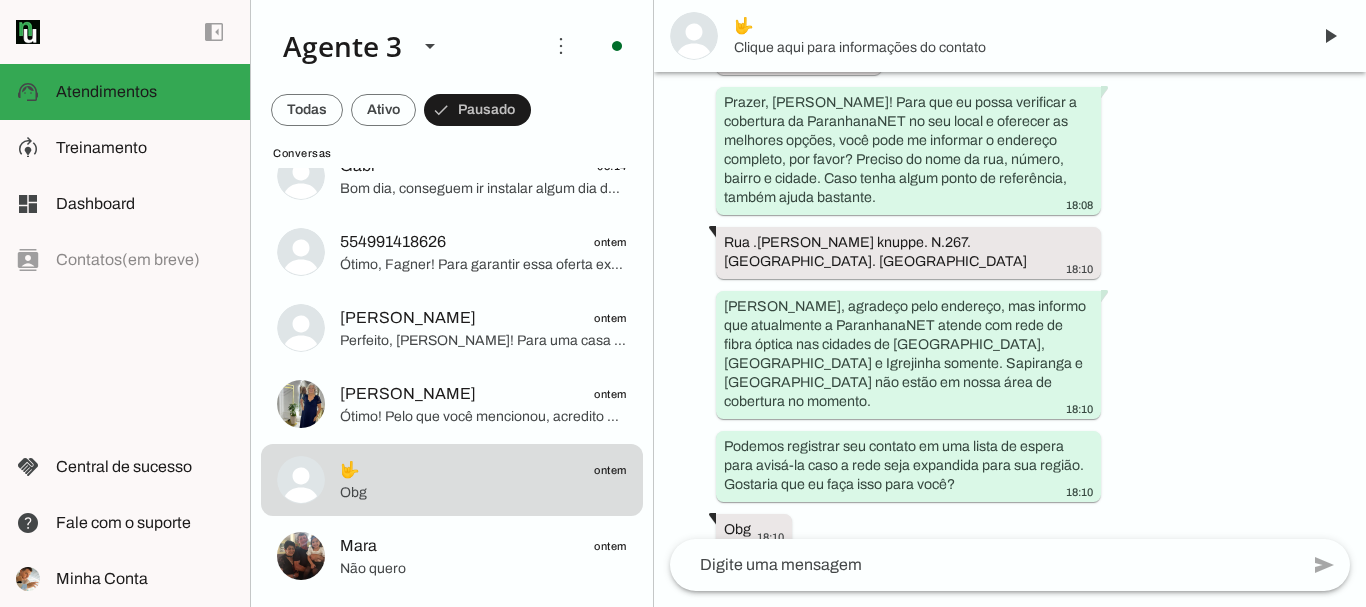 scroll, scrollTop: 560, scrollLeft: 0, axis: vertical 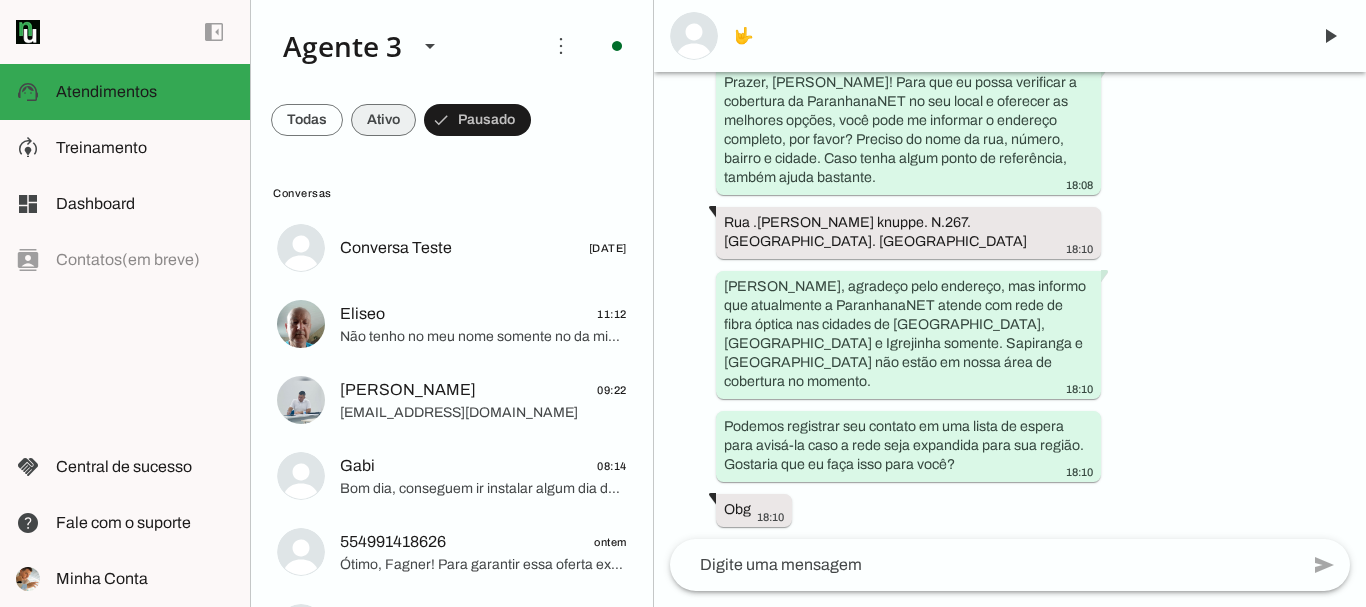 click at bounding box center [307, 120] 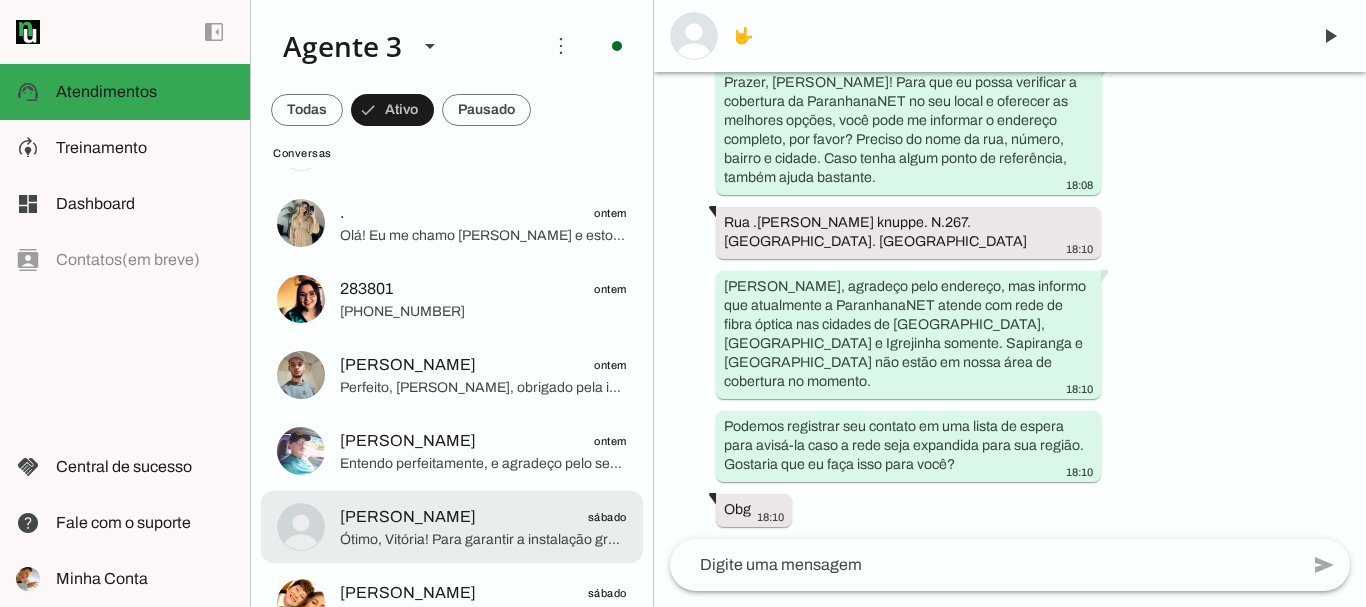scroll, scrollTop: 0, scrollLeft: 0, axis: both 